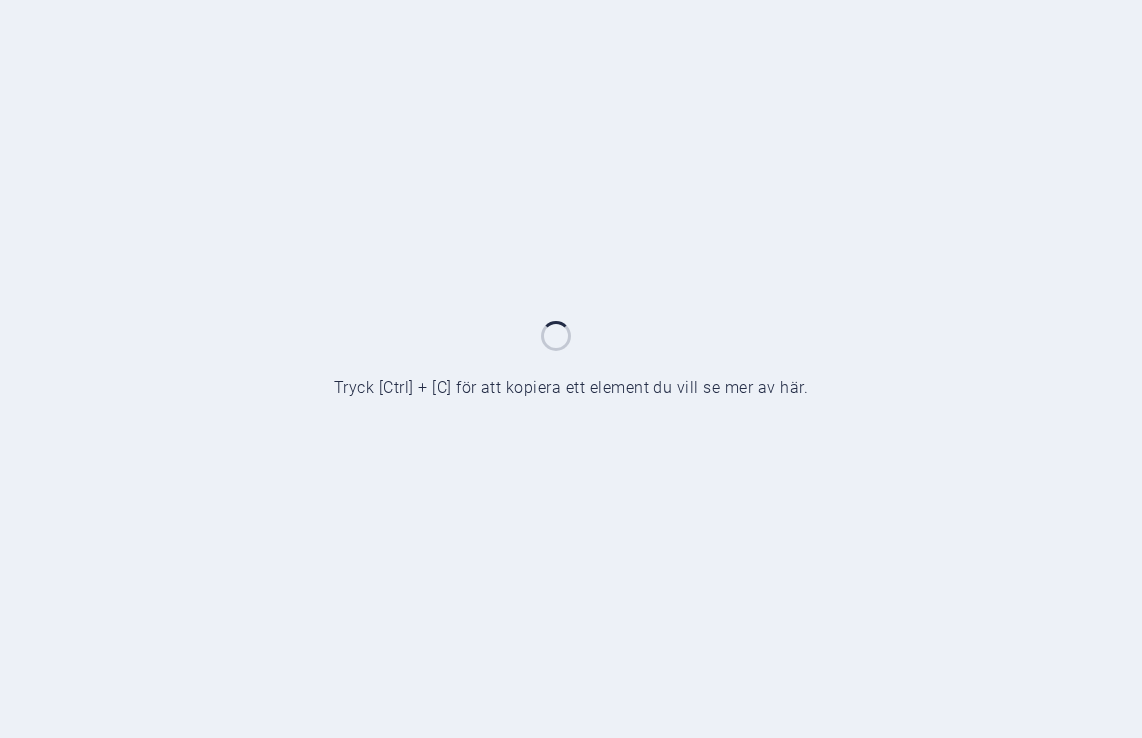 scroll, scrollTop: 0, scrollLeft: 0, axis: both 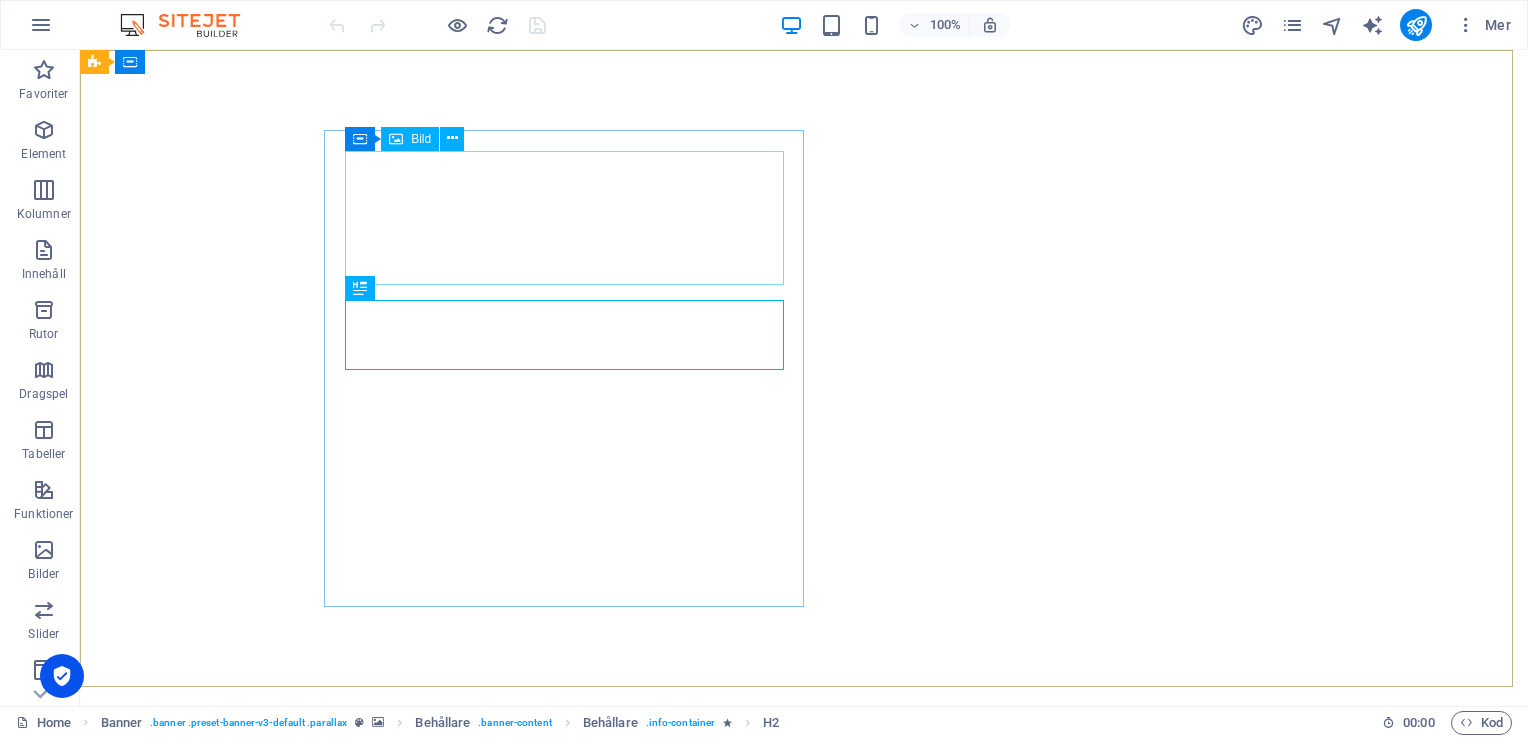 click on "Bild" at bounding box center (410, 139) 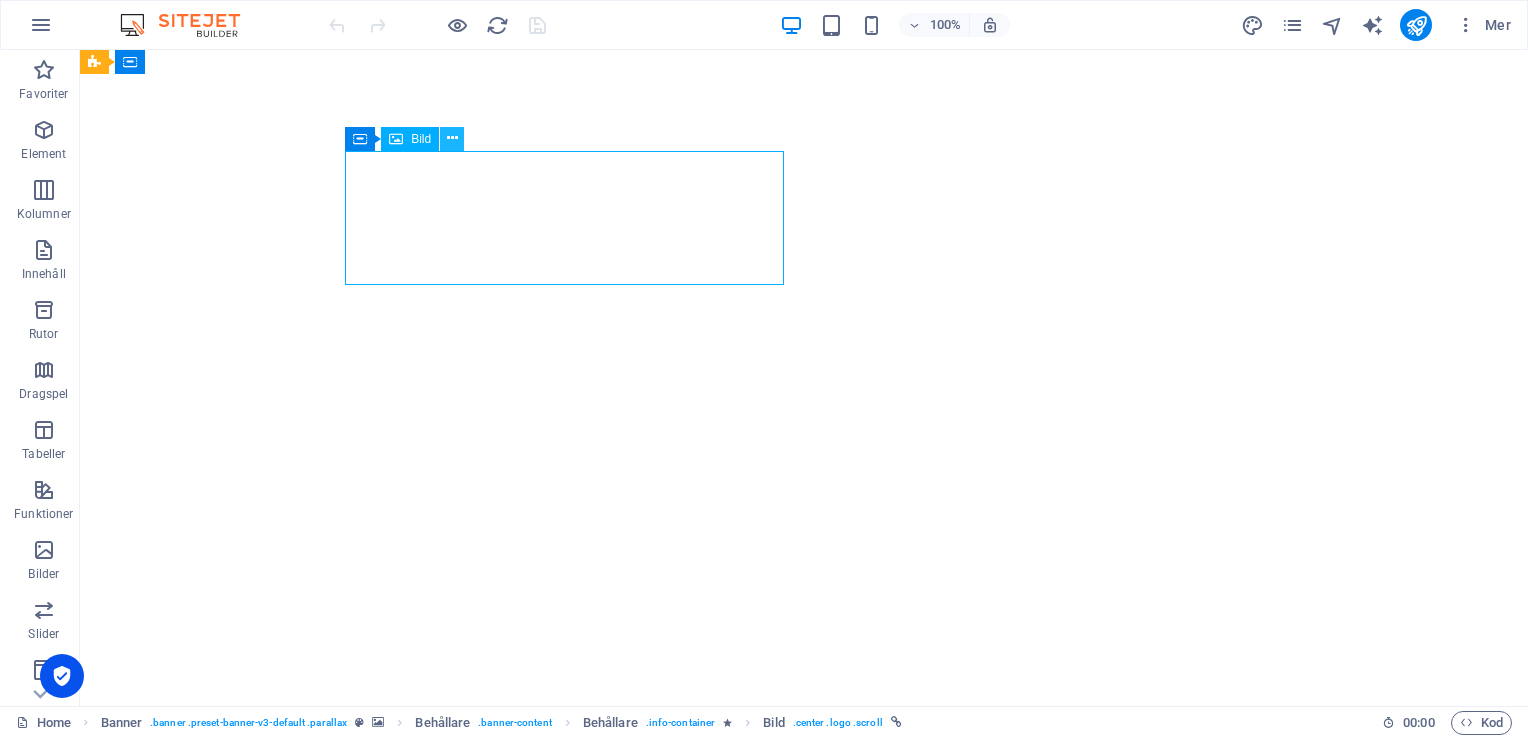 click at bounding box center (452, 138) 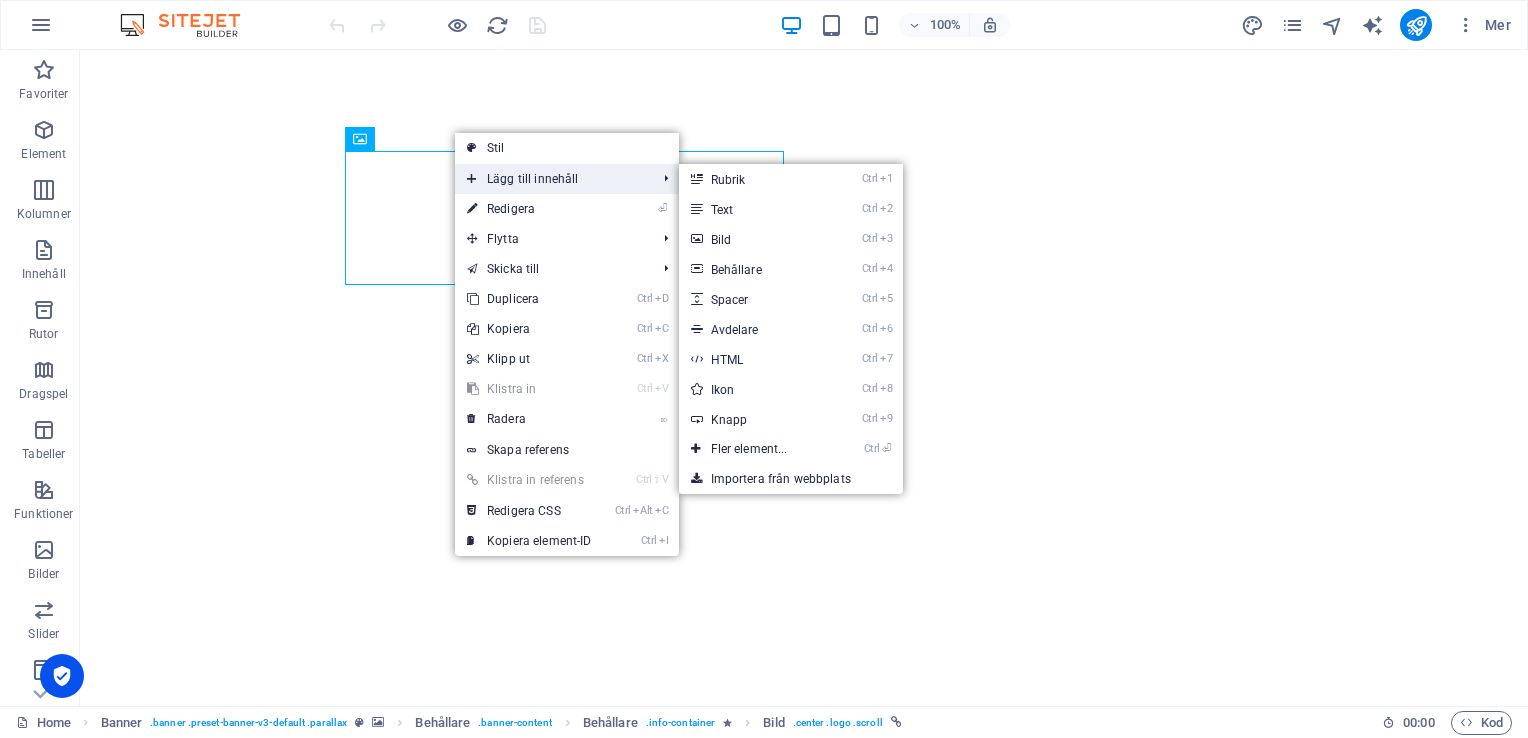 click on "Lägg till innehåll" at bounding box center [552, 179] 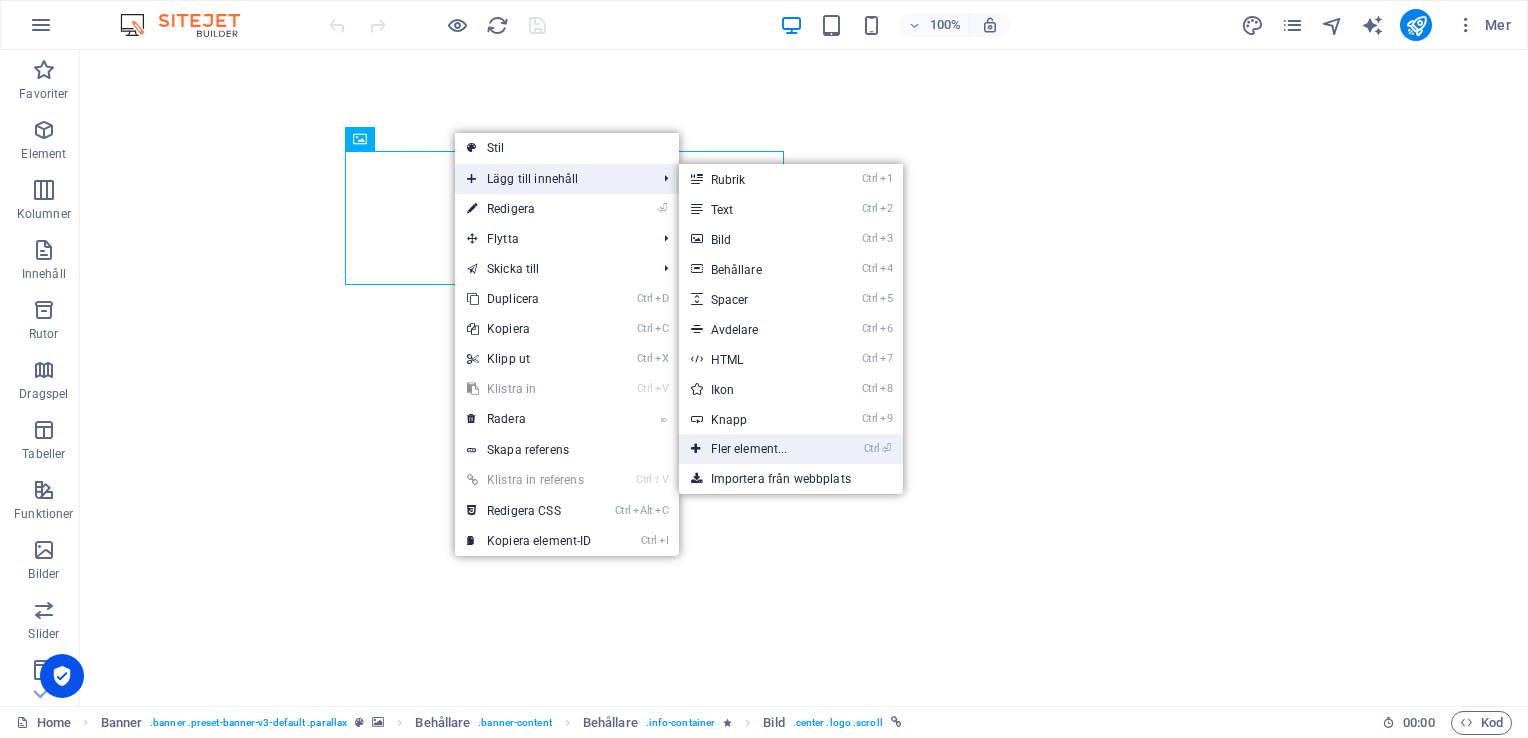 click on "Ctrl ⏎  Fler element..." at bounding box center (753, 449) 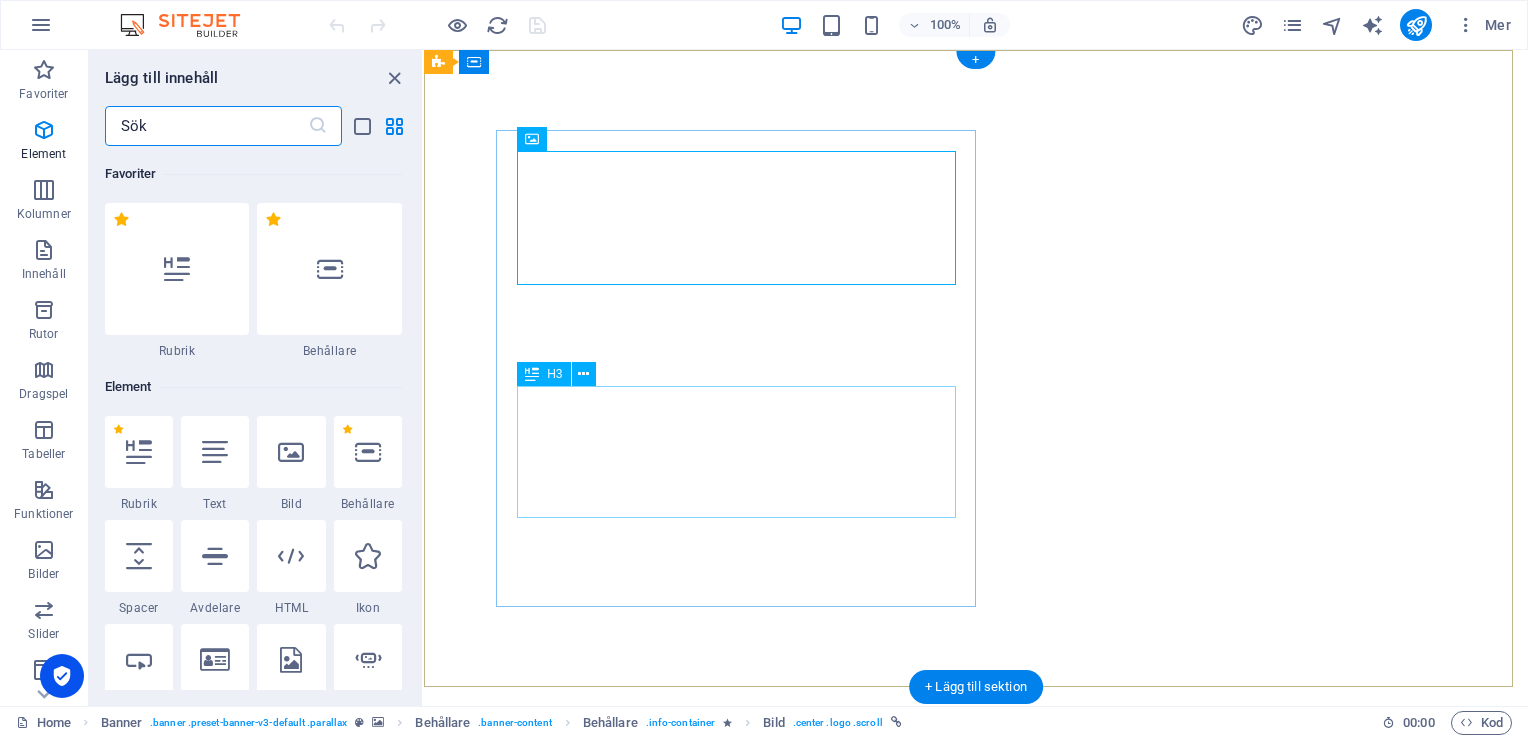 scroll, scrollTop: 212, scrollLeft: 0, axis: vertical 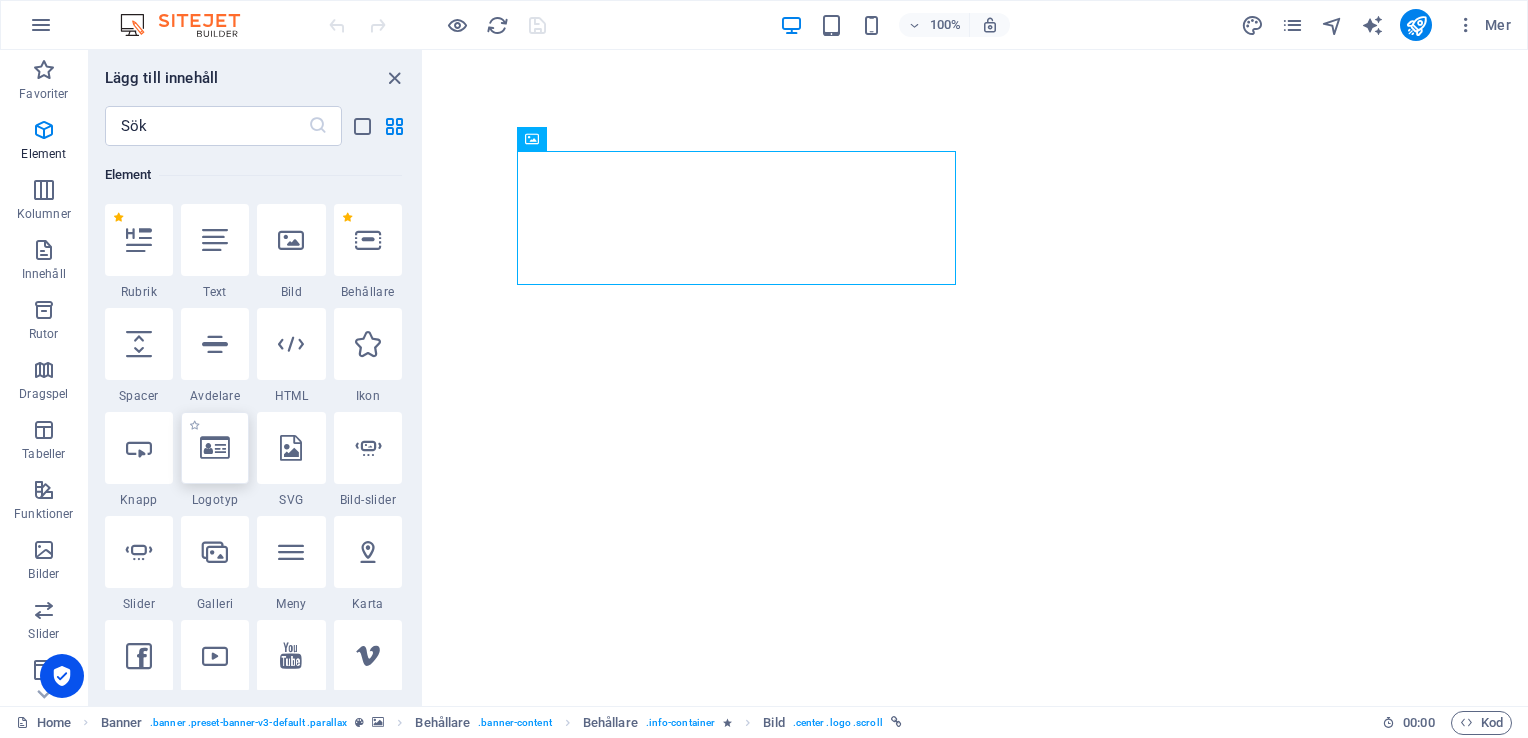 click at bounding box center (215, 448) 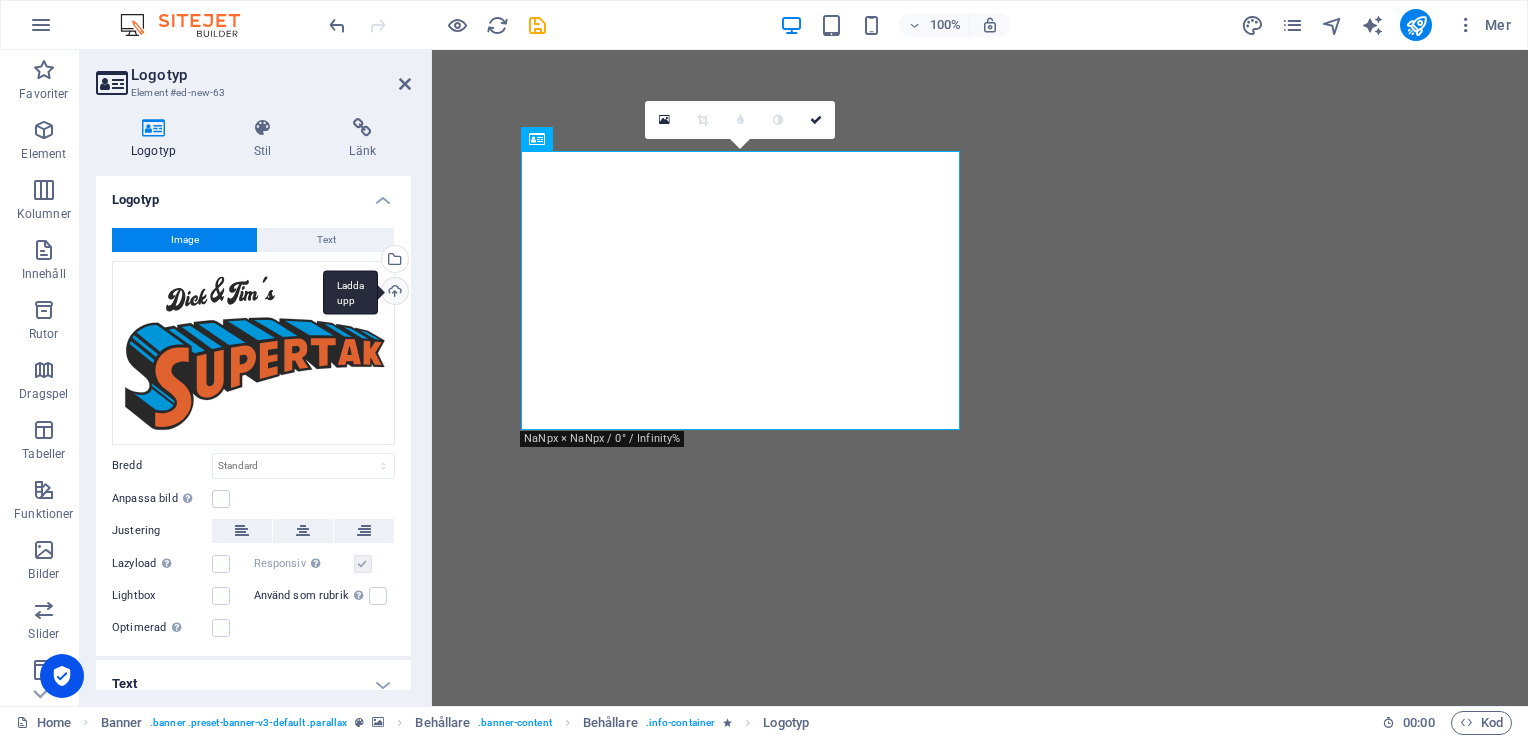 click on "Ladda upp" at bounding box center (393, 293) 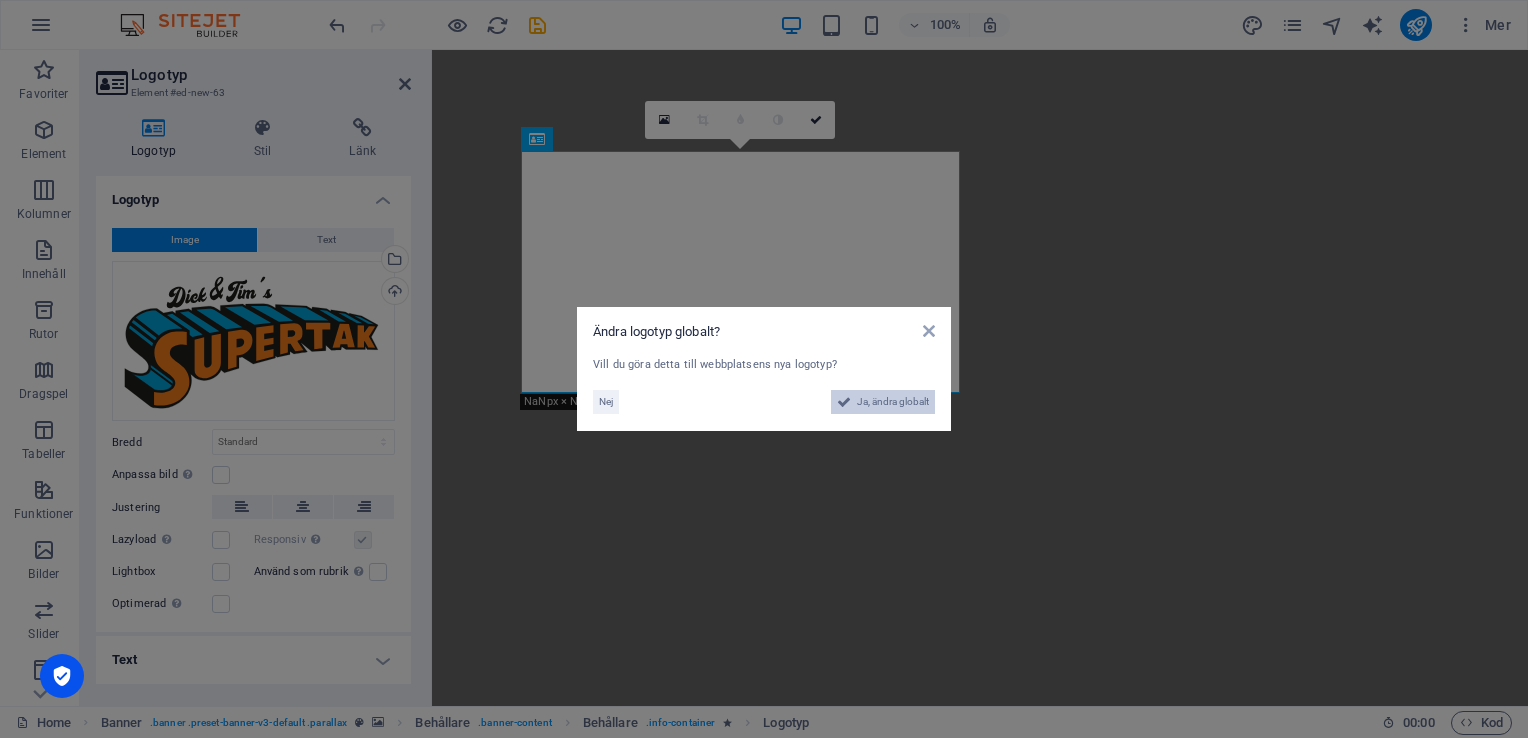 click on "Ja, ändra globalt" at bounding box center (893, 402) 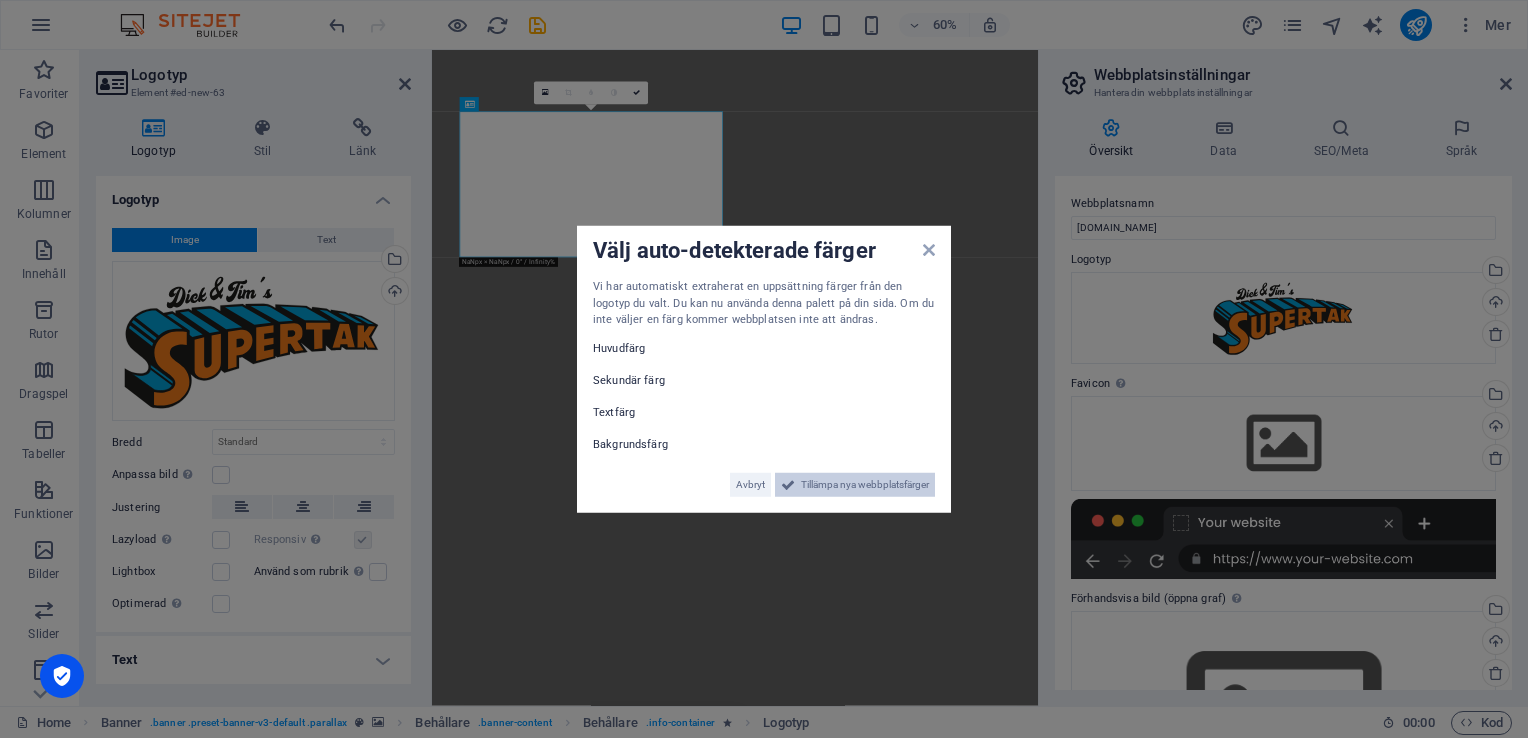 click on "Tillämpa nya webbplatsfärger" at bounding box center (865, 484) 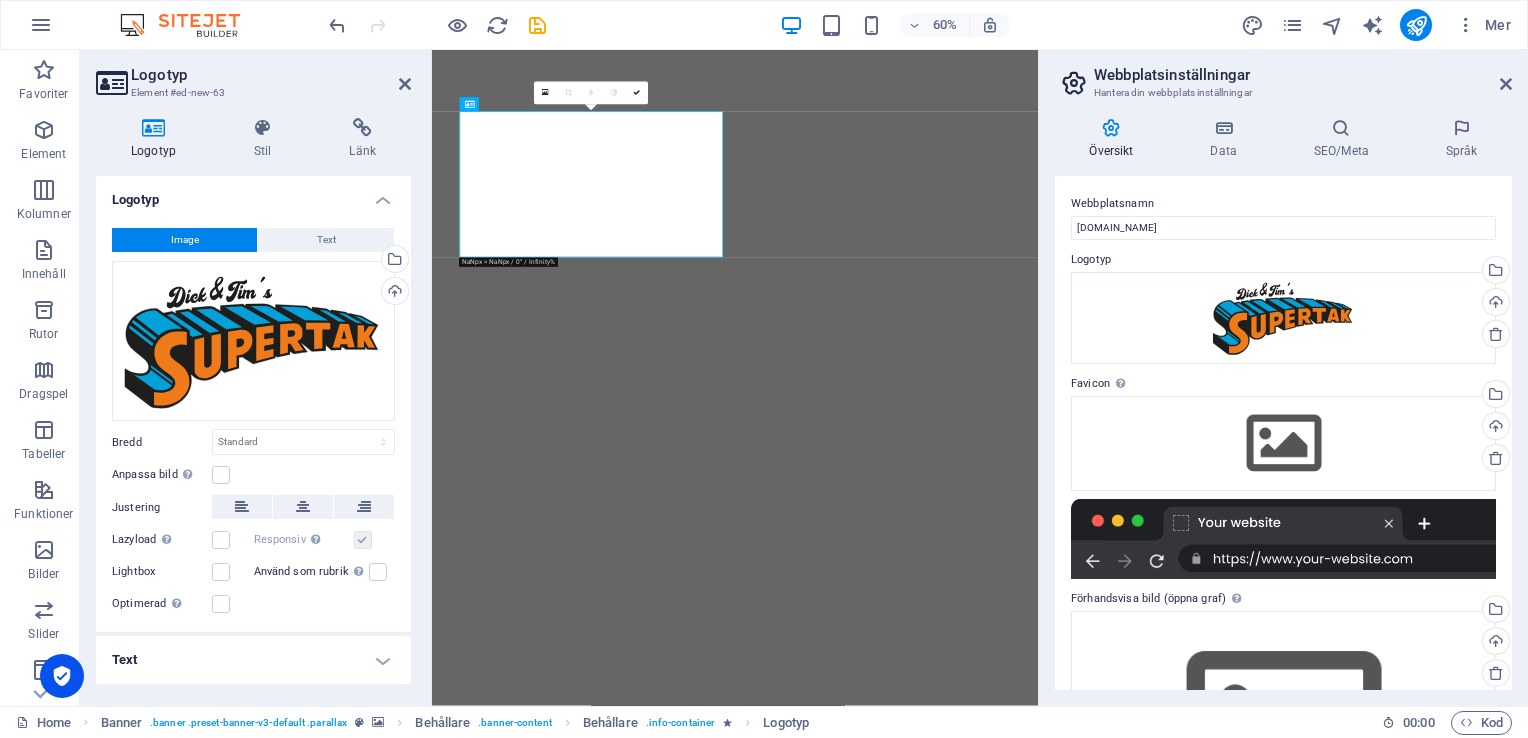 click on "Logotyp Stil Länk Logotyp Image Text Dra filer hit, klicka för att välja filer eller välj filer från Filer eller våra gratis arkivfoton och videor Välj filer från filhanterare, arkivbilder eller ladda upp fil(er) Ladda upp Bredd Standard auto px rem % em vh vw Anpassa bild Anpassa bilden automatiskt att passa en bestämd bredd och höjd Höjd Standard auto px Justering Lazyload Laddning av bilder efter att sidan laddats förbättrar sidhastigheten. Responsiv Ladda automatiskt retina-bild och smartmobil-optimerade storlekar. Lightbox Använd som rubrik Bilden omsluts i en H1-rubriktagg. Användbart för att ge alternativ text vikten av en H1-rubrik, t.ex. för logotypen. Använd inte om du är osäker. Optimerad Bilder komprimeras för att förbättra sidans hastighet. Position Riktning Anpassad X-förskjutning 50 px rem % vh vw Y-förskjutning 50 px rem % vh vw Redigera design Textflöde Inget flöde Bild till vänster Bild till höger Bestäm hur text ska placeras runt bilden. Text Alternativ text 8" at bounding box center [253, 404] 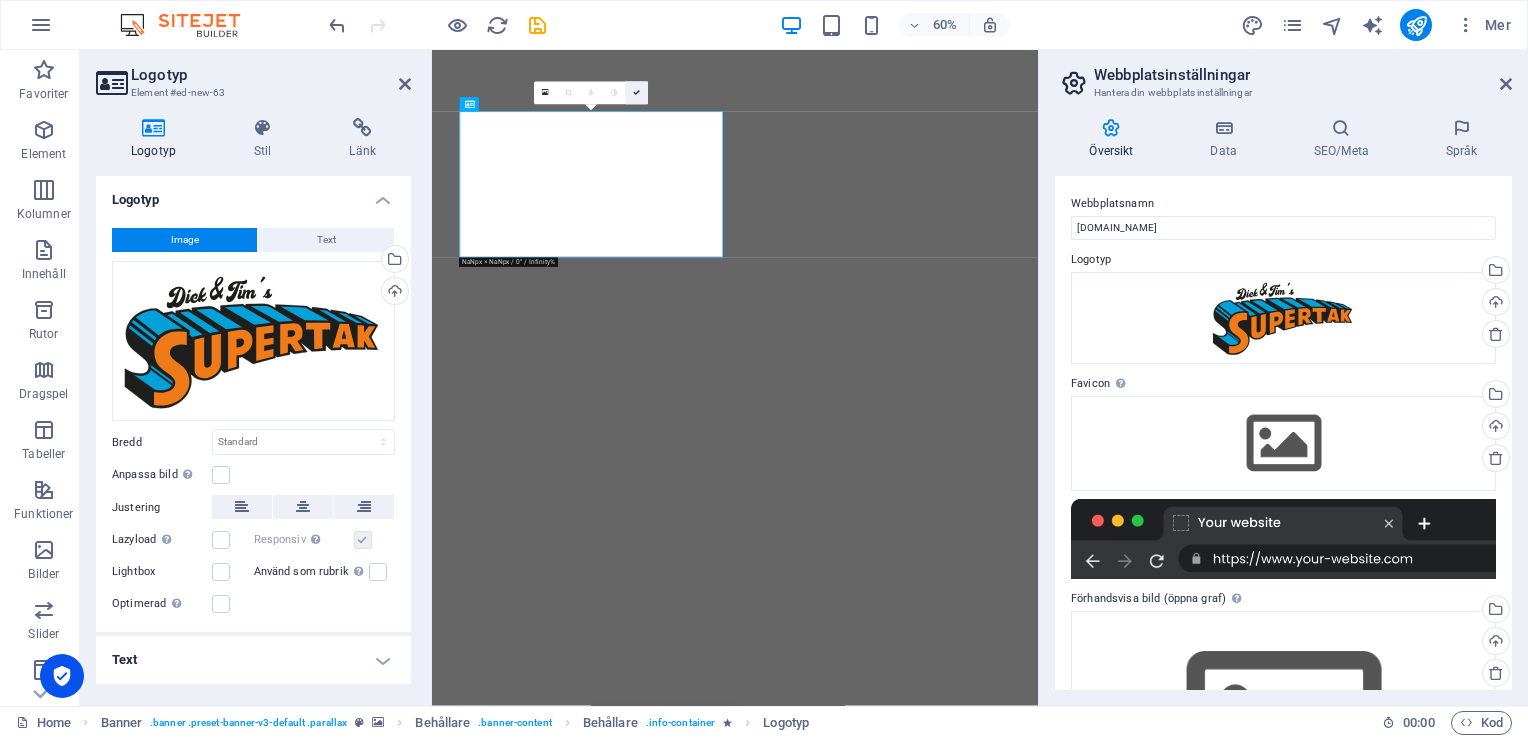 click at bounding box center [636, 93] 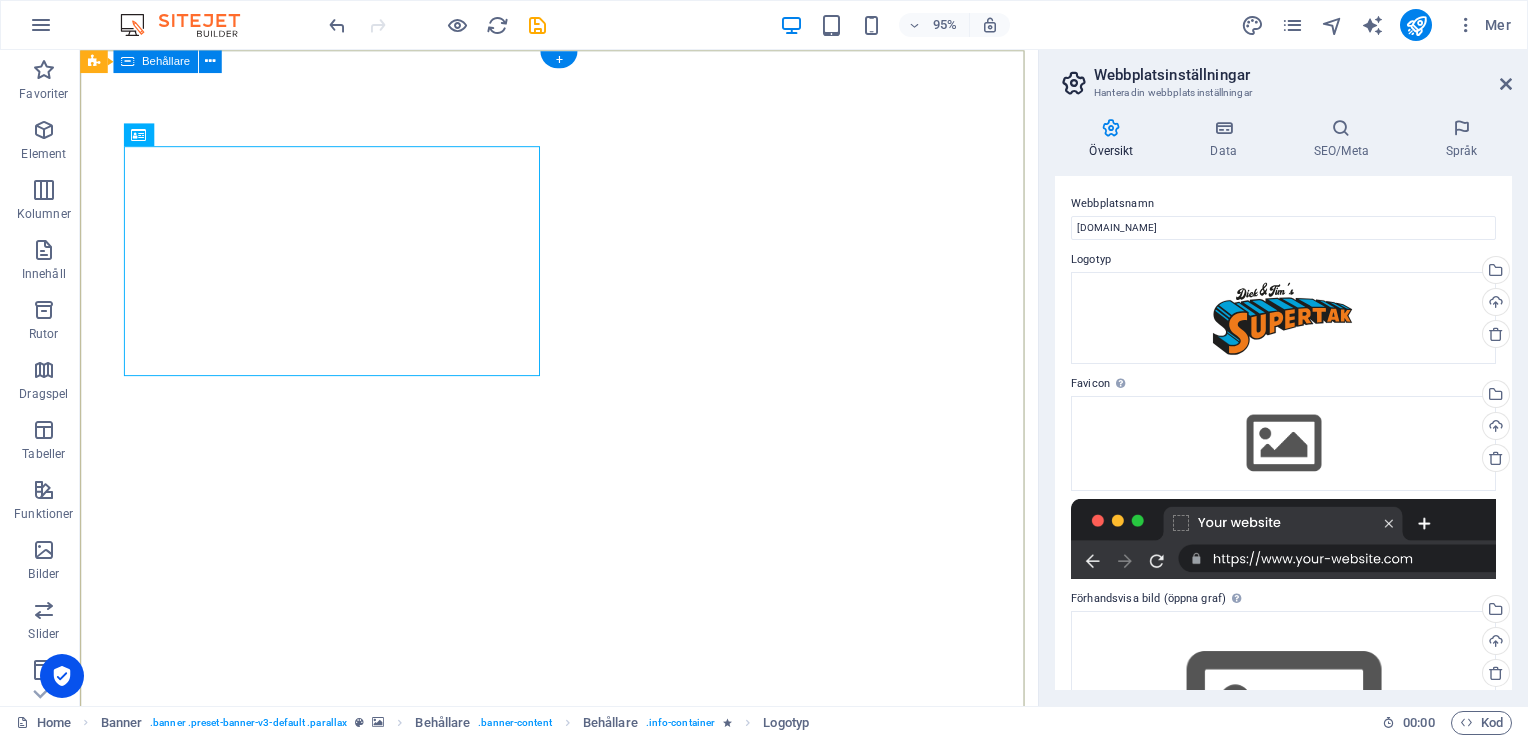 scroll, scrollTop: 0, scrollLeft: 0, axis: both 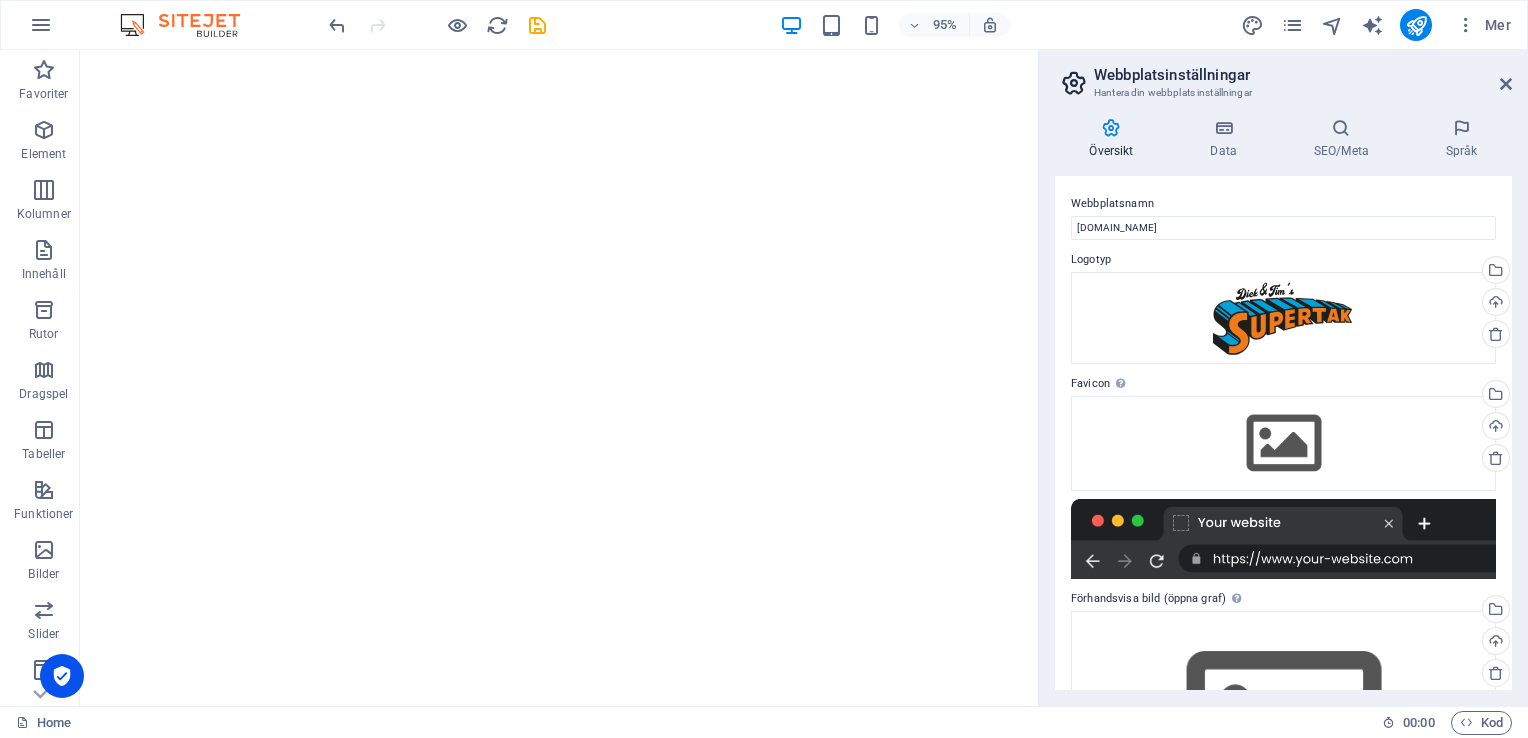 click at bounding box center [1111, 128] 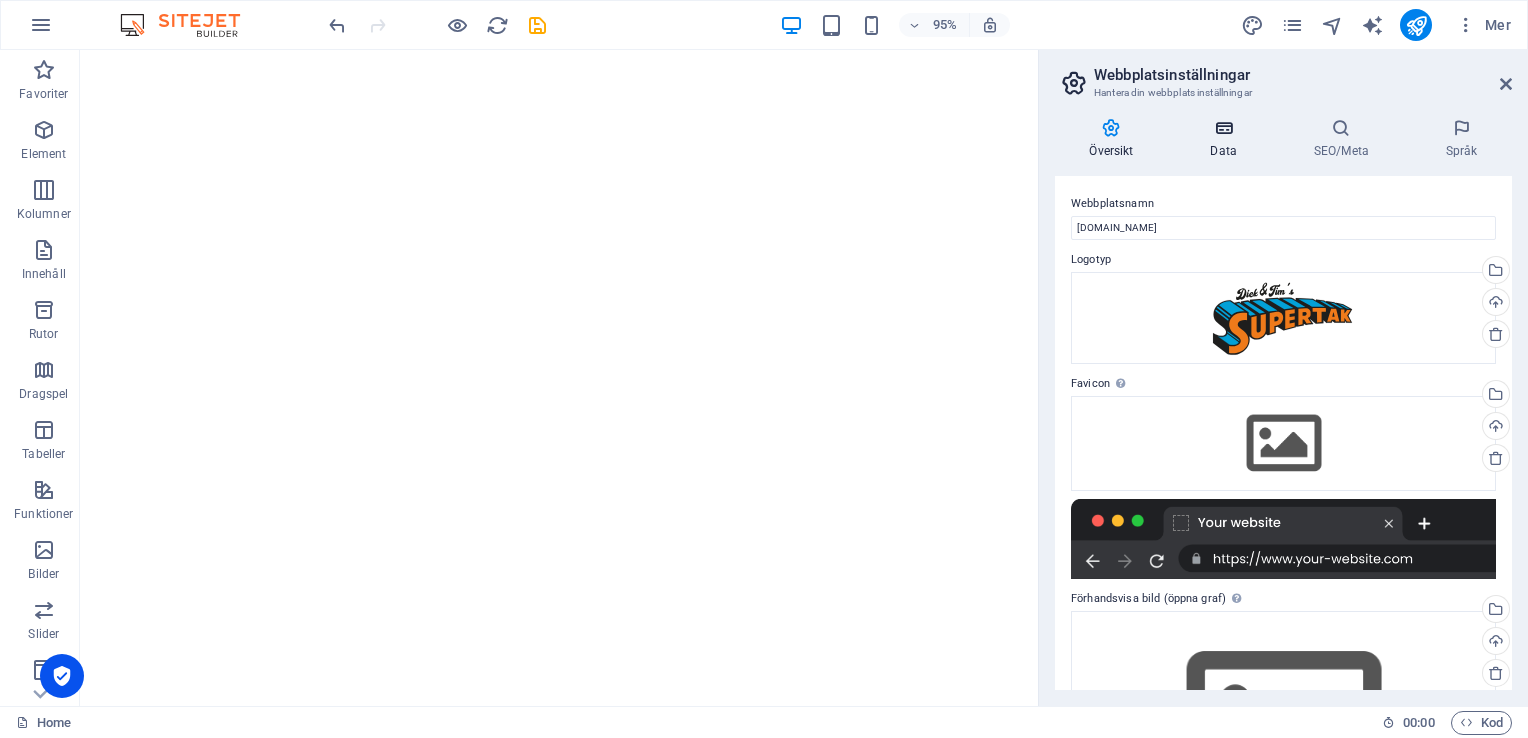 click at bounding box center (1223, 128) 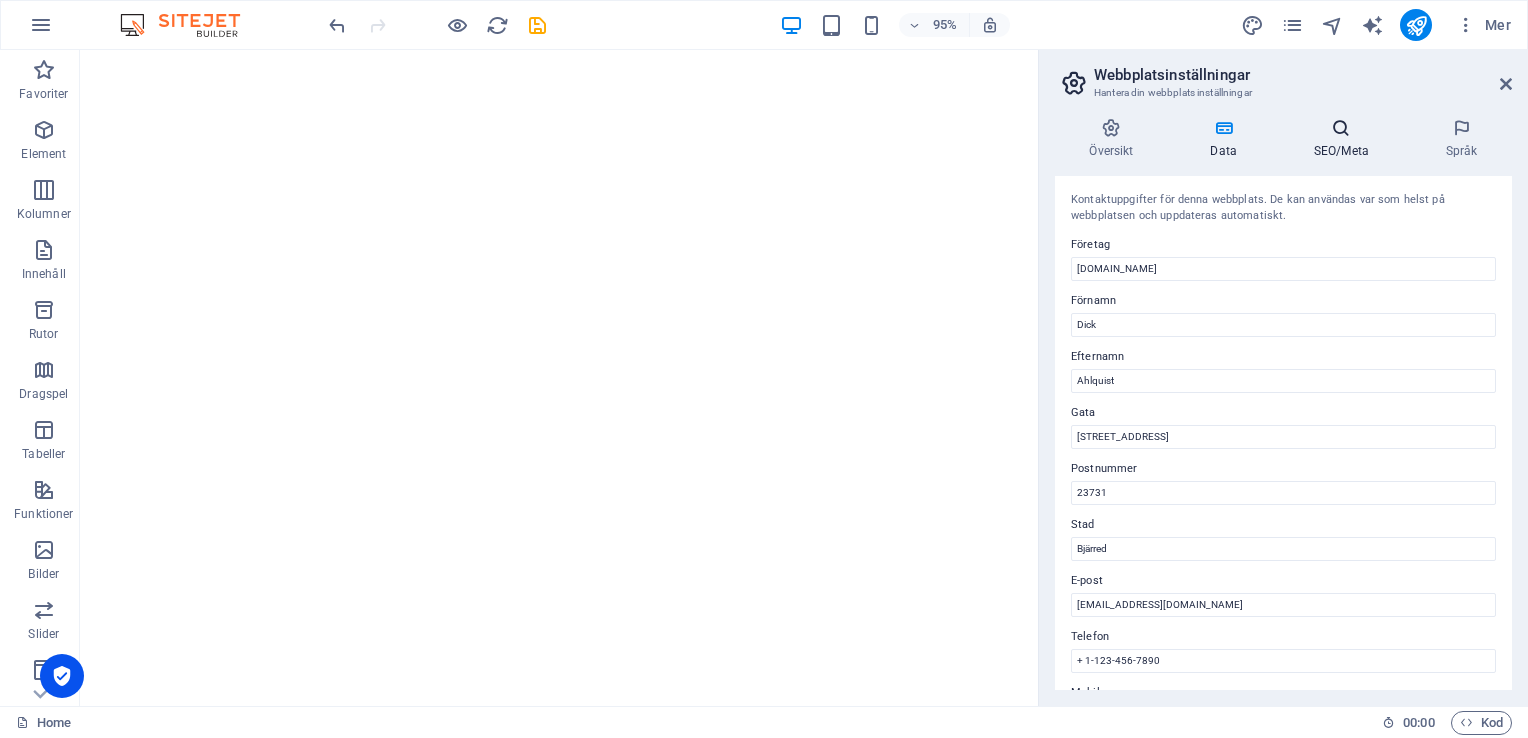 click at bounding box center (1341, 128) 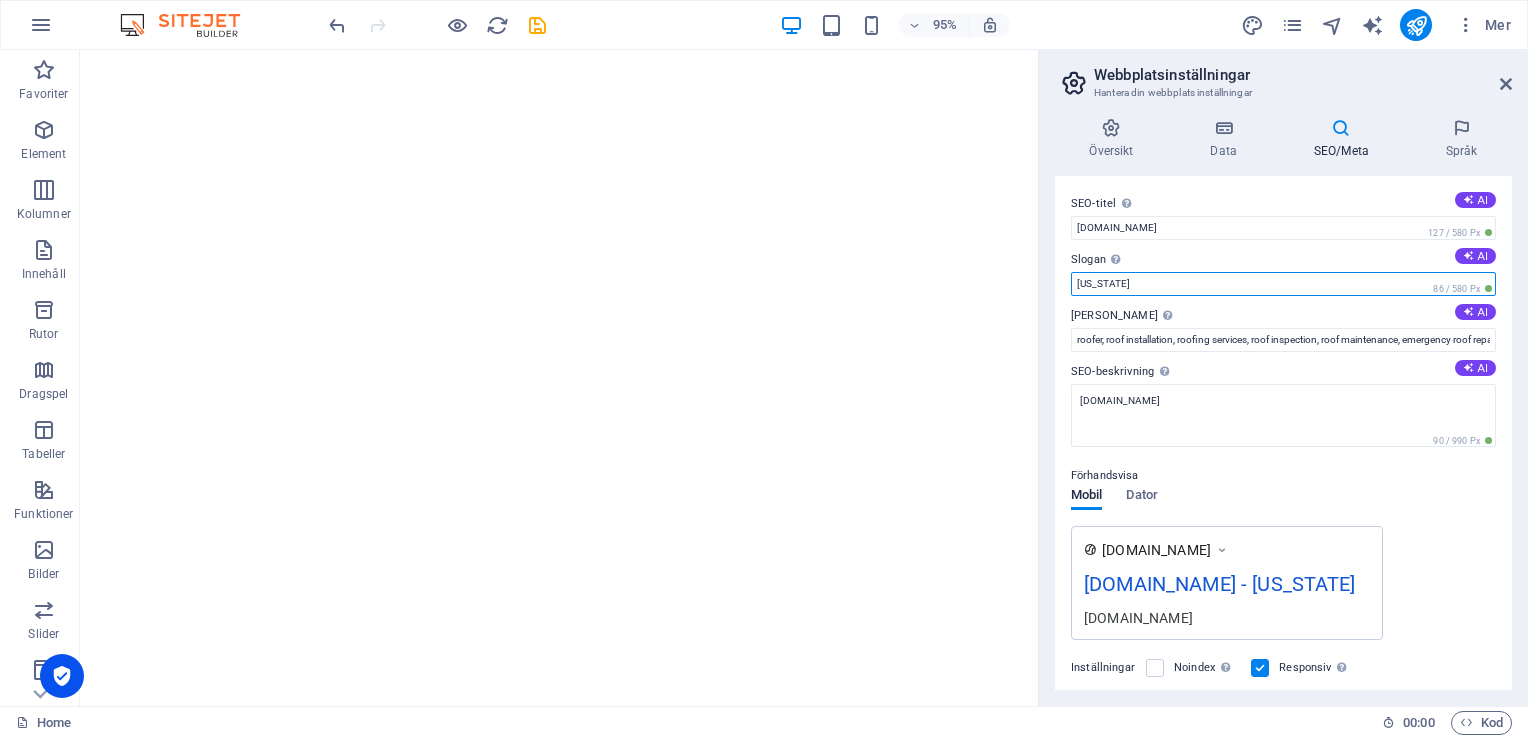 drag, startPoint x: 1129, startPoint y: 282, endPoint x: 1050, endPoint y: 301, distance: 81.25269 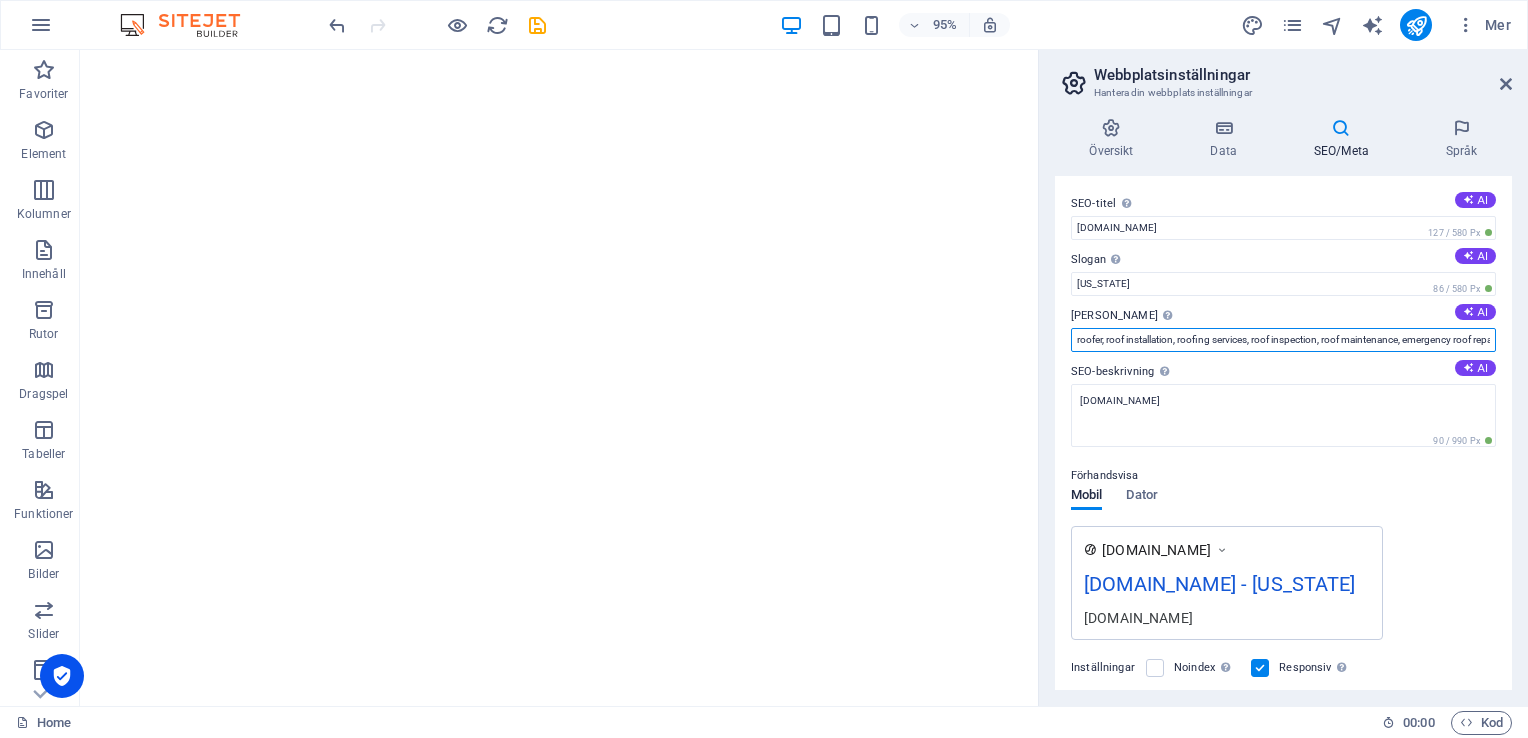 click on "roofer, roof installation, roofing services, roof inspection, roof maintenance, emergency roof repair, roofing contractor, [DOMAIN_NAME], [US_STATE]" at bounding box center (1283, 340) 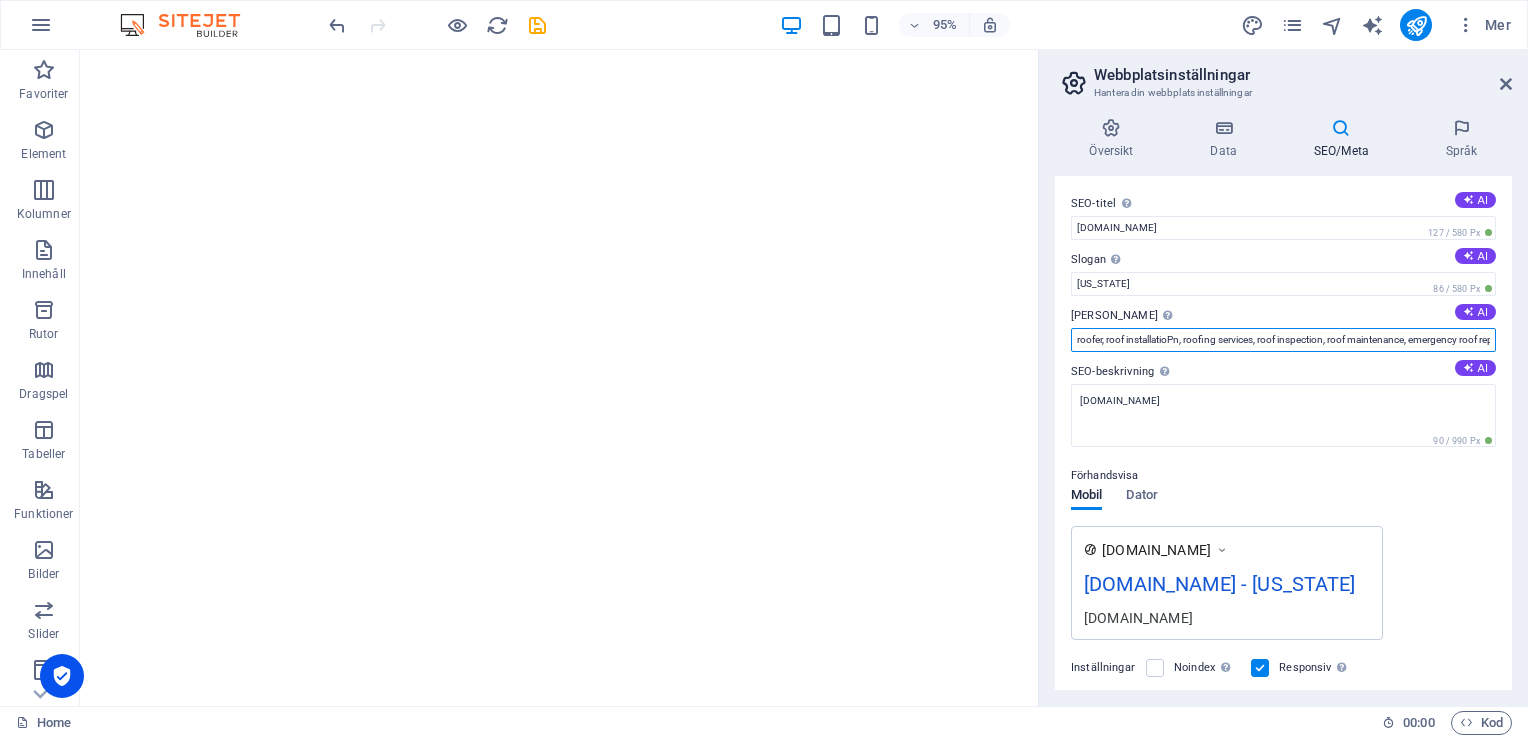 type on "roofer, roof installation, roofing services, roof inspection, roof maintenance, emergency roof repair, roofing contractor, [DOMAIN_NAME], [US_STATE]" 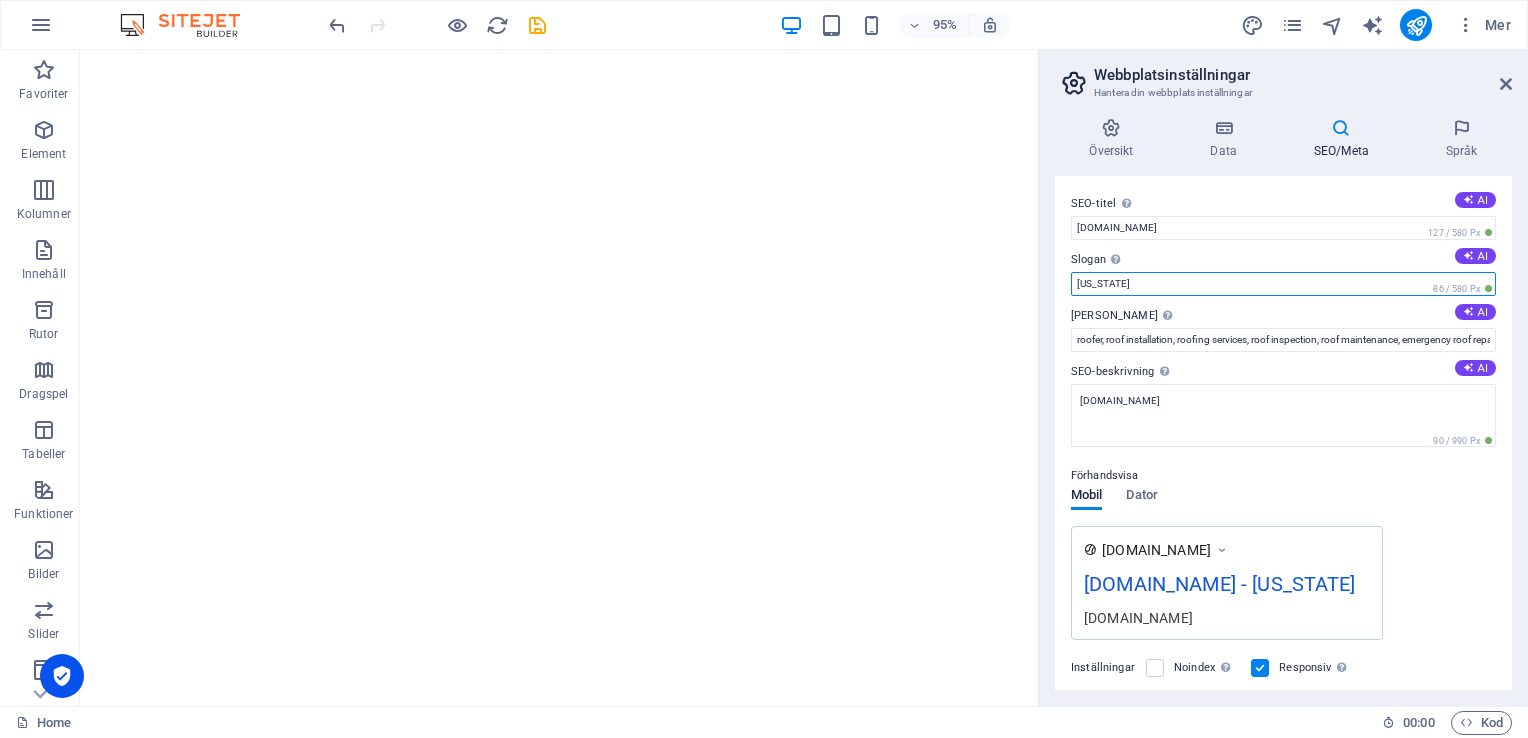 drag, startPoint x: 1159, startPoint y: 293, endPoint x: 1074, endPoint y: 279, distance: 86.145226 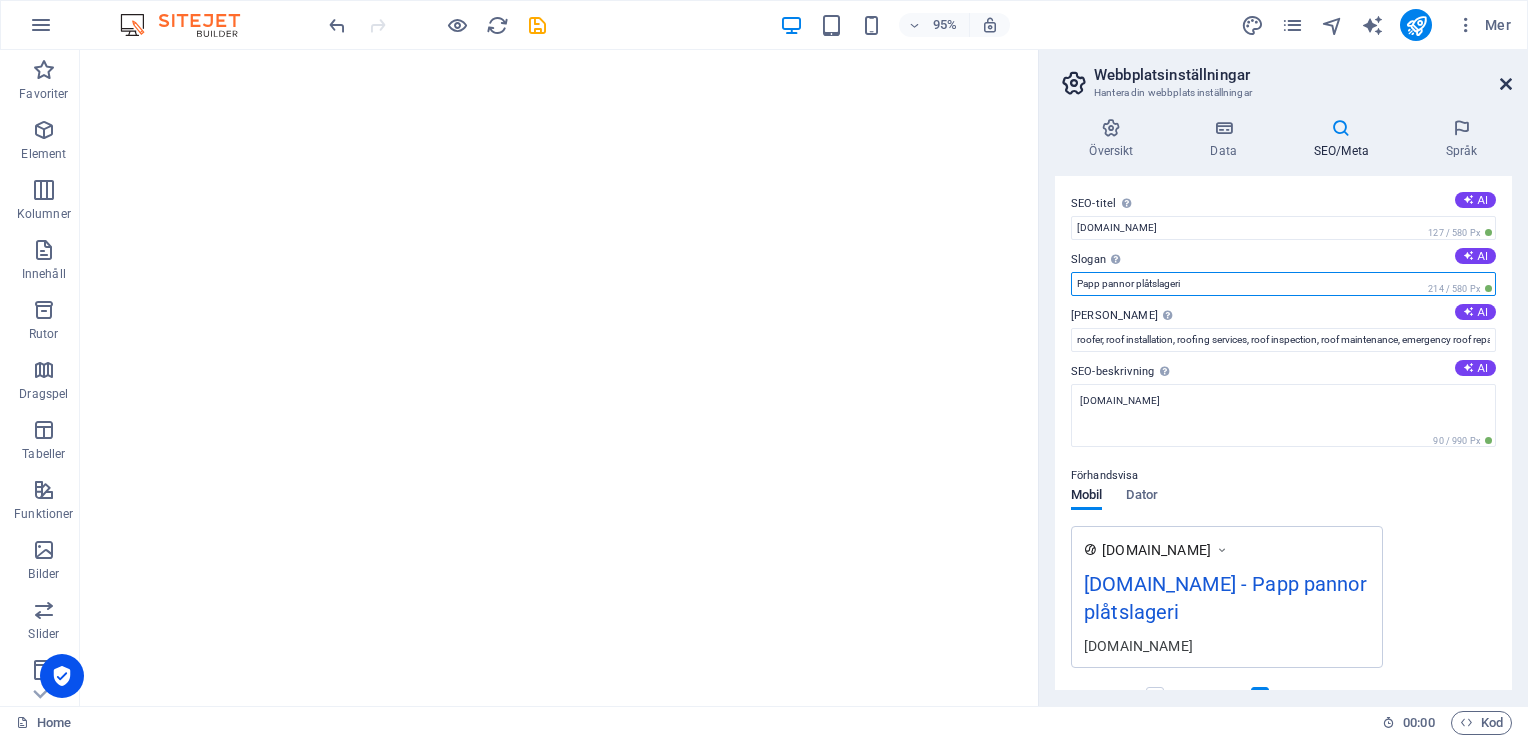 type on "Papp pannor plåtslageri" 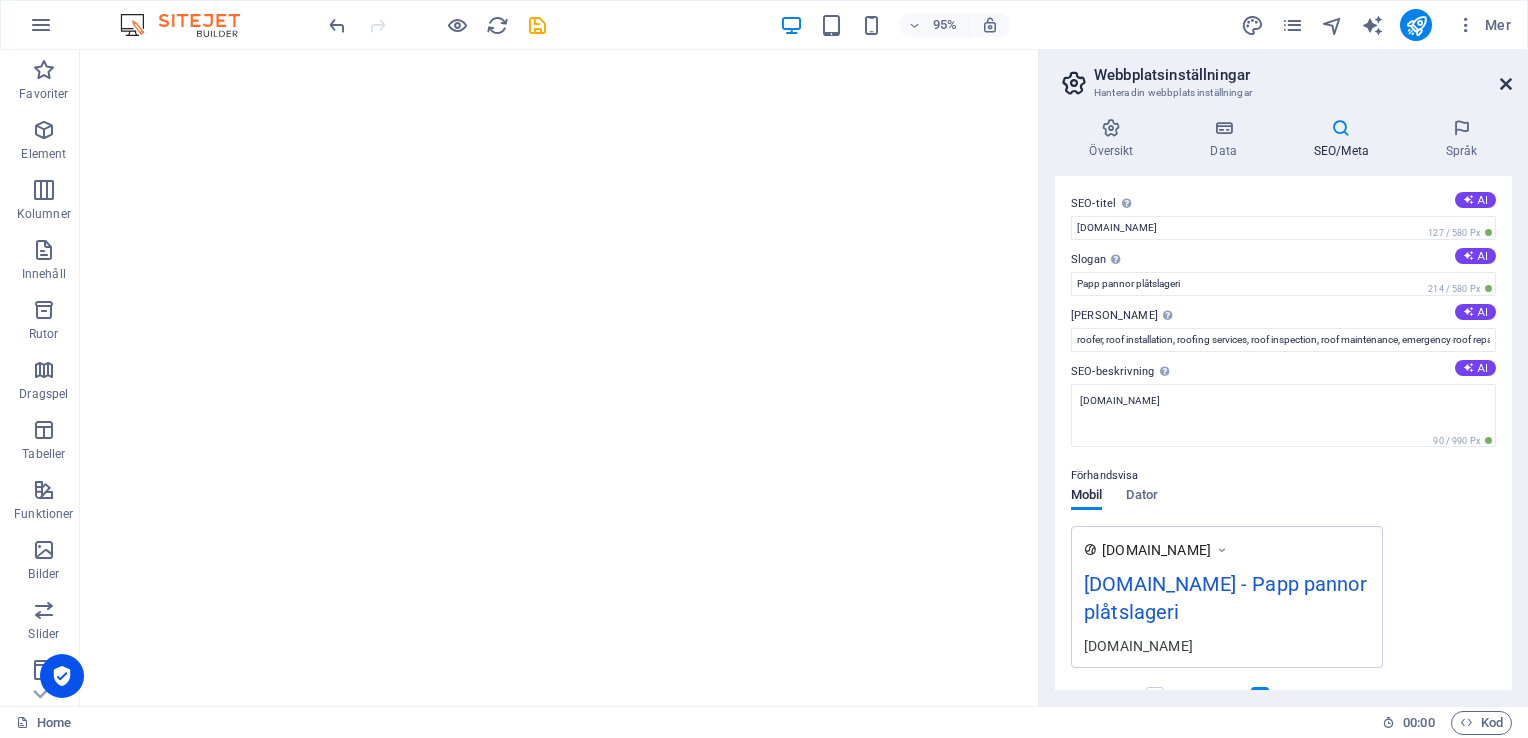 click at bounding box center [1506, 84] 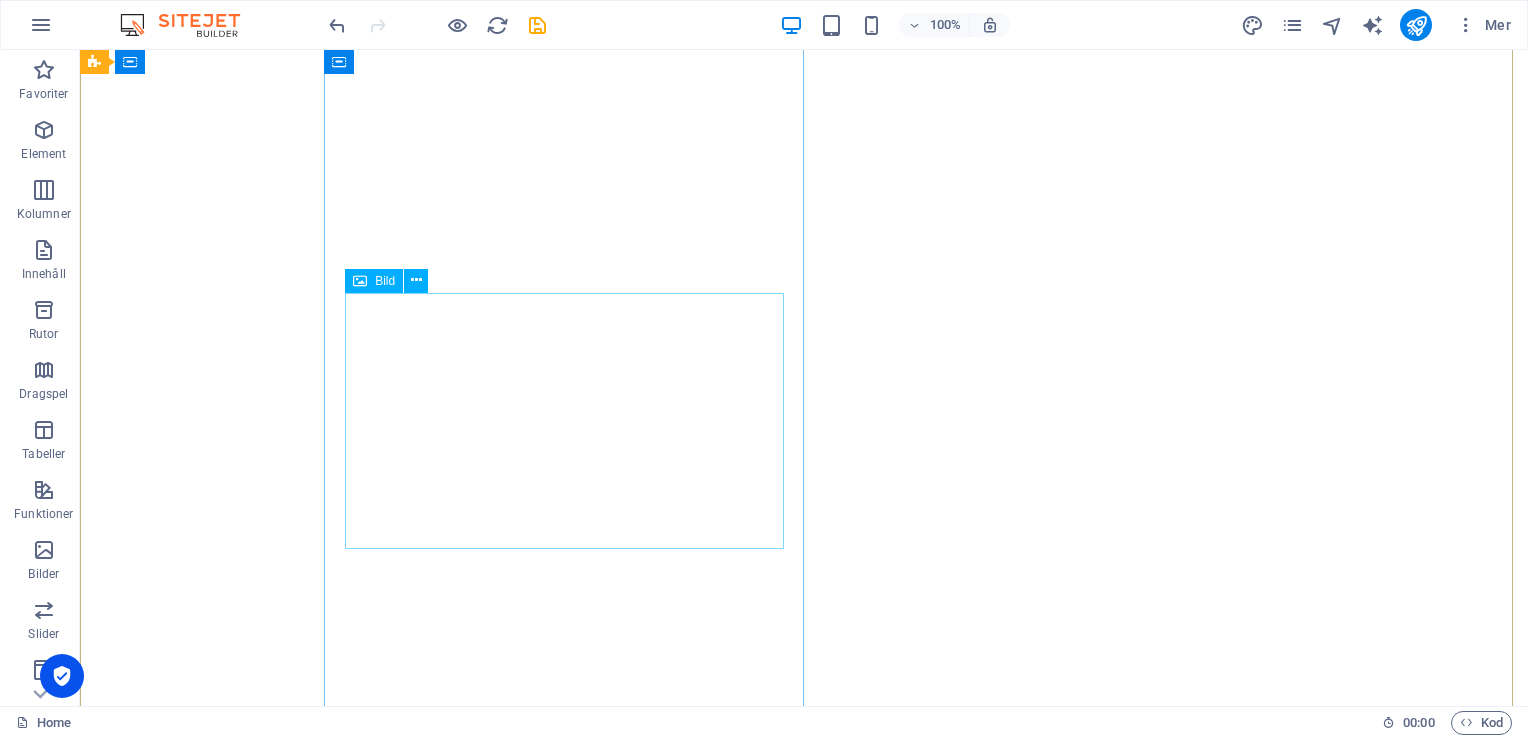 click at bounding box center (572, 1298) 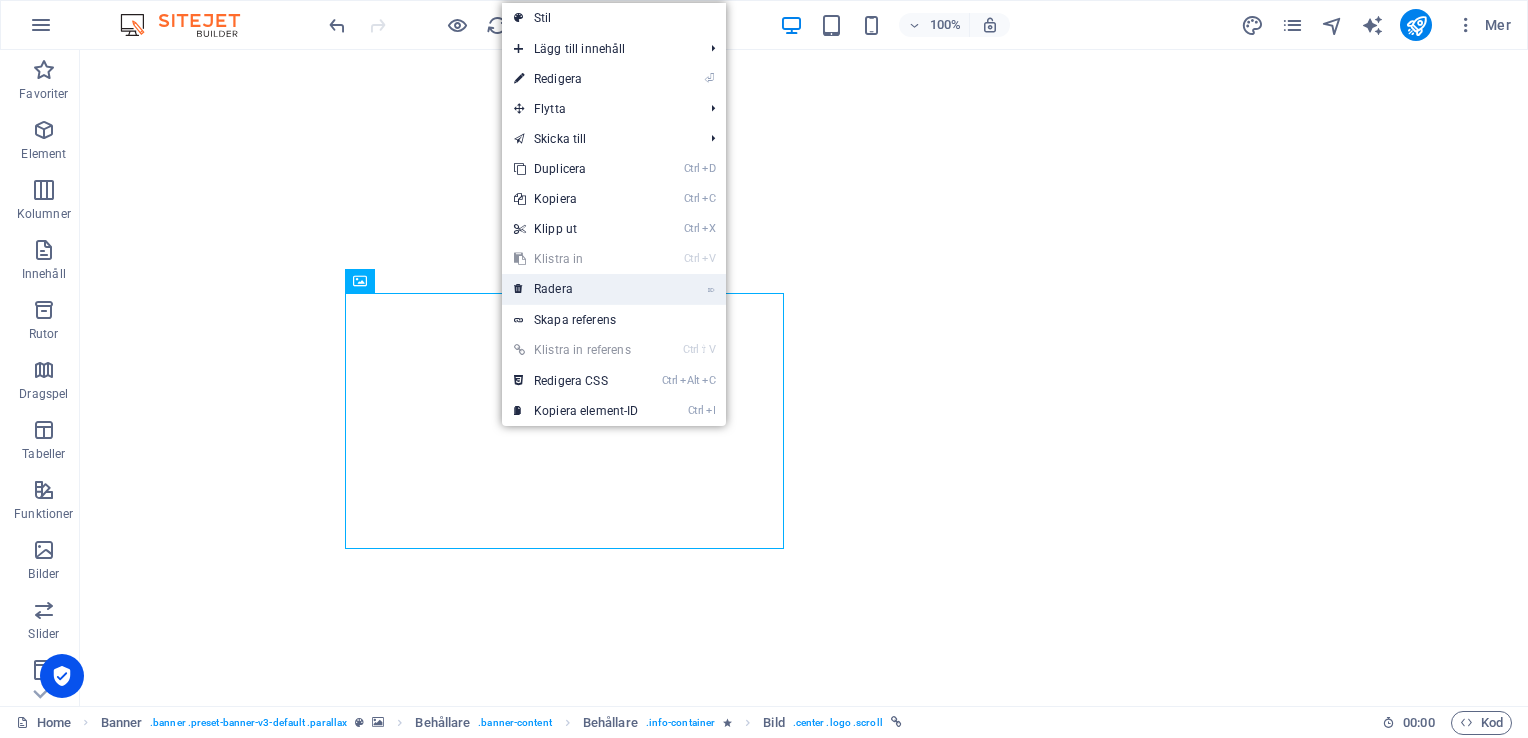 click on "⌦  Radera" at bounding box center [576, 289] 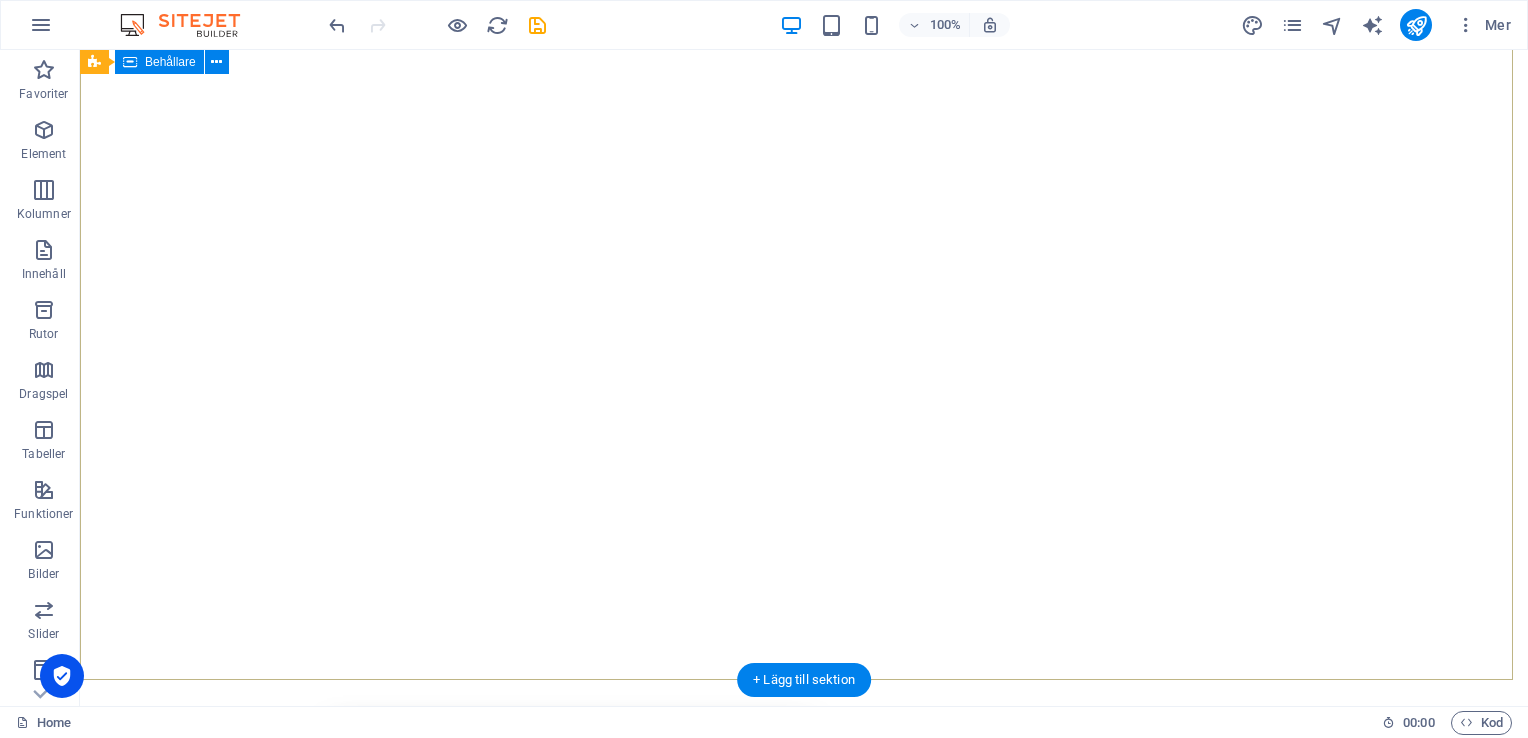 scroll, scrollTop: 0, scrollLeft: 0, axis: both 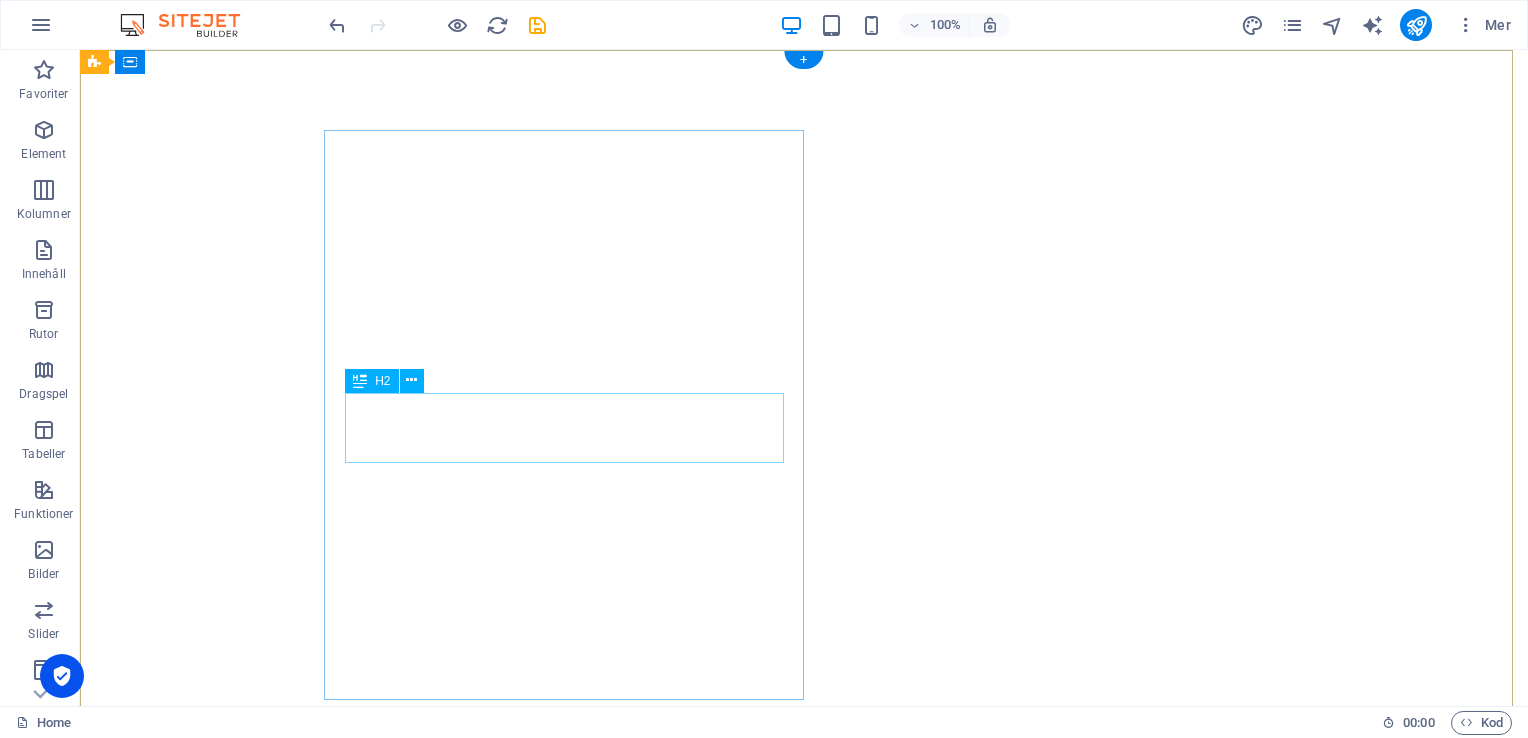 click on "roofing services" at bounding box center (572, 1129) 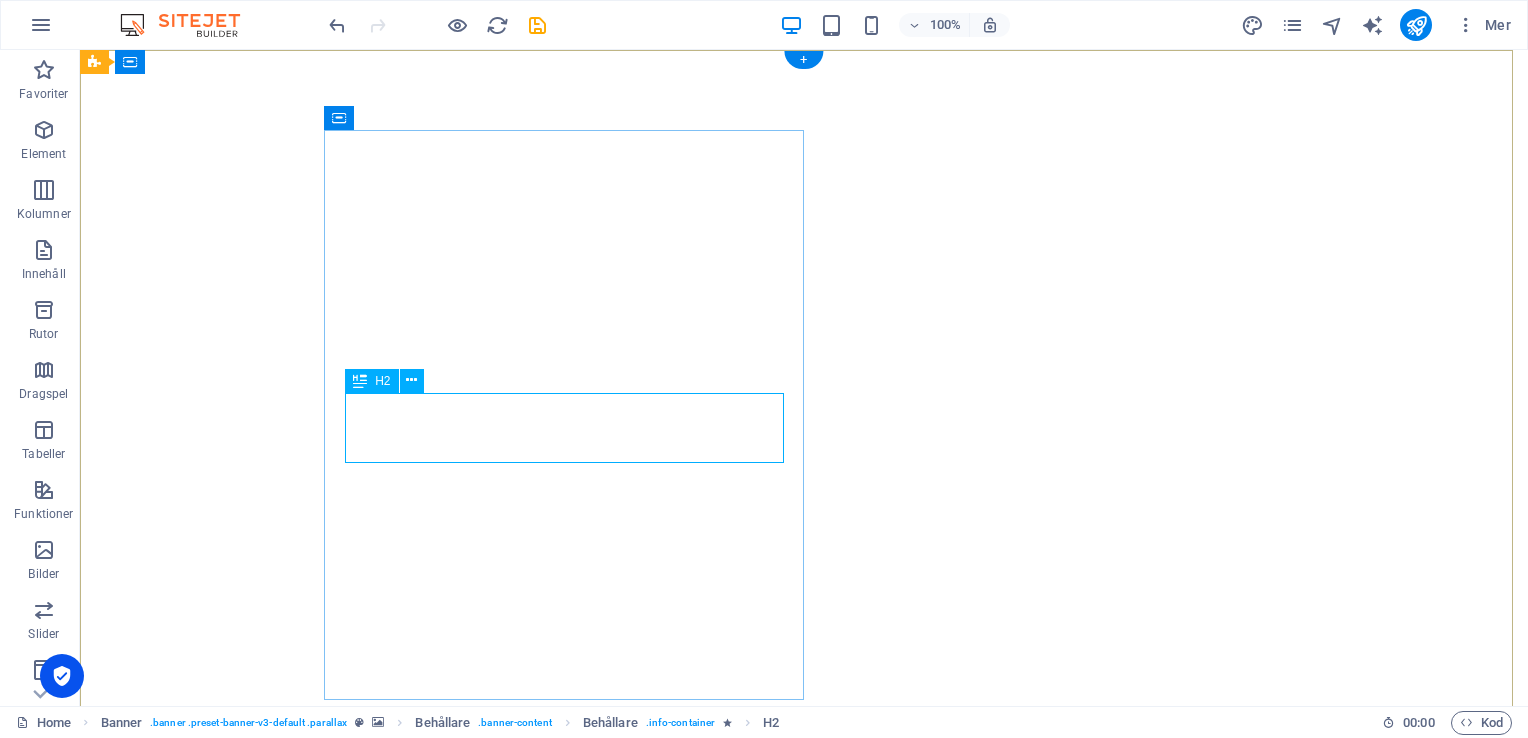 click on "roofing services" at bounding box center (572, 1129) 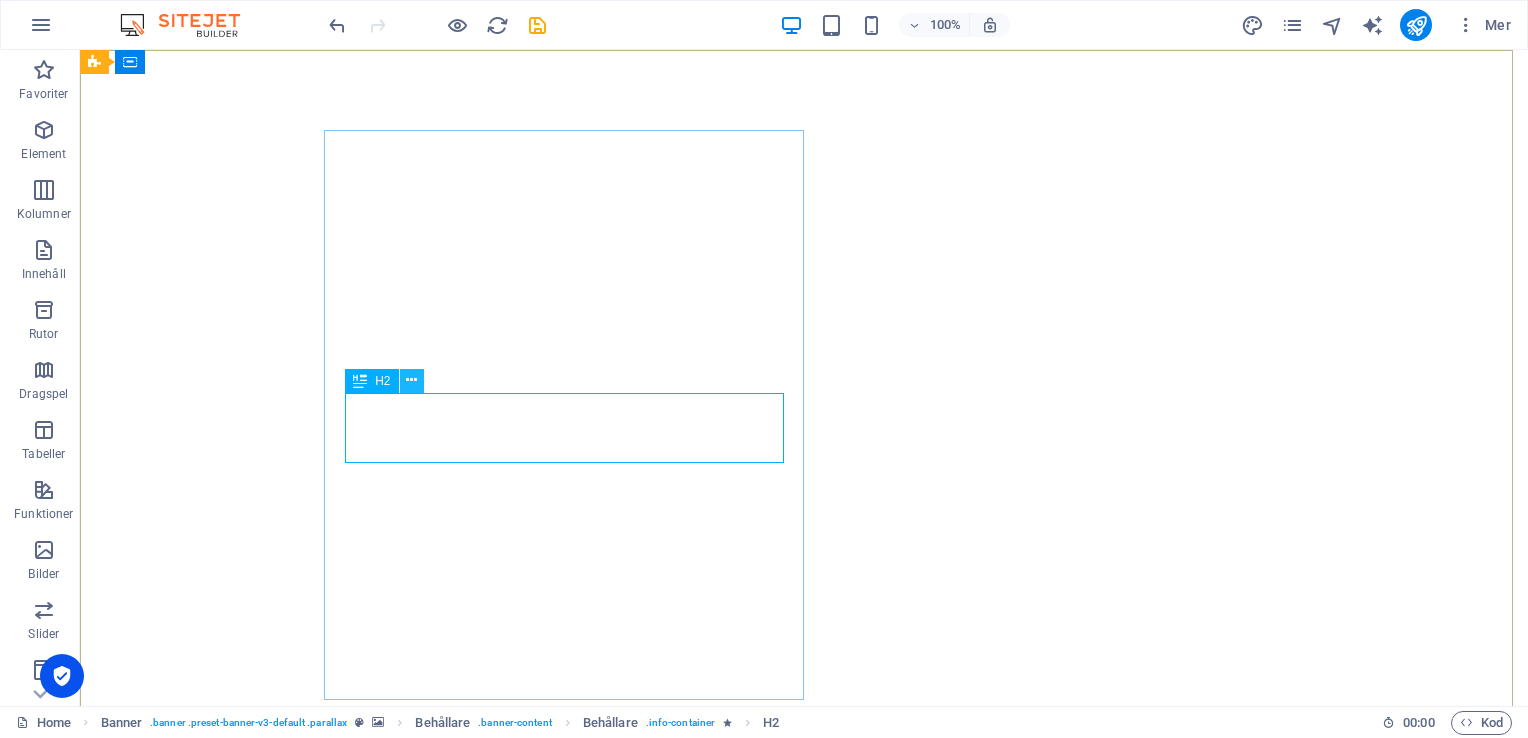 click at bounding box center [411, 380] 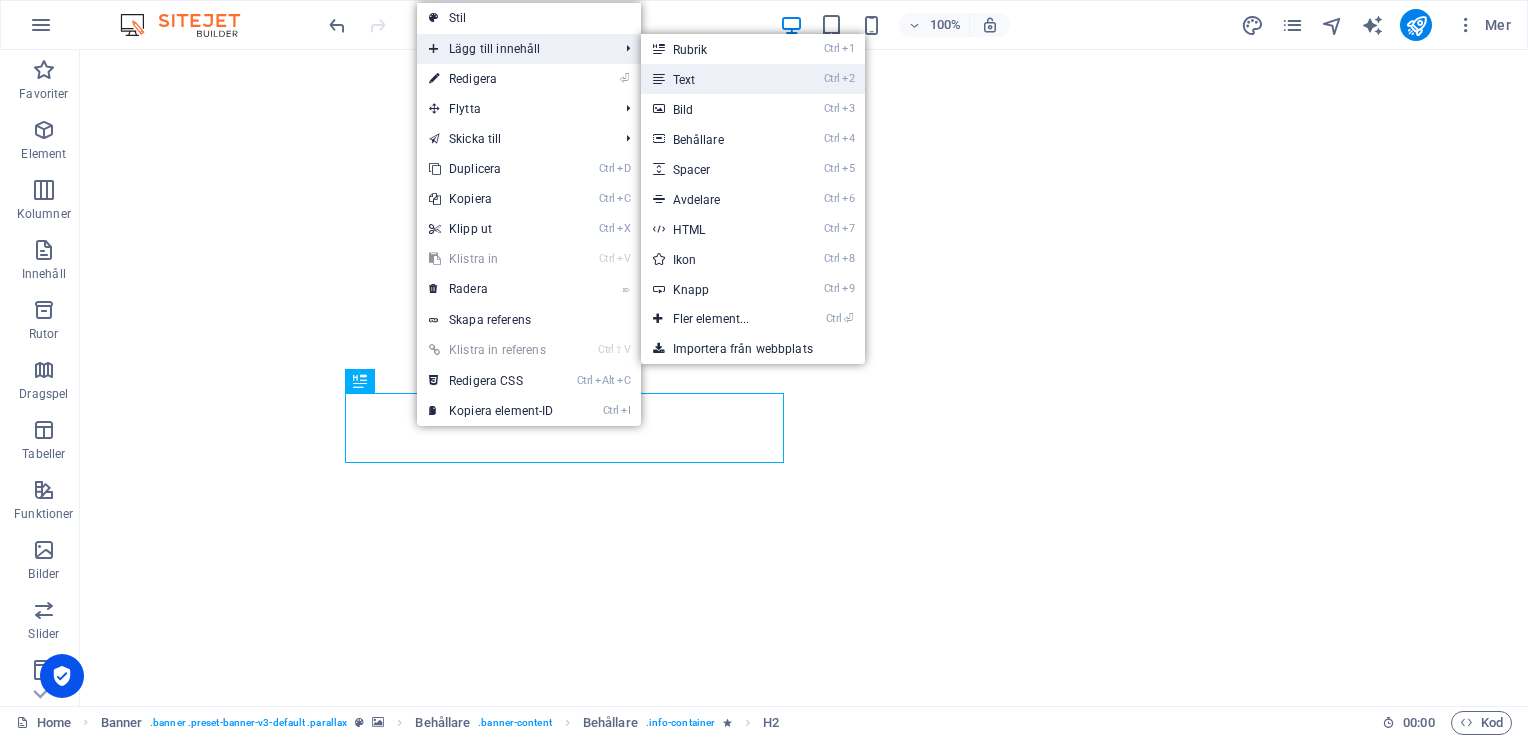 click on "Ctrl 2  Text" at bounding box center [715, 79] 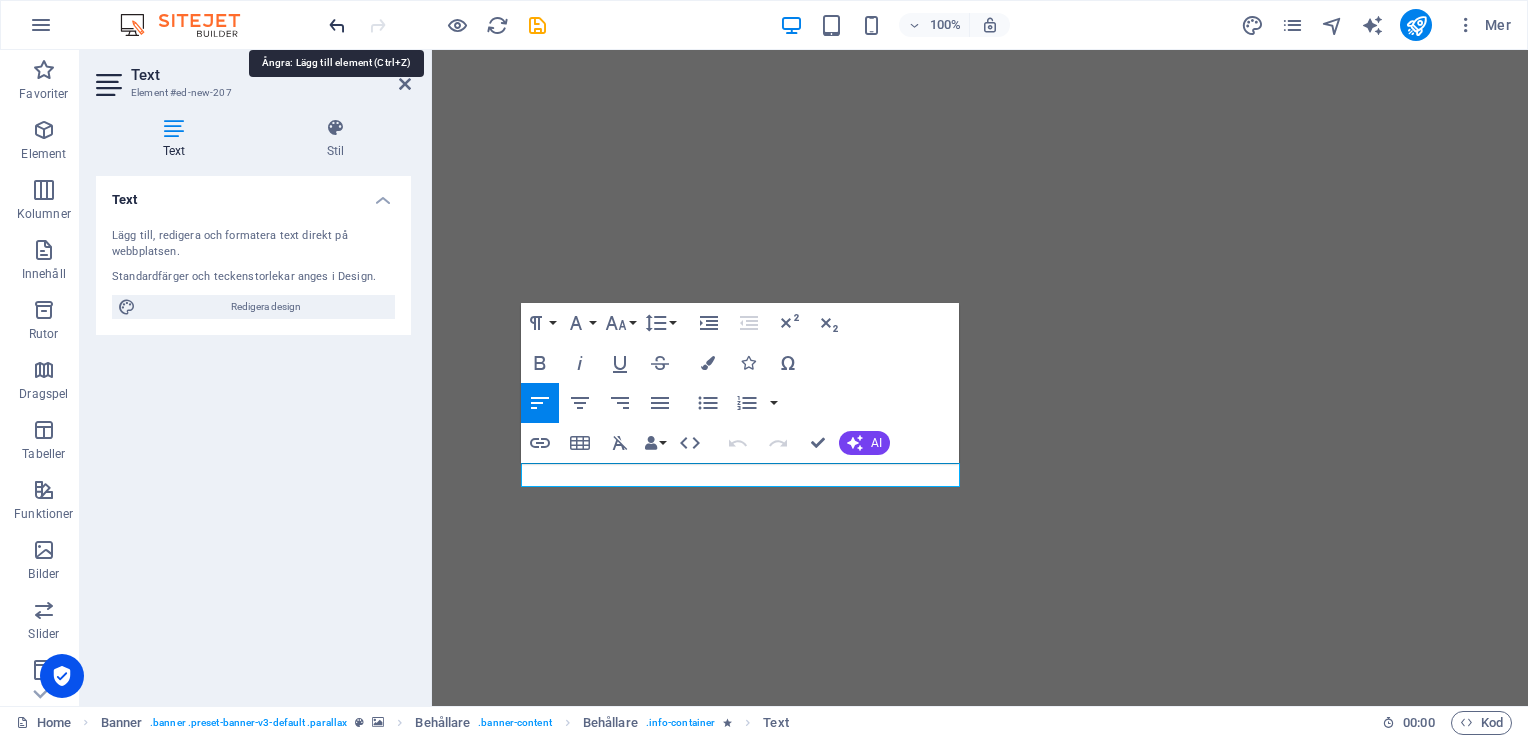 click at bounding box center (337, 25) 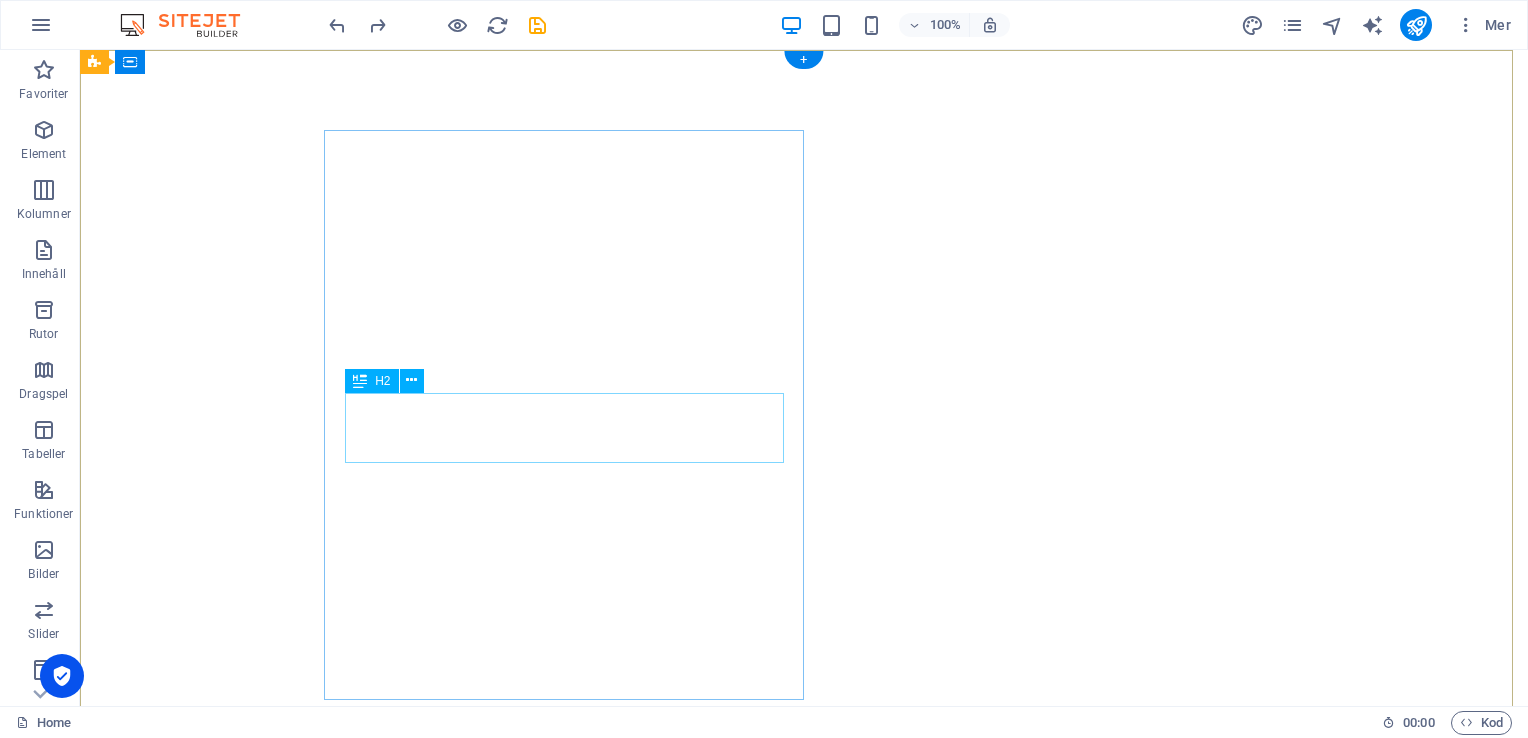 click on "roofing services" at bounding box center (572, 1129) 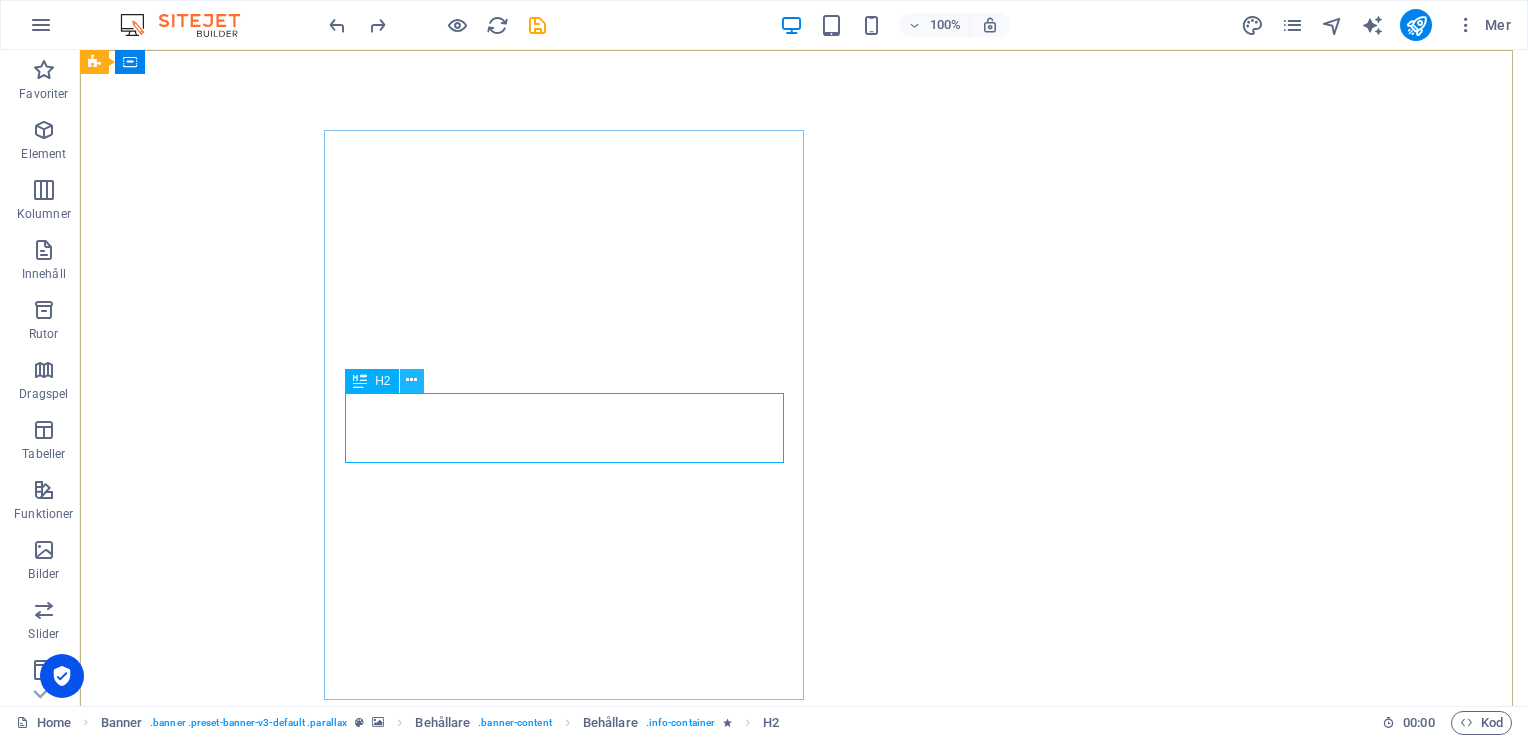 click at bounding box center [411, 380] 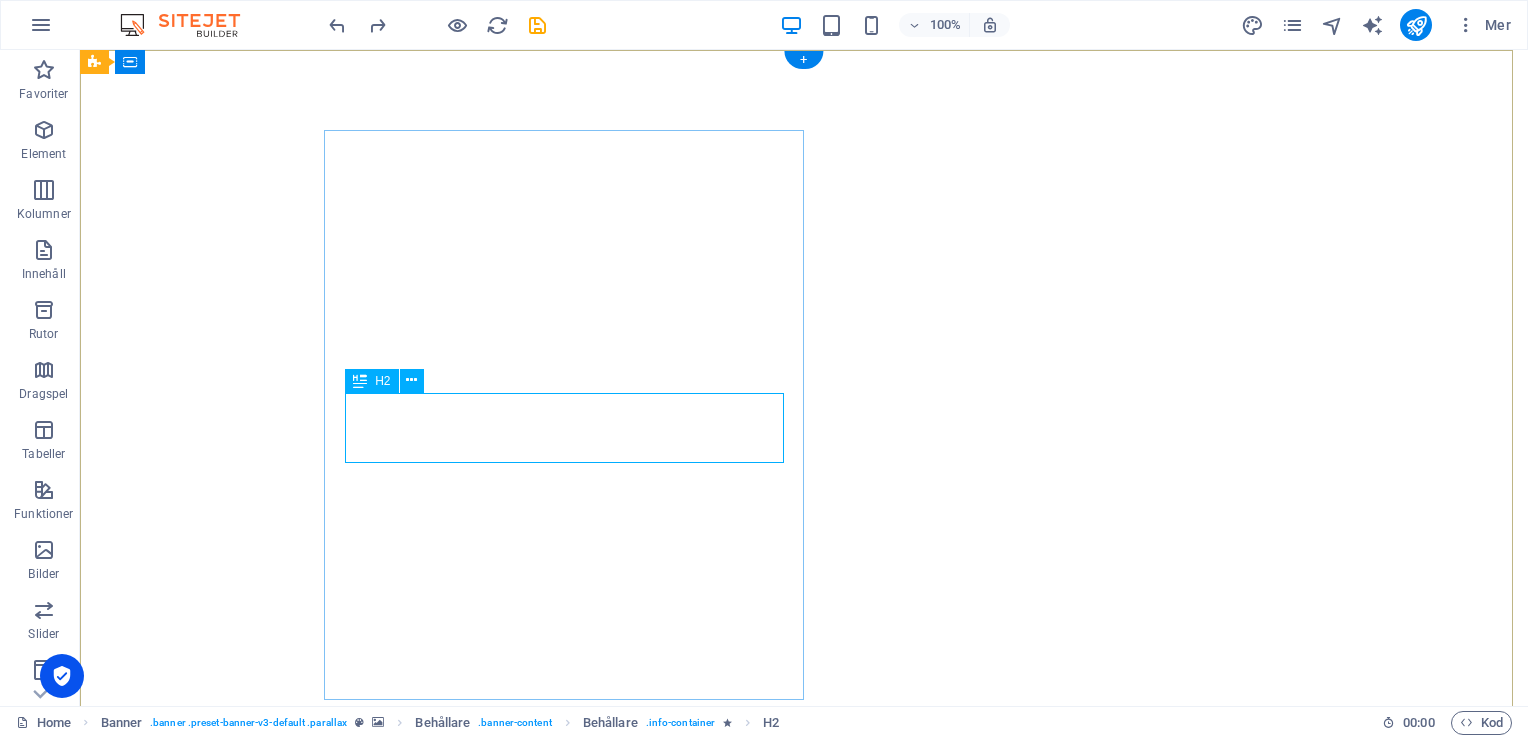 click on "roofing services" at bounding box center (572, 1129) 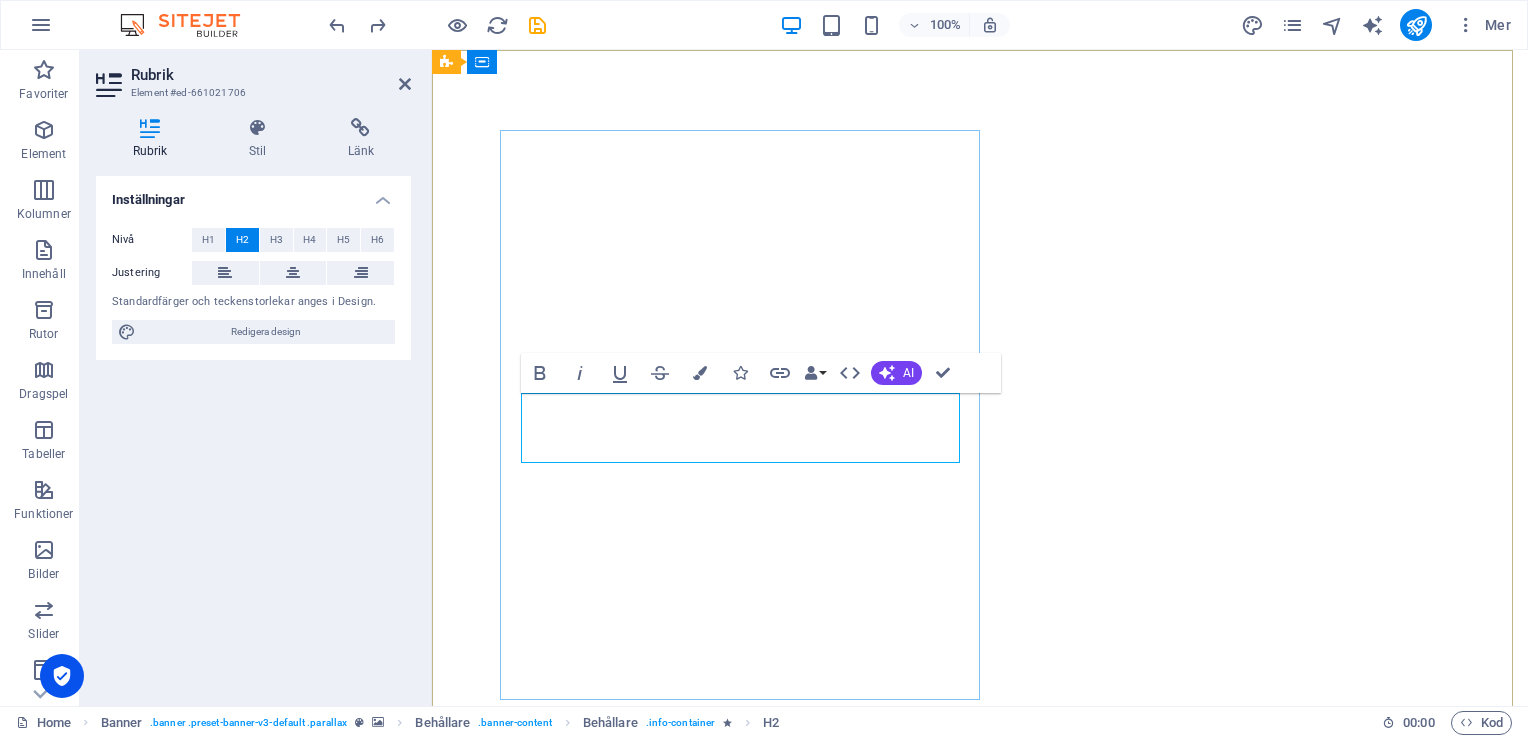 type 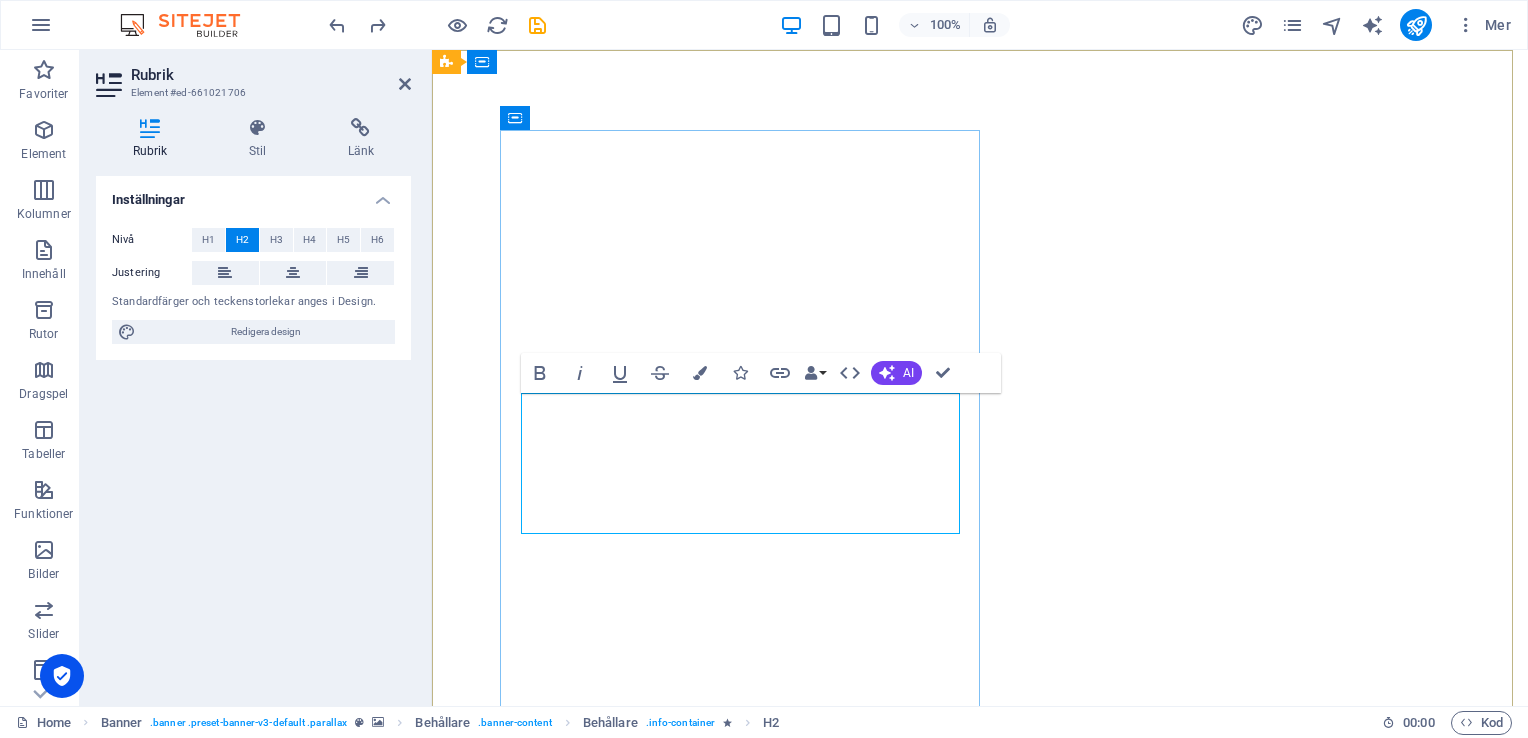 drag, startPoint x: 898, startPoint y: 478, endPoint x: 612, endPoint y: 424, distance: 291.05325 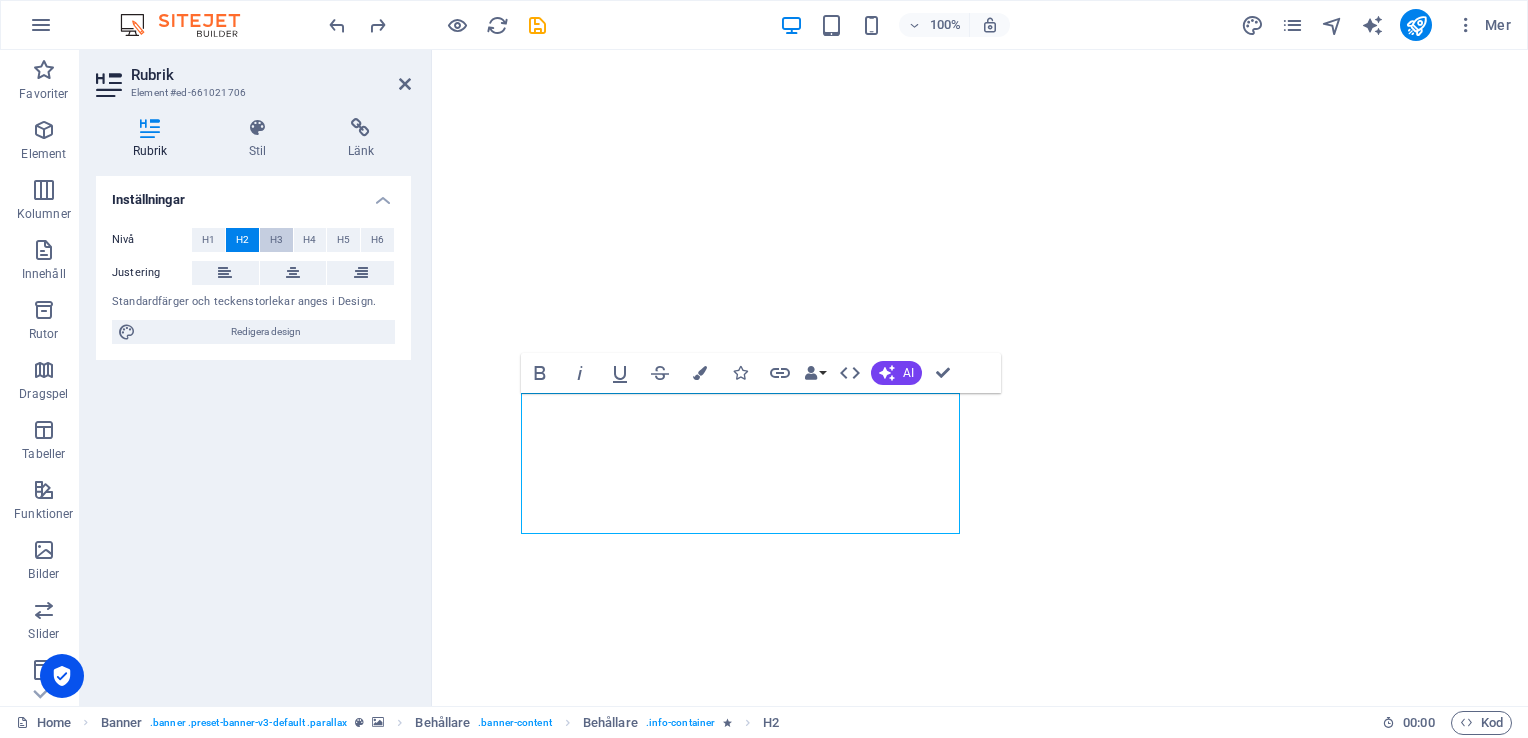 click on "H3" at bounding box center [276, 240] 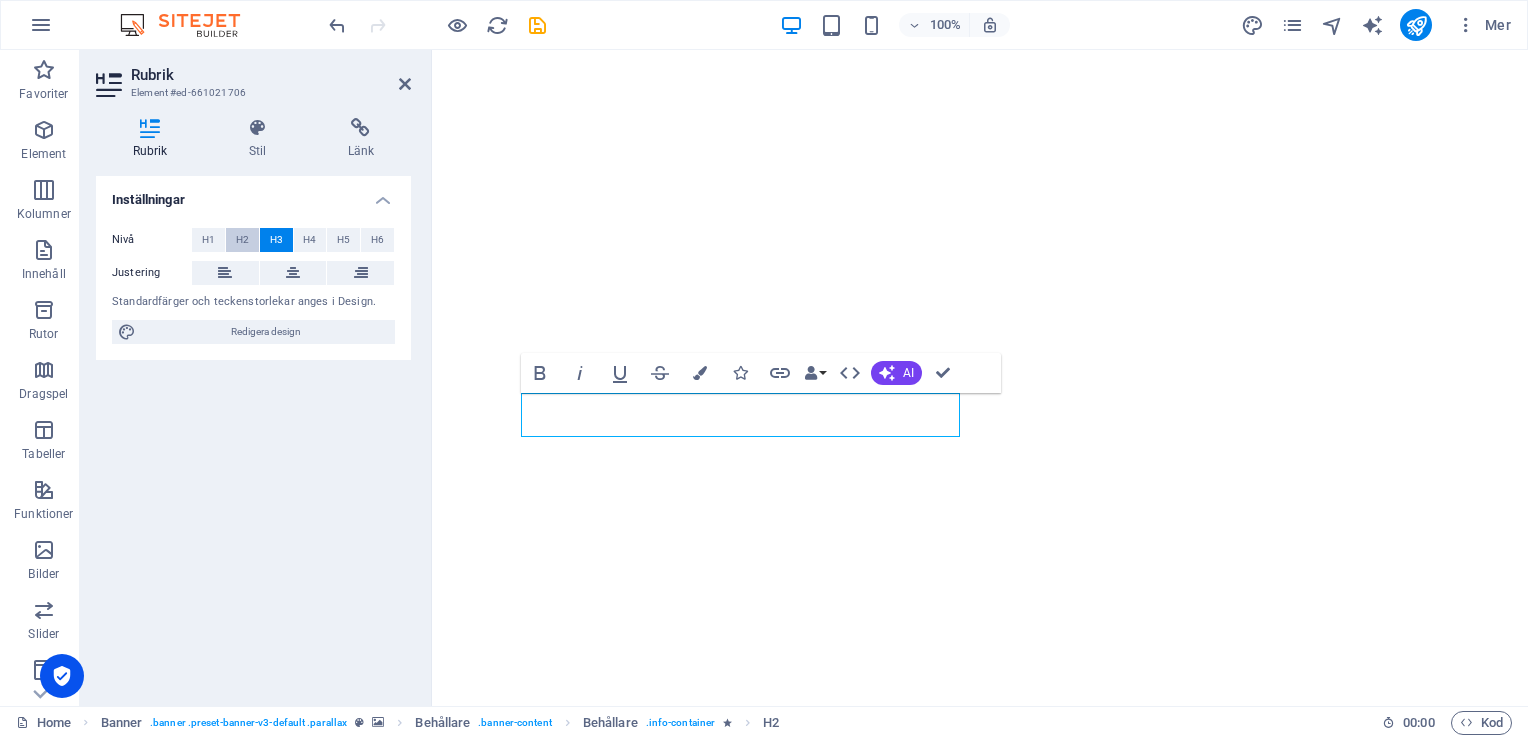 click on "H2" at bounding box center (242, 240) 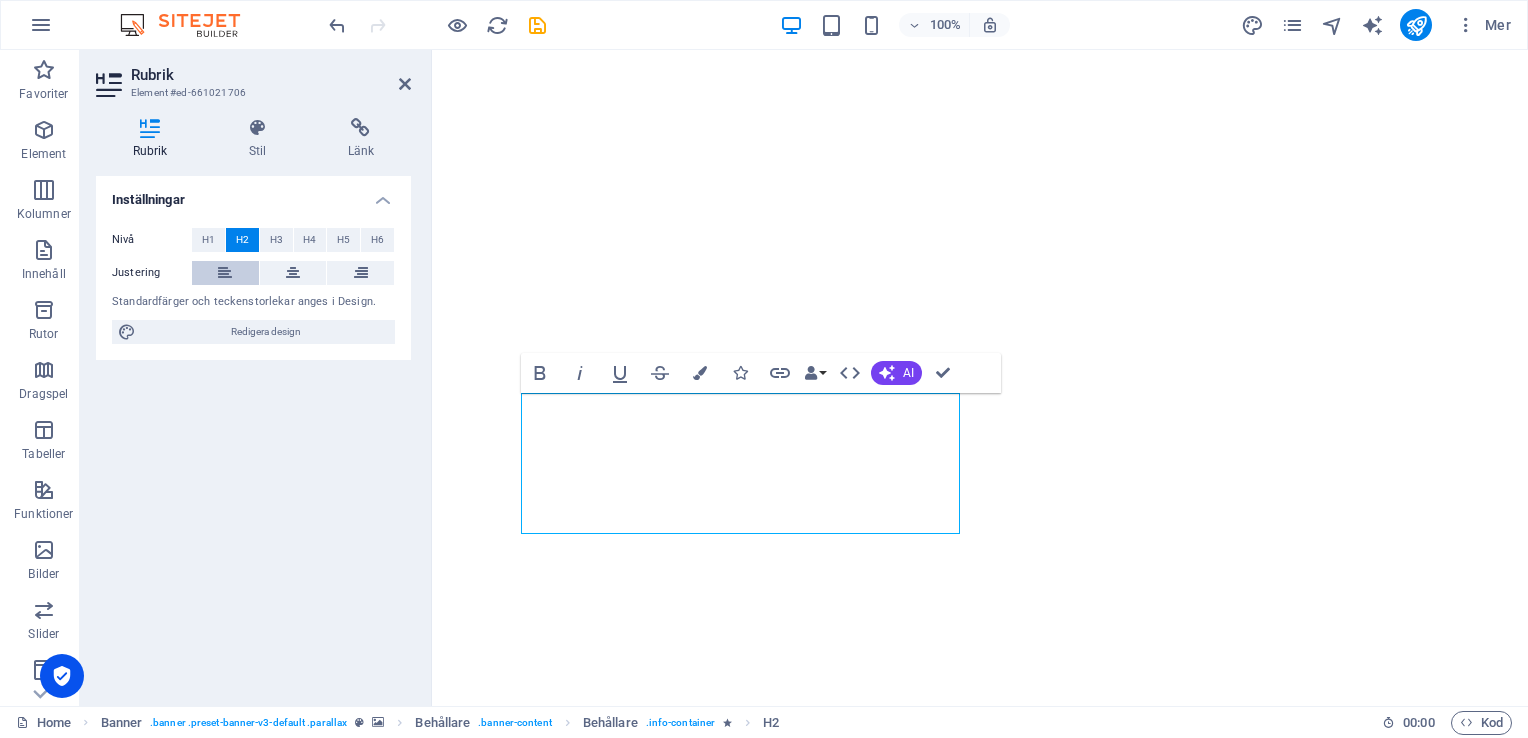 click at bounding box center (225, 273) 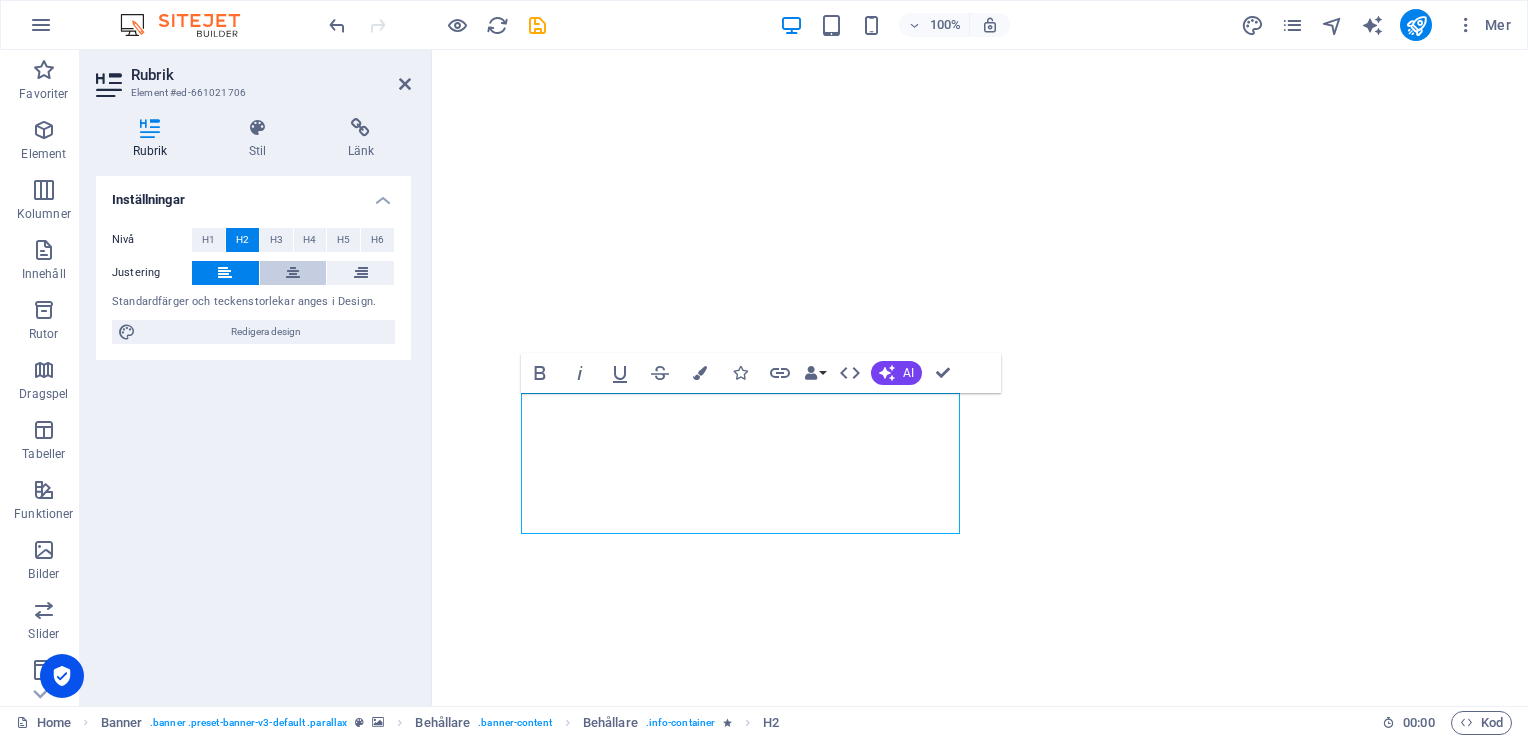 click at bounding box center (293, 273) 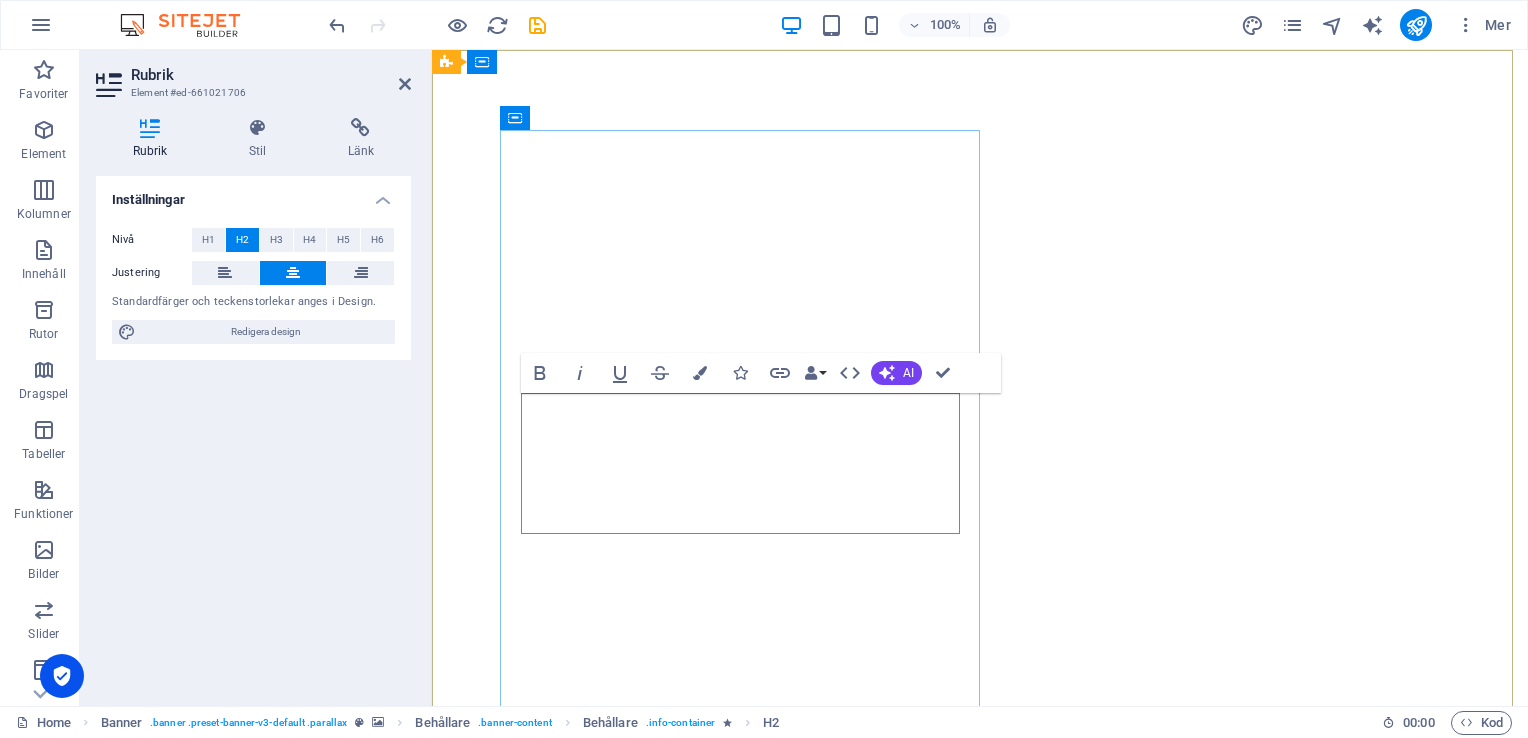 click on "​papp pannor plåtslageri" at bounding box center (748, 1206) 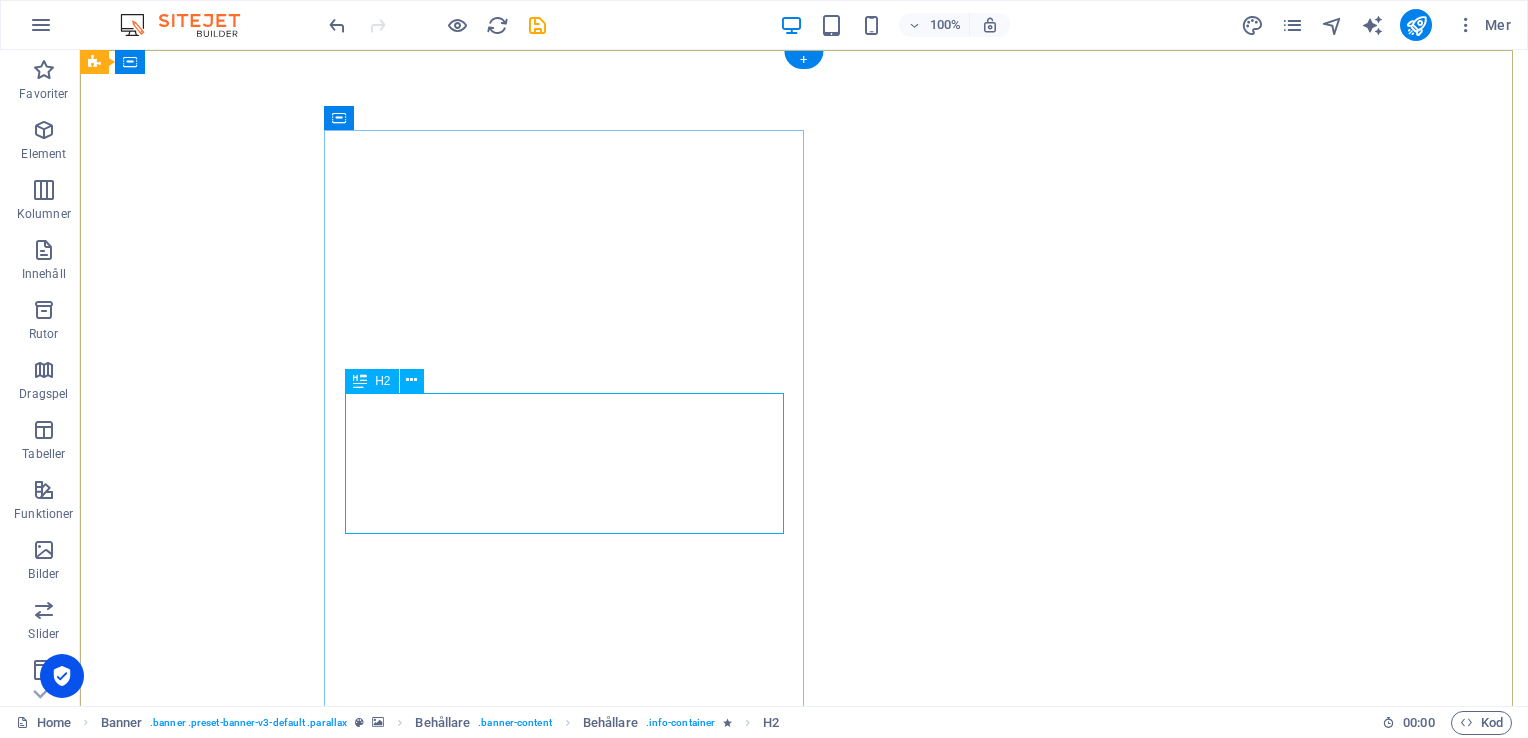 click on "papp pannor plåtslageri" at bounding box center [572, 1206] 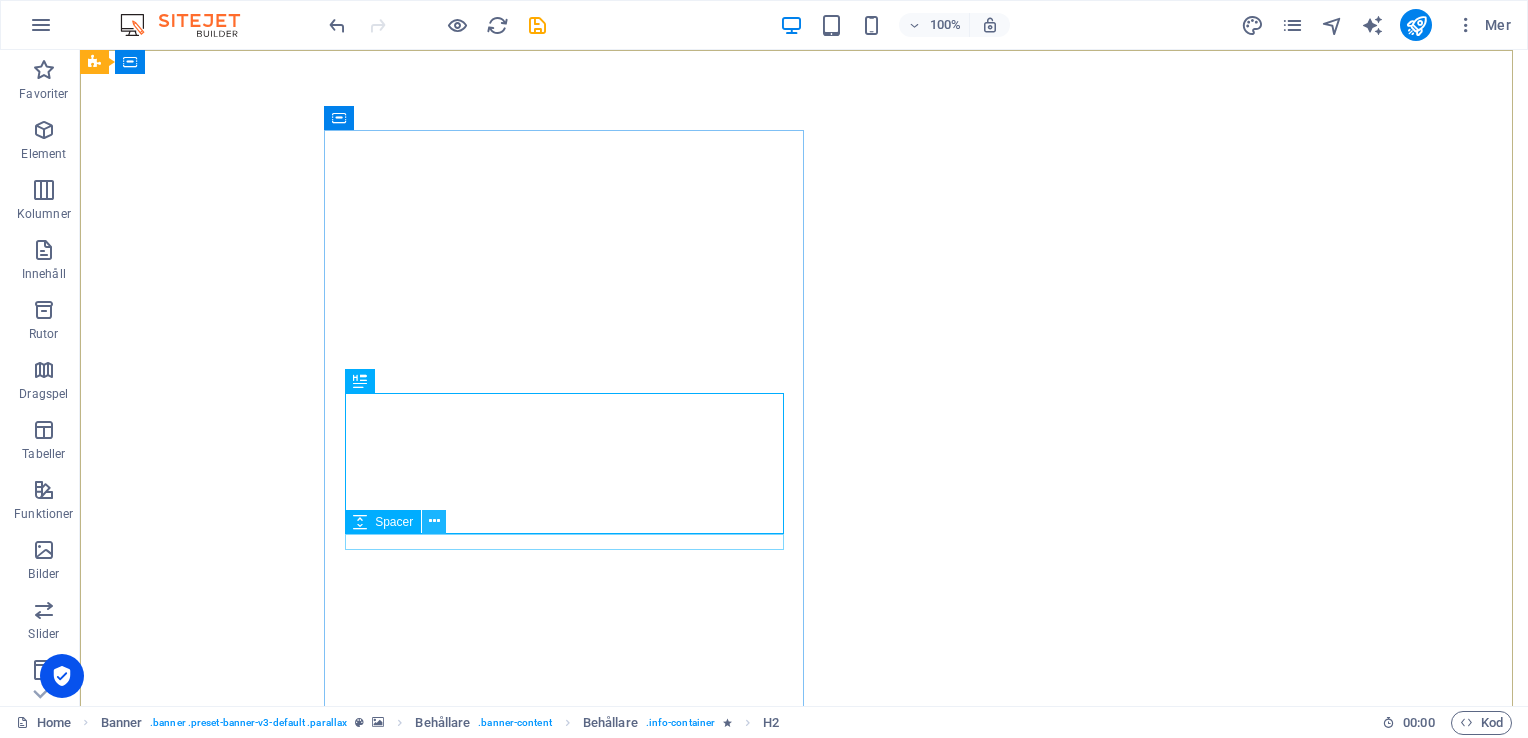 click at bounding box center (434, 521) 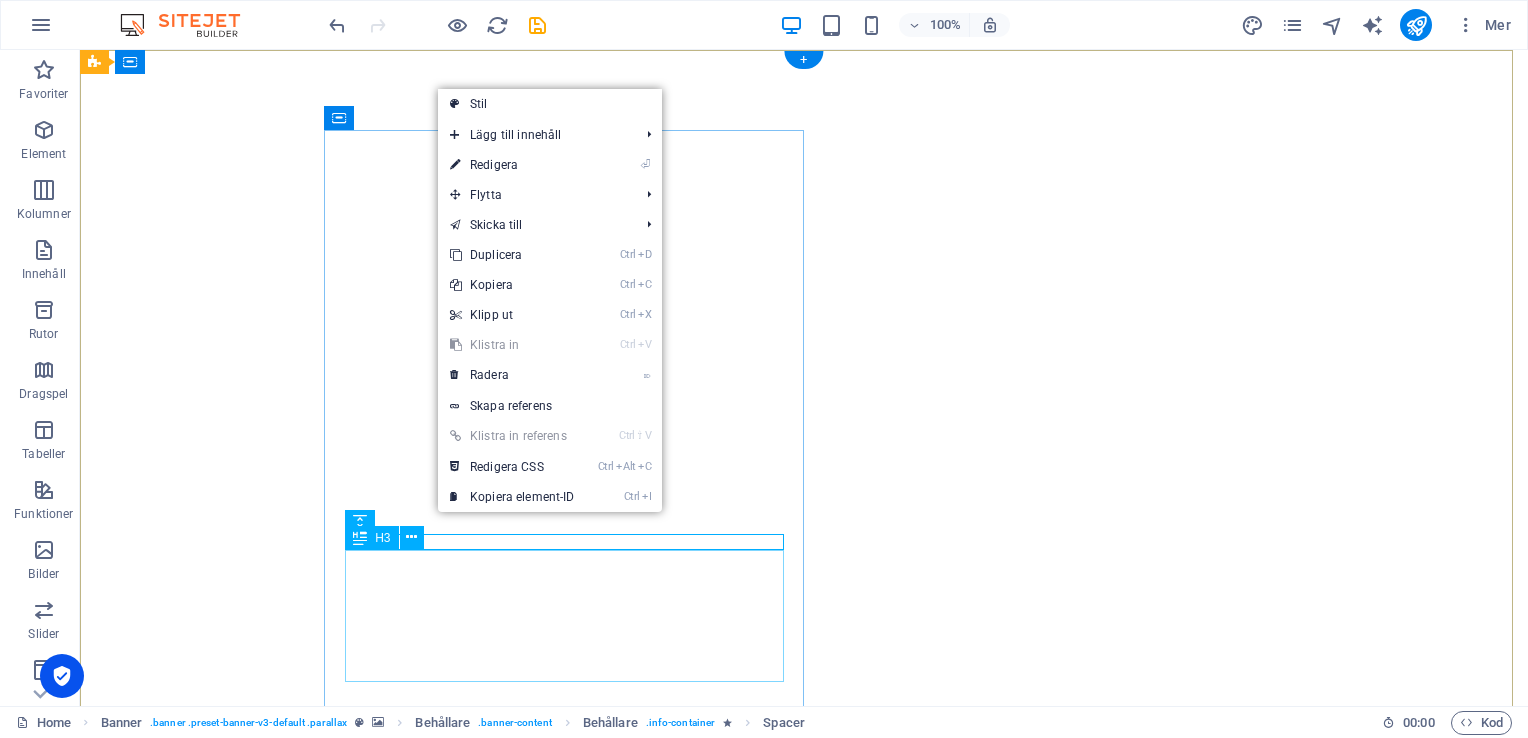click on "Lorem ipsum dolor sit amet, consetetur sadipscing elitr, sed diam nonumy eirmod." at bounding box center [572, 1359] 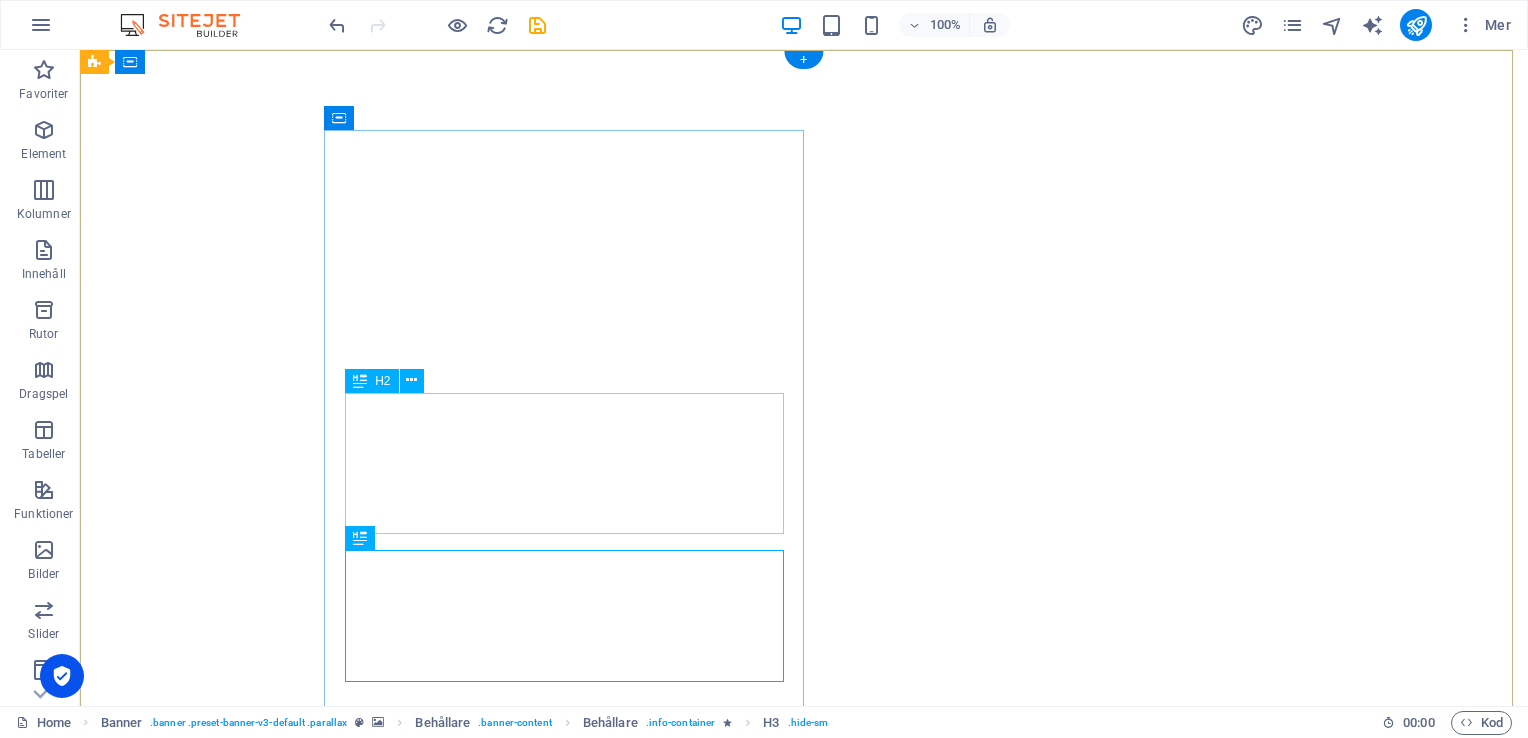 click on "papp pannor plåtslageri" at bounding box center (572, 1206) 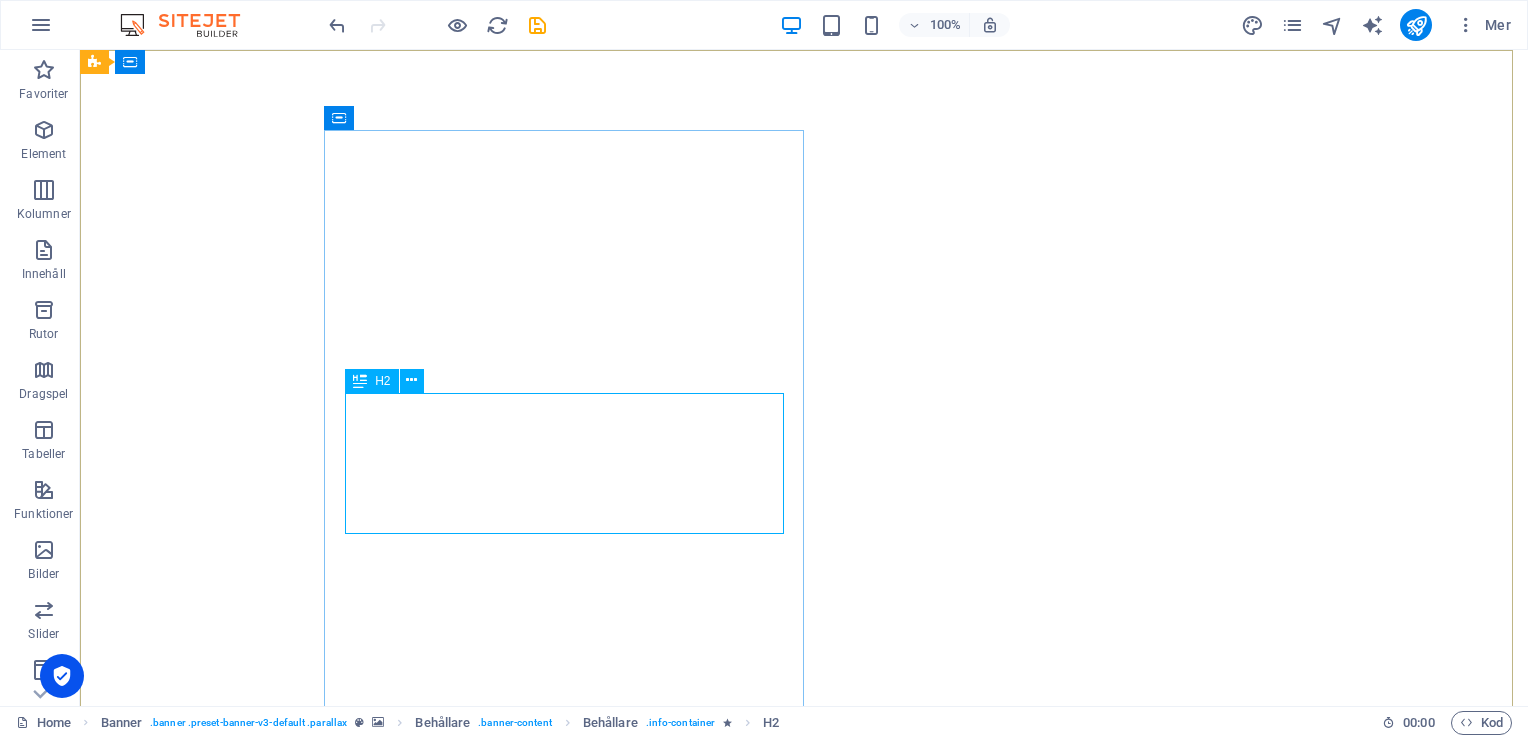click on "H2" at bounding box center (371, 381) 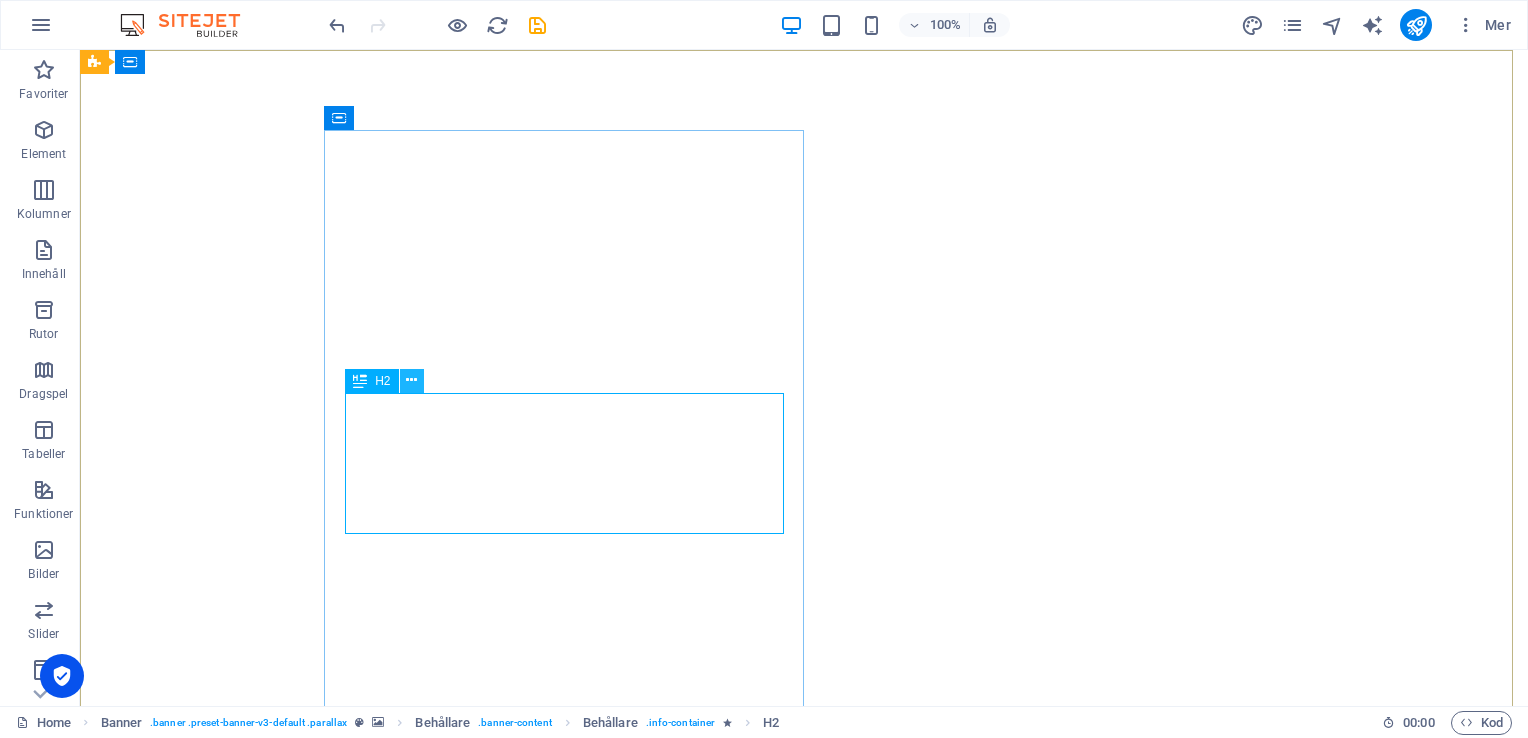 click at bounding box center [411, 380] 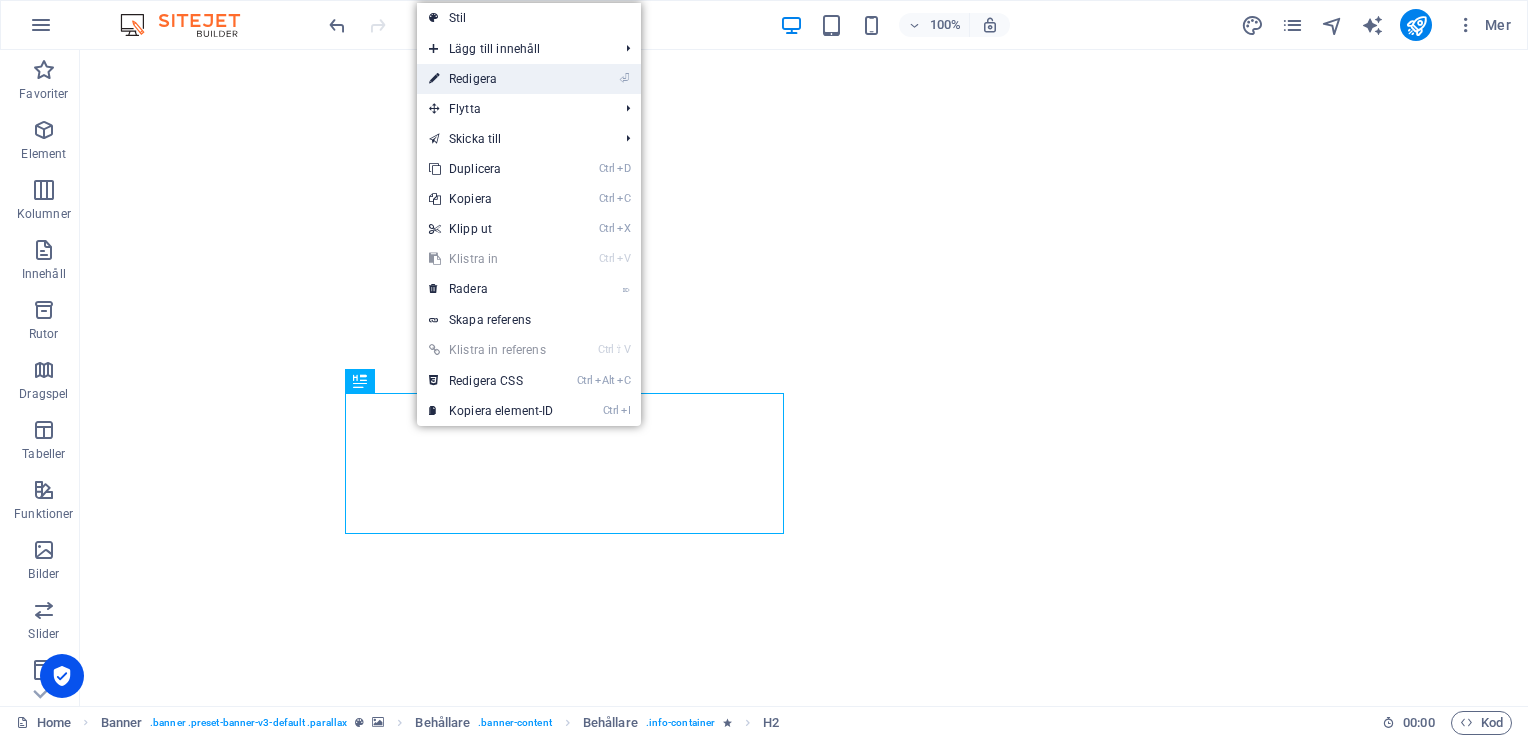 click on "⏎  Redigera" at bounding box center (491, 79) 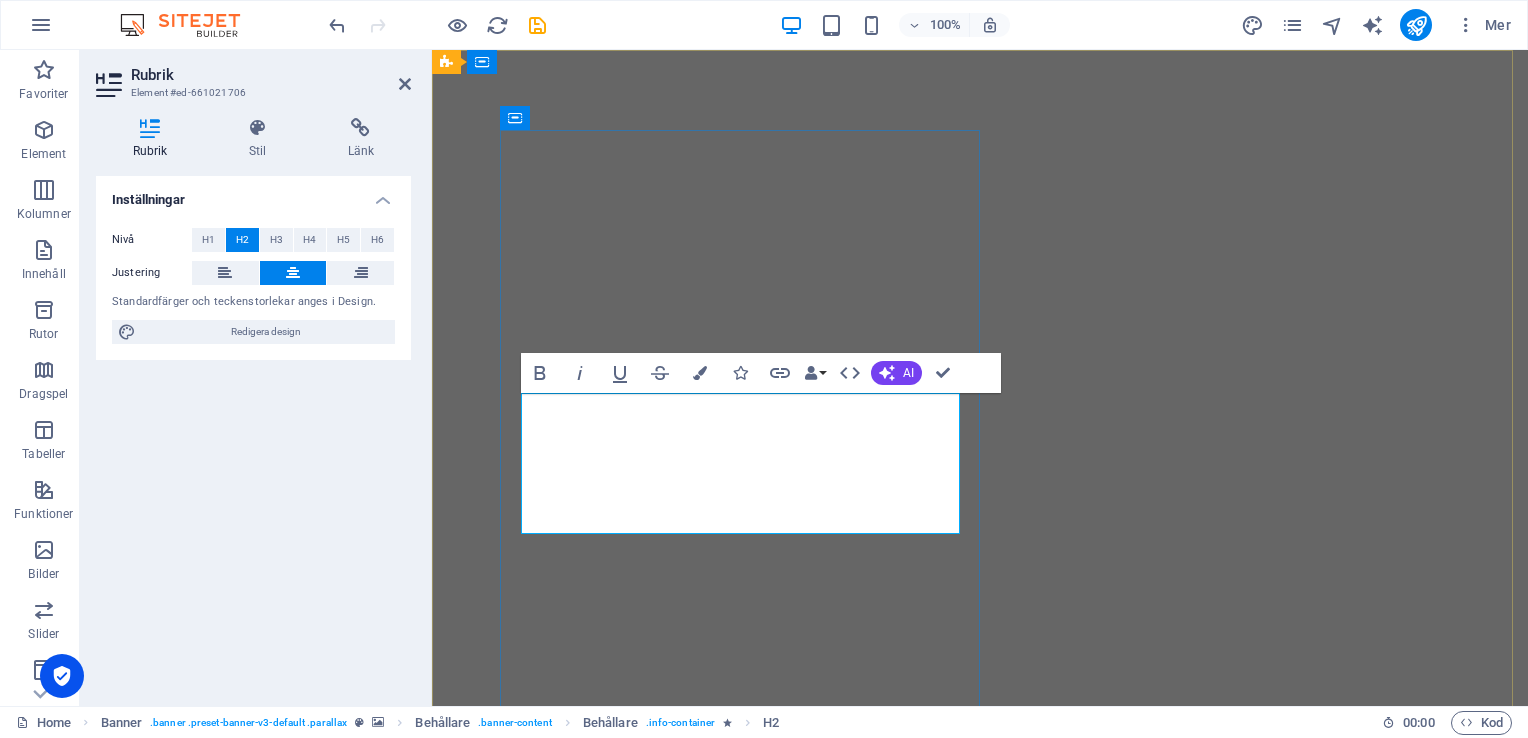 drag, startPoint x: 271, startPoint y: 391, endPoint x: 176, endPoint y: 477, distance: 128.14445 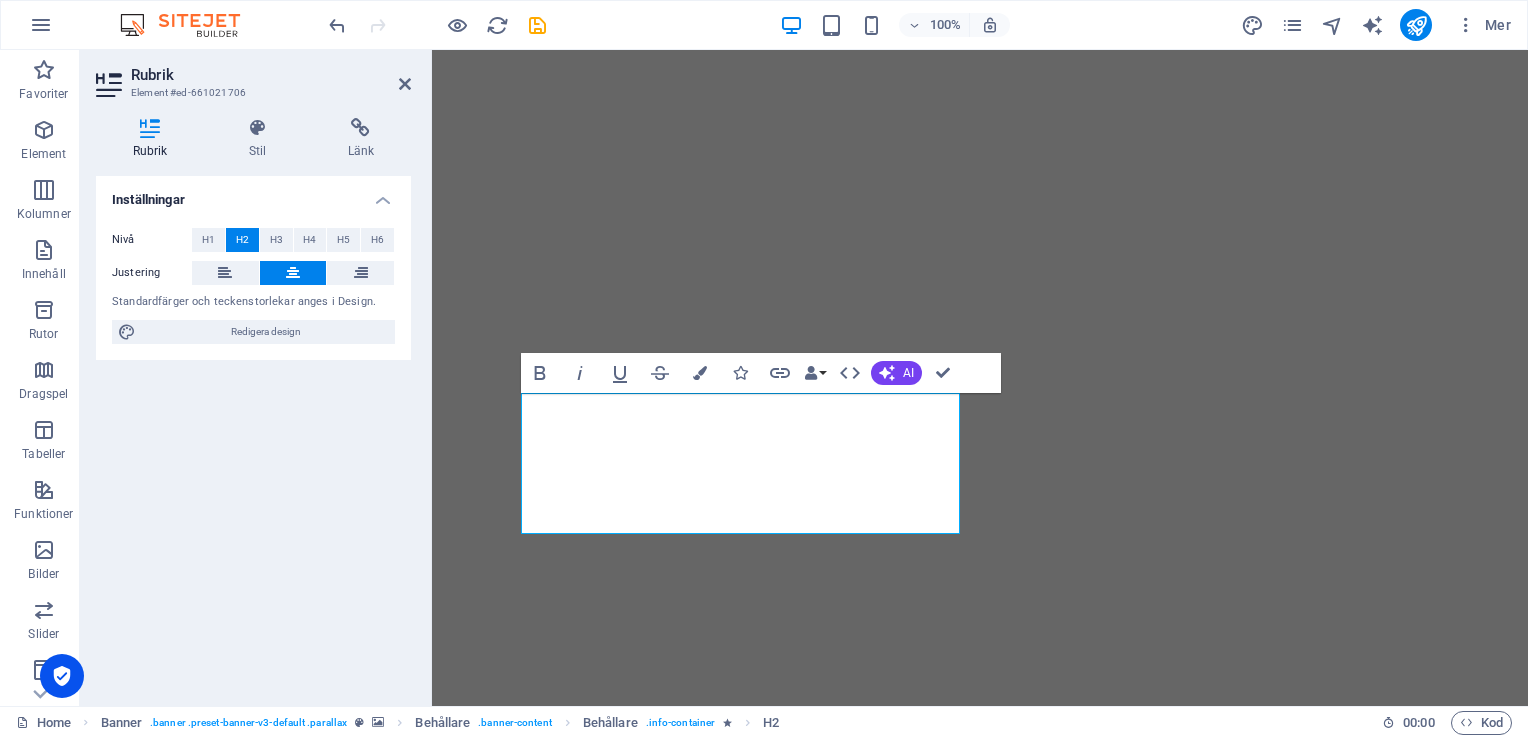 click on "Inställningar Nivå H1 H2 H3 H4 H5 H6 Justering Standardfärger och teckenstorlekar anges i Design. Redigera design" at bounding box center (253, 433) 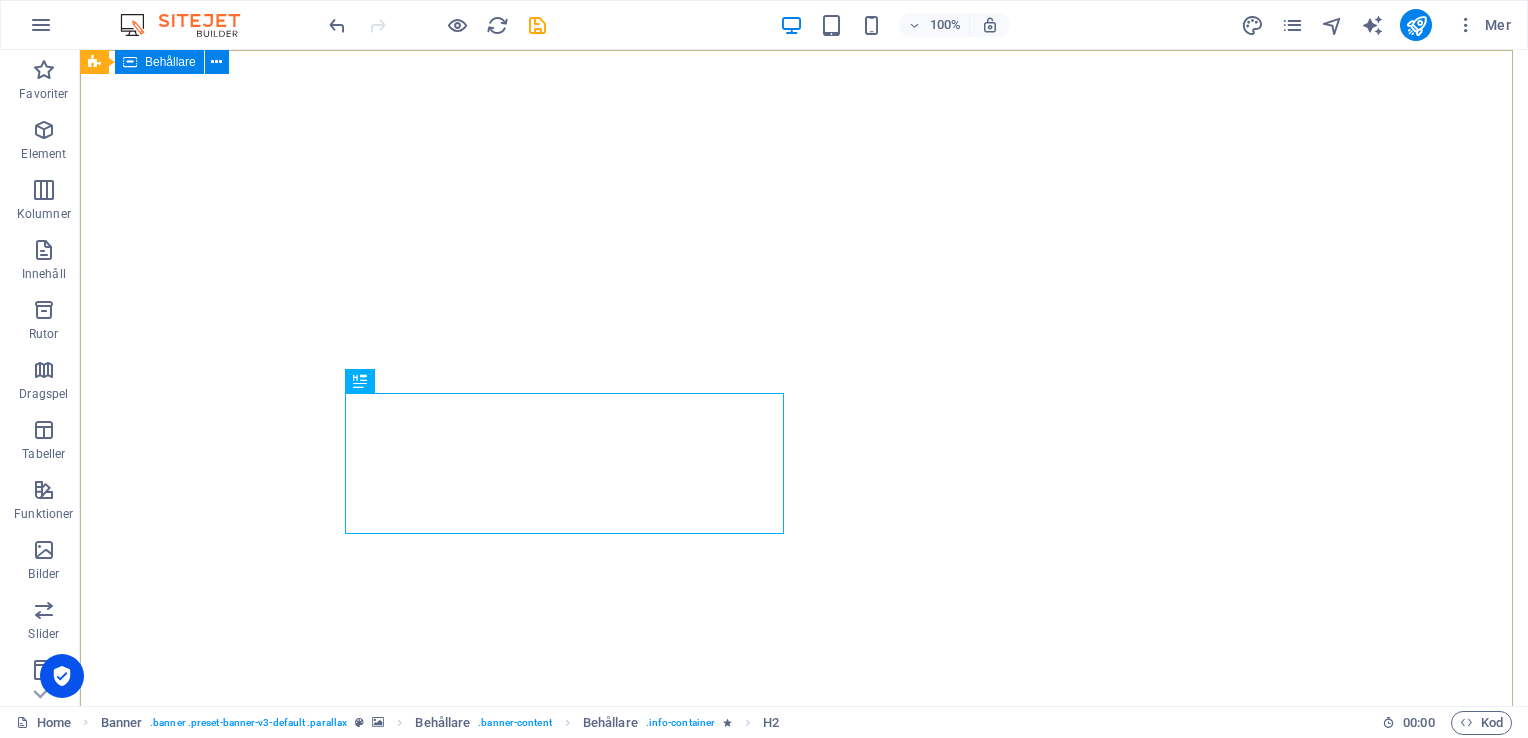 click on "Behållare" at bounding box center [170, 62] 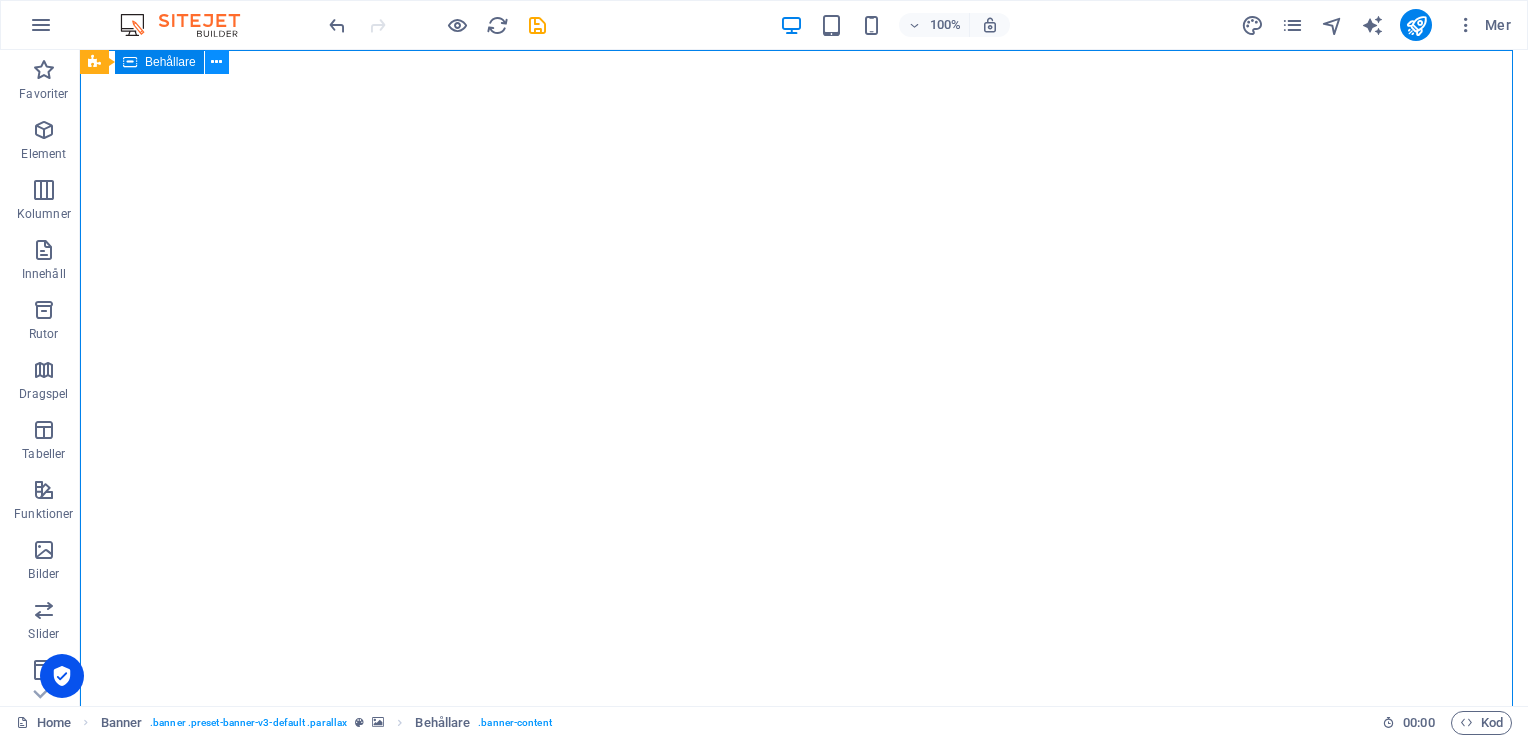 click at bounding box center [216, 62] 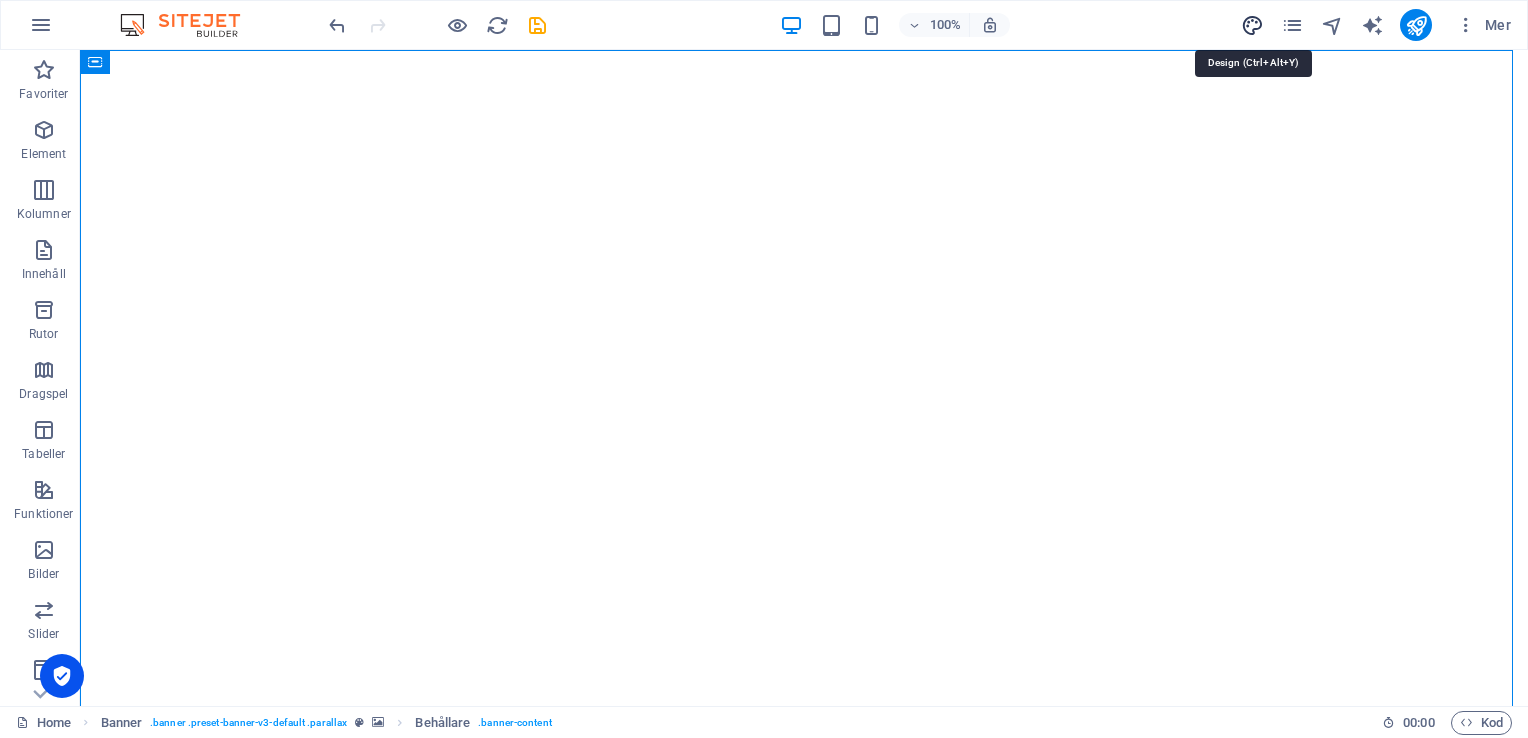 click at bounding box center (1252, 25) 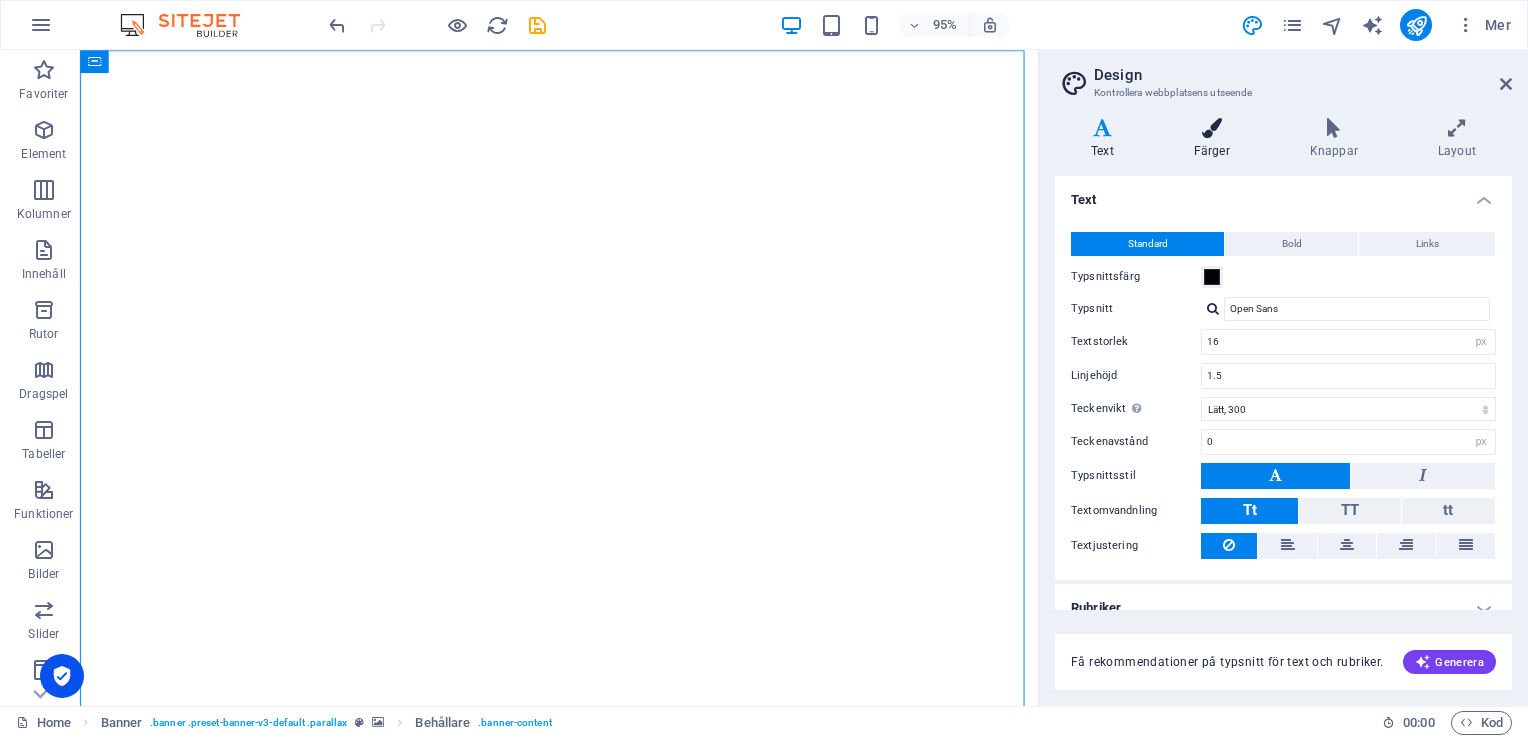 click on "Färger" at bounding box center [1216, 139] 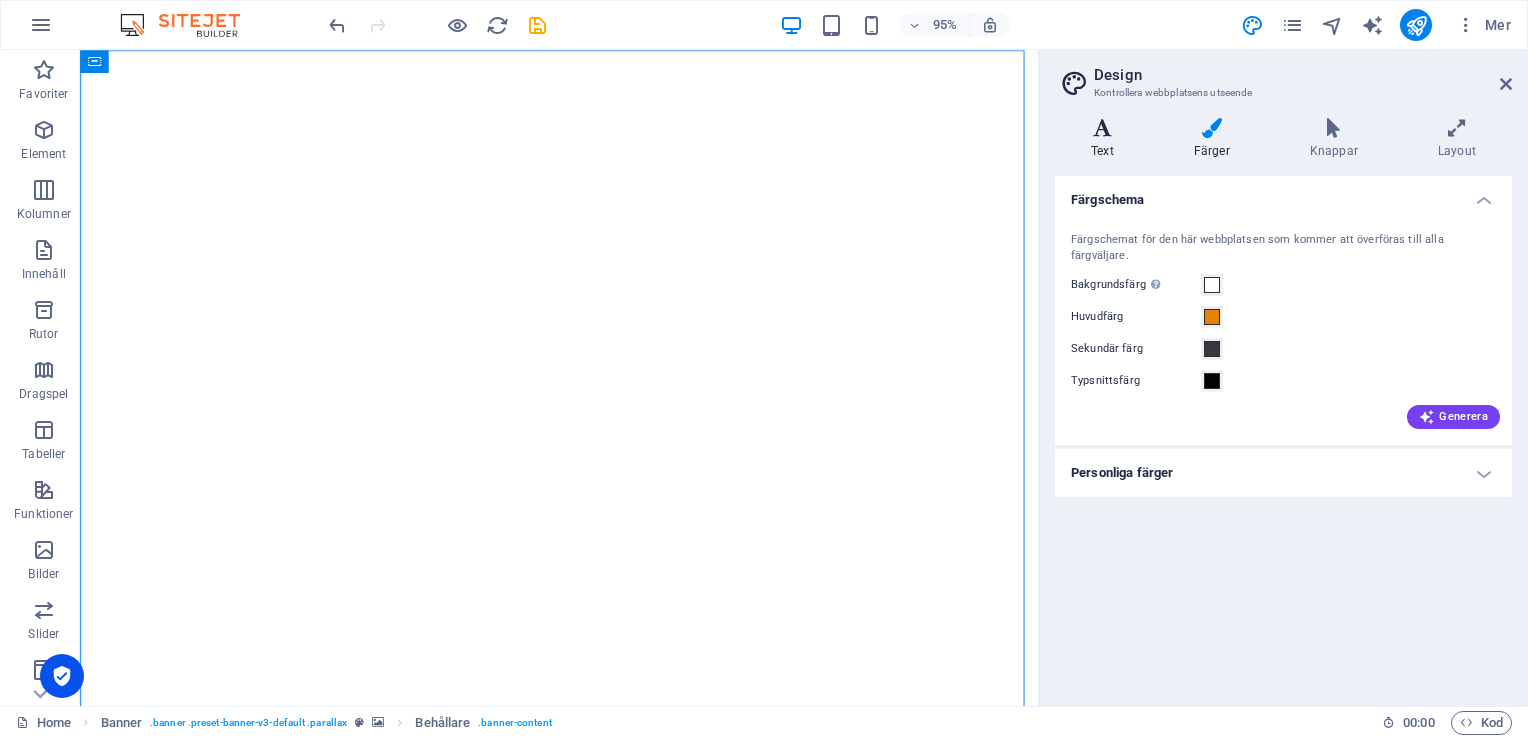 click at bounding box center [1102, 128] 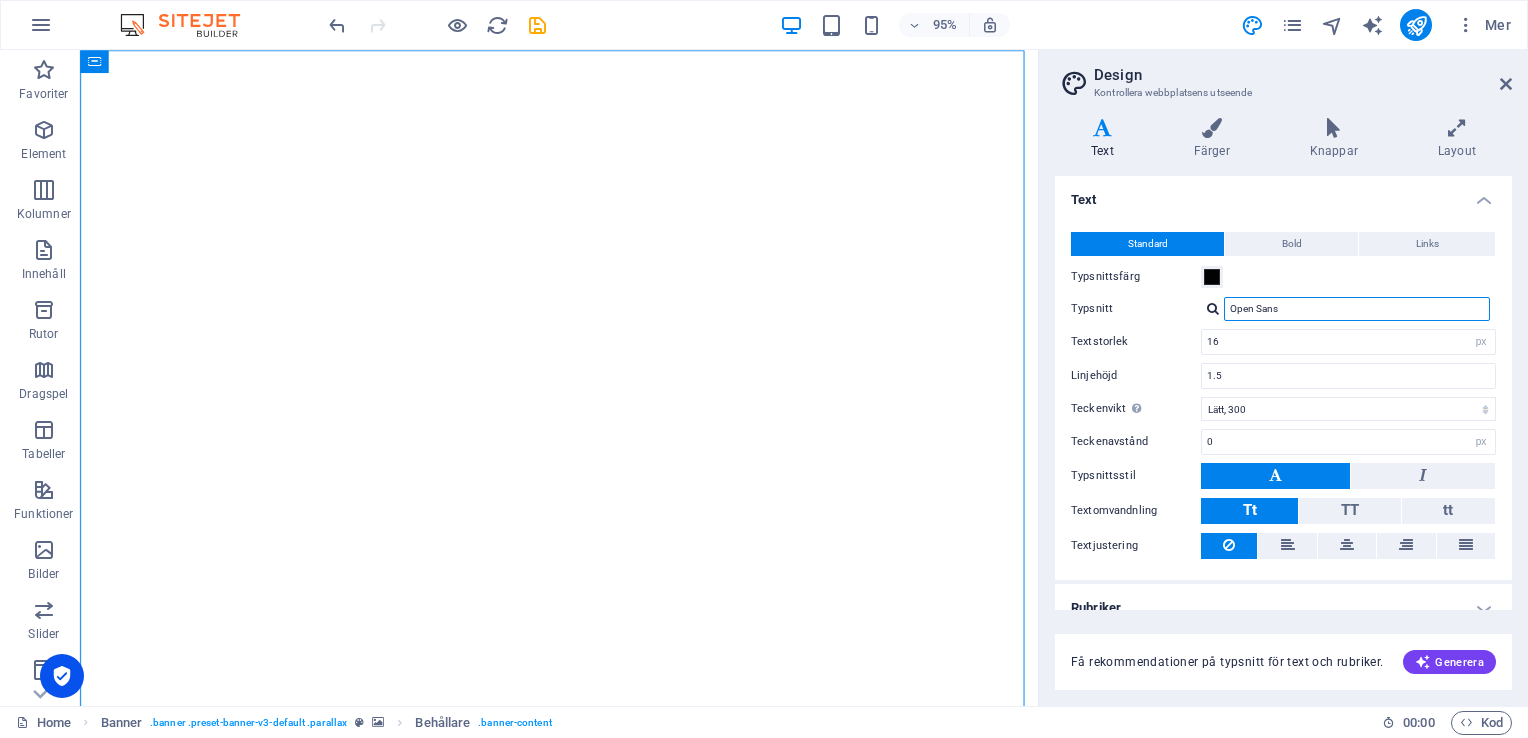 click on "Open Sans" at bounding box center [1357, 309] 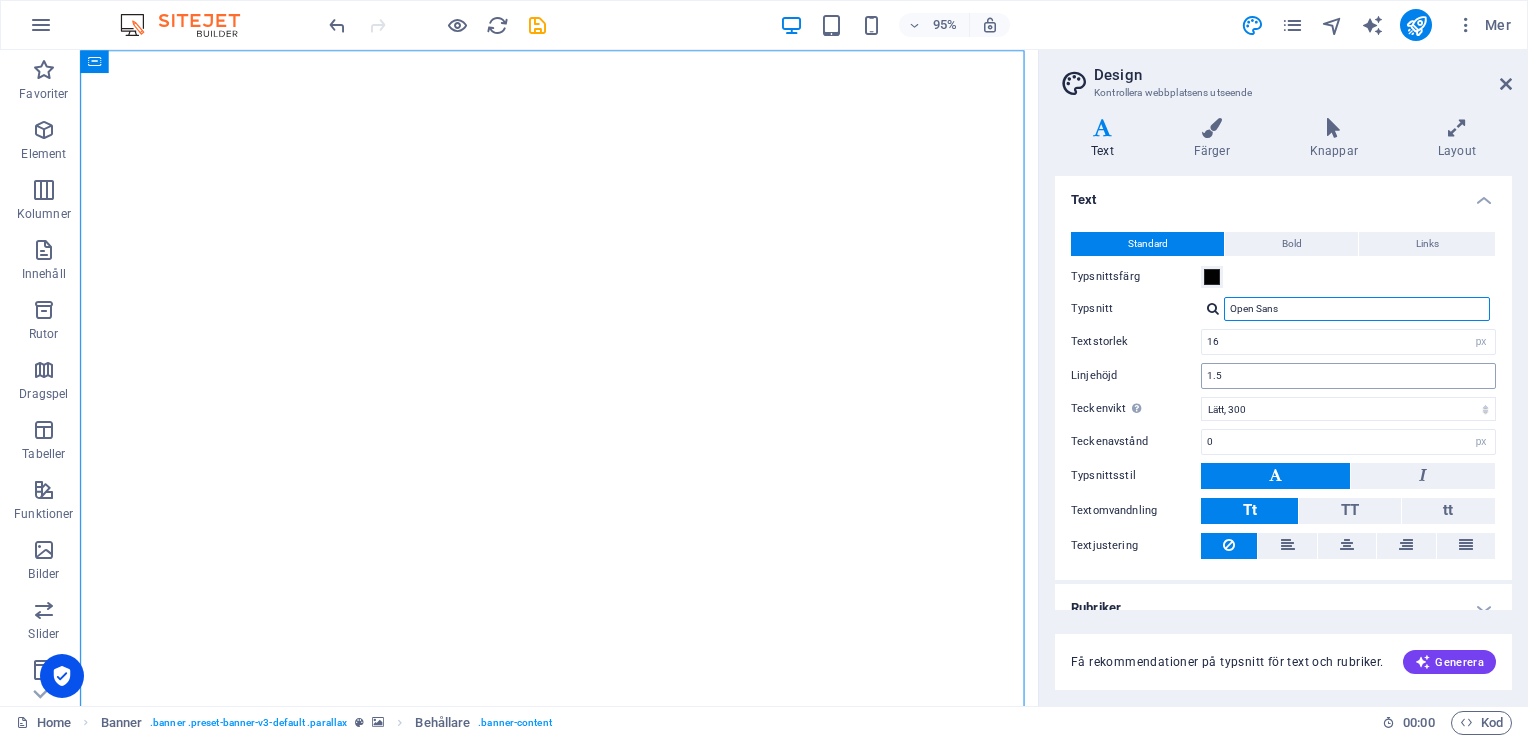 scroll, scrollTop: 18, scrollLeft: 0, axis: vertical 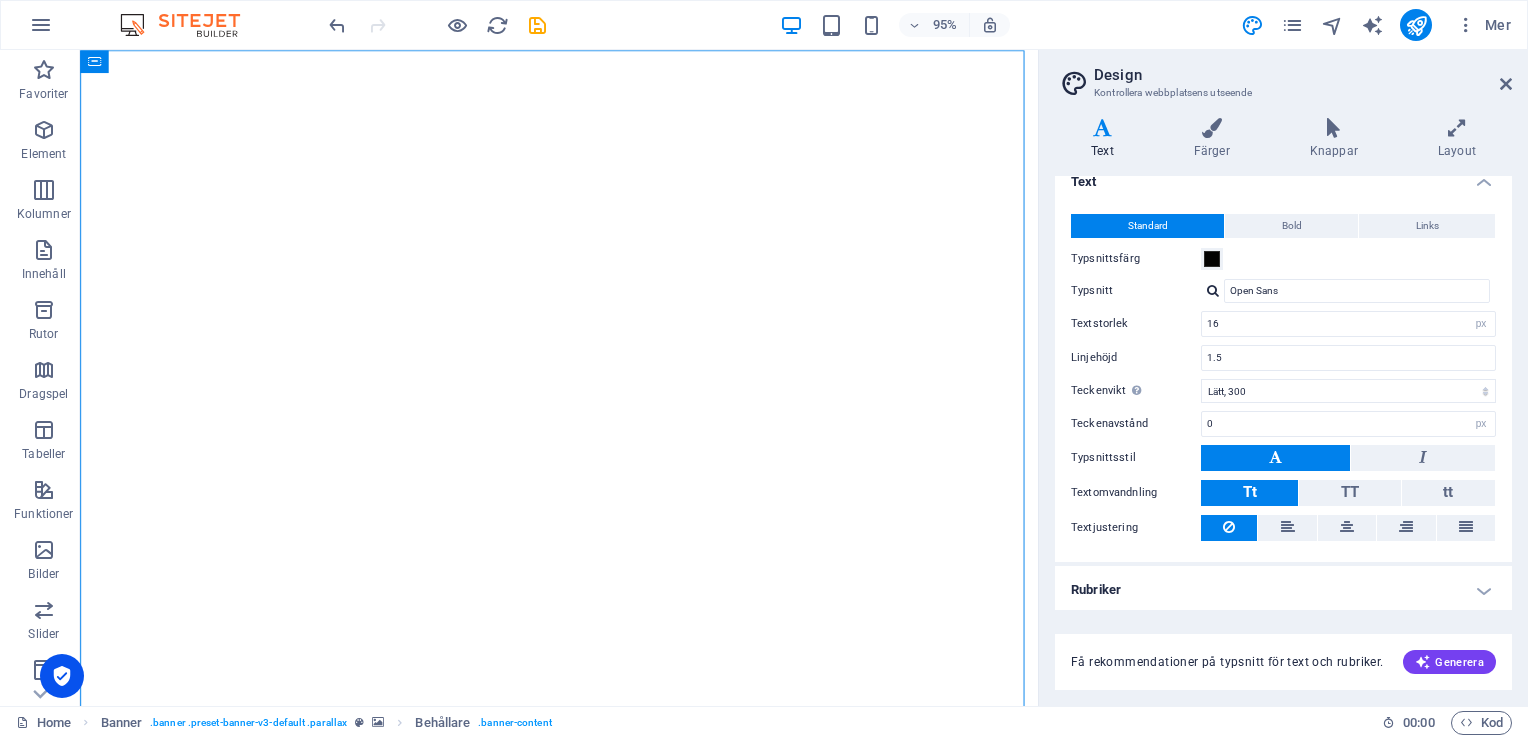 click on "Rubriker" at bounding box center (1283, 590) 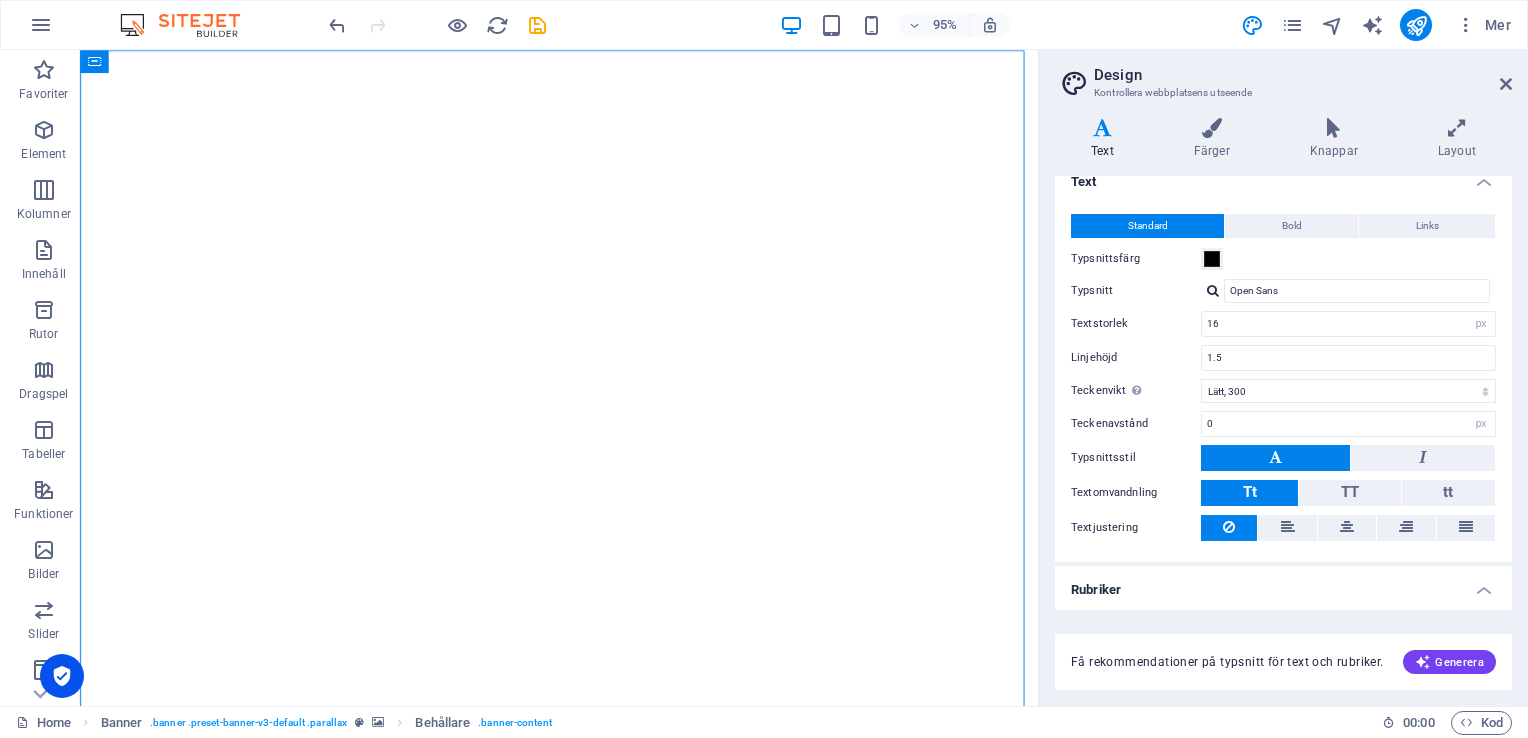 click on "Rubriker" at bounding box center (1283, 584) 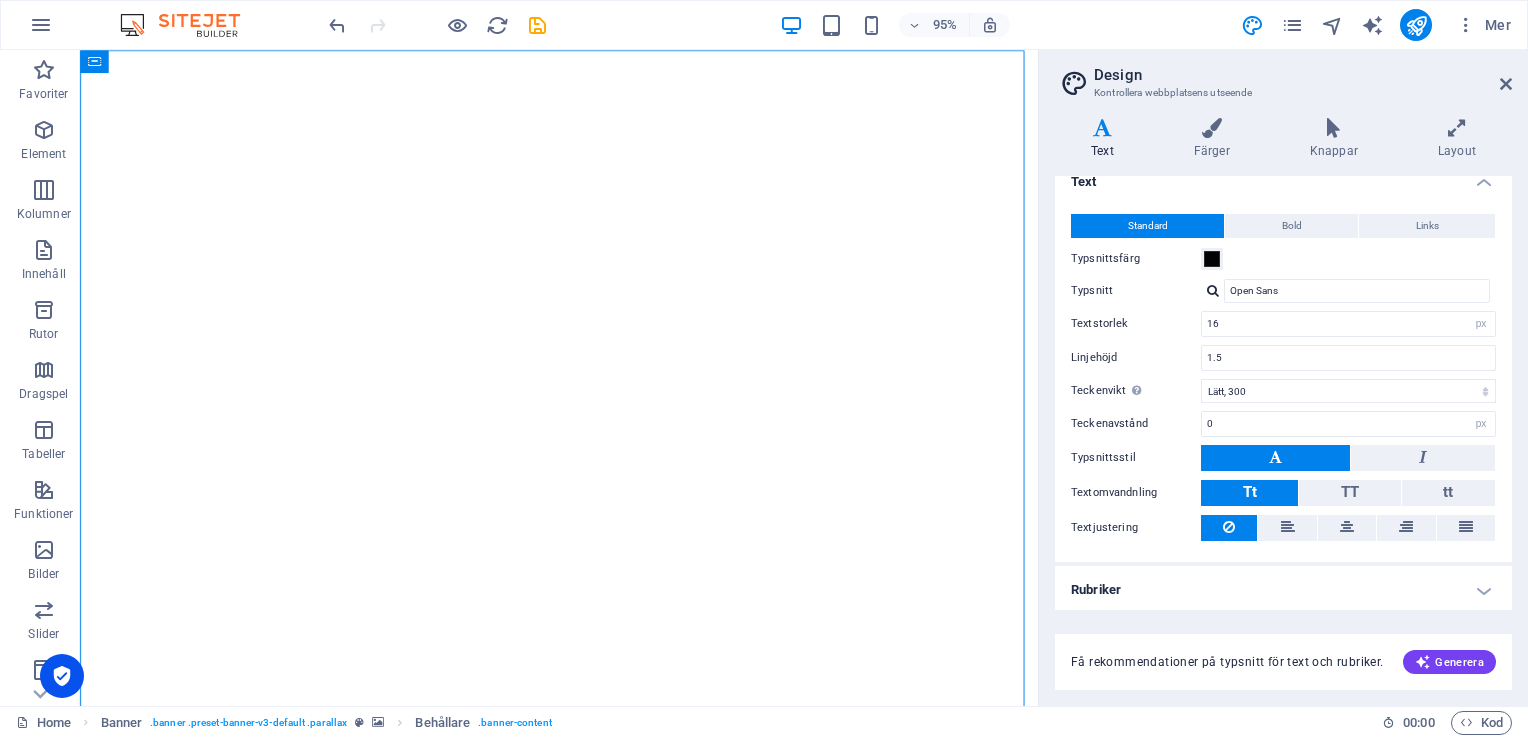 click on "Rubriker" at bounding box center (1283, 590) 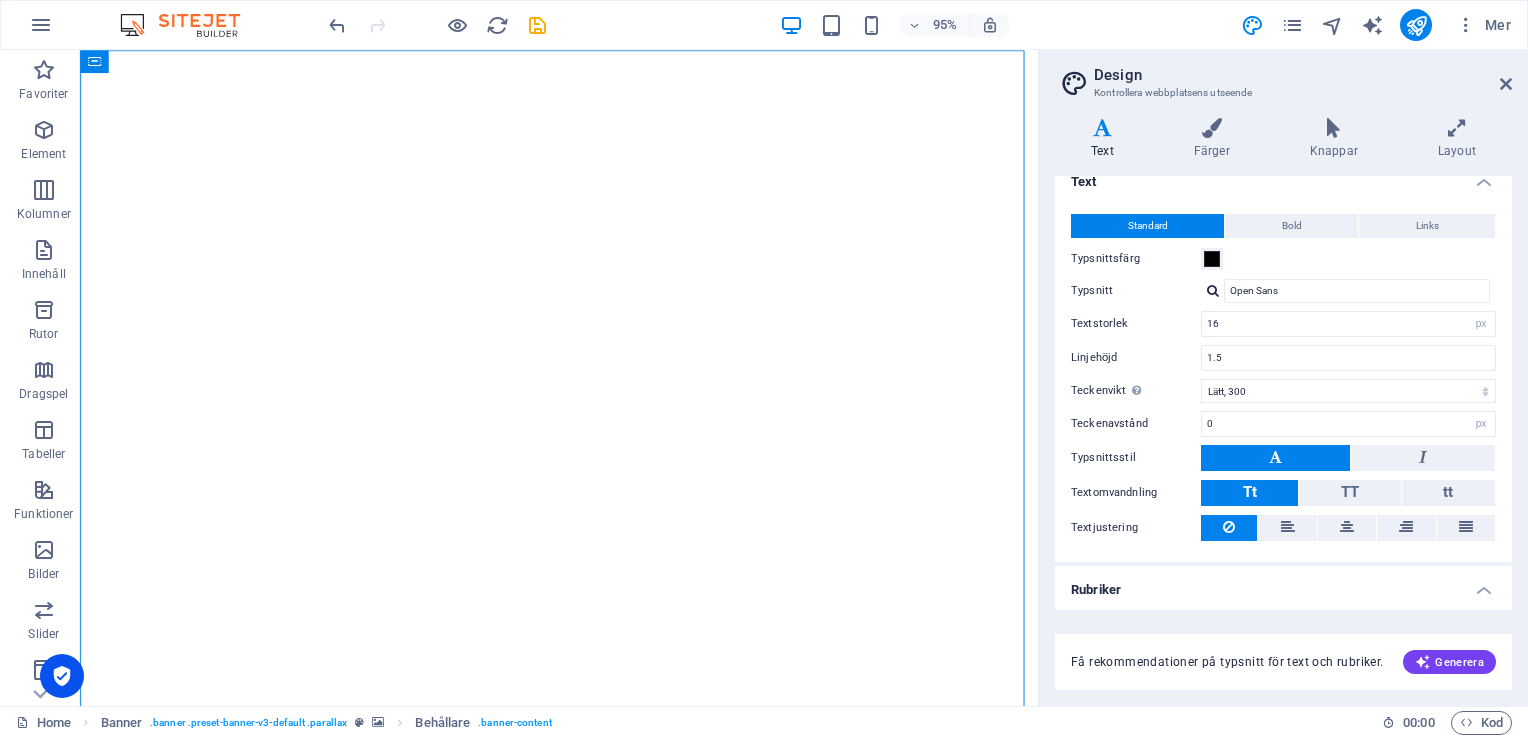 scroll, scrollTop: 406, scrollLeft: 0, axis: vertical 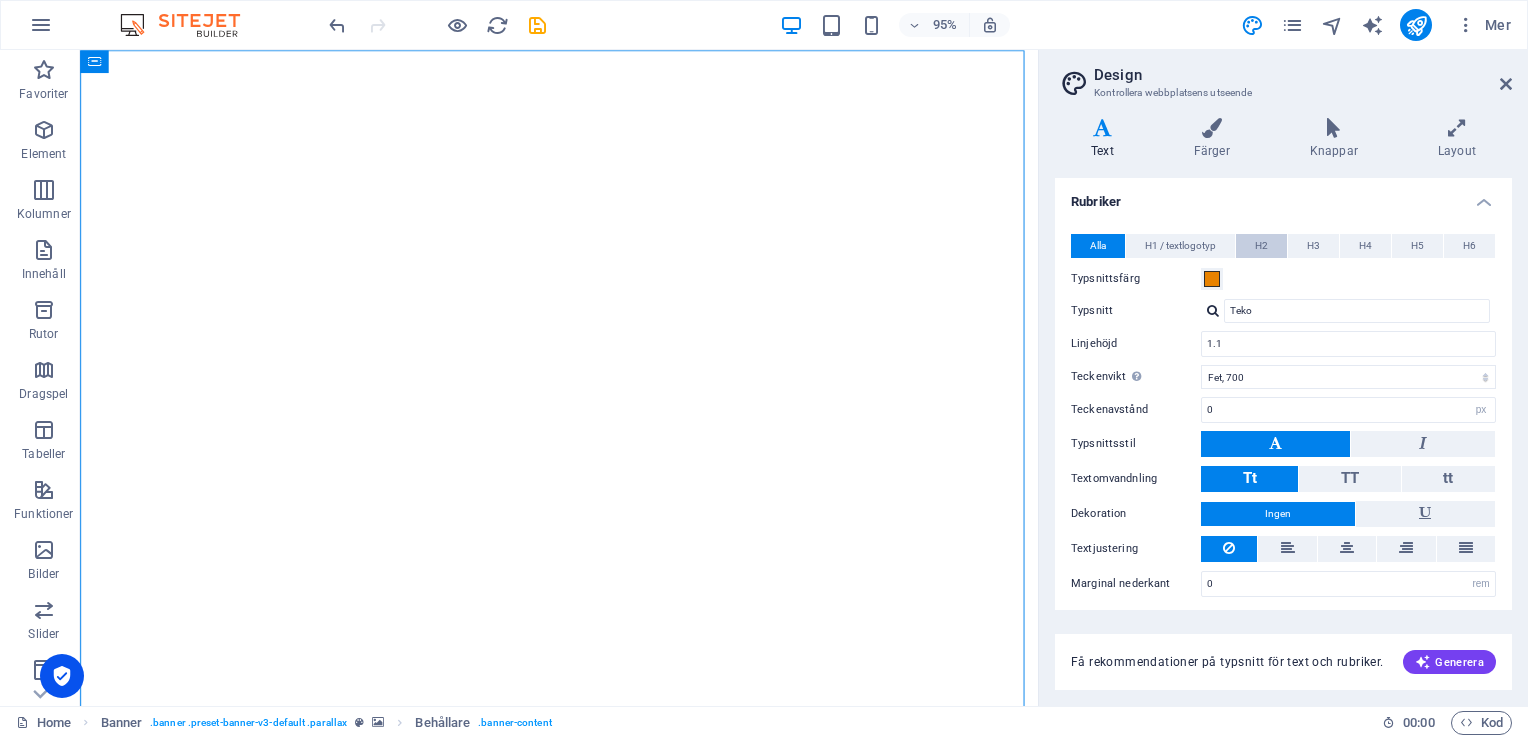 click on "H2" at bounding box center [1261, 246] 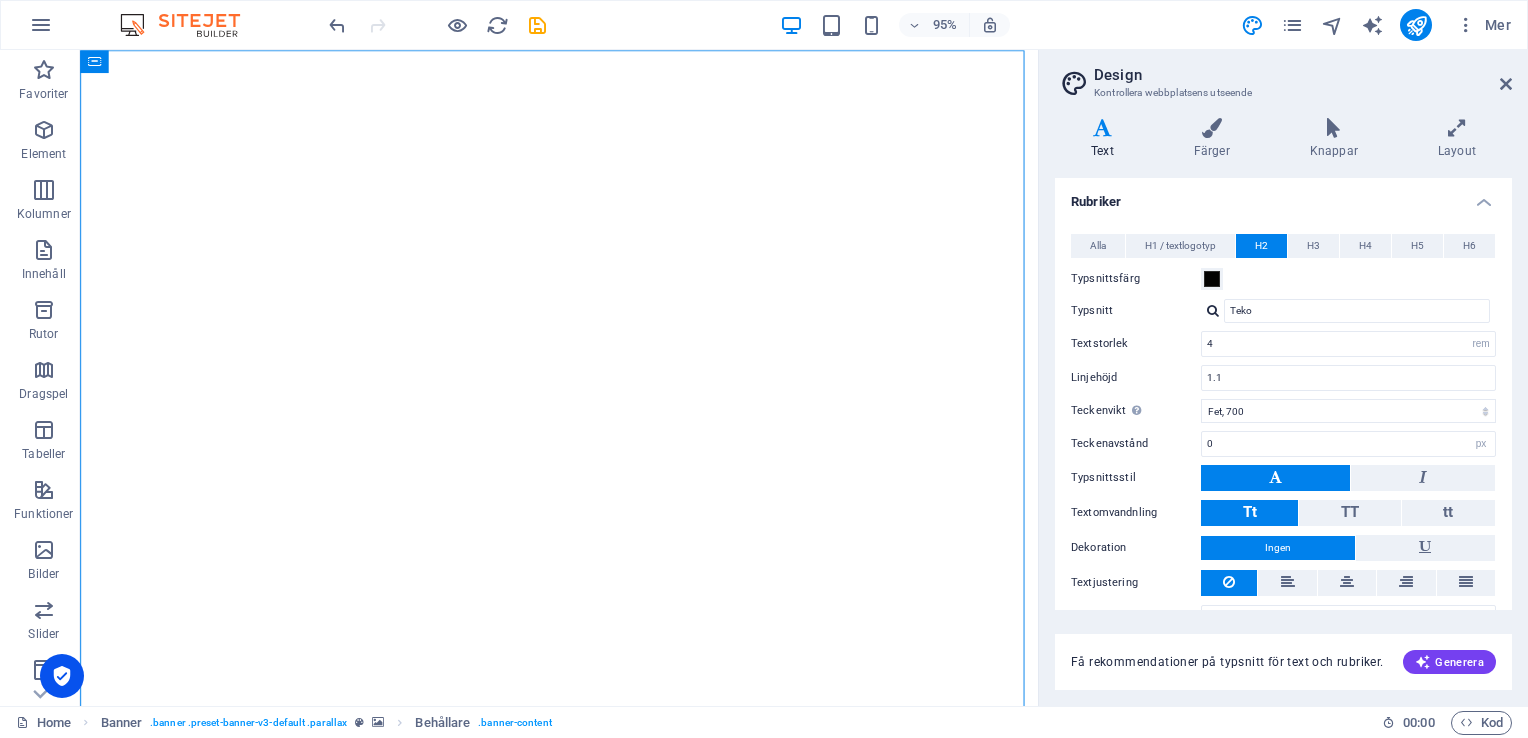 click at bounding box center (1213, 310) 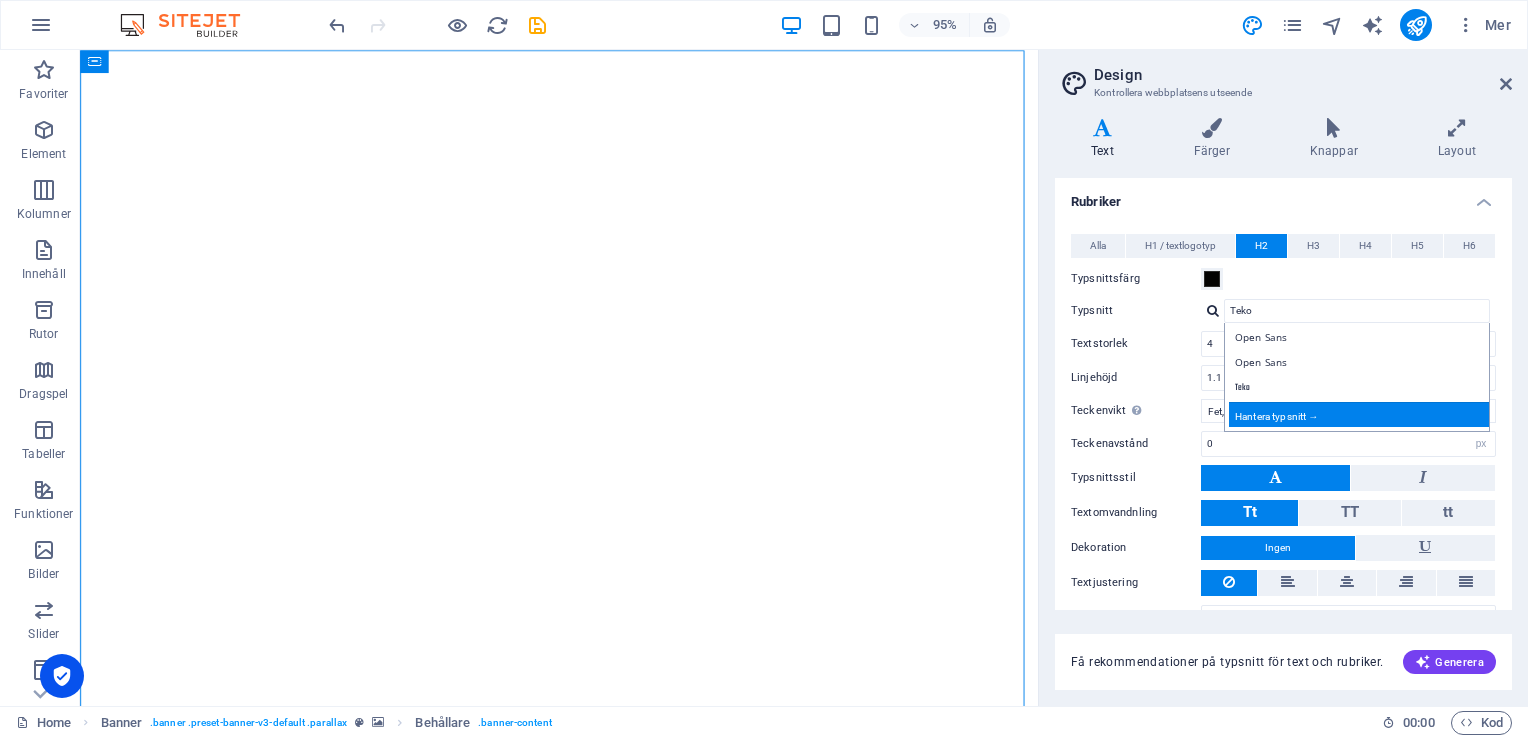 click on "Hantera typsnitt →" at bounding box center [1361, 414] 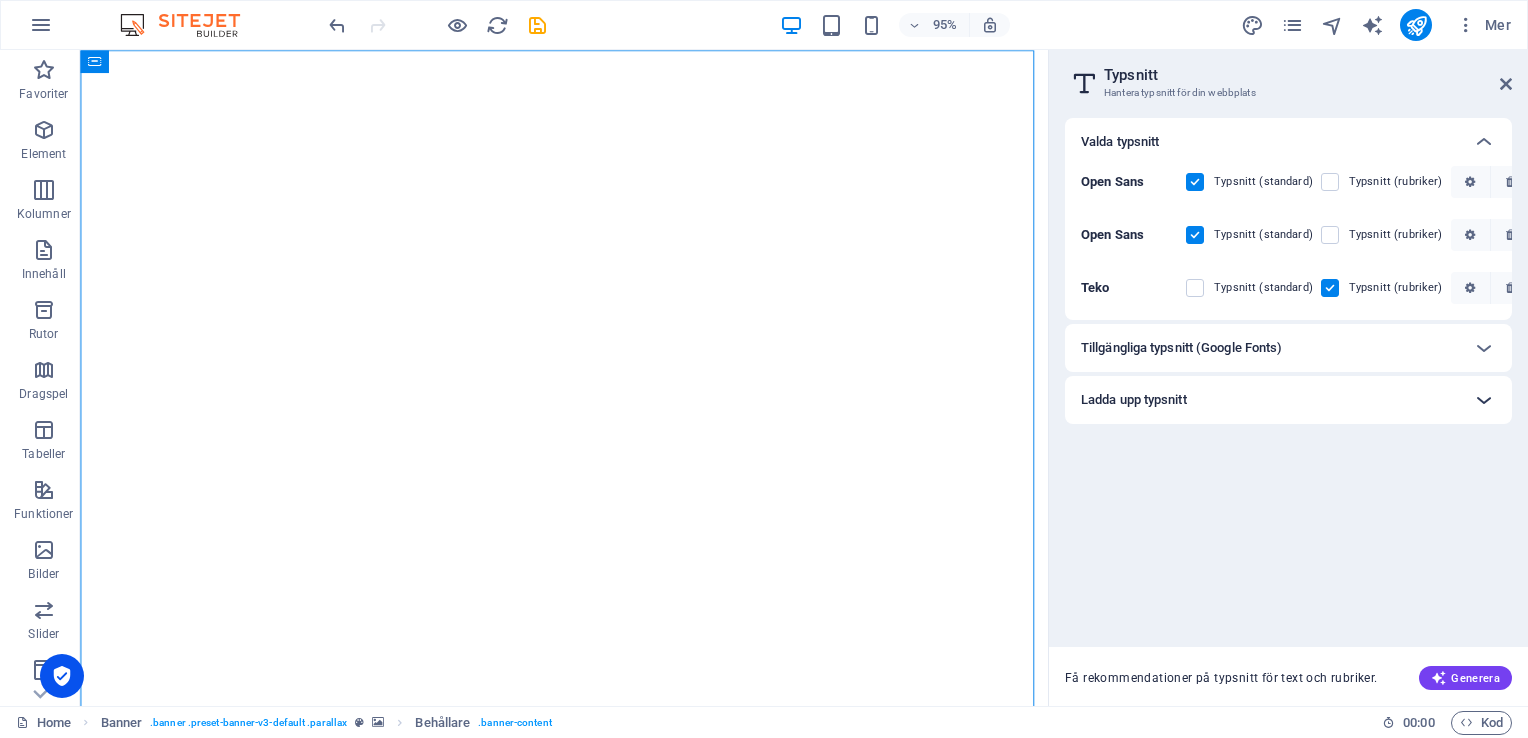 click at bounding box center [1484, 400] 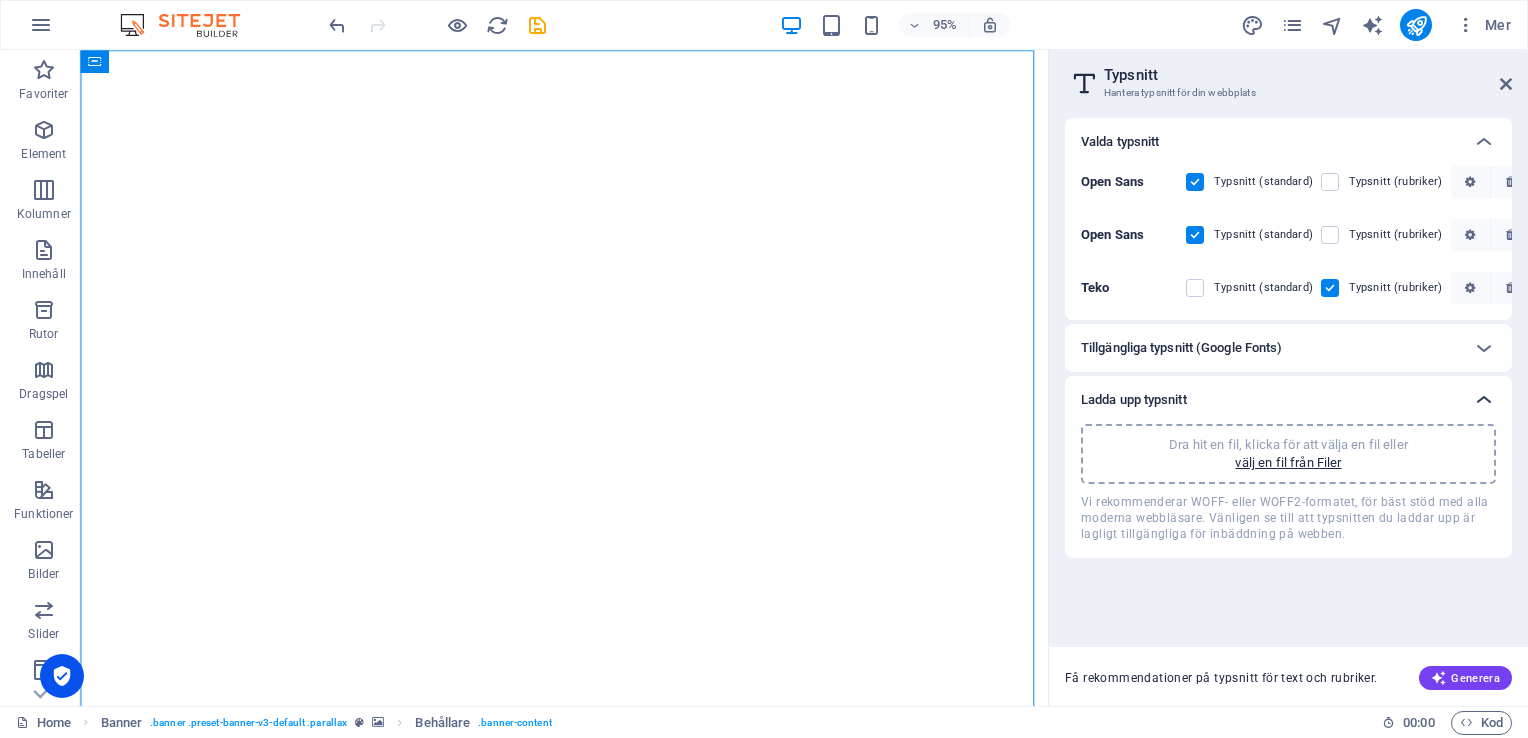 click at bounding box center (1484, 400) 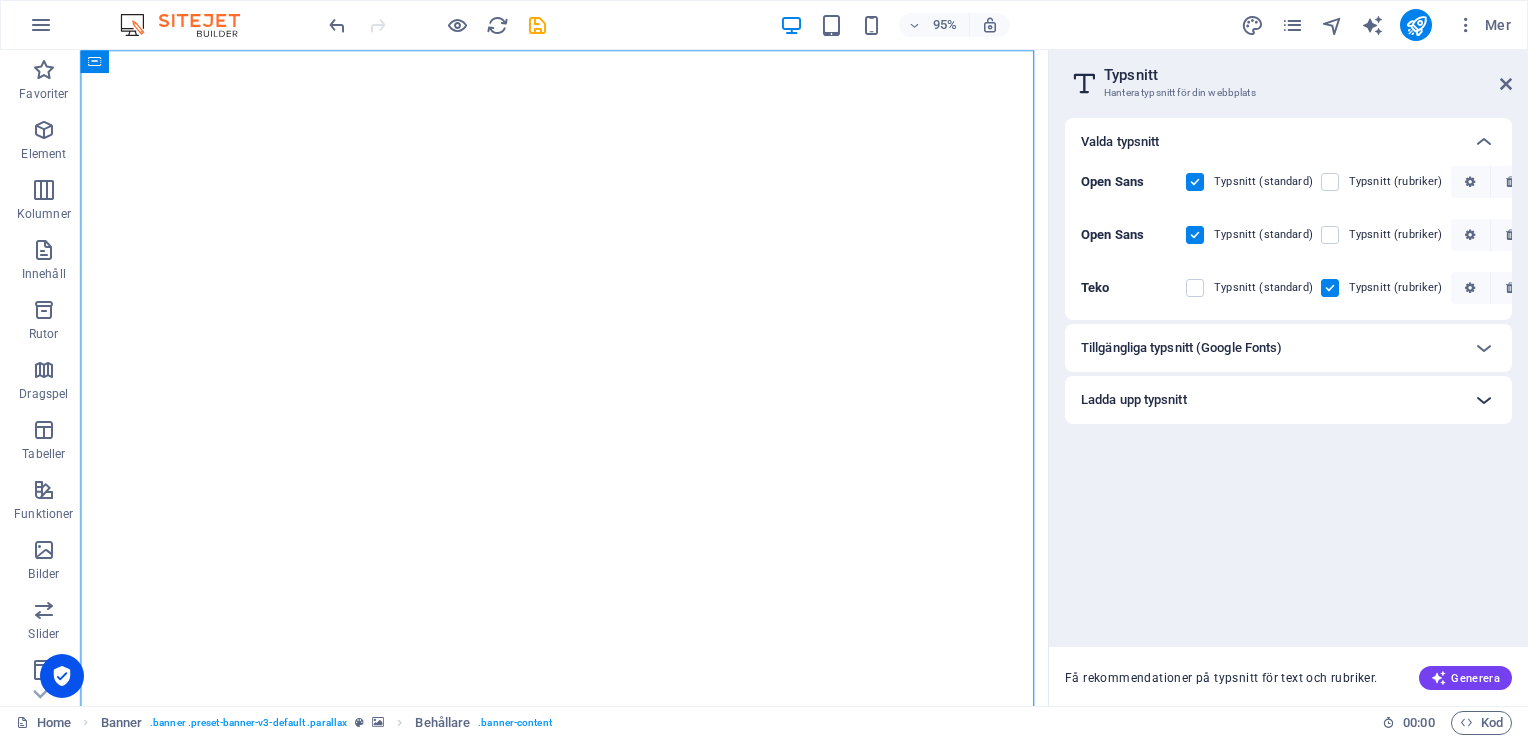 click at bounding box center (1484, 400) 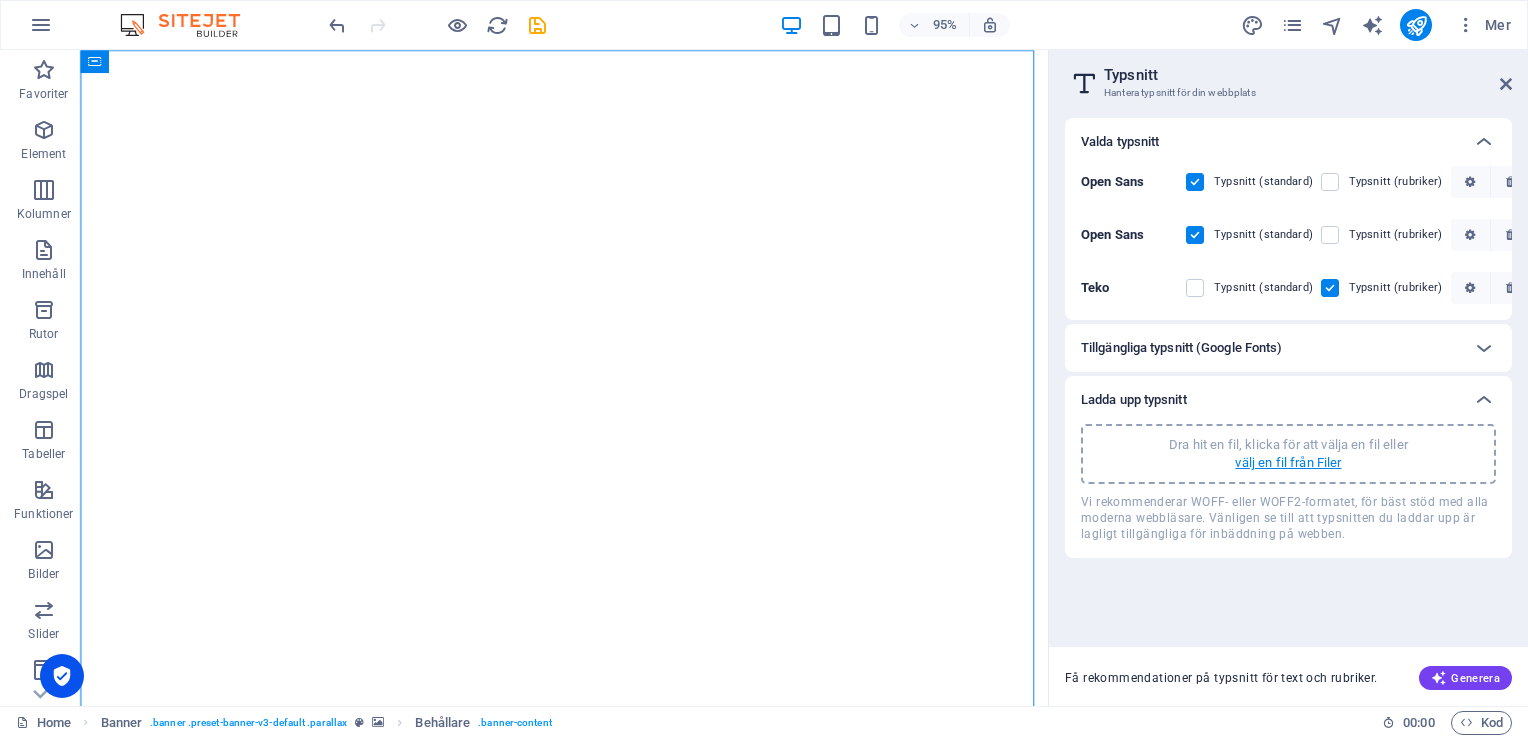 click on "välj en fil från Filer" at bounding box center [1288, 463] 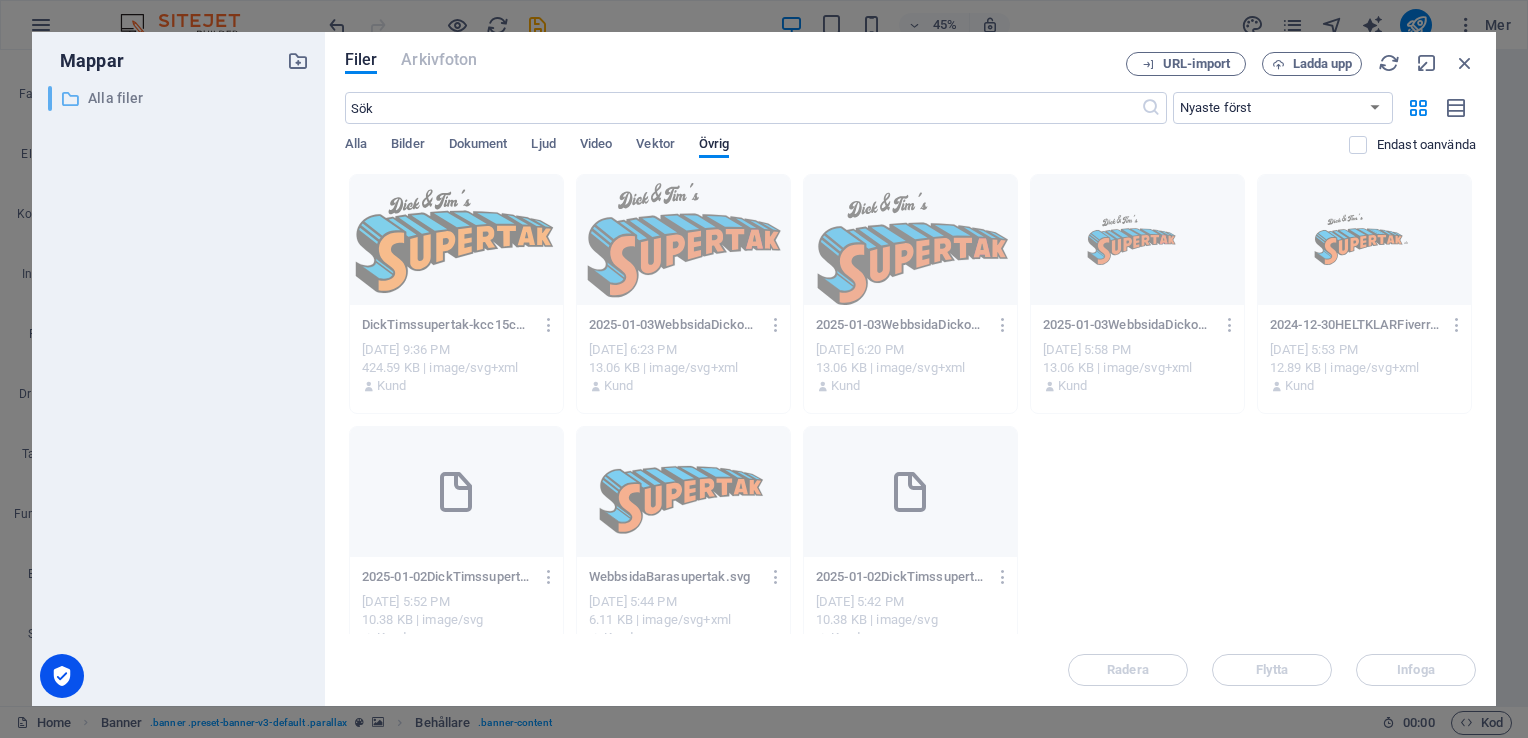 click on "Alla filer" at bounding box center (180, 98) 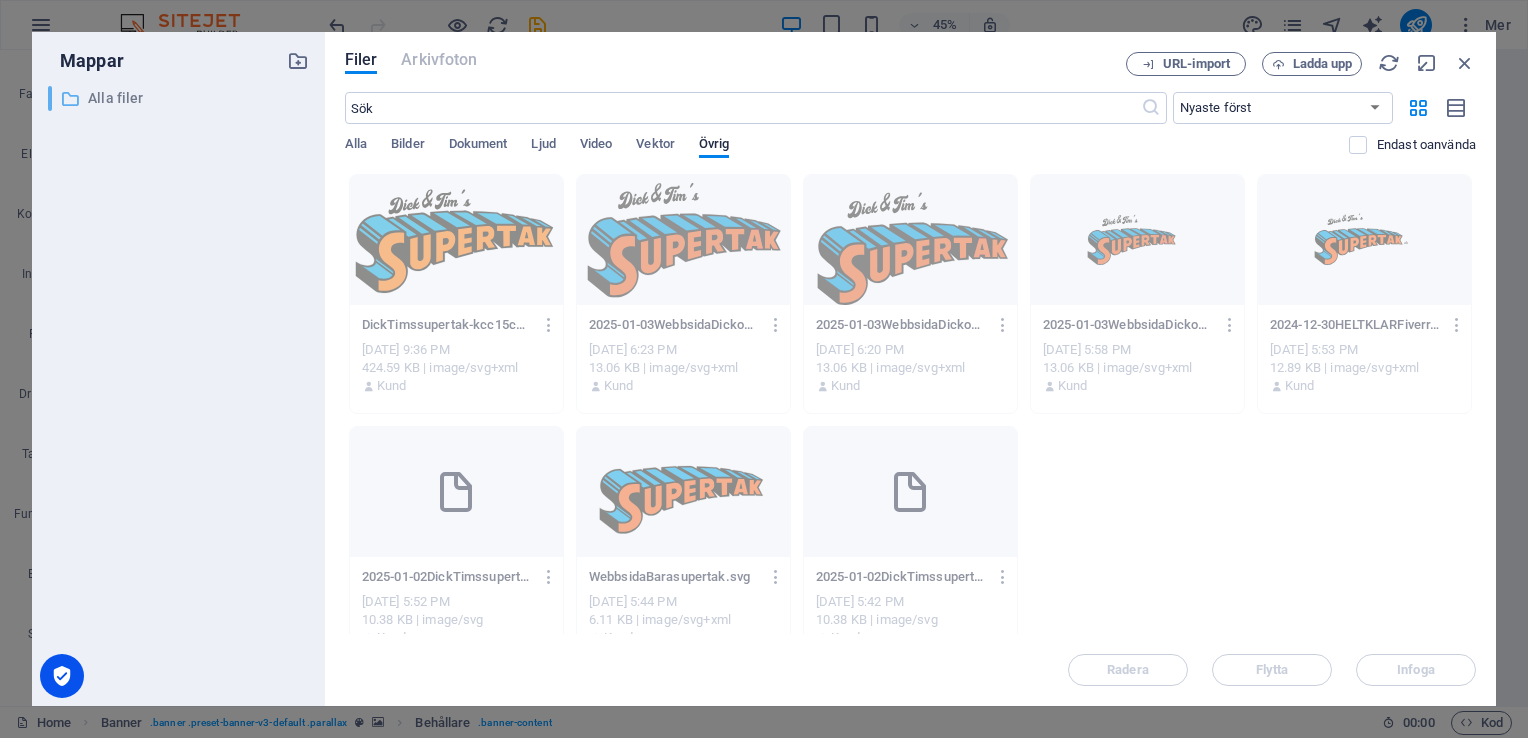 click on "Alla filer" at bounding box center (180, 98) 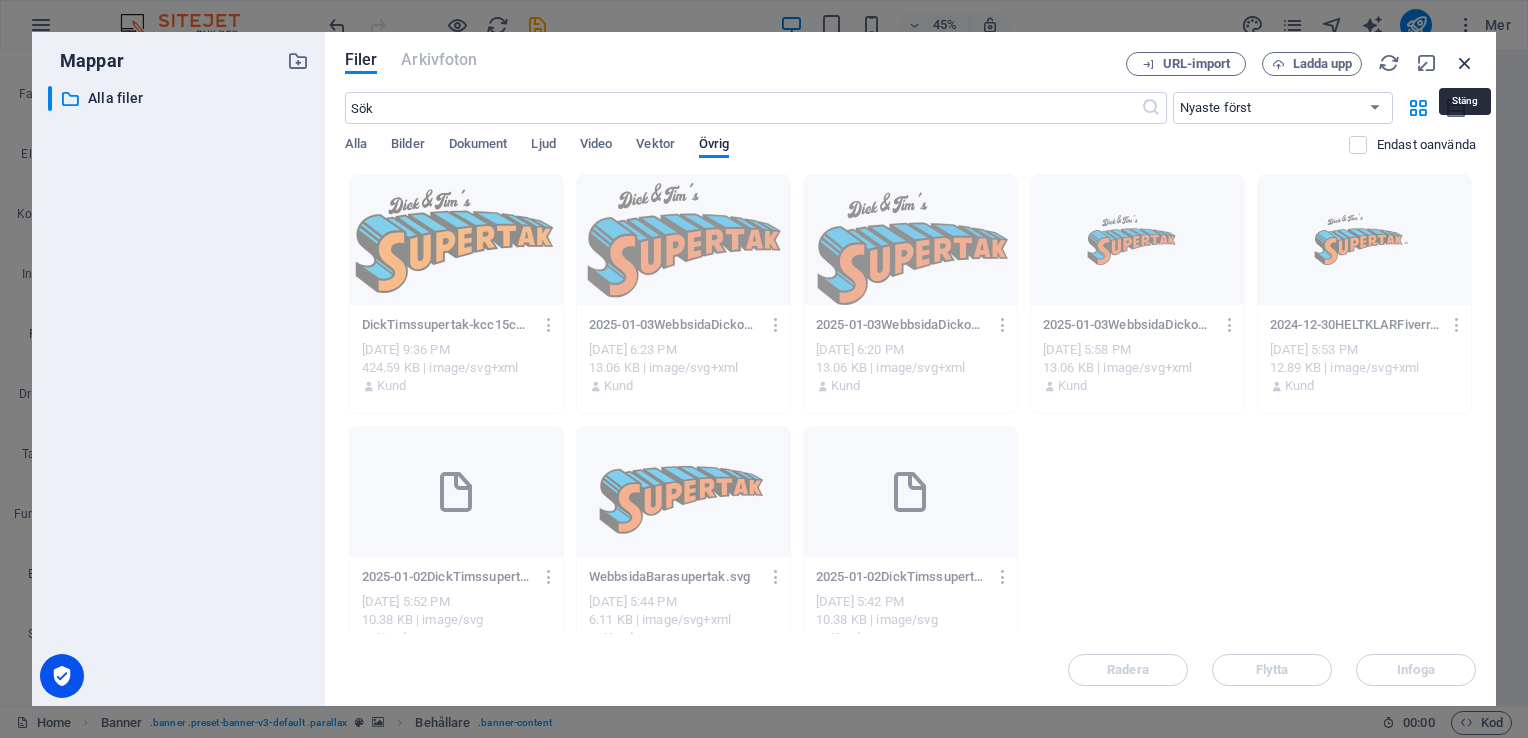 click at bounding box center (1465, 63) 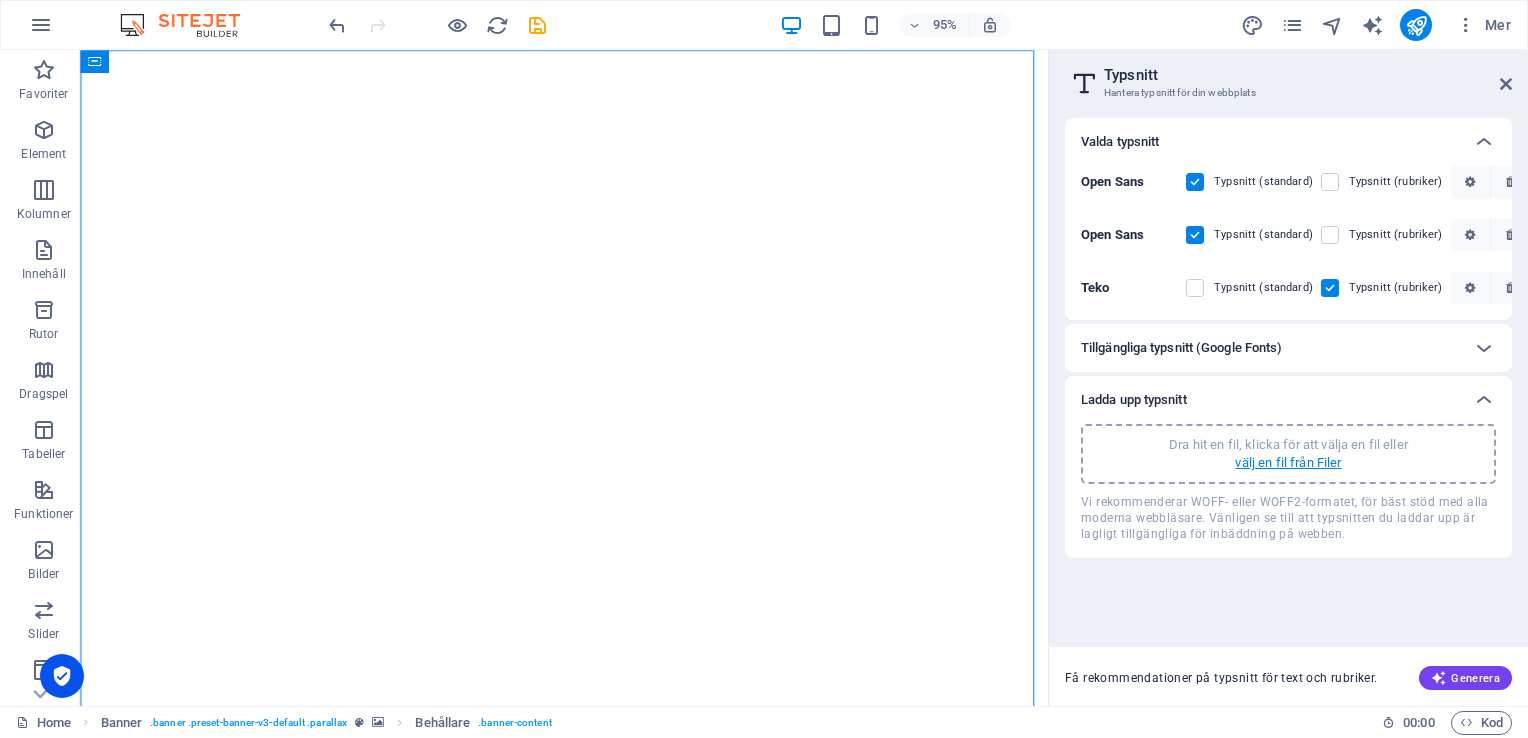 click on "välj en fil från Filer" at bounding box center (1288, 463) 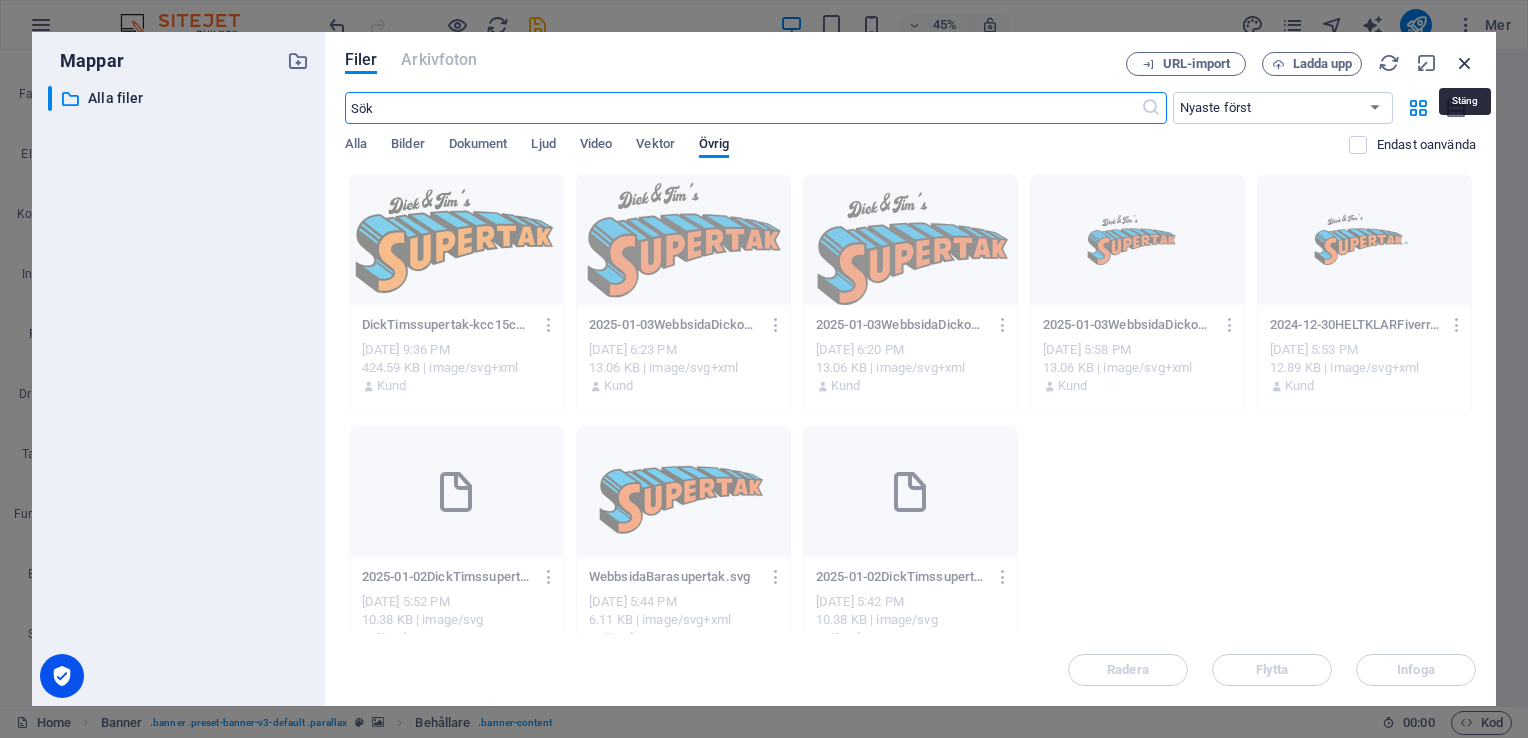 click at bounding box center (1465, 63) 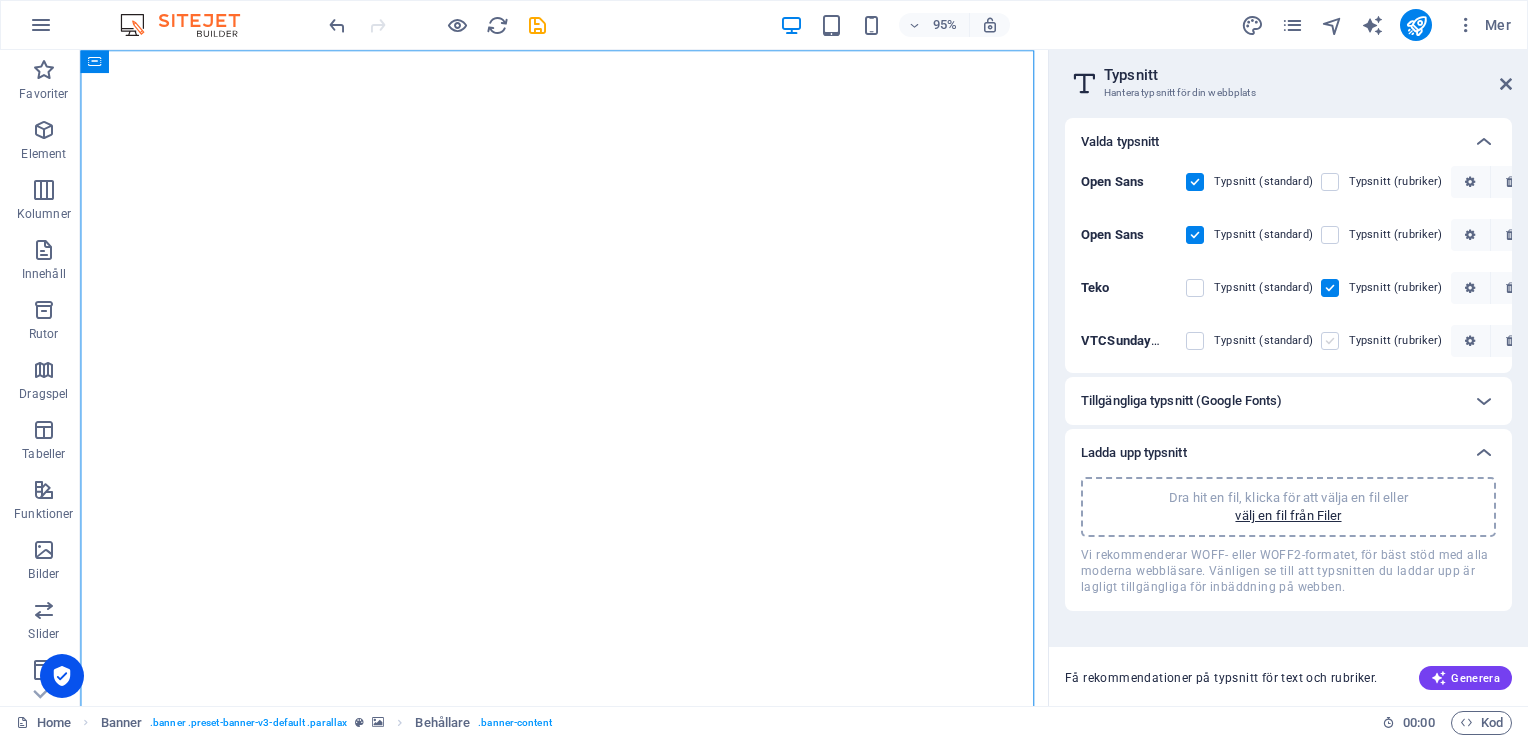 click at bounding box center [1330, 341] 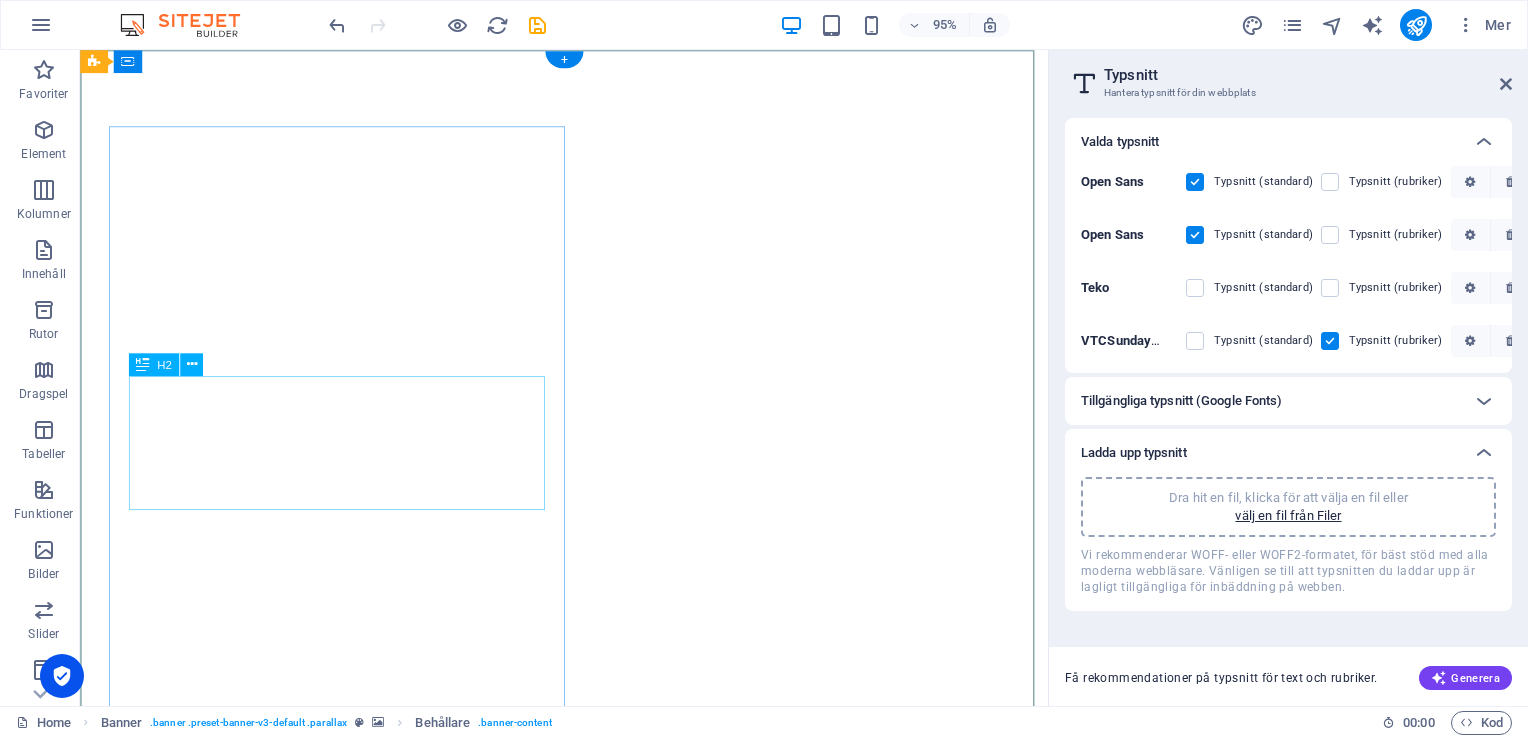 click on "papp pannor plåtslageri" at bounding box center [358, 1246] 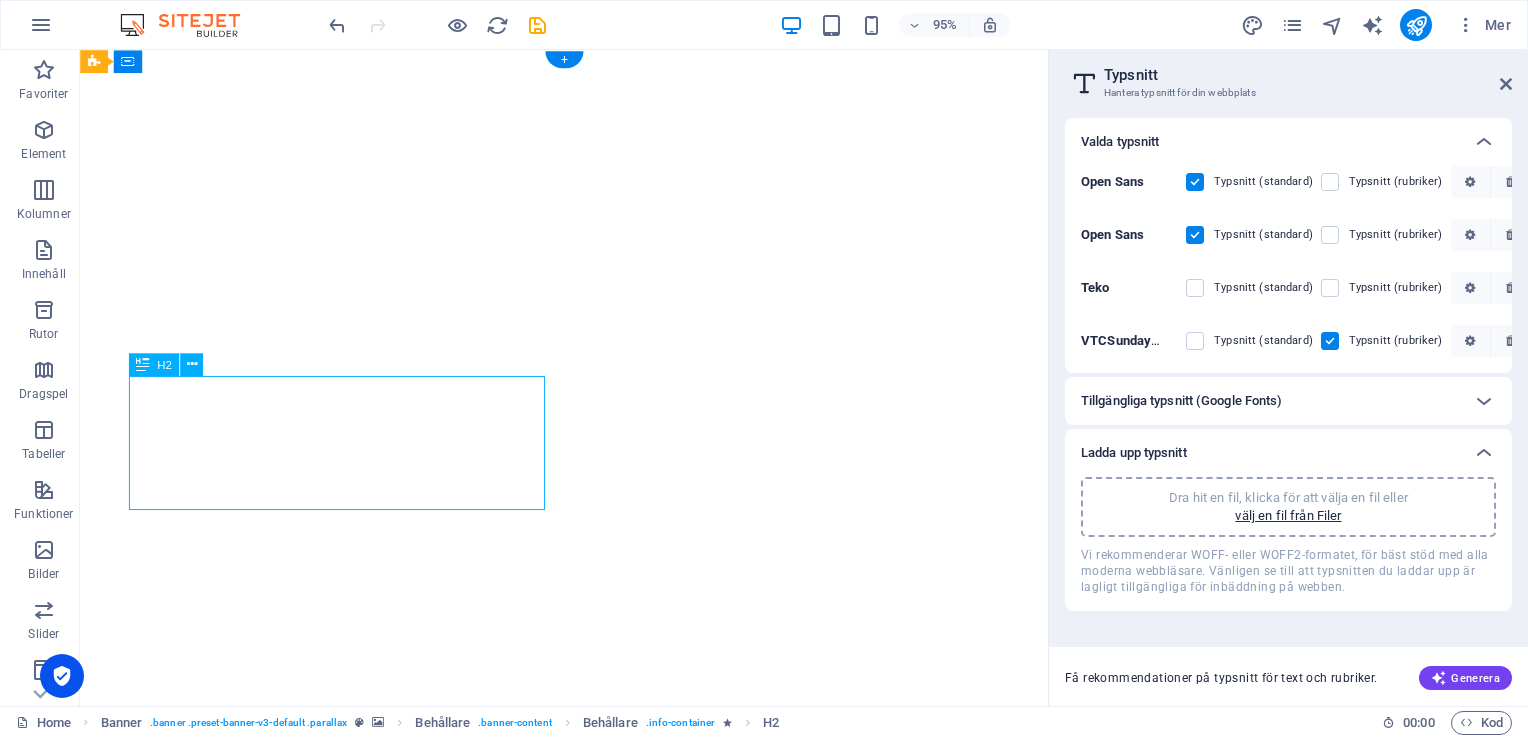 click on "papp pannor plåtslageri" at bounding box center (358, 1246) 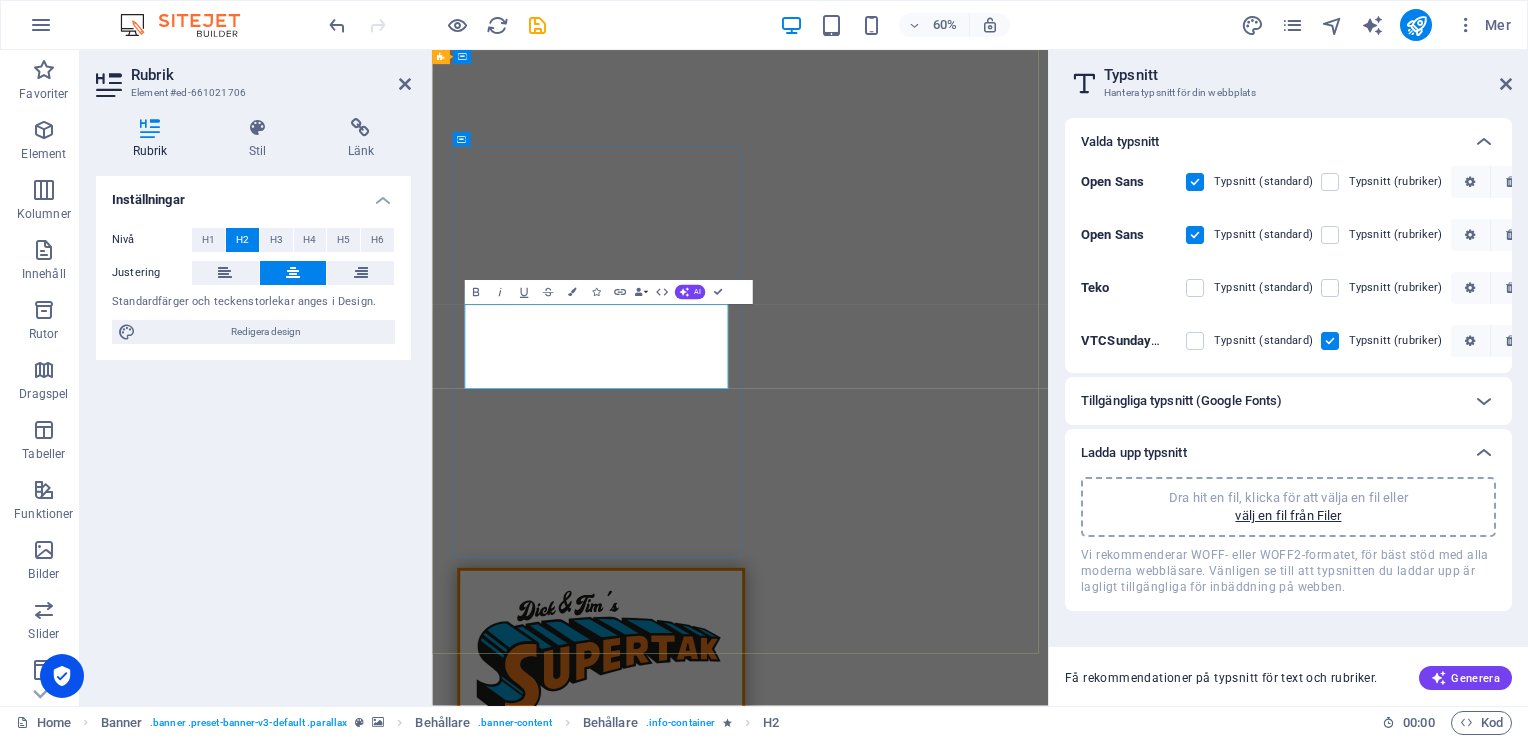 click on "papp pannor plåtslageri" at bounding box center [714, 1246] 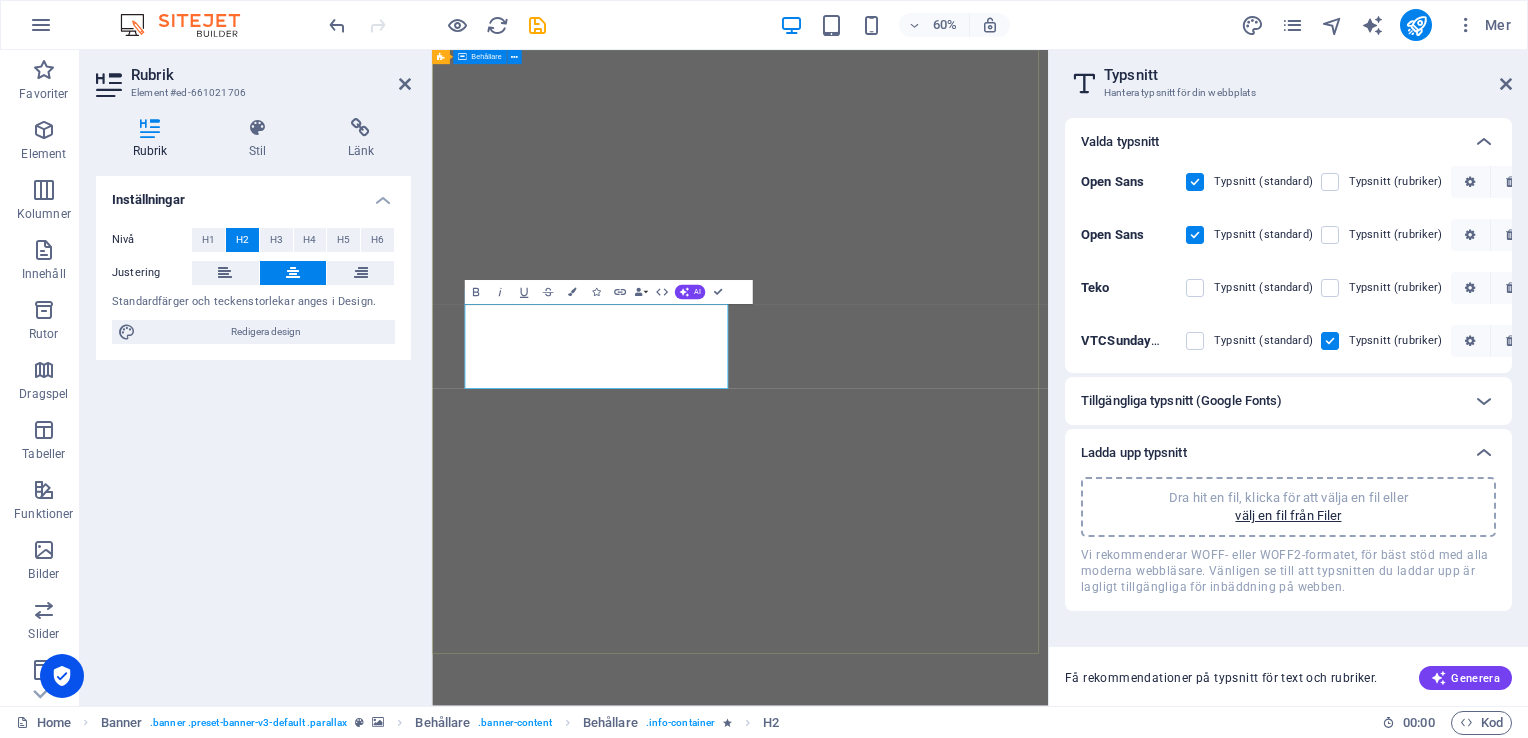 type 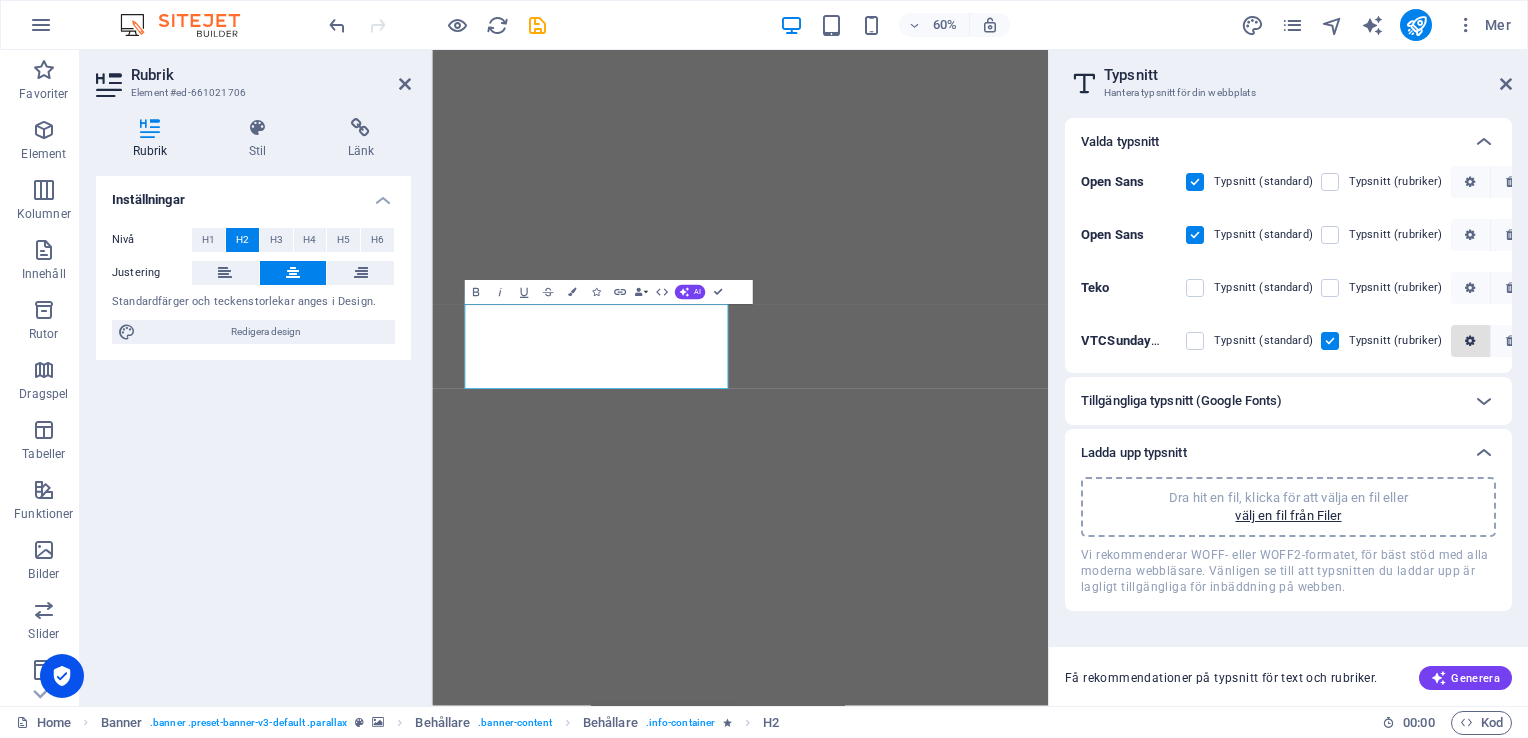 click at bounding box center (1470, 341) 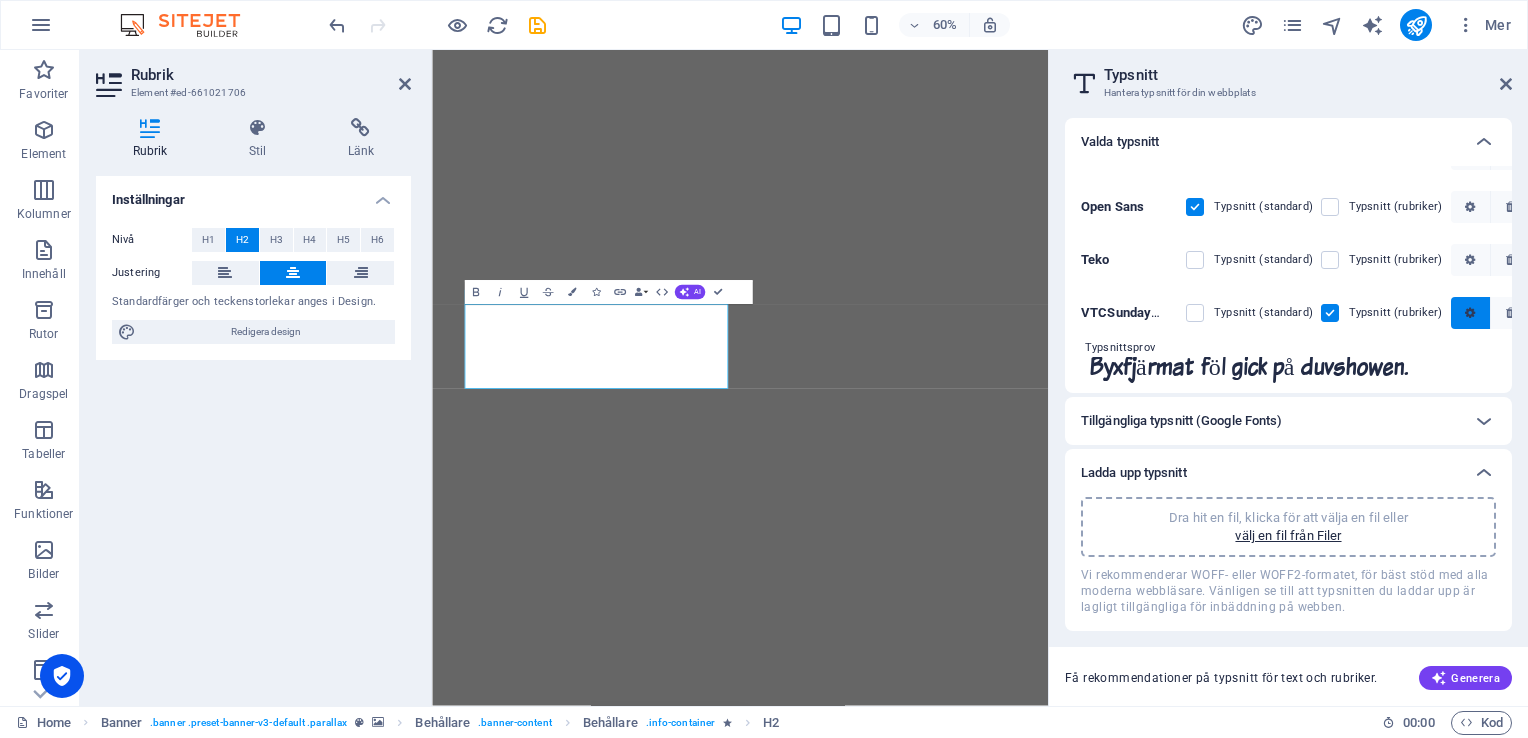 scroll, scrollTop: 36, scrollLeft: 0, axis: vertical 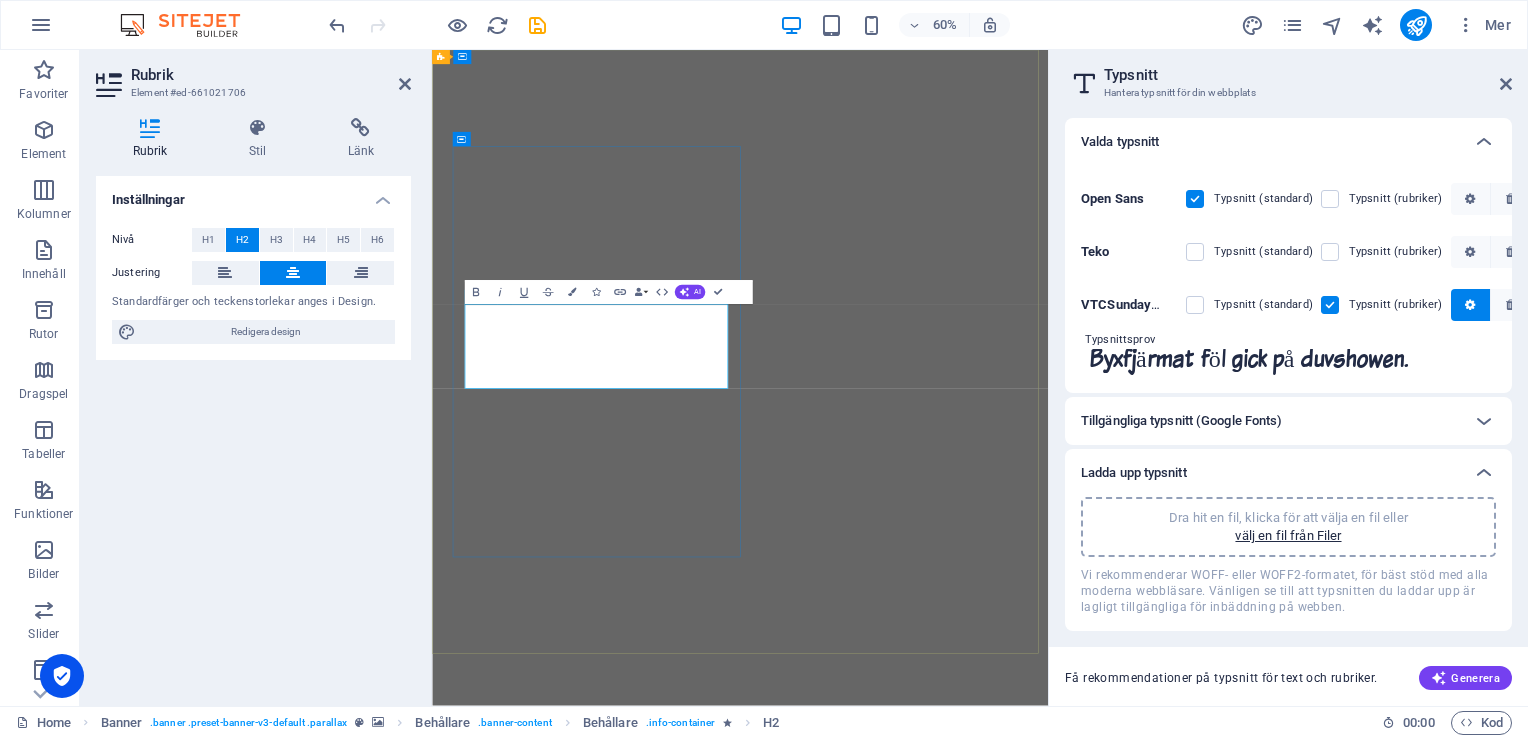 drag, startPoint x: 897, startPoint y: 583, endPoint x: 530, endPoint y: 519, distance: 372.53857 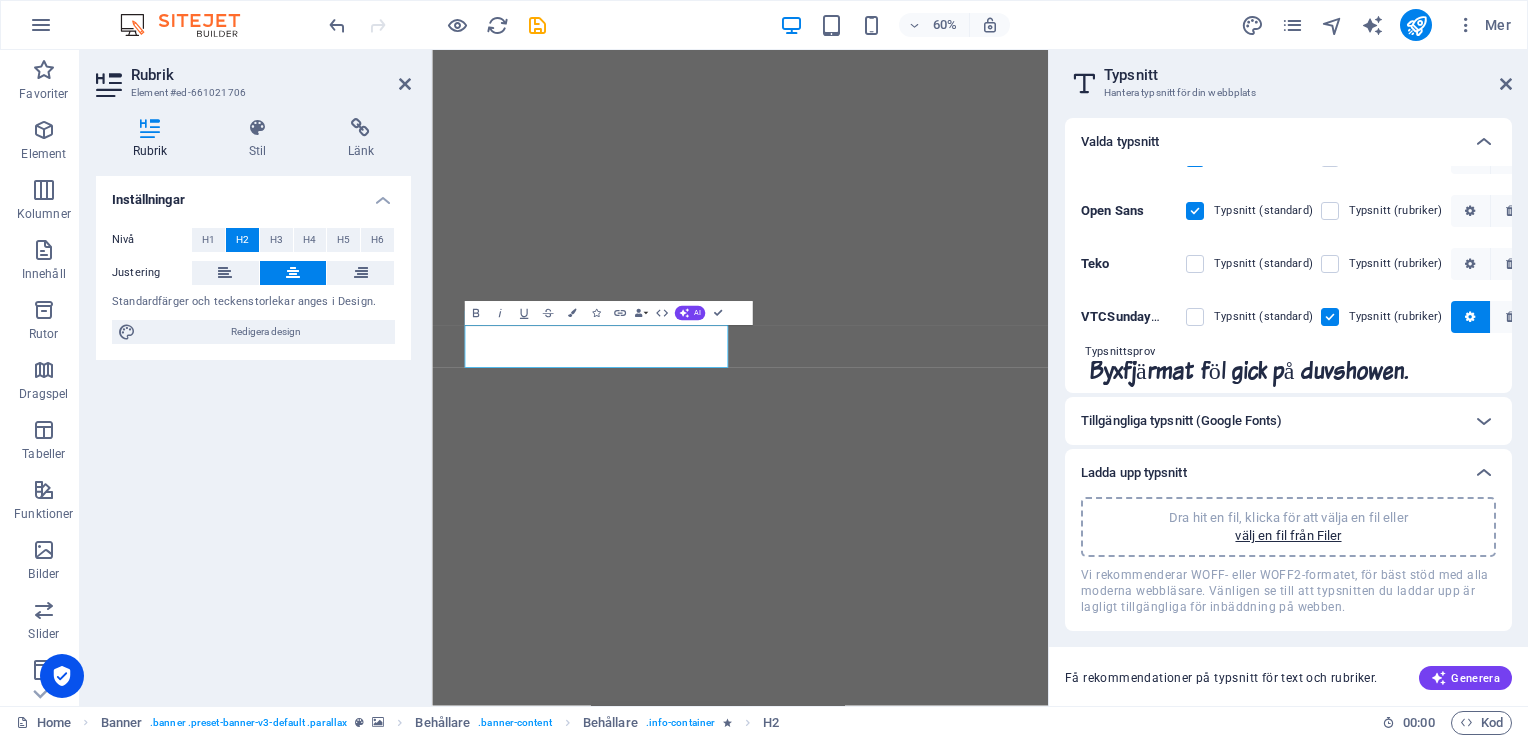 scroll, scrollTop: 36, scrollLeft: 0, axis: vertical 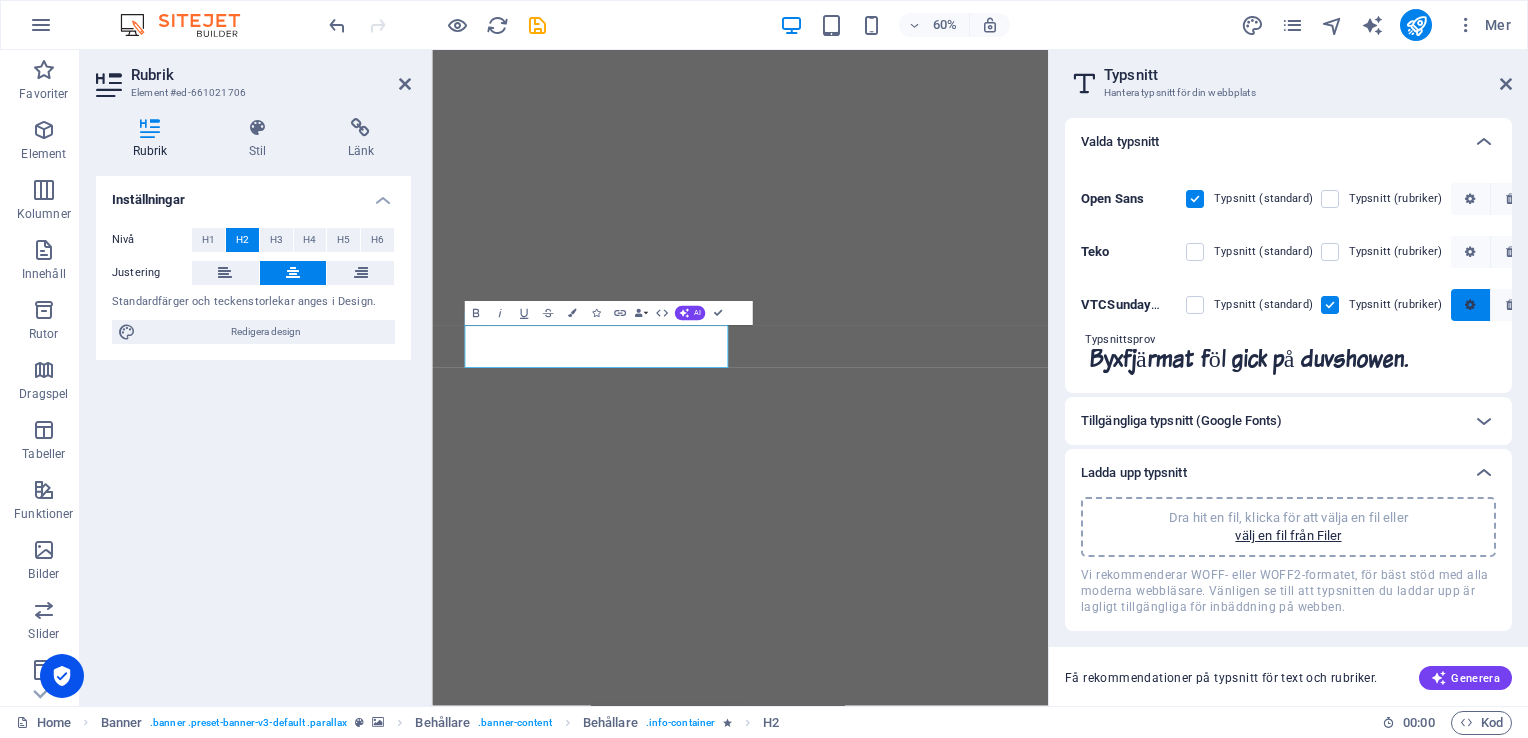 click at bounding box center [1470, 305] 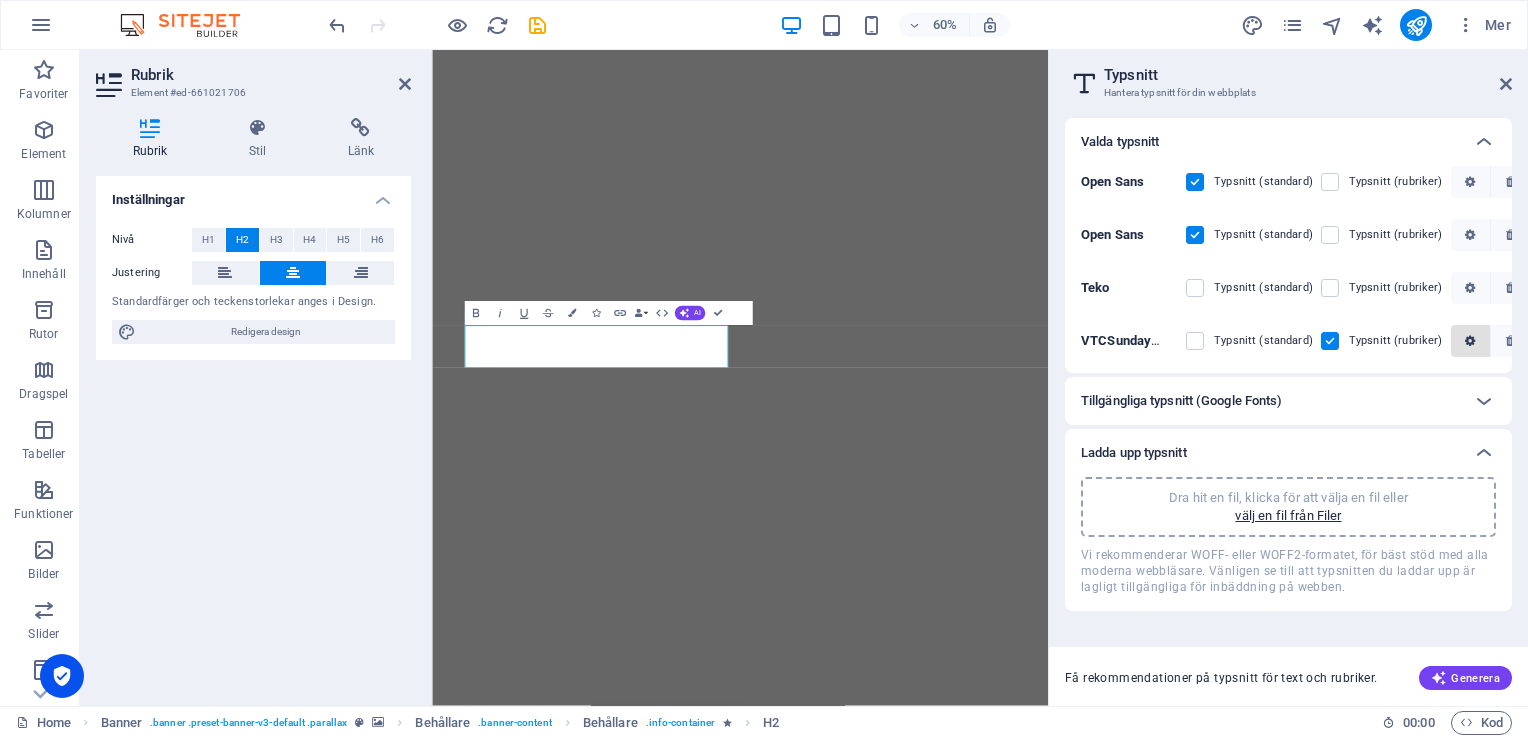 scroll, scrollTop: 0, scrollLeft: 0, axis: both 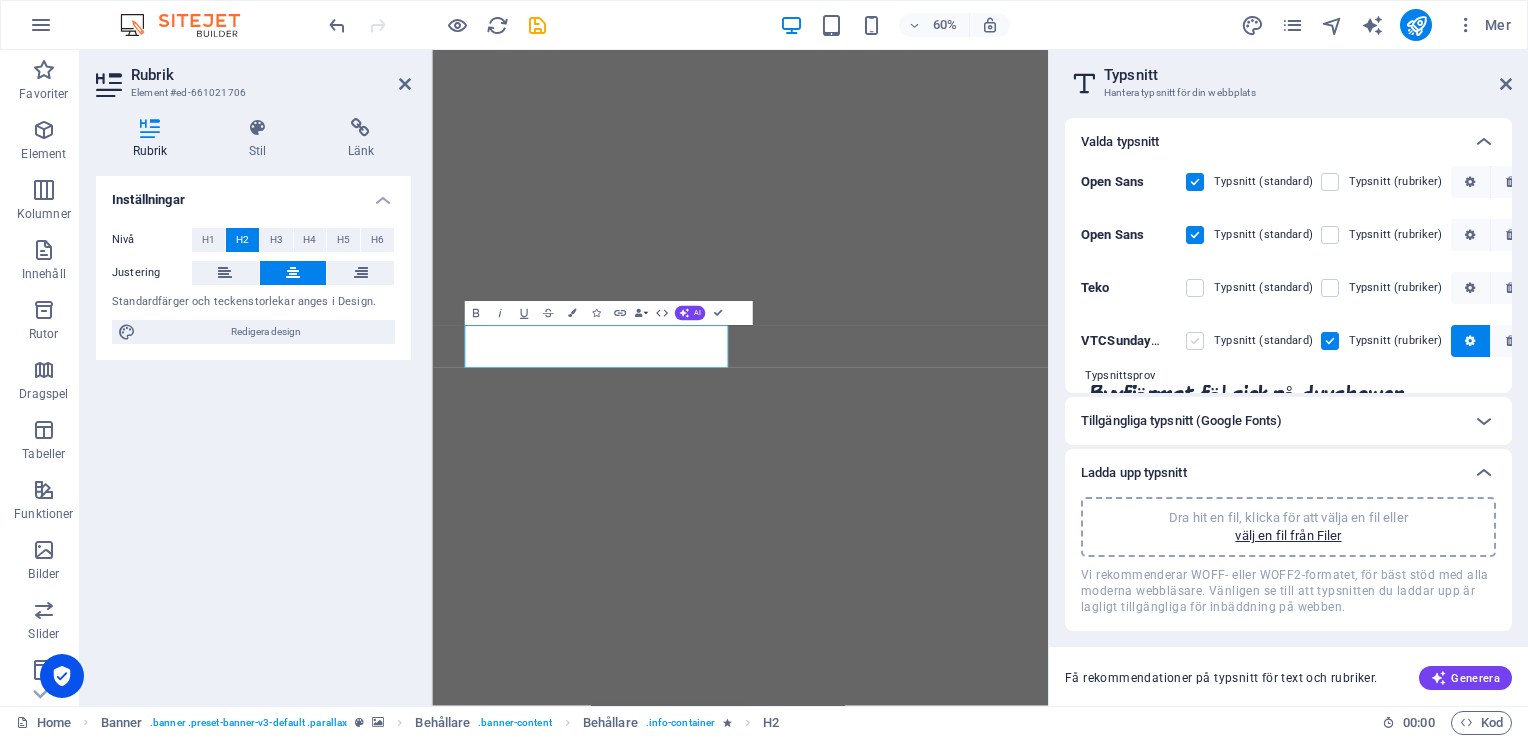 drag, startPoint x: 1191, startPoint y: 346, endPoint x: 386, endPoint y: 565, distance: 834.25775 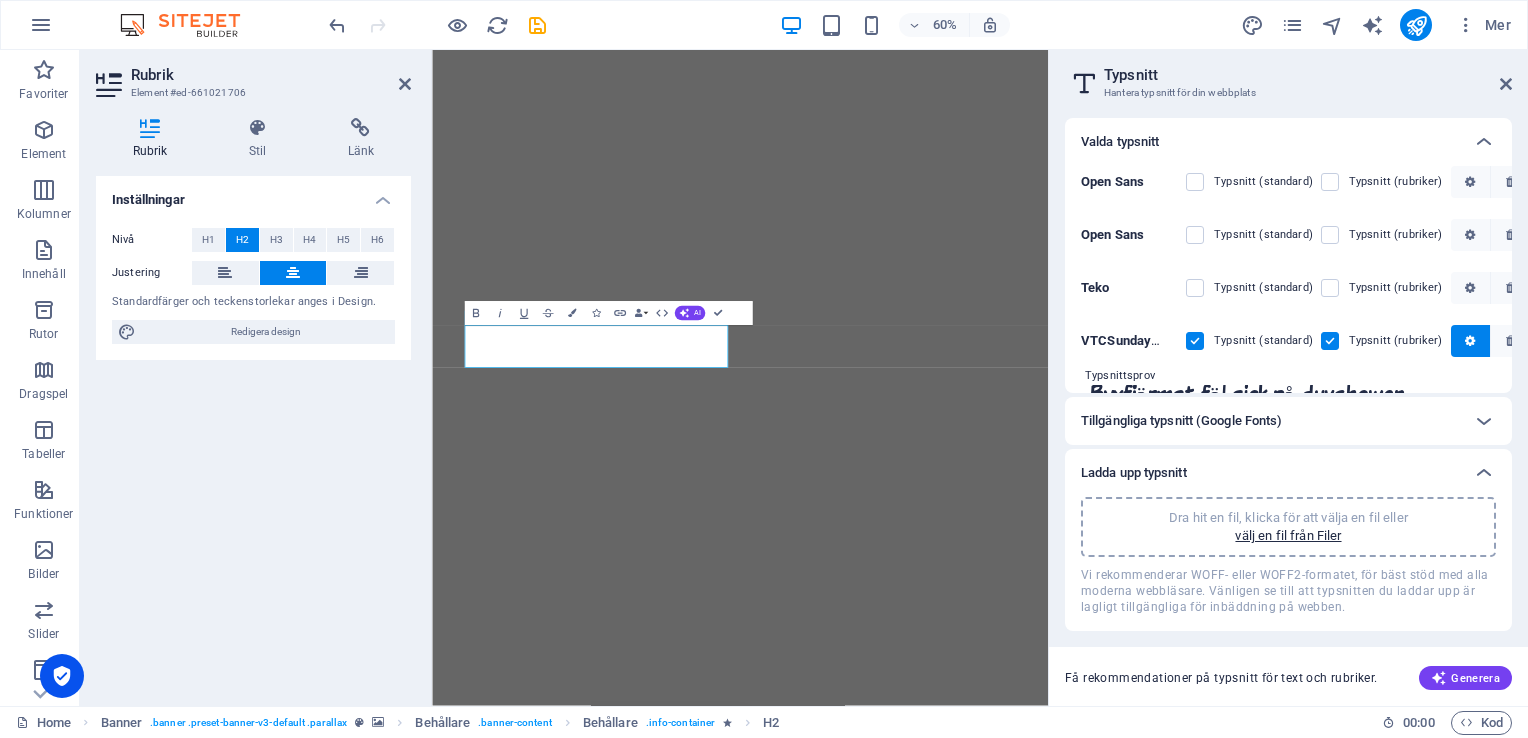 click at bounding box center (1195, 341) 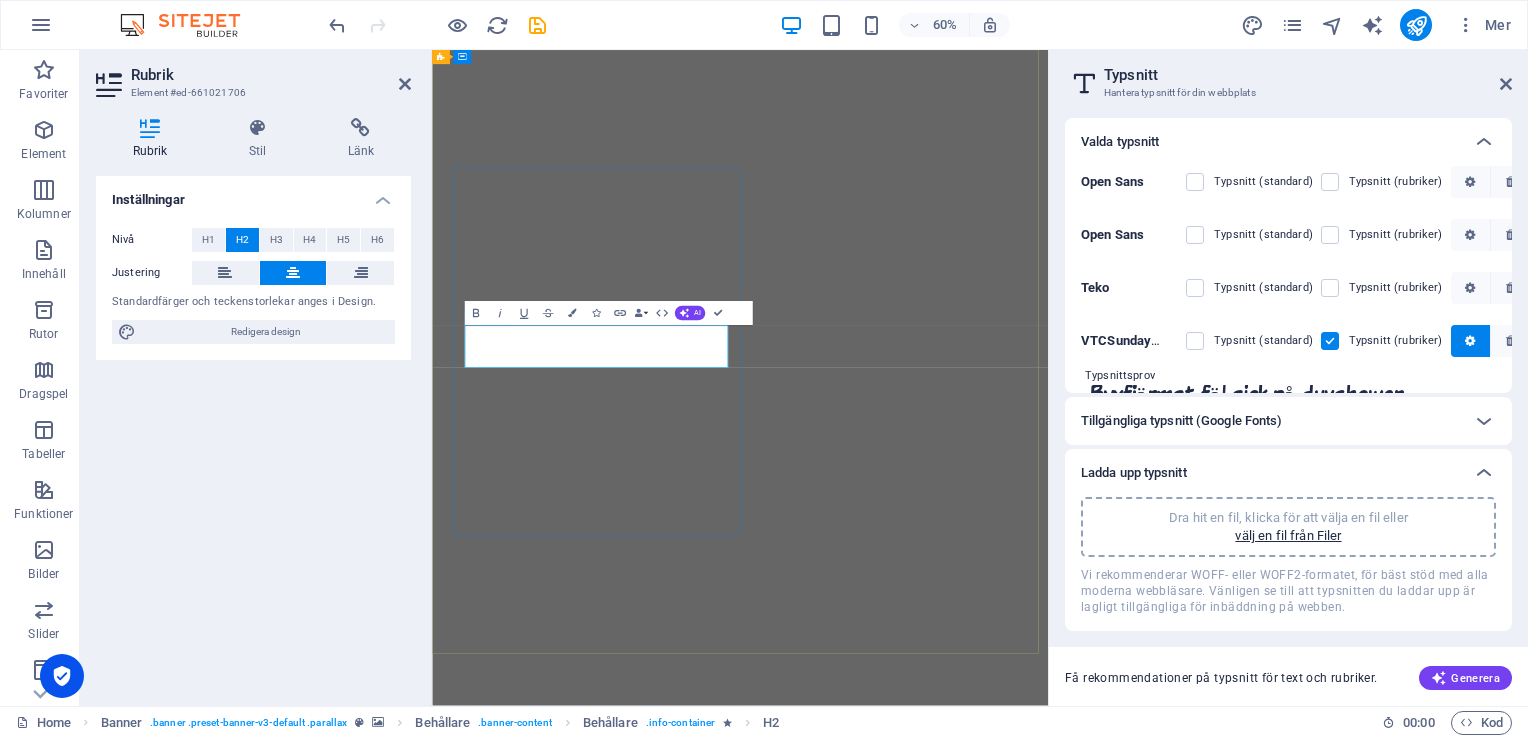 click on "​" at bounding box center (714, 1470) 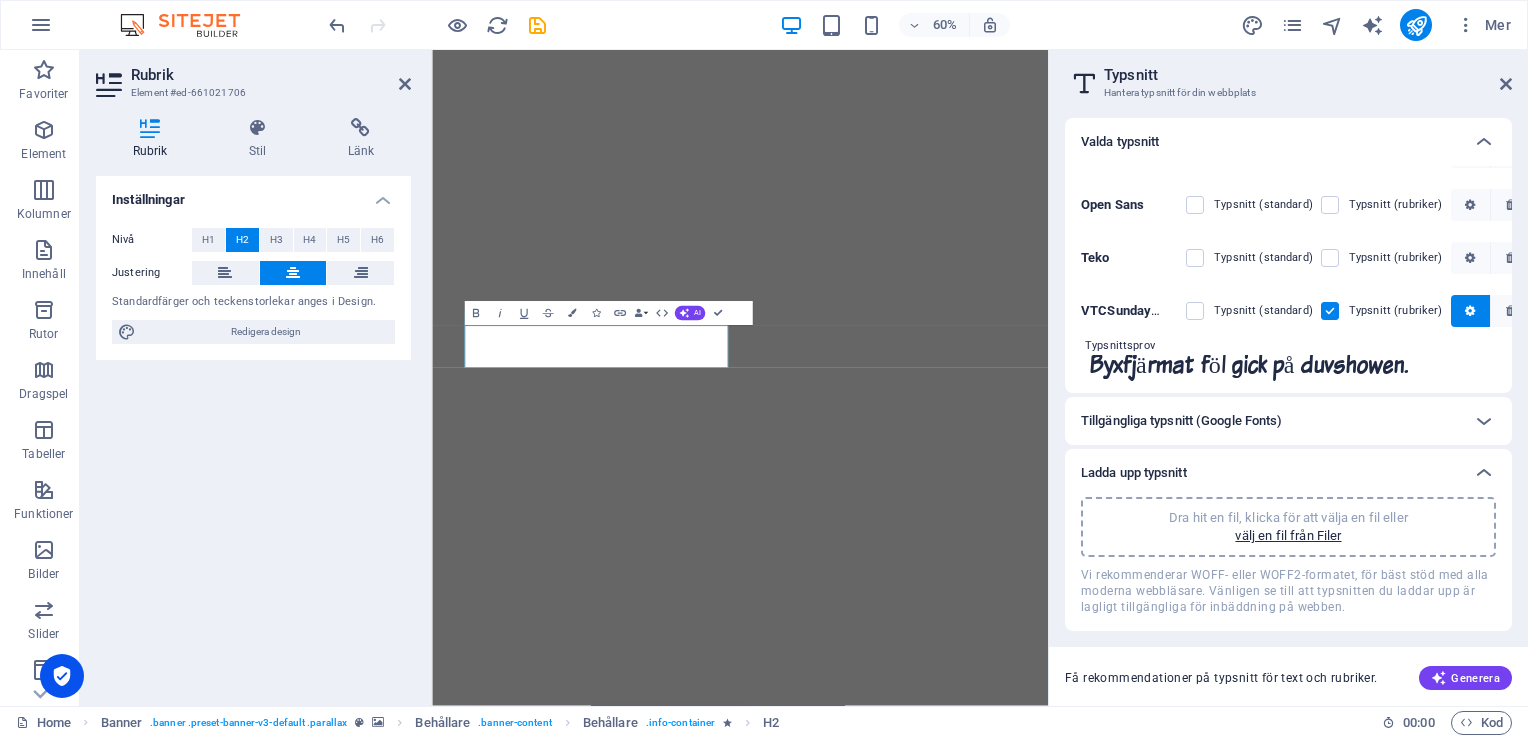 scroll, scrollTop: 36, scrollLeft: 0, axis: vertical 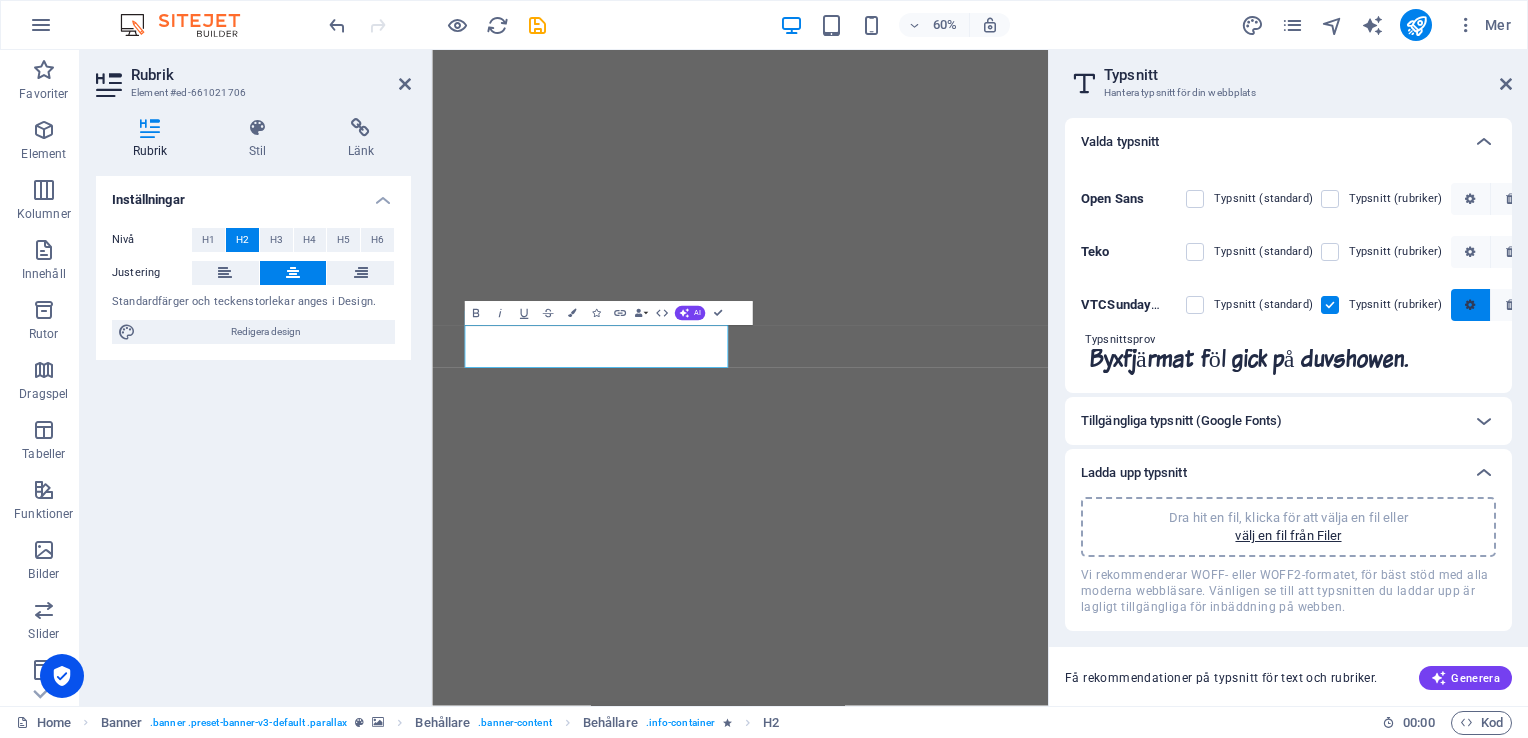 click at bounding box center (1470, 305) 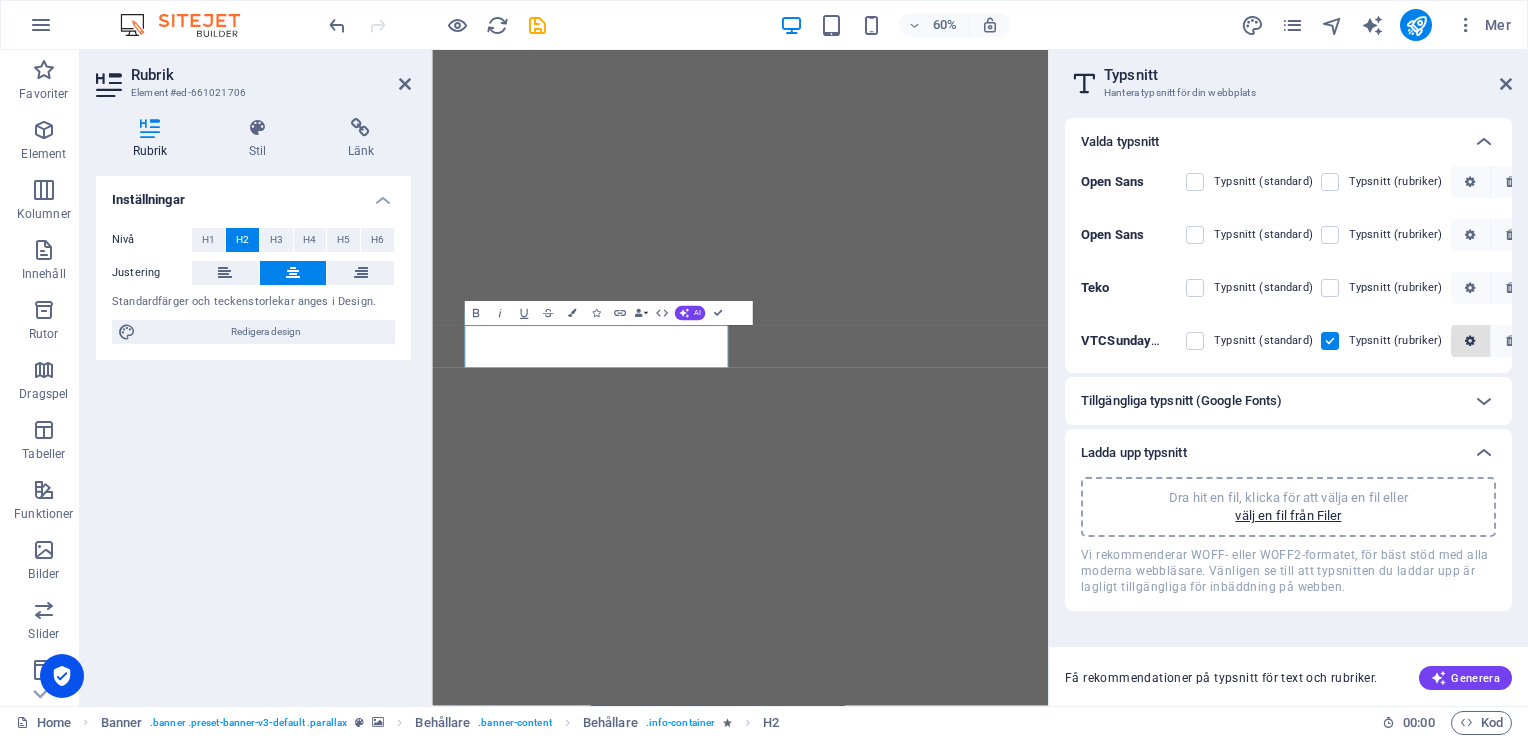 click at bounding box center (1470, 341) 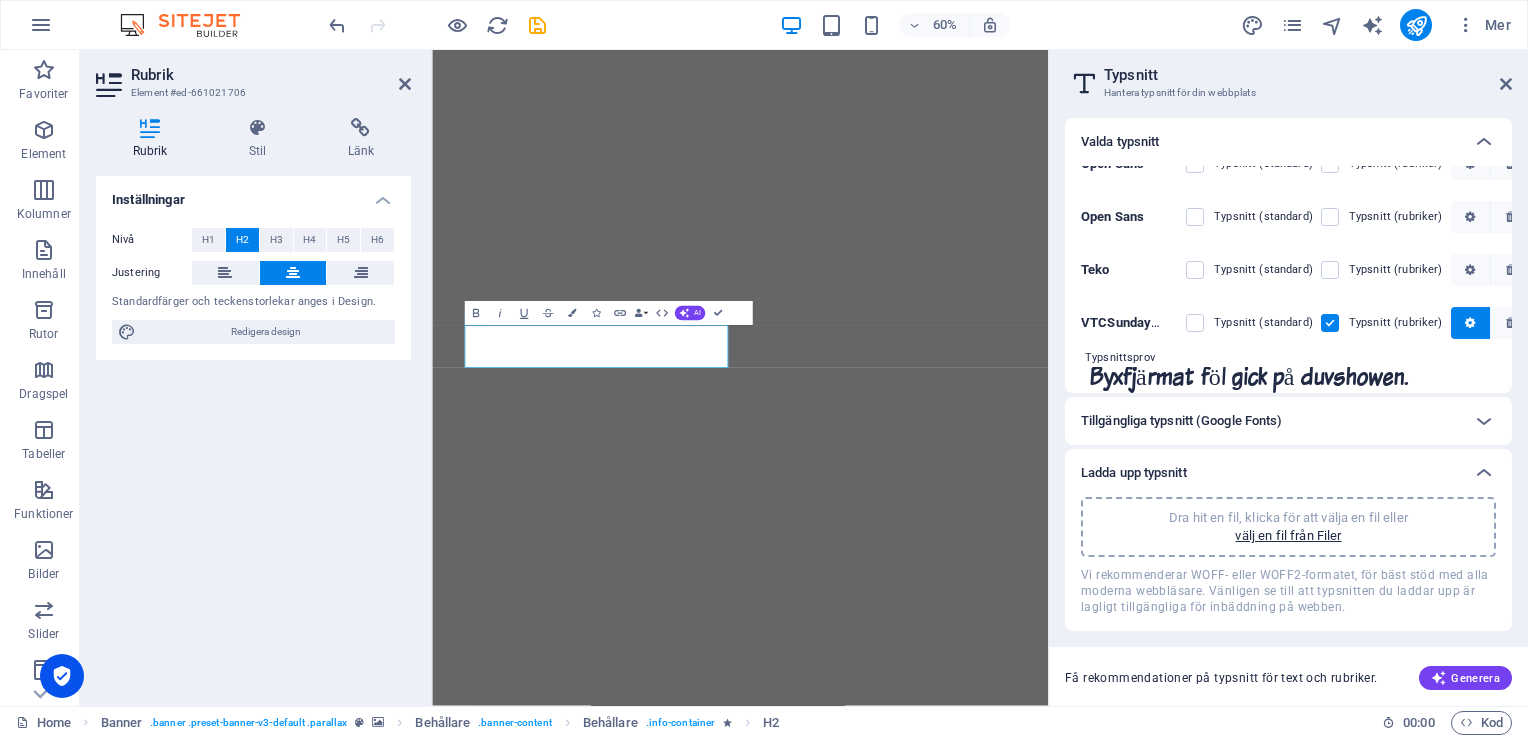 scroll, scrollTop: 36, scrollLeft: 0, axis: vertical 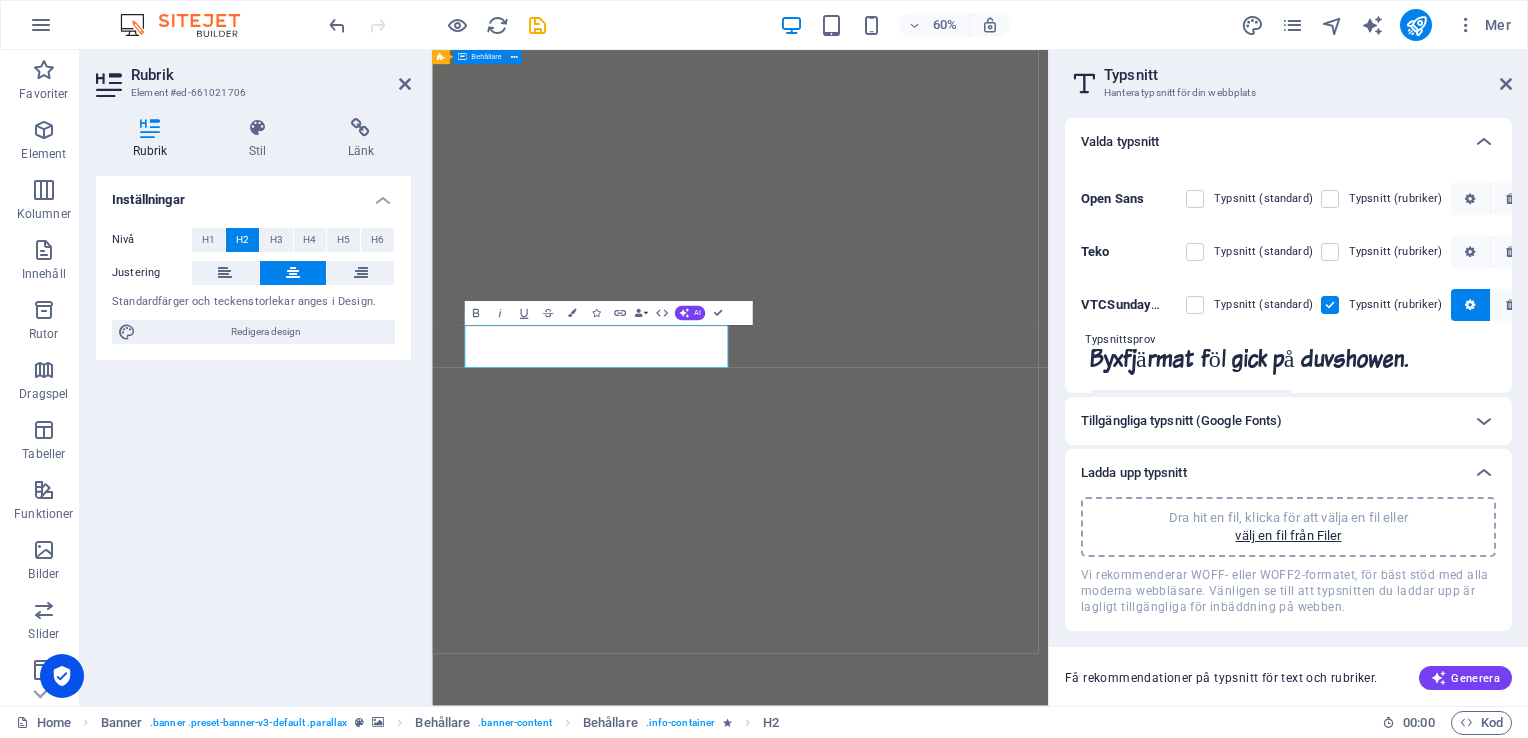 drag, startPoint x: 1838, startPoint y: 412, endPoint x: 1235, endPoint y: 583, distance: 626.77747 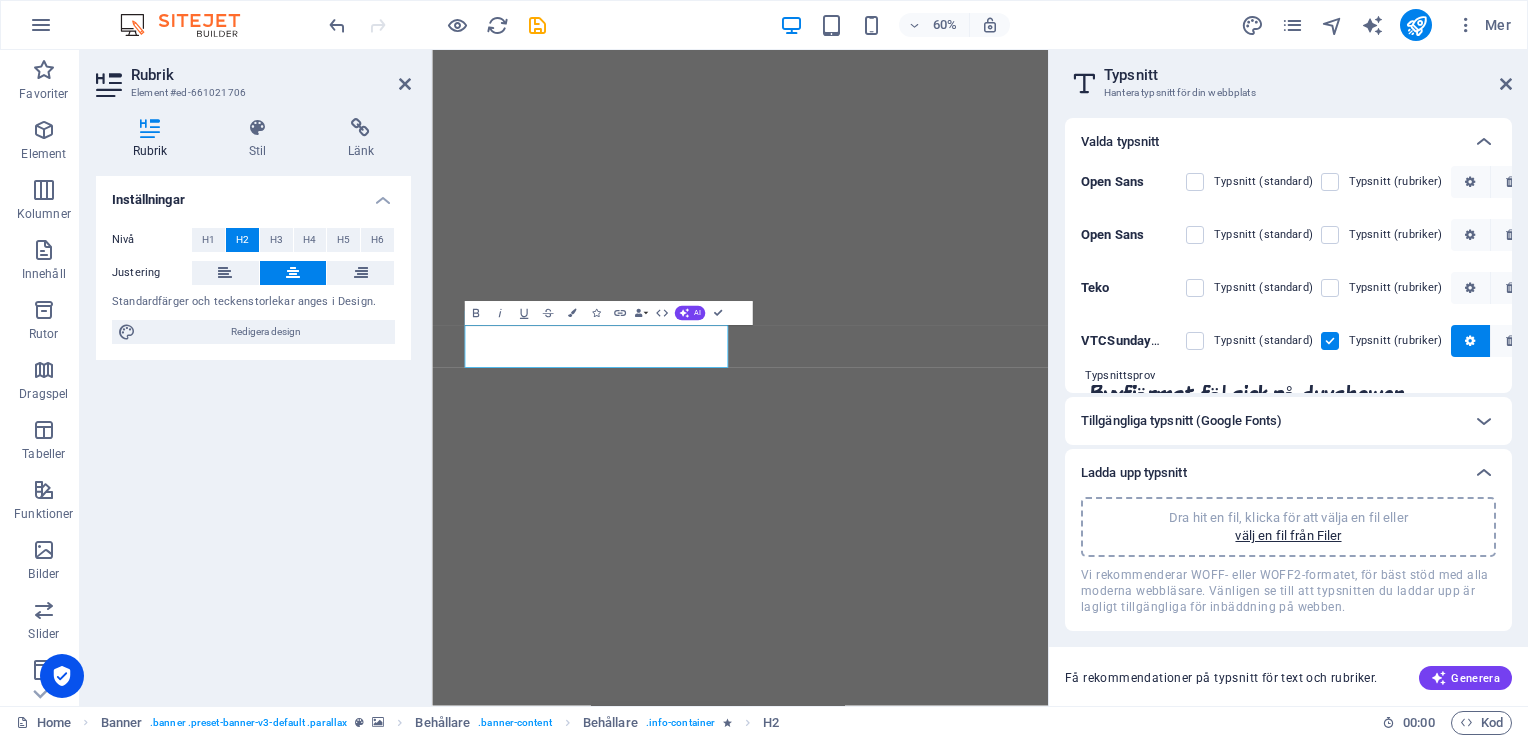 scroll, scrollTop: 36, scrollLeft: 0, axis: vertical 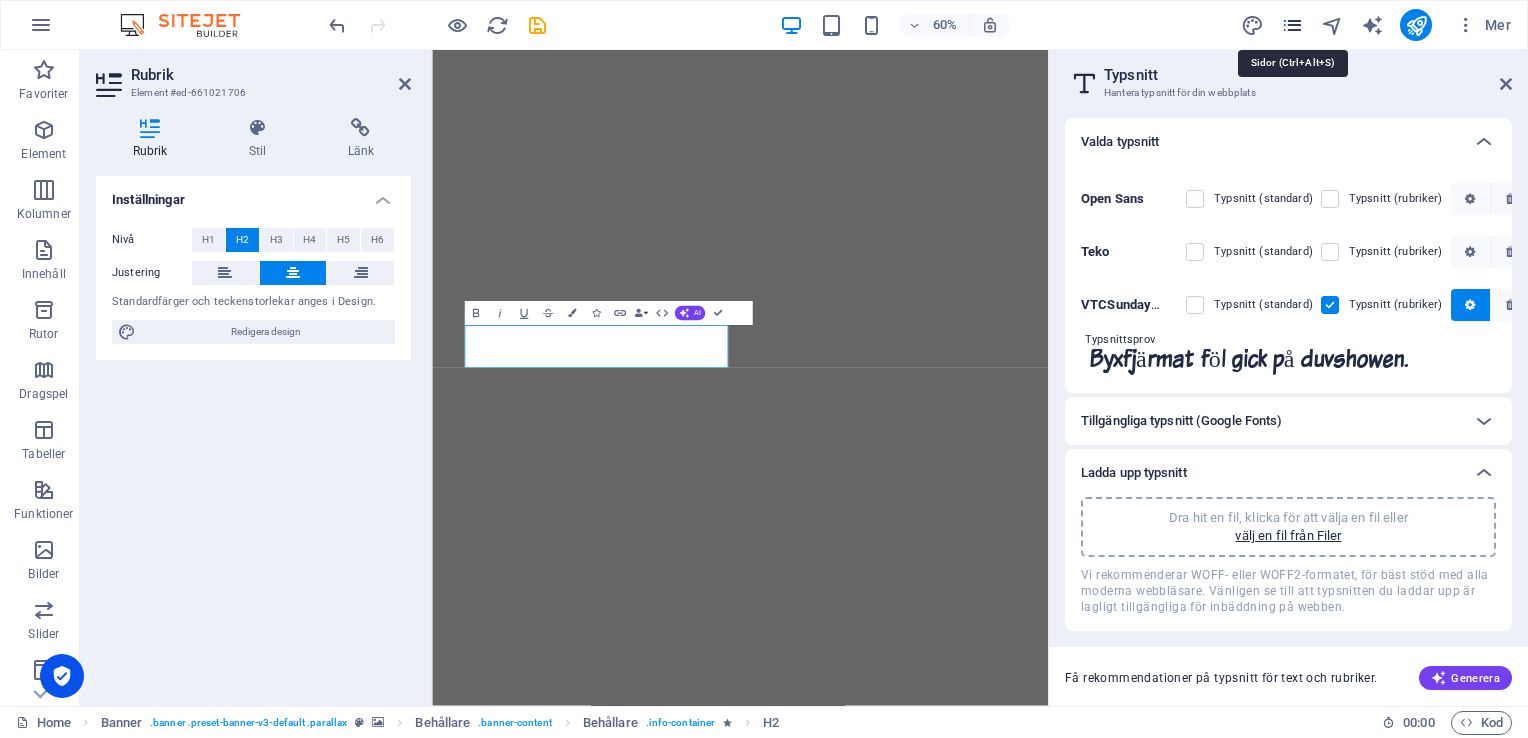 click at bounding box center [1292, 25] 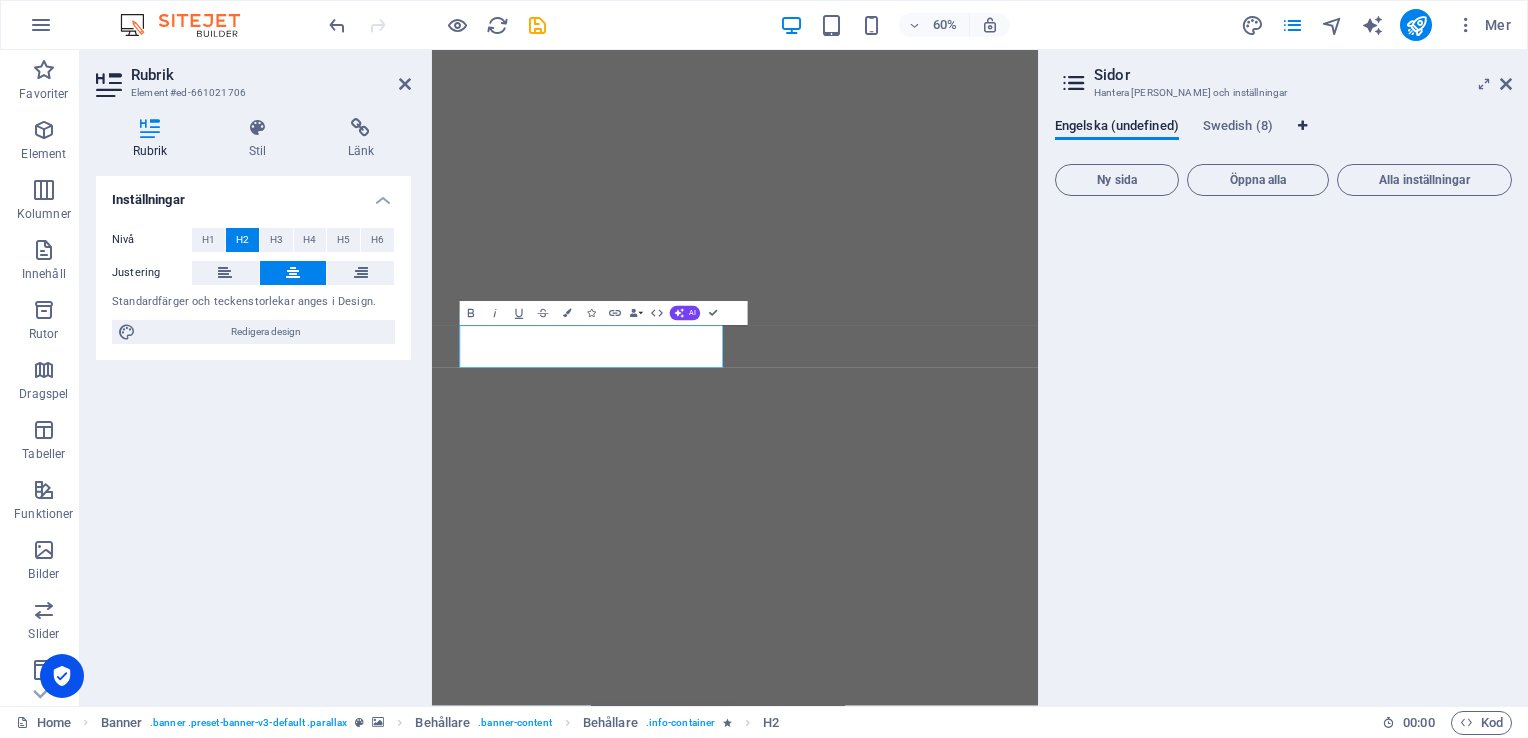 click at bounding box center [1302, 126] 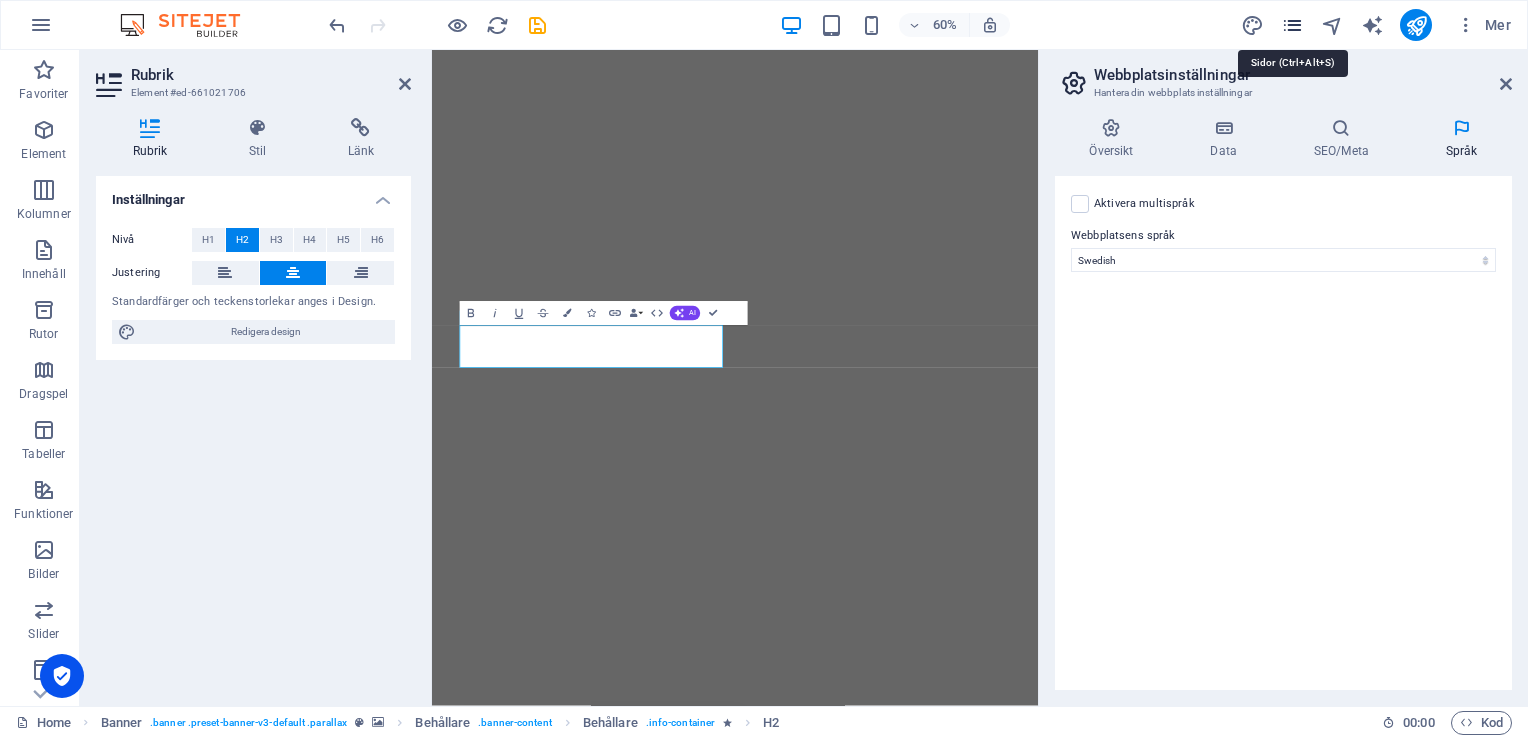 click at bounding box center (1292, 25) 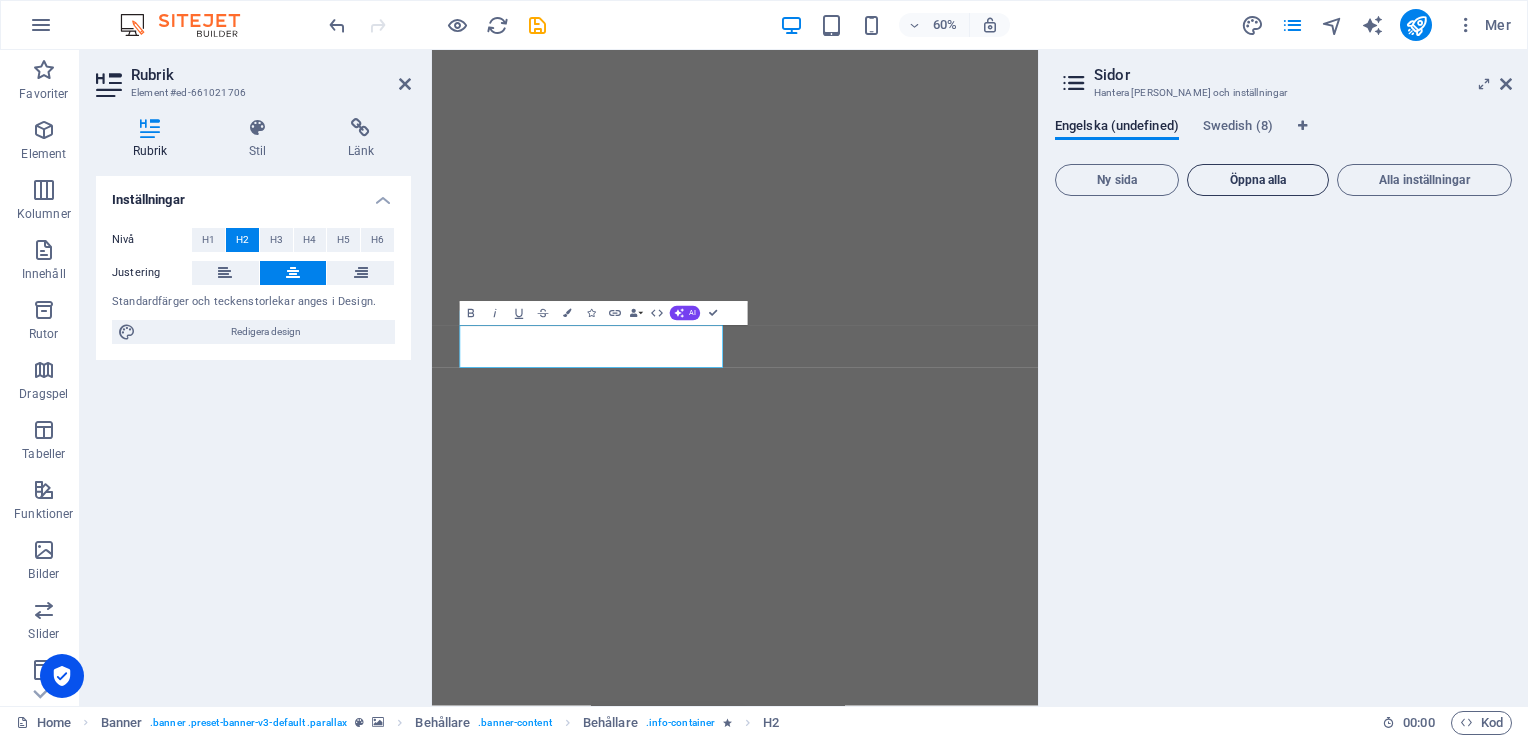 click on "Öppna alla" at bounding box center (1258, 180) 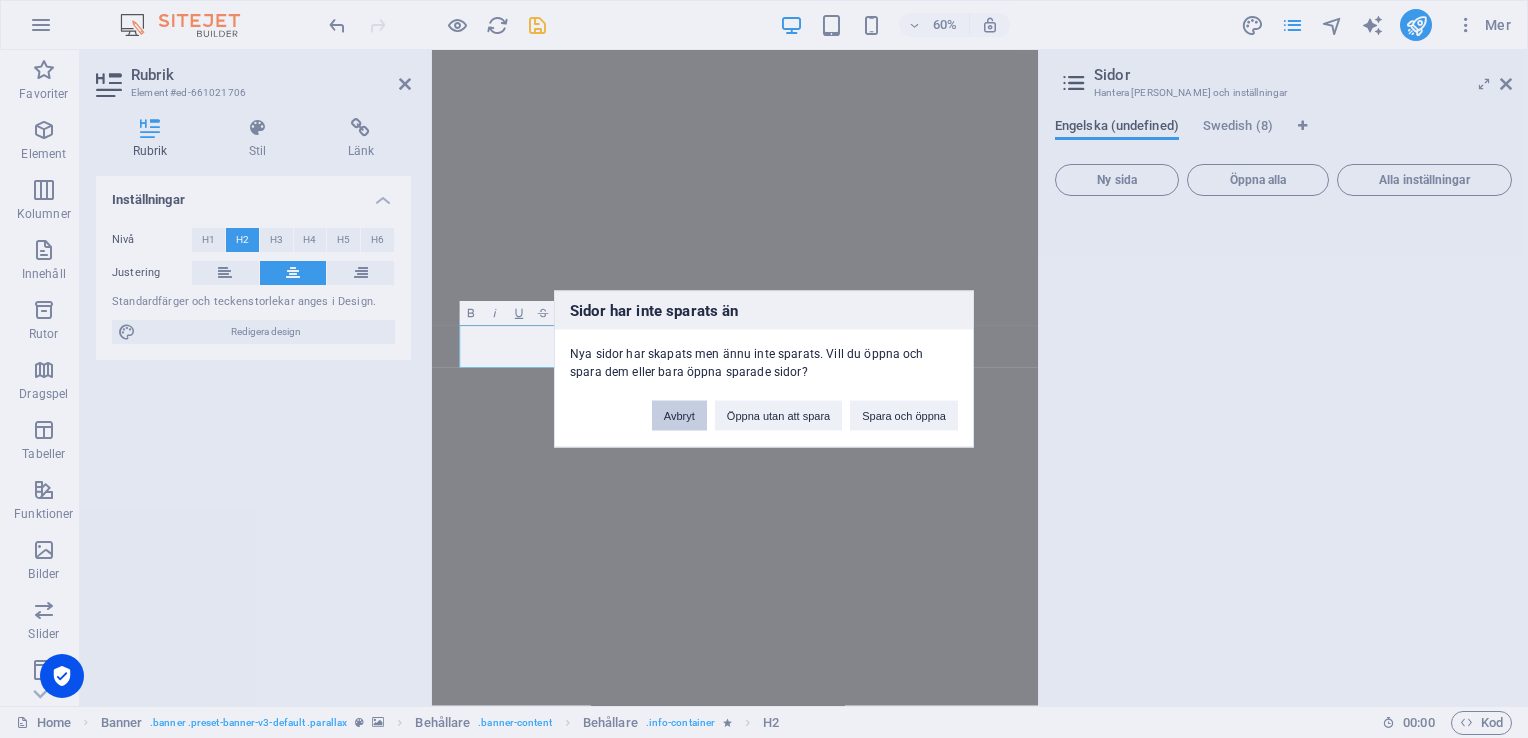 click on "Avbryt" at bounding box center (679, 416) 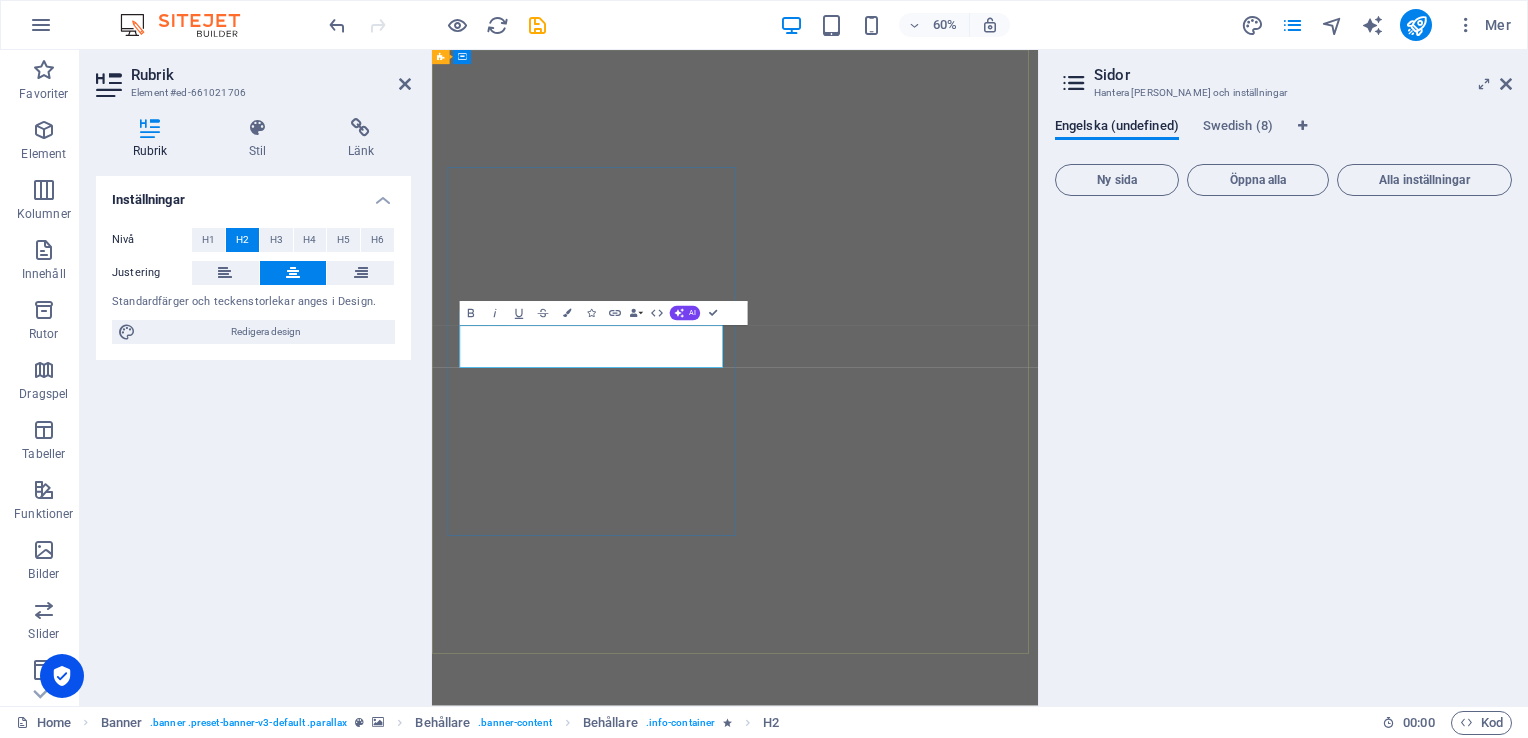 click on "​" at bounding box center (705, 1470) 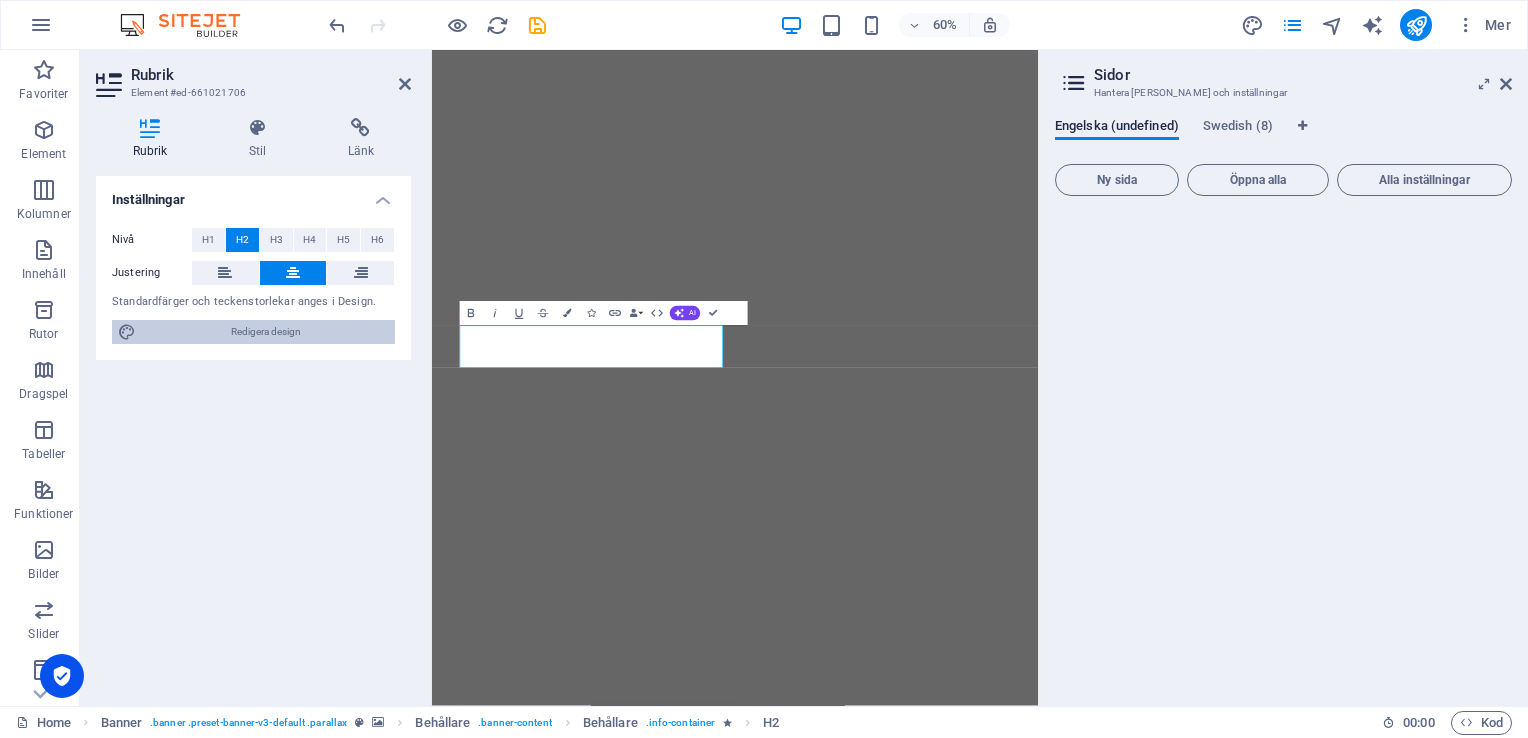 click on "Redigera design" at bounding box center (265, 332) 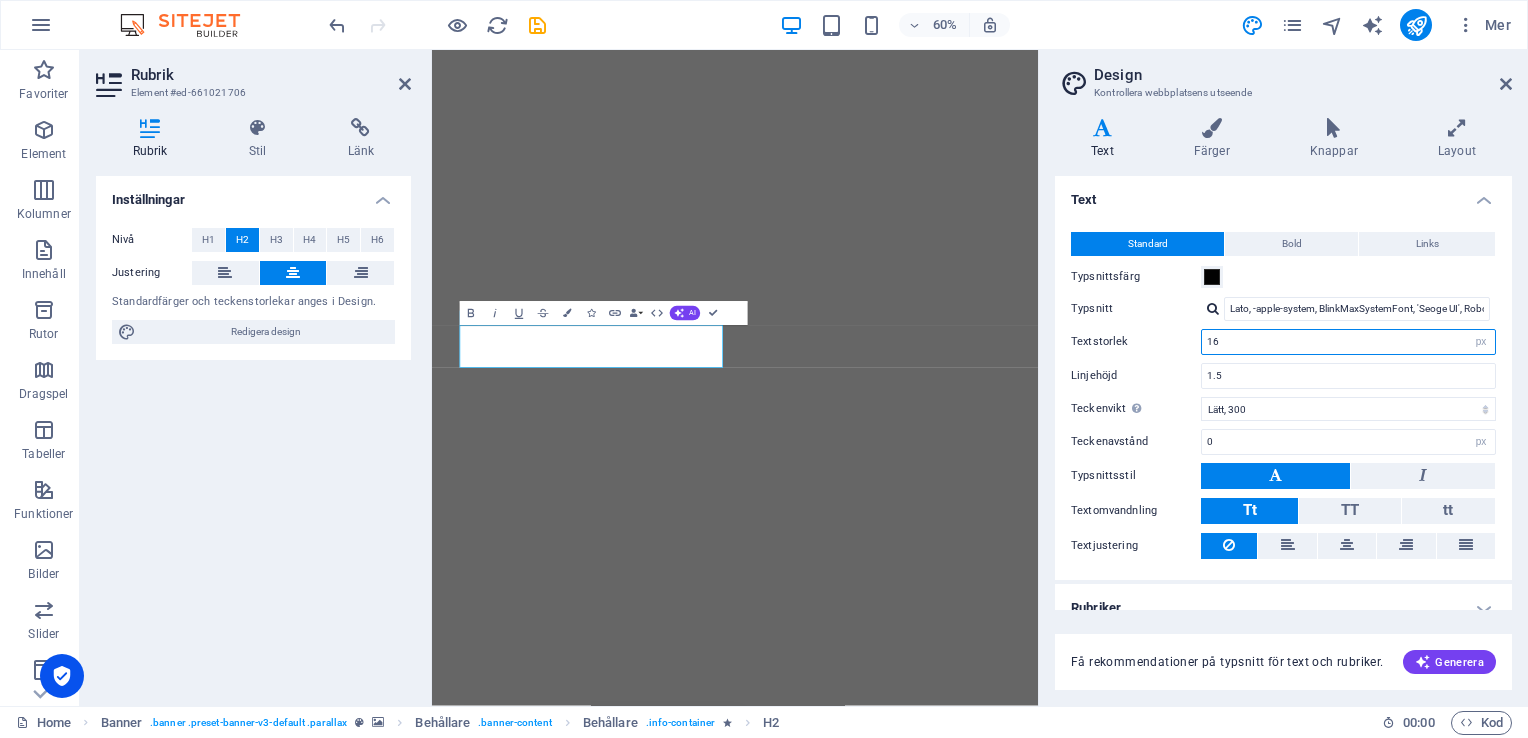 drag, startPoint x: 1226, startPoint y: 346, endPoint x: 1142, endPoint y: 345, distance: 84.00595 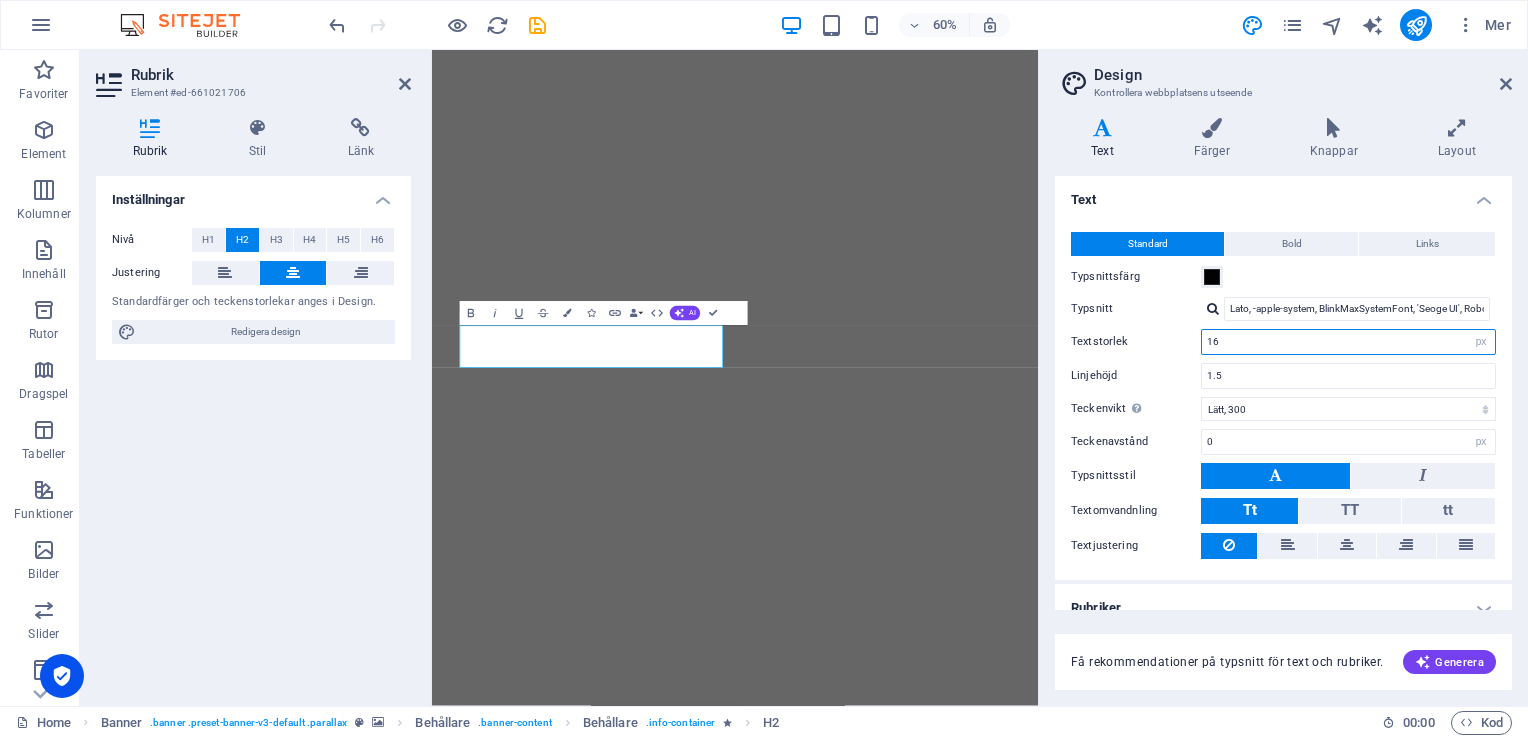 click on "16" at bounding box center [1348, 342] 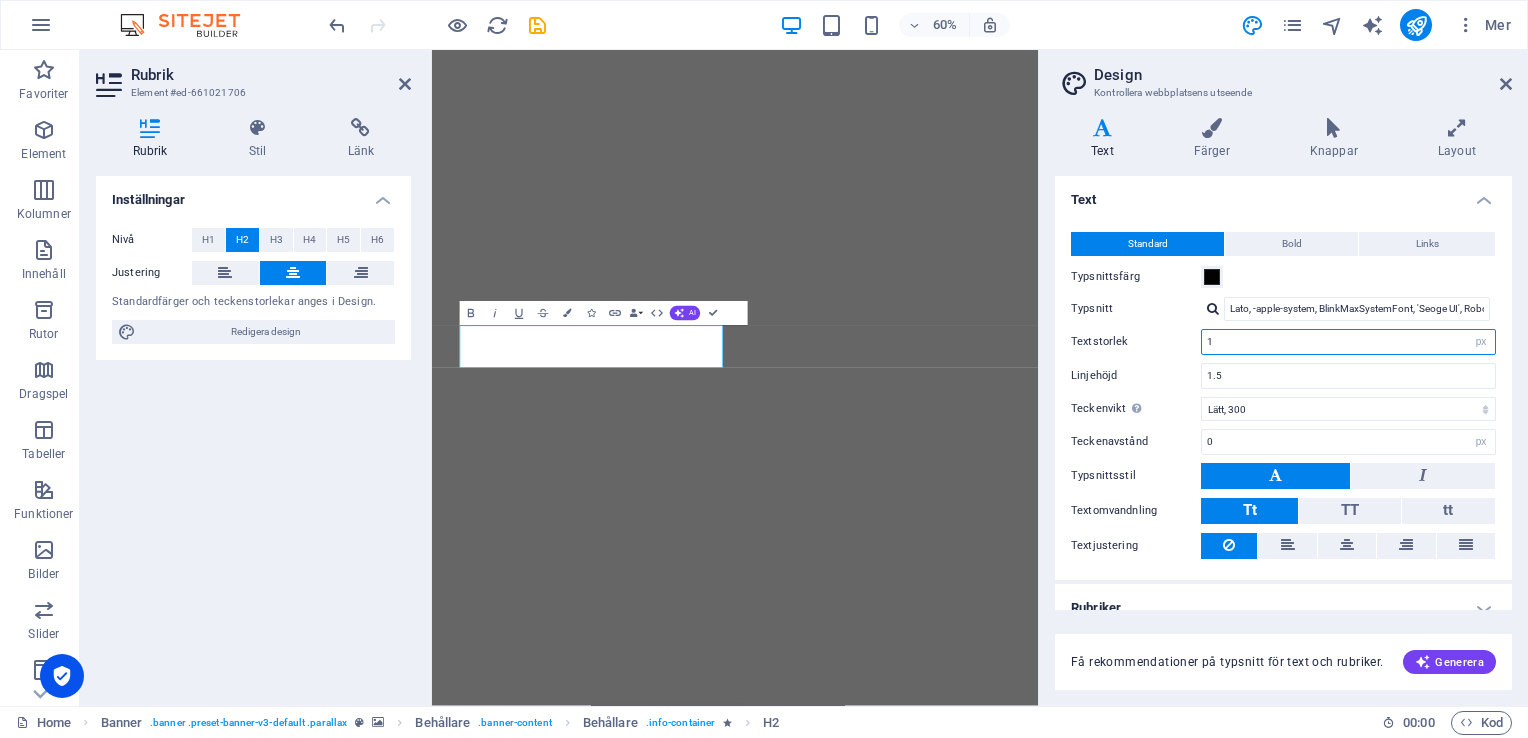 drag, startPoint x: 1315, startPoint y: 338, endPoint x: 1148, endPoint y: 366, distance: 169.33104 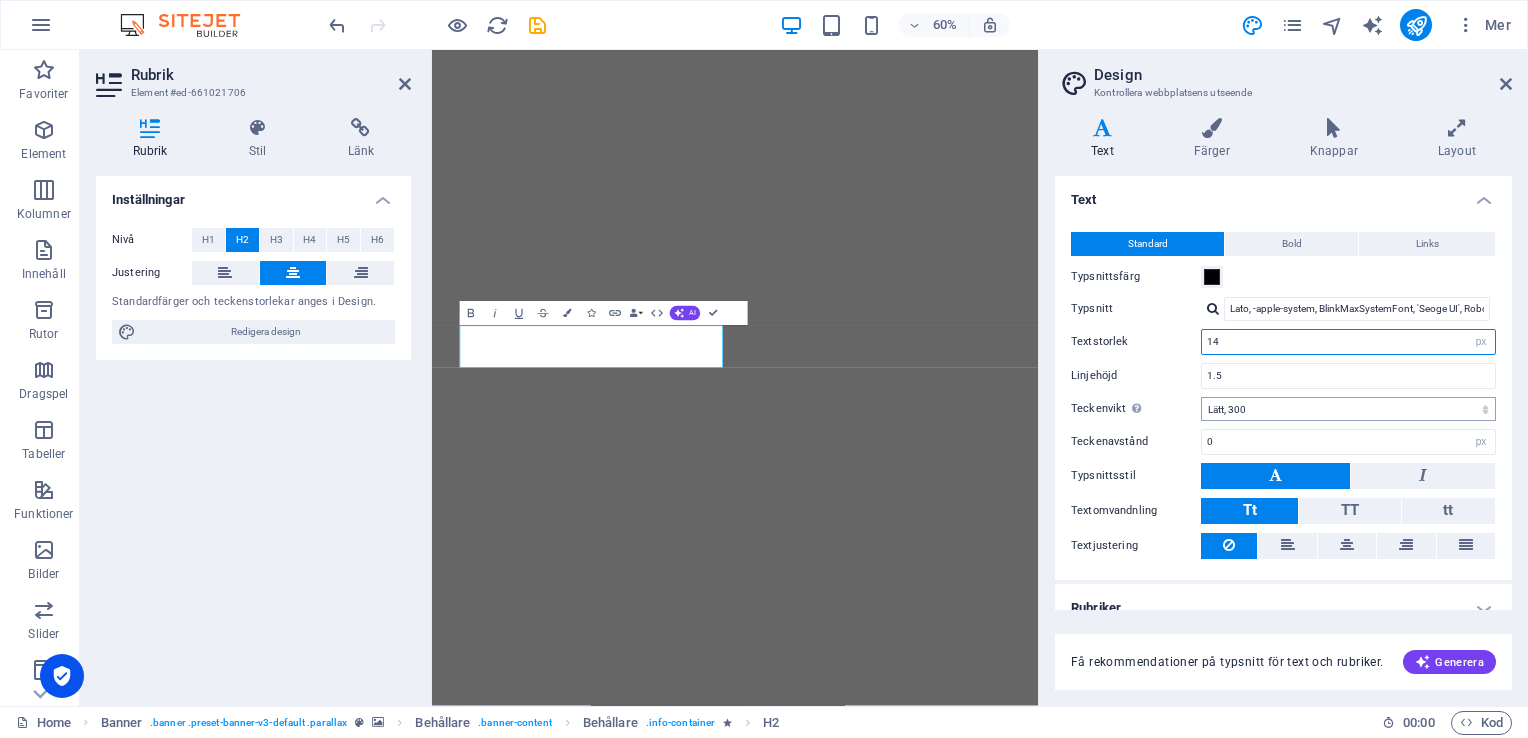 type on "14" 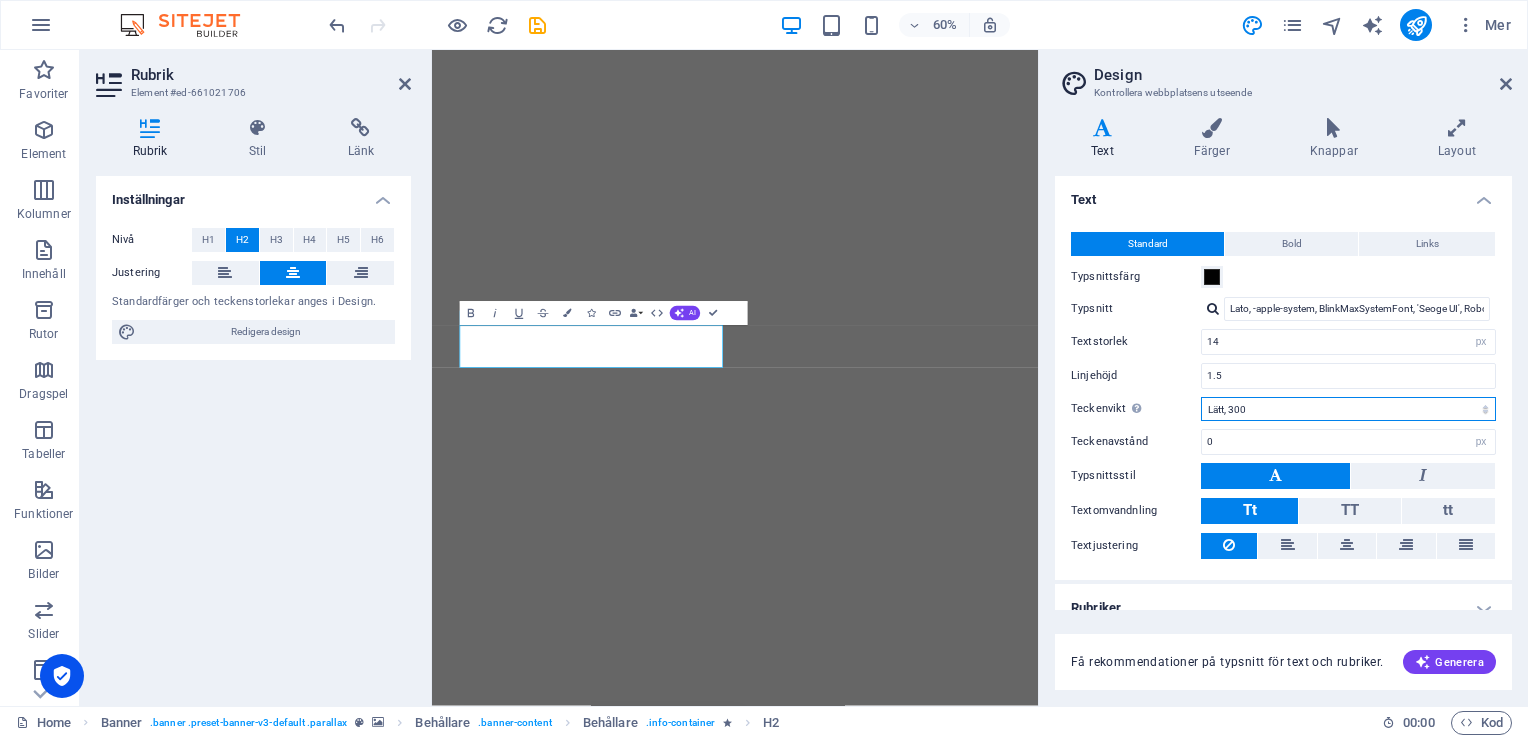 click on "Tunn, 100 Extra lätt, 200 Lätt, 300 Vanlig, 400 Medel, 500 Halvfet, 600 Fet, 700 Extra fet, 800 Svart, 900" at bounding box center [1348, 409] 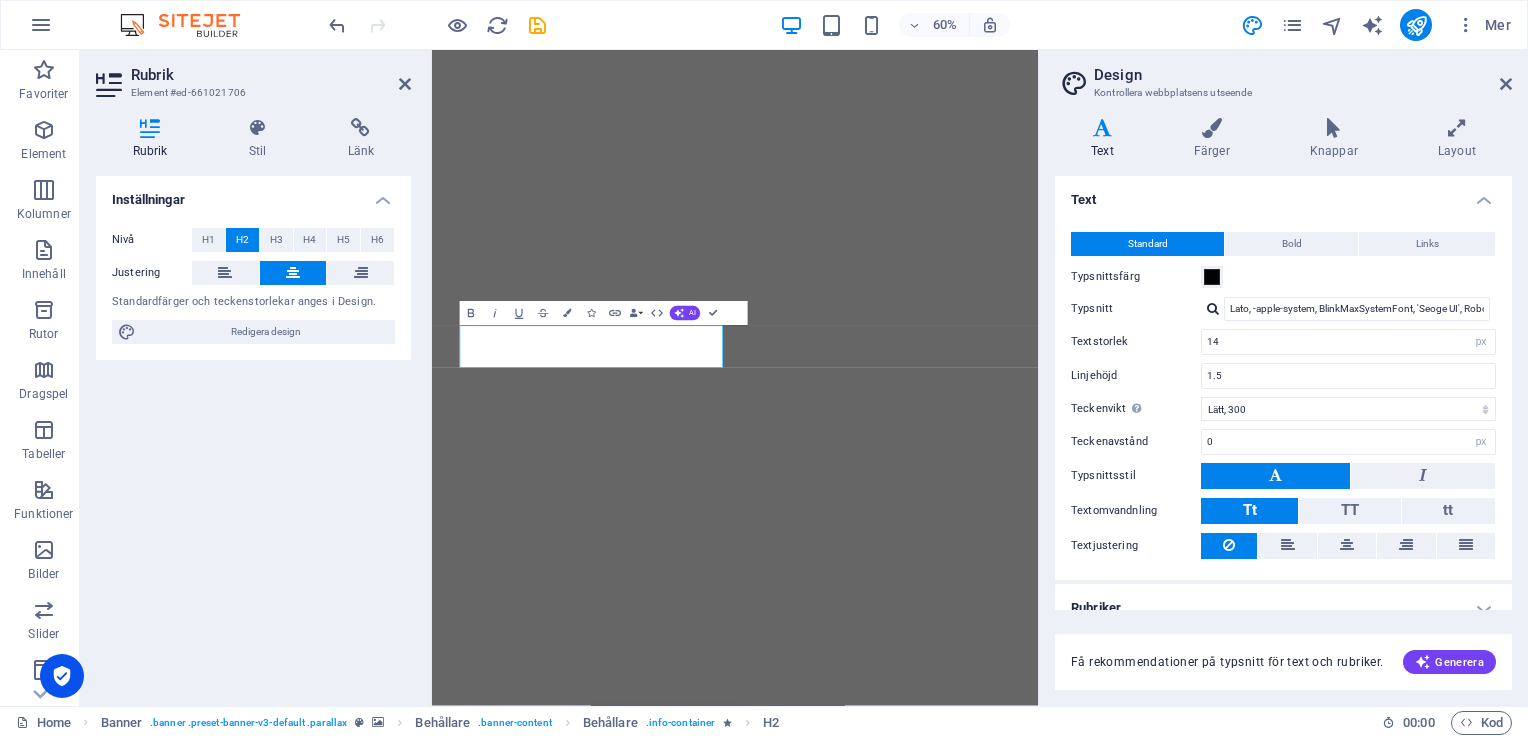 click on "Text" at bounding box center (1283, 194) 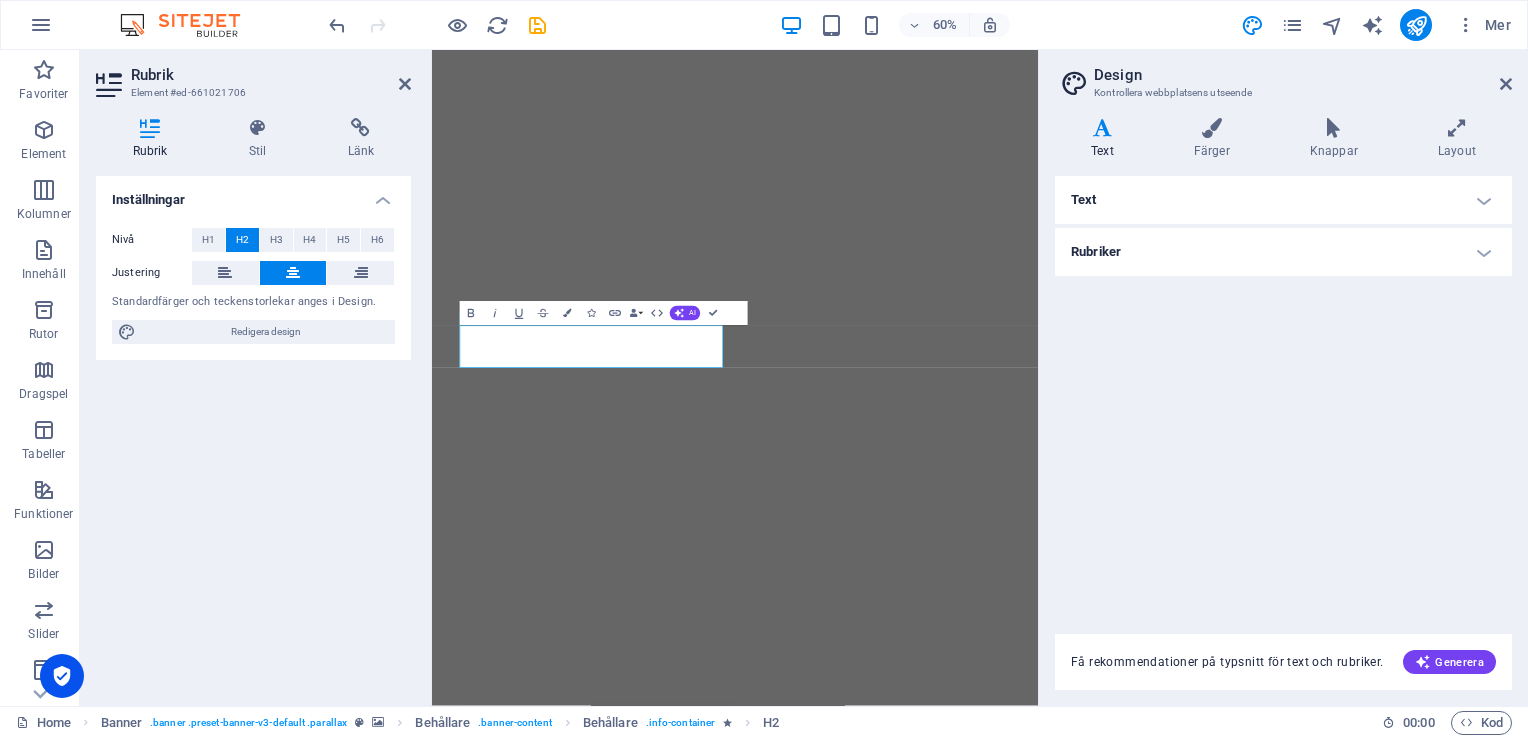 click on "Text" at bounding box center (1283, 200) 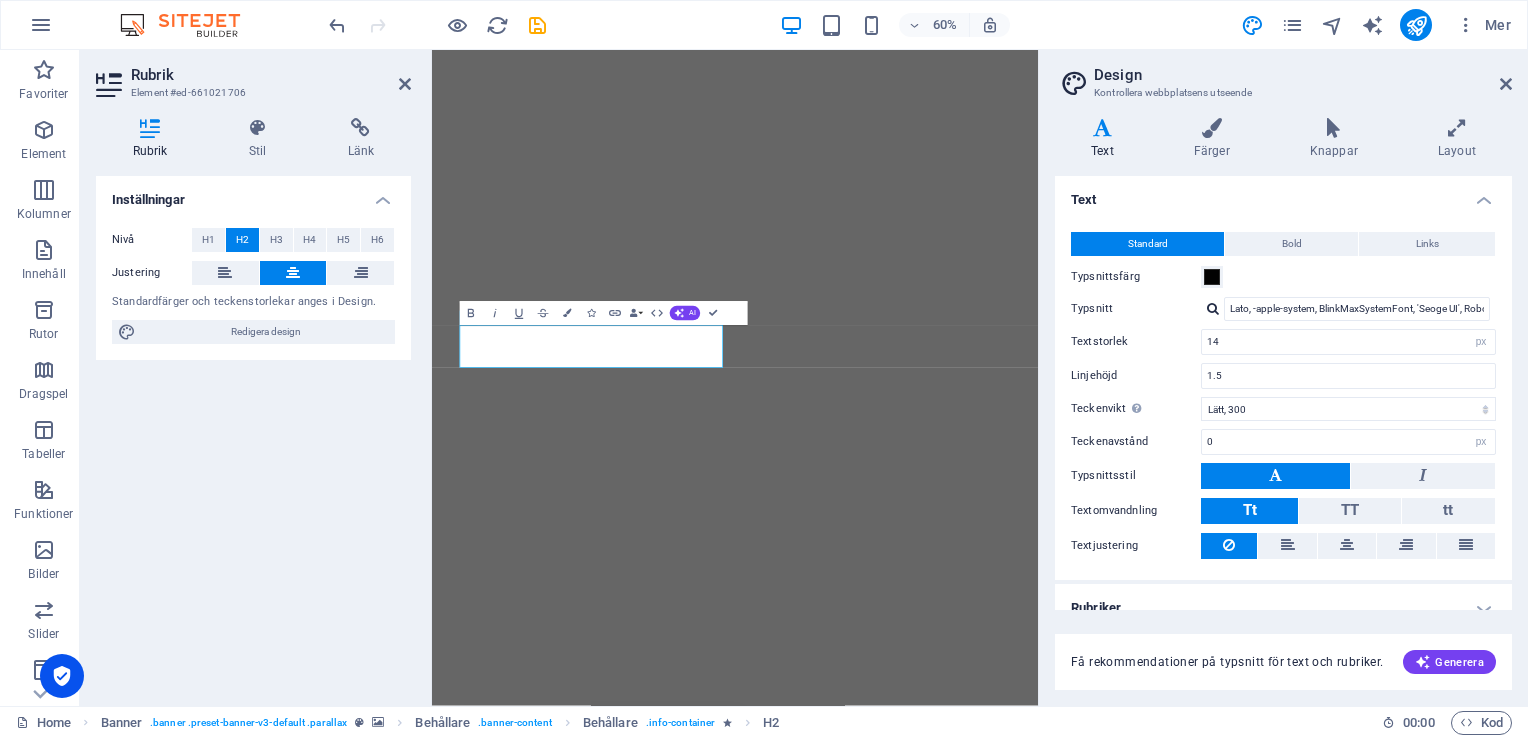 click on "Text" at bounding box center [1283, 194] 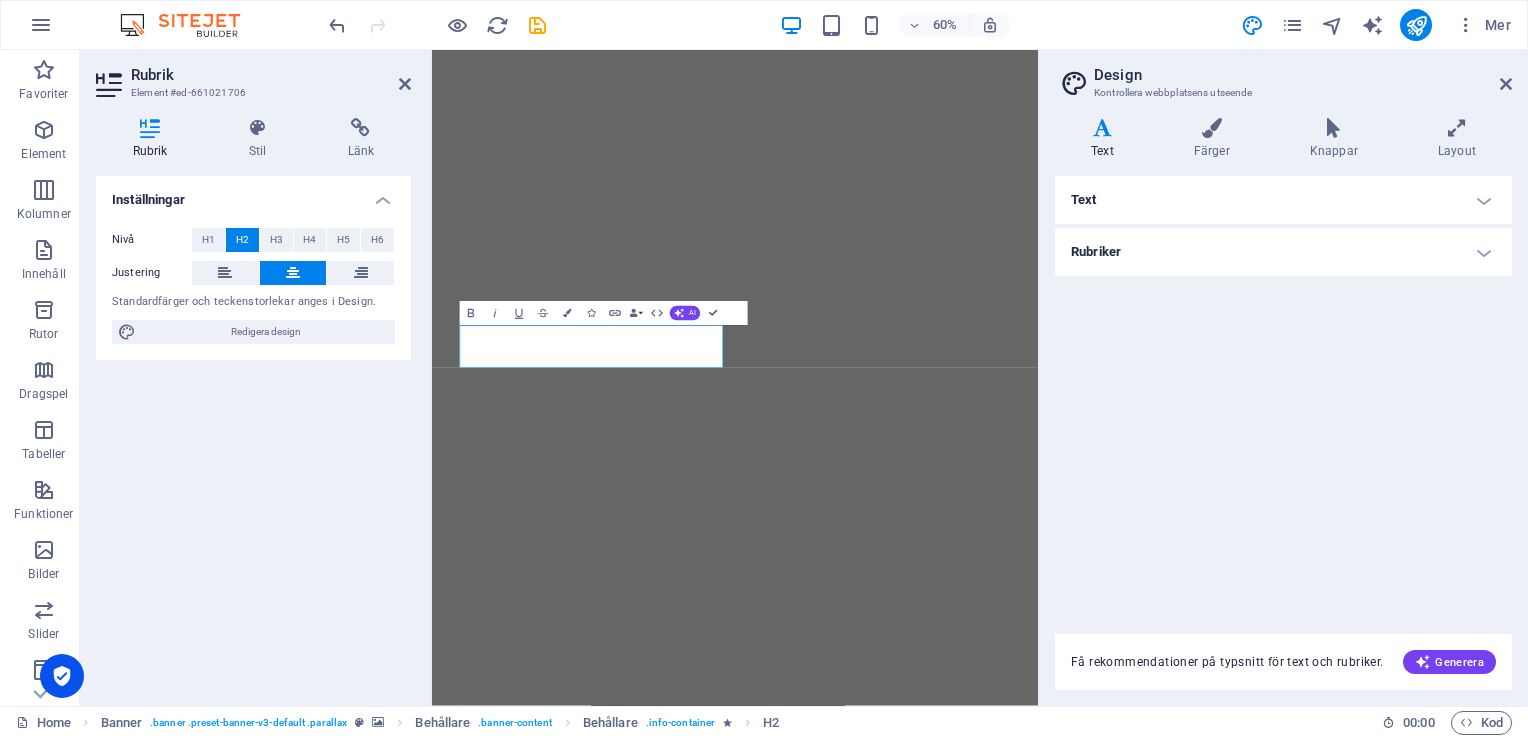 click on "Rubriker" at bounding box center [1283, 252] 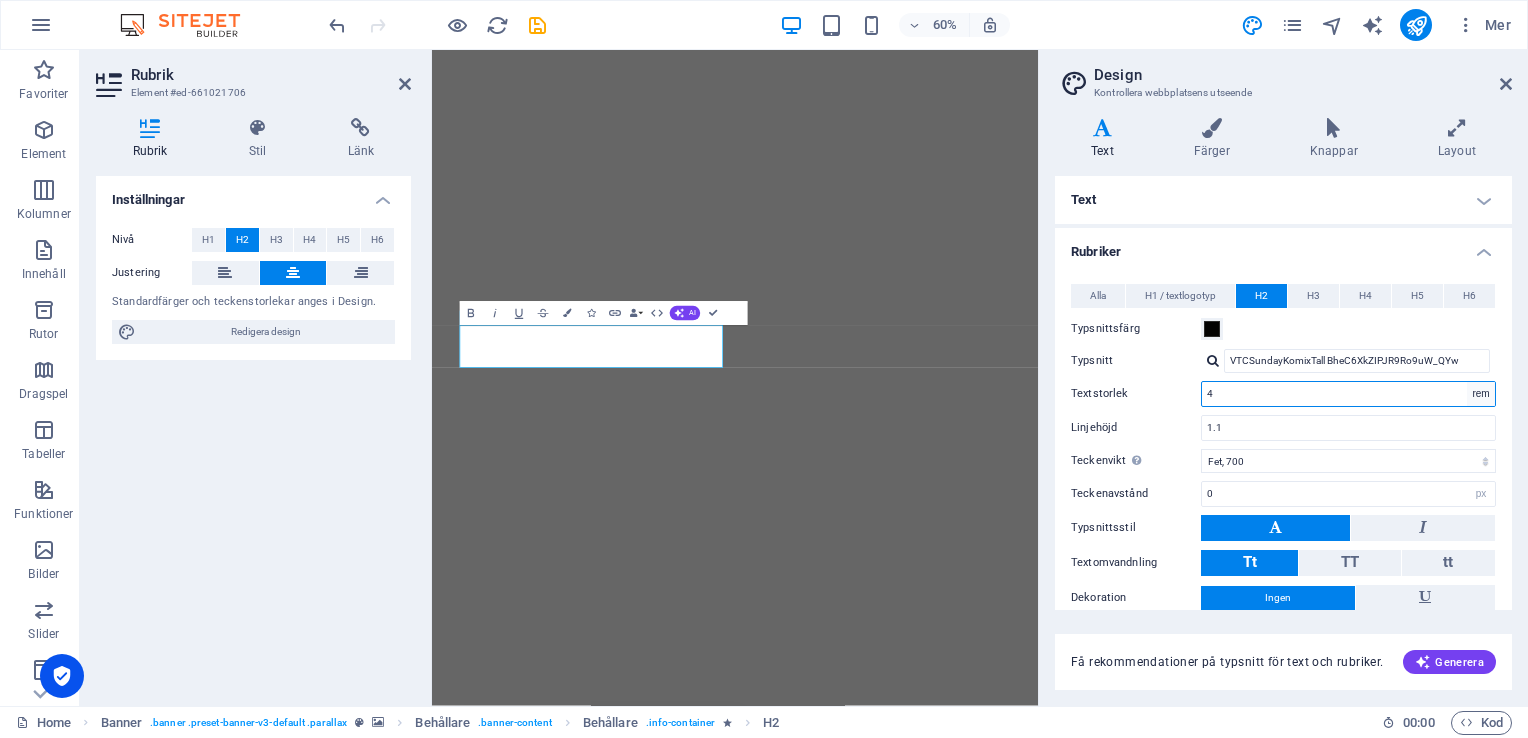 click on "rem px em %" at bounding box center (1481, 394) 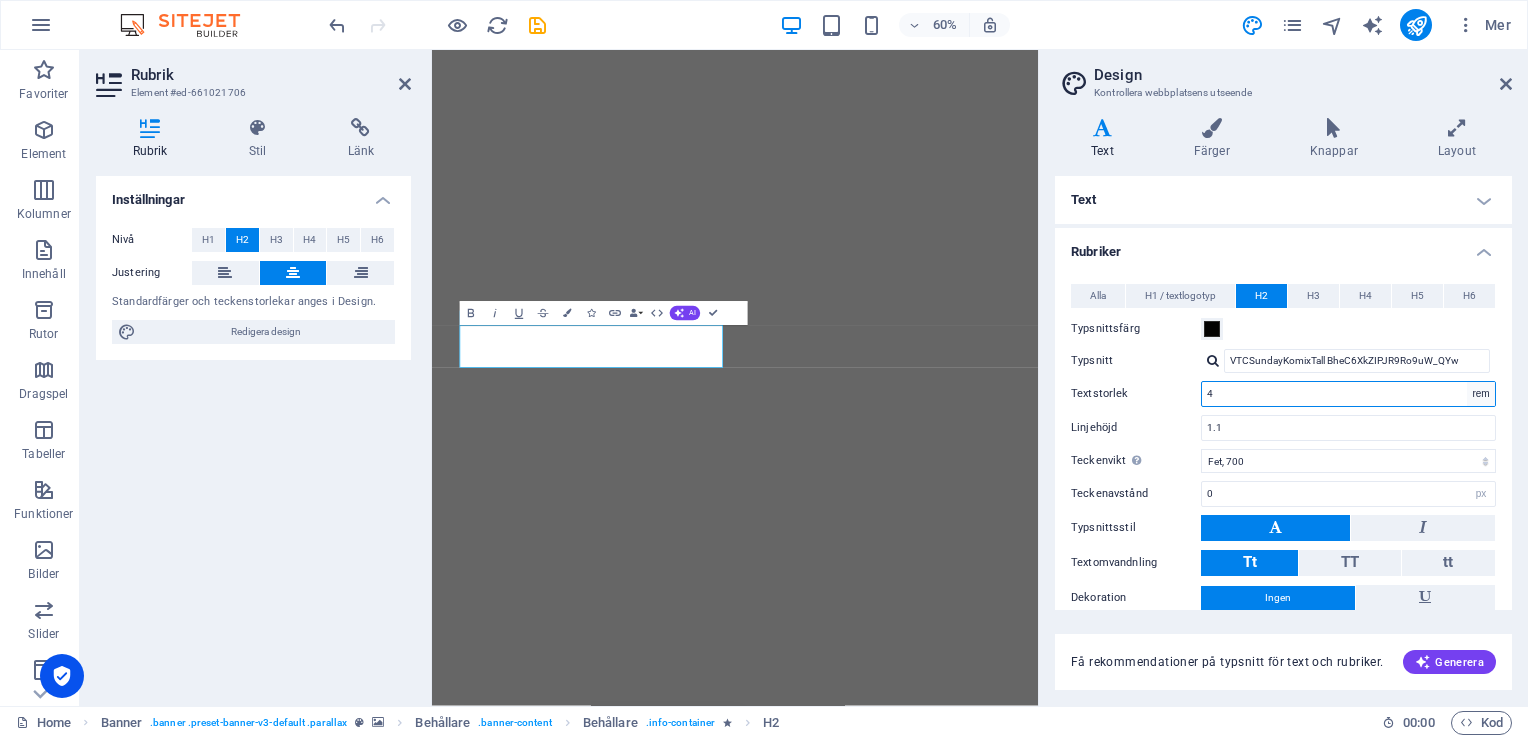 select on "px" 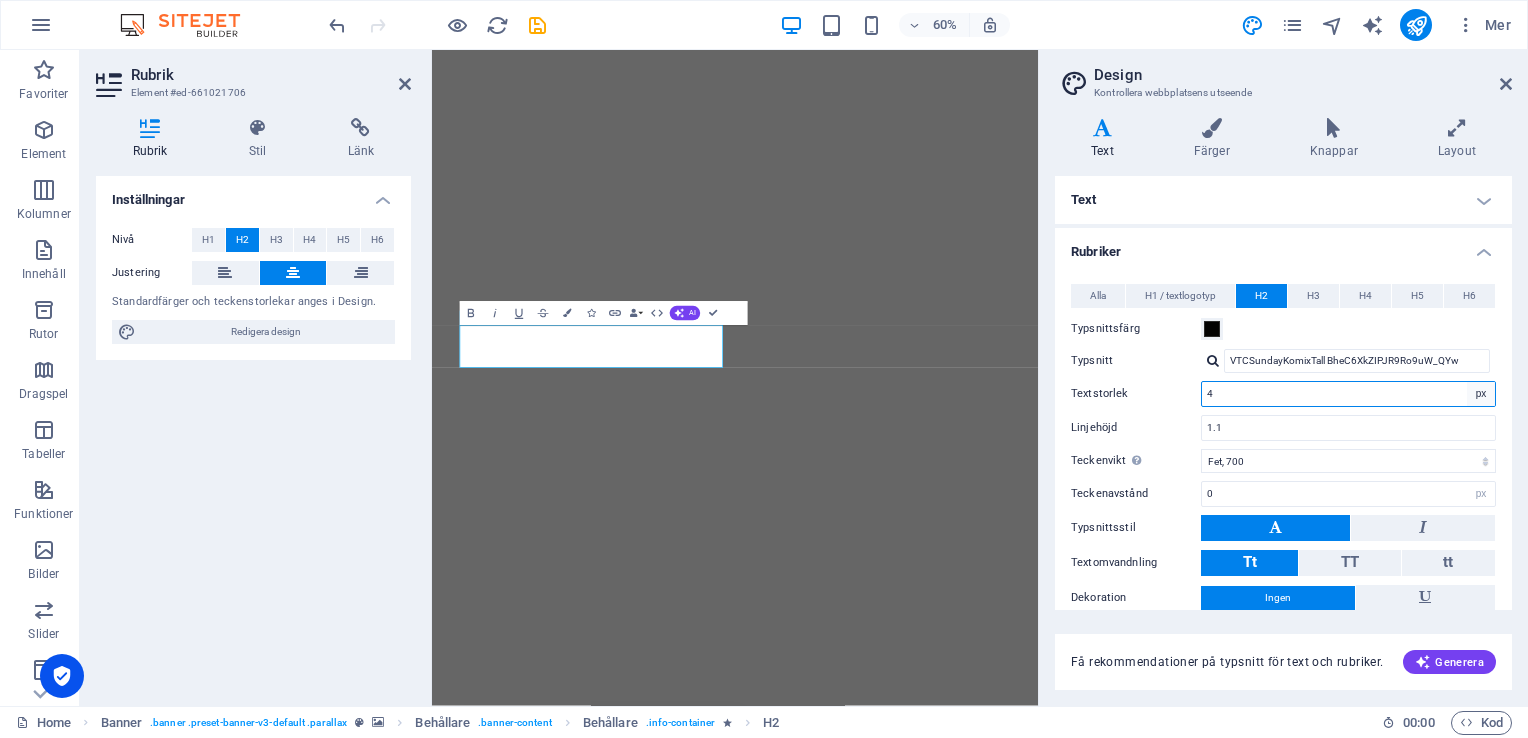 click on "rem px em %" at bounding box center (1481, 394) 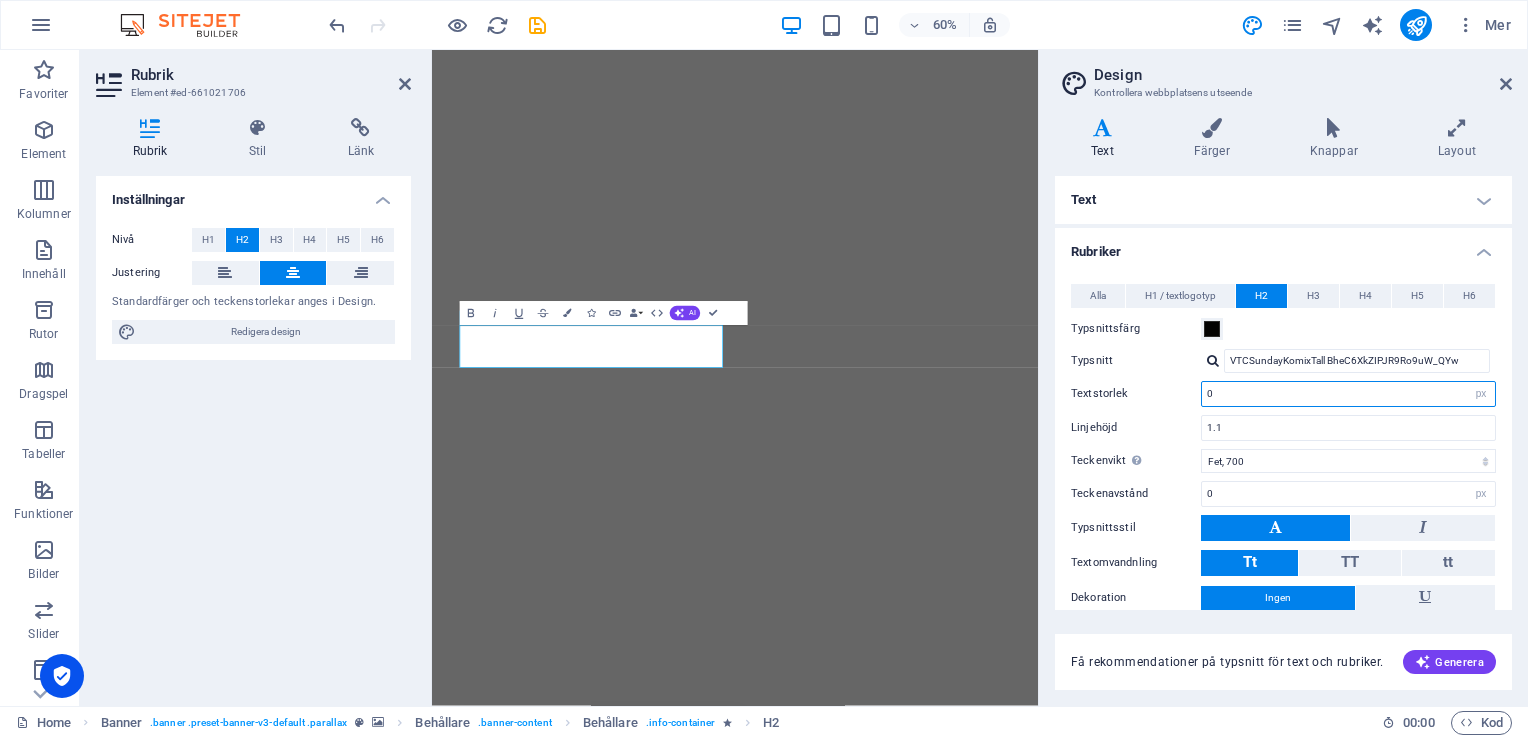 type on "0" 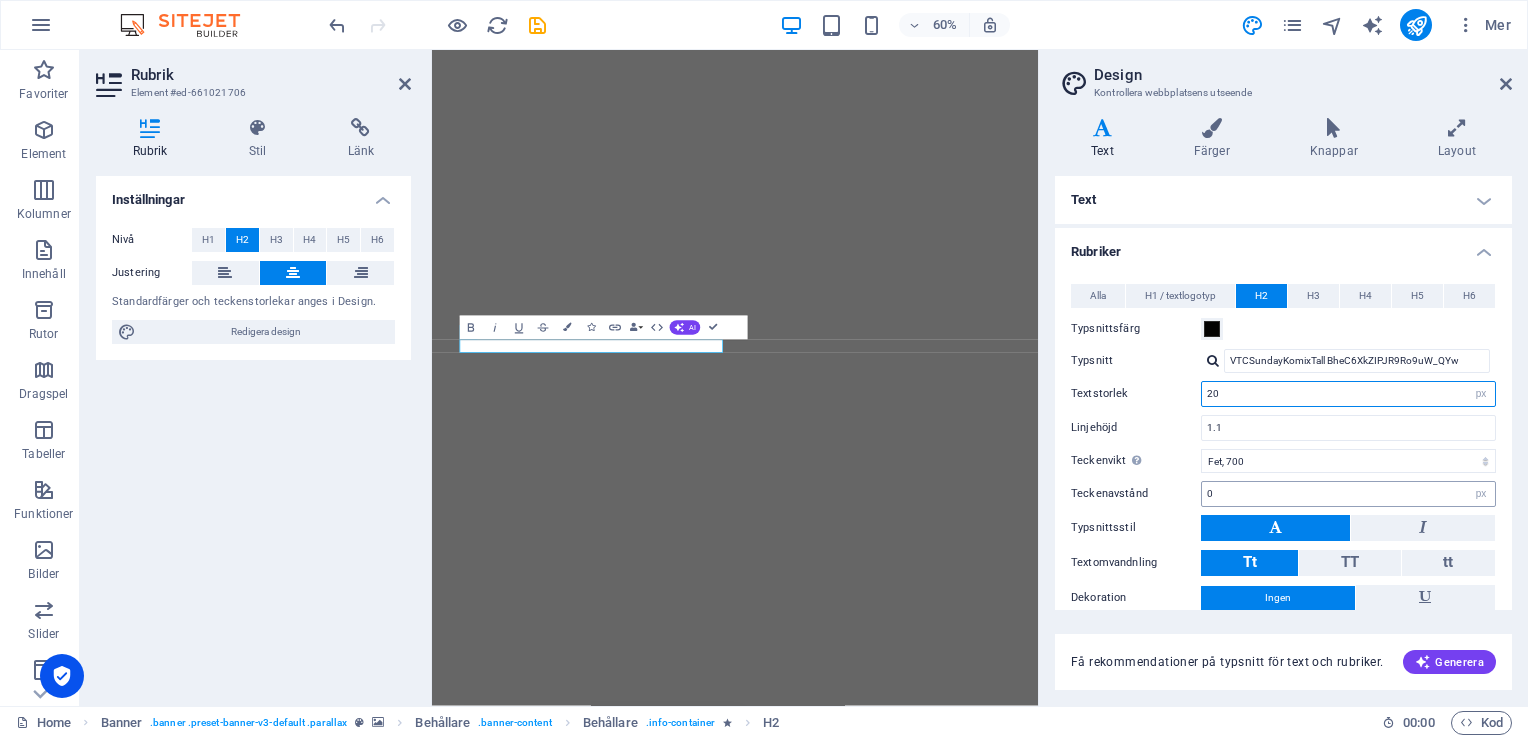 type on "20" 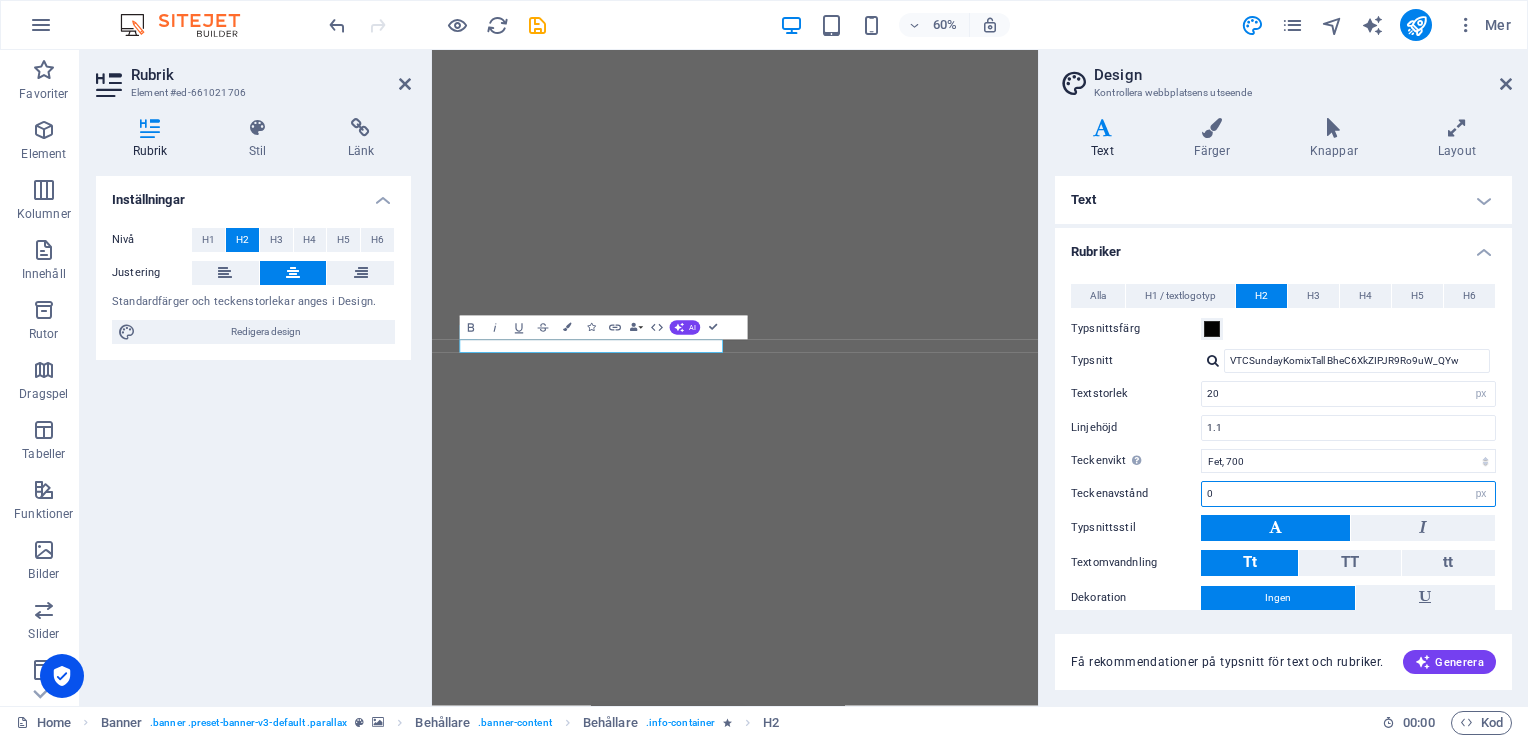 click on "0" at bounding box center (1348, 494) 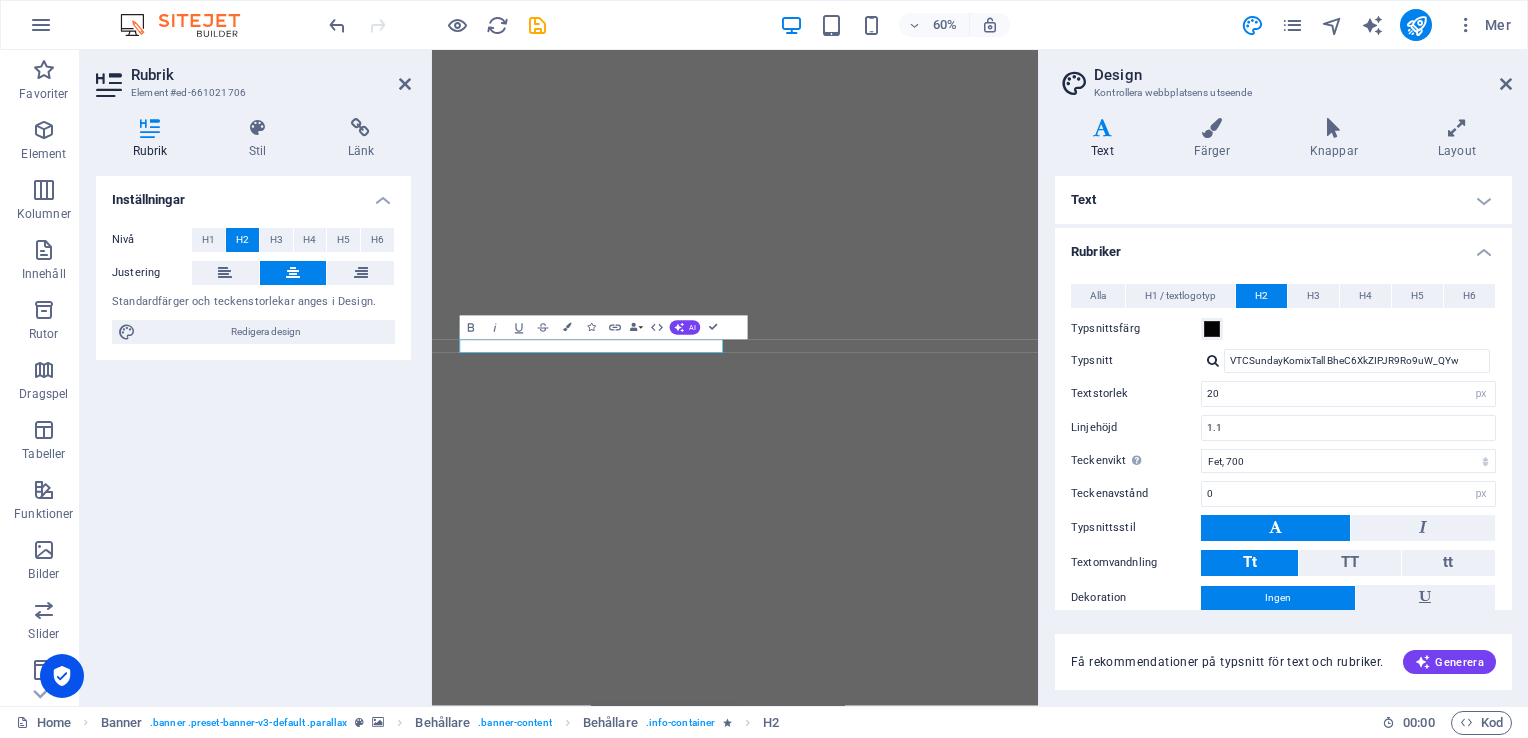 click on "Tt" at bounding box center [1249, 563] 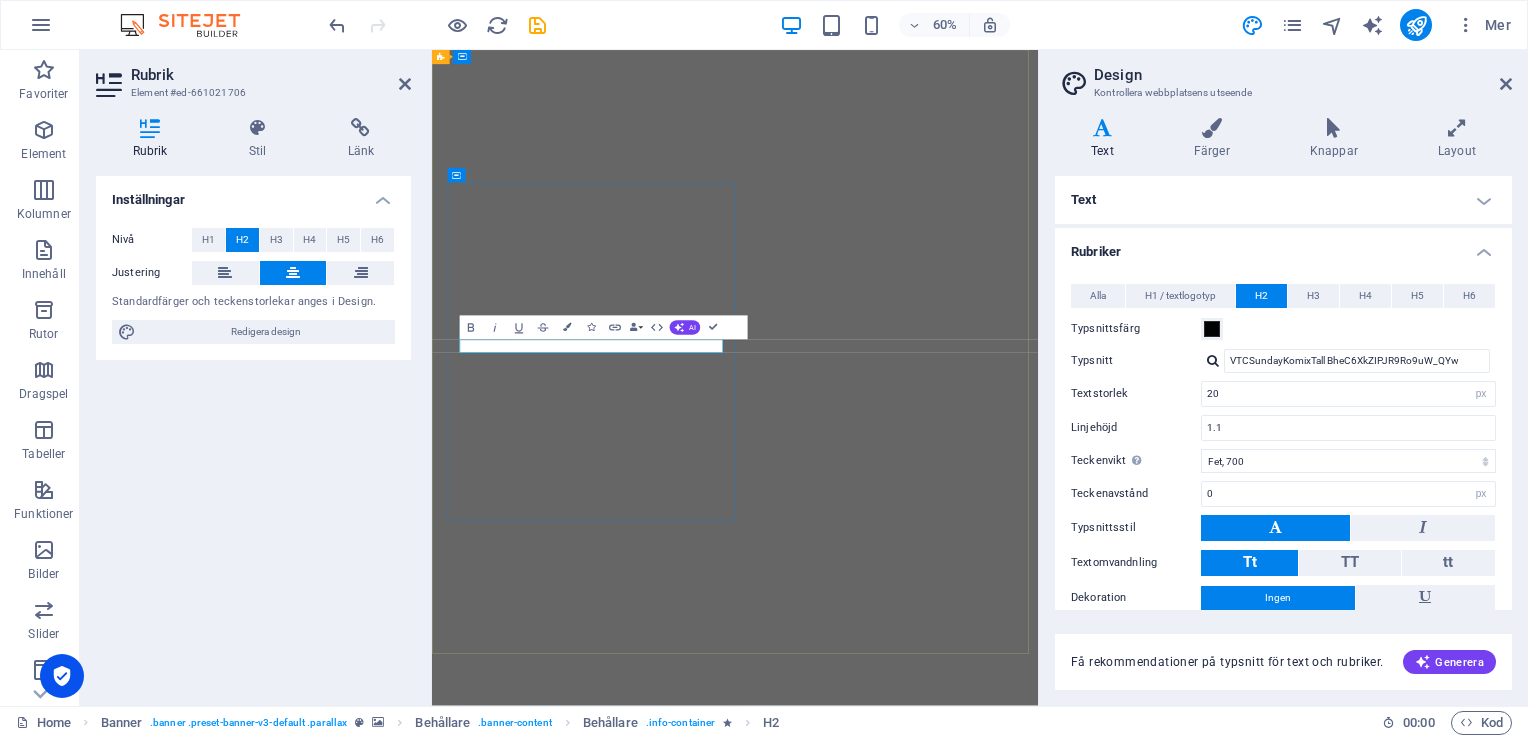 click on "​" at bounding box center (705, 1446) 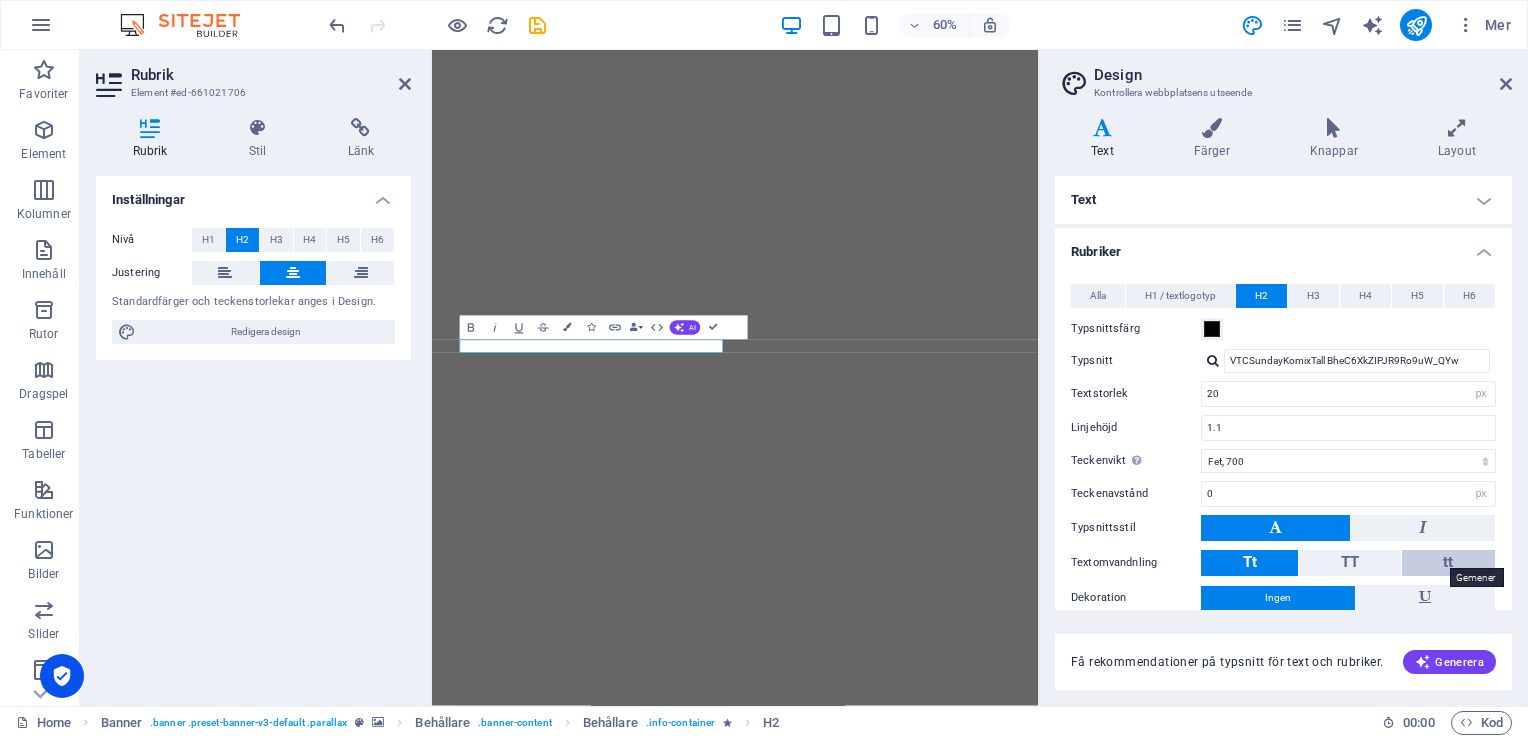 click on "tt" at bounding box center [1448, 562] 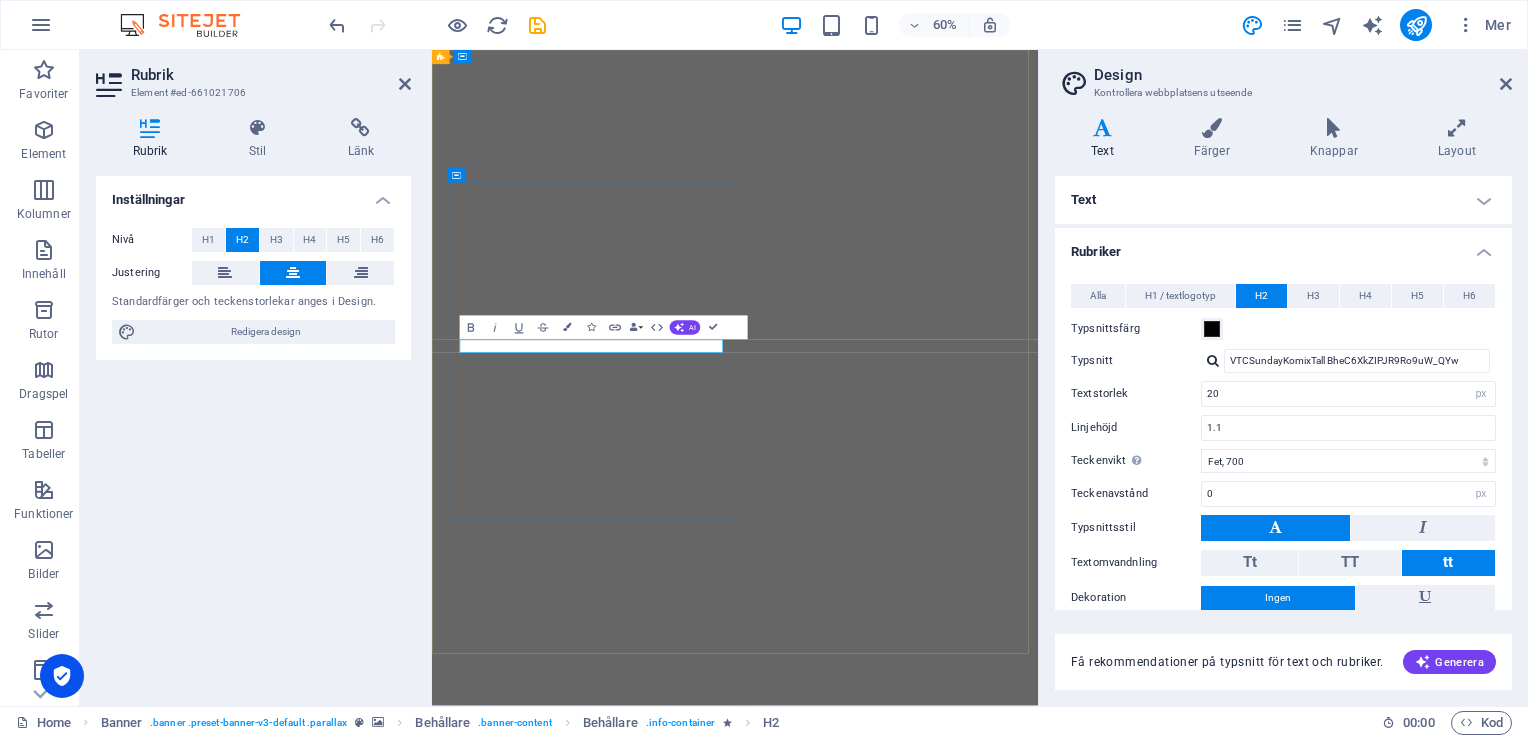 click on "​" at bounding box center (705, 1446) 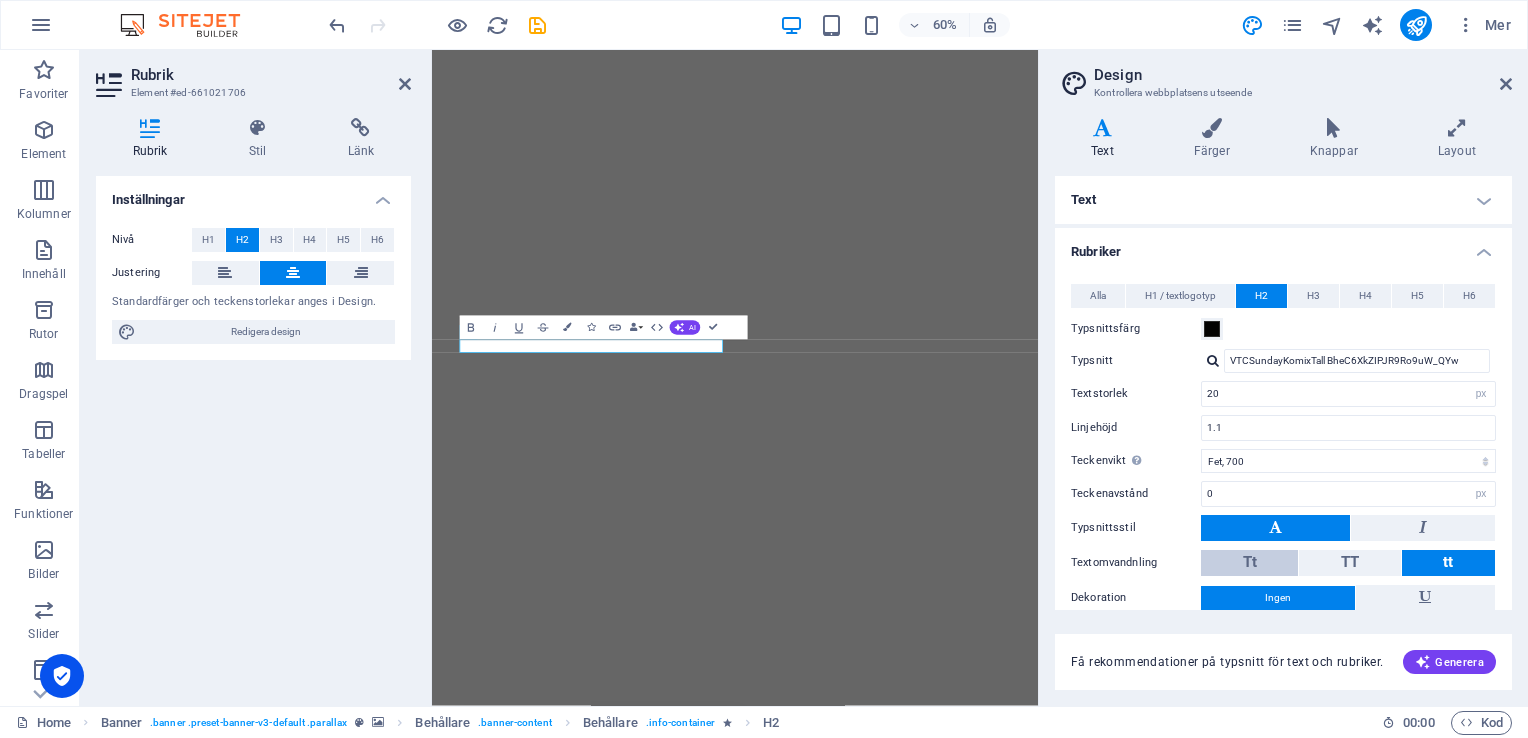 click on "Tt" at bounding box center [1249, 563] 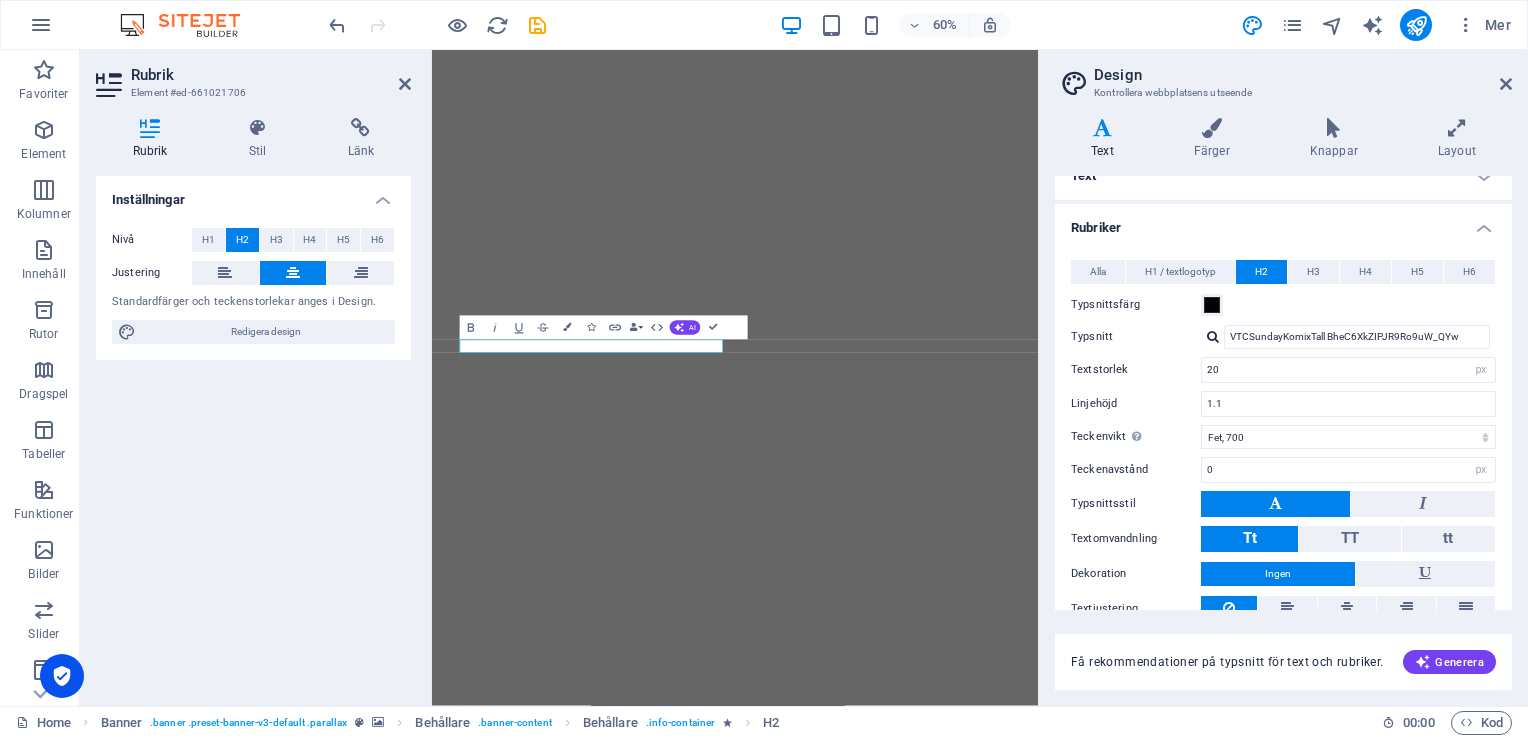 scroll, scrollTop: 0, scrollLeft: 0, axis: both 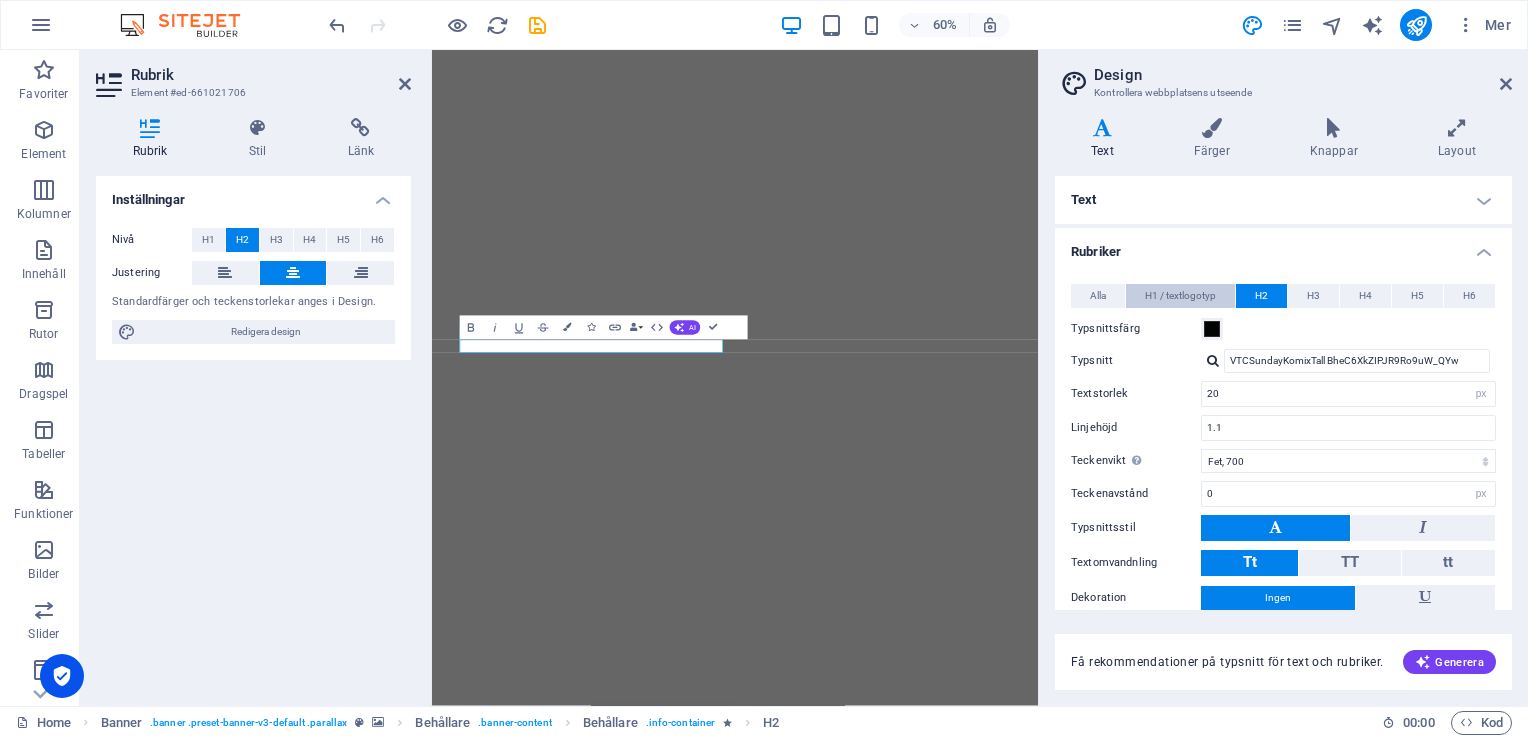 click on "H1 / textlogotyp" at bounding box center (1180, 296) 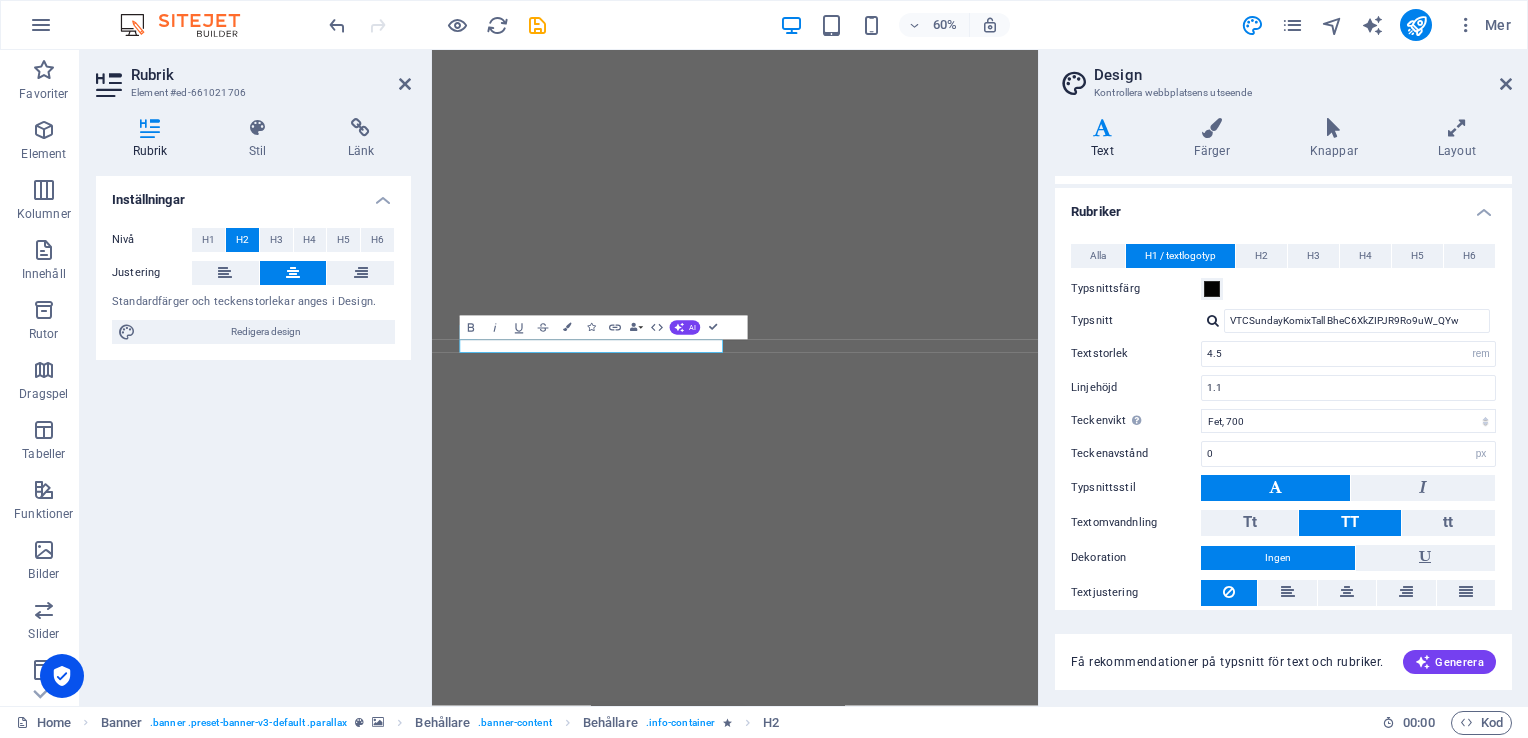scroll, scrollTop: 0, scrollLeft: 0, axis: both 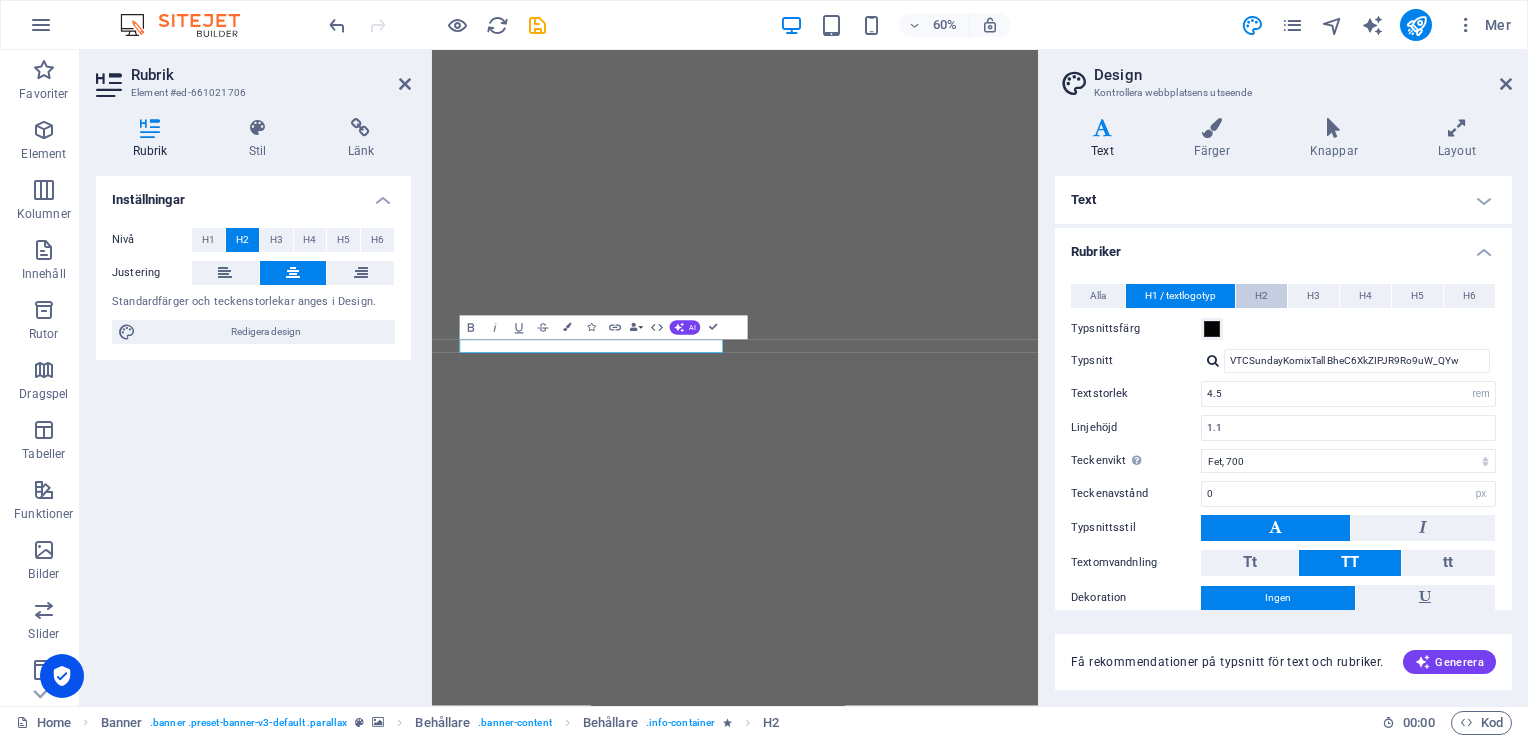 click on "H2" at bounding box center (1261, 296) 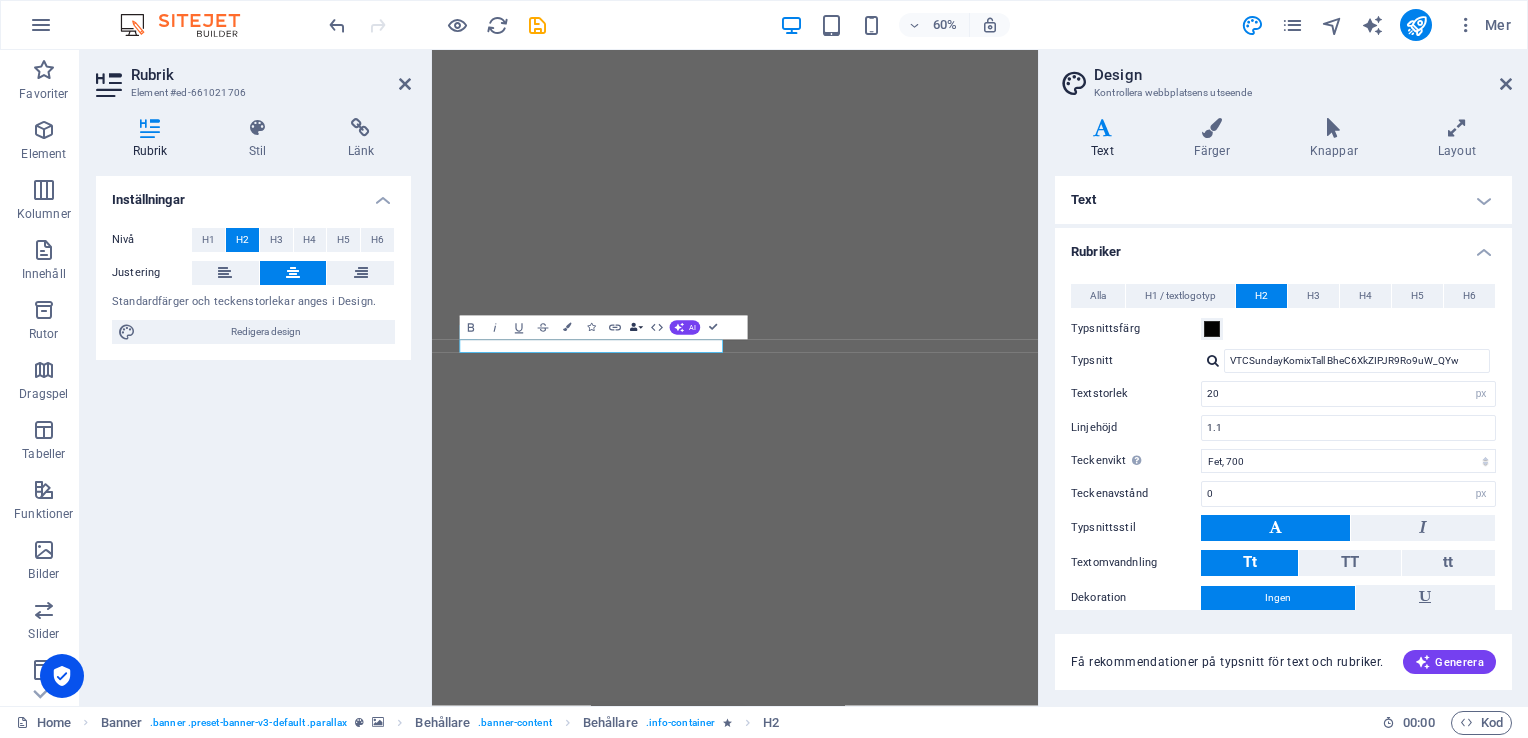 click on "Data Bindings" at bounding box center [636, 328] 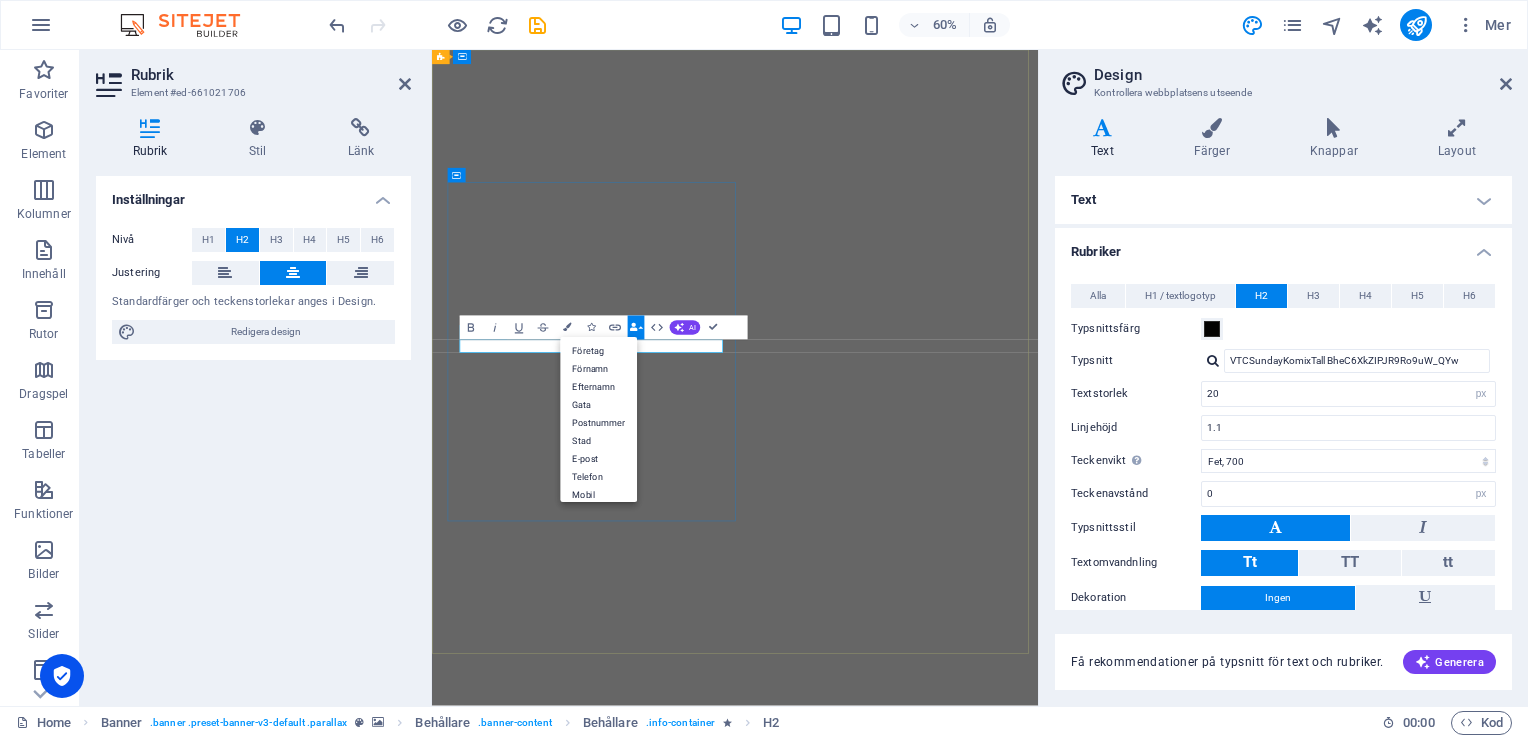 click on "​" at bounding box center [705, 1446] 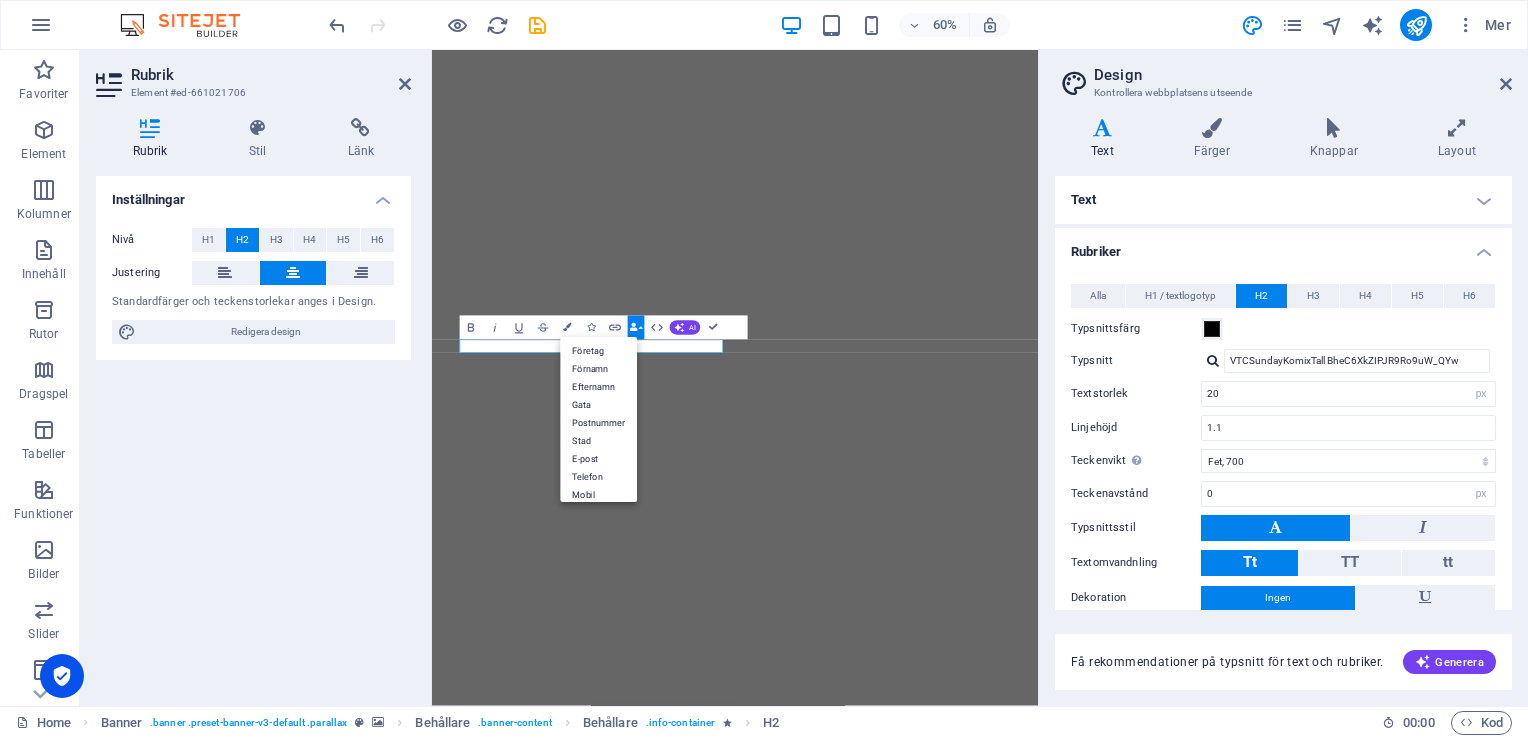 click at bounding box center (634, 328) 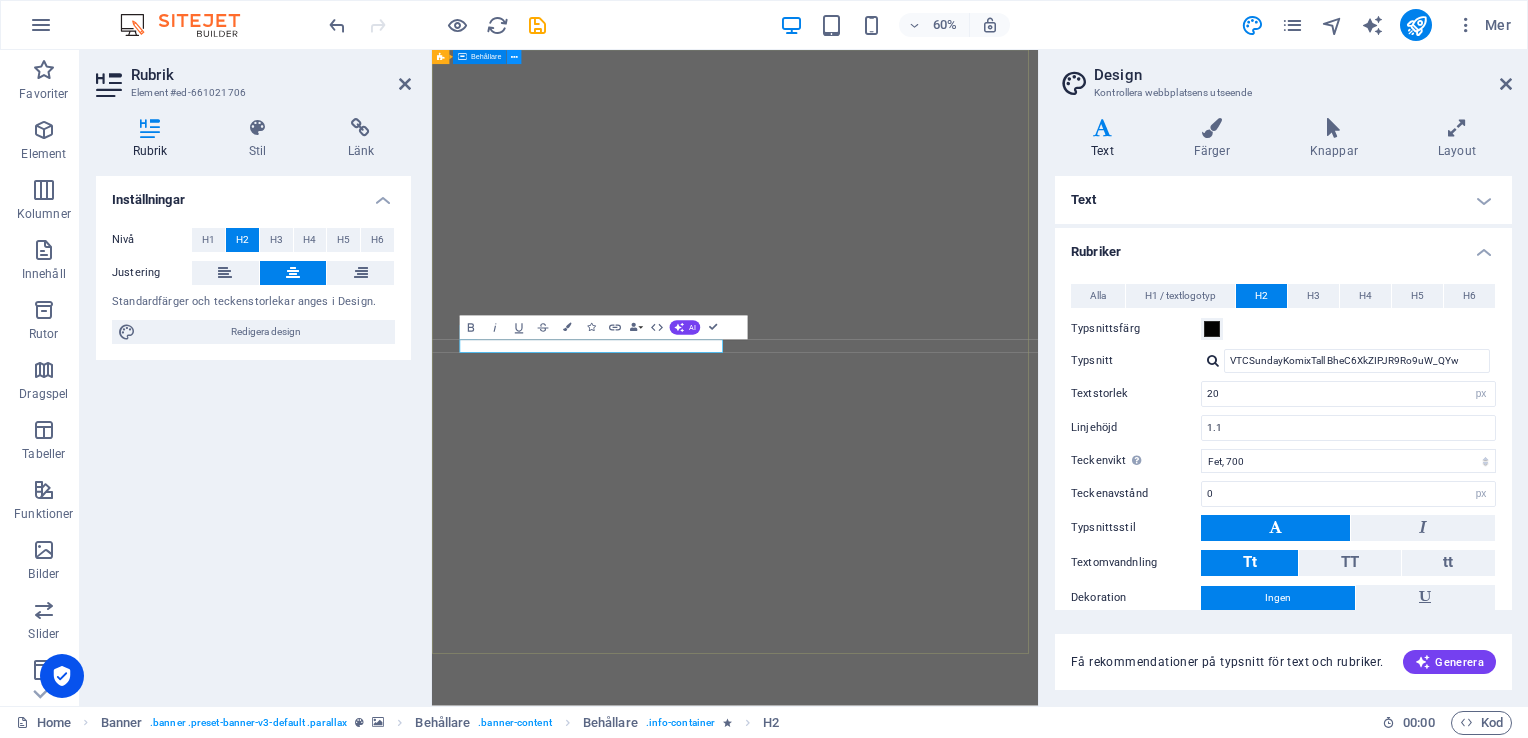 click at bounding box center [514, 57] 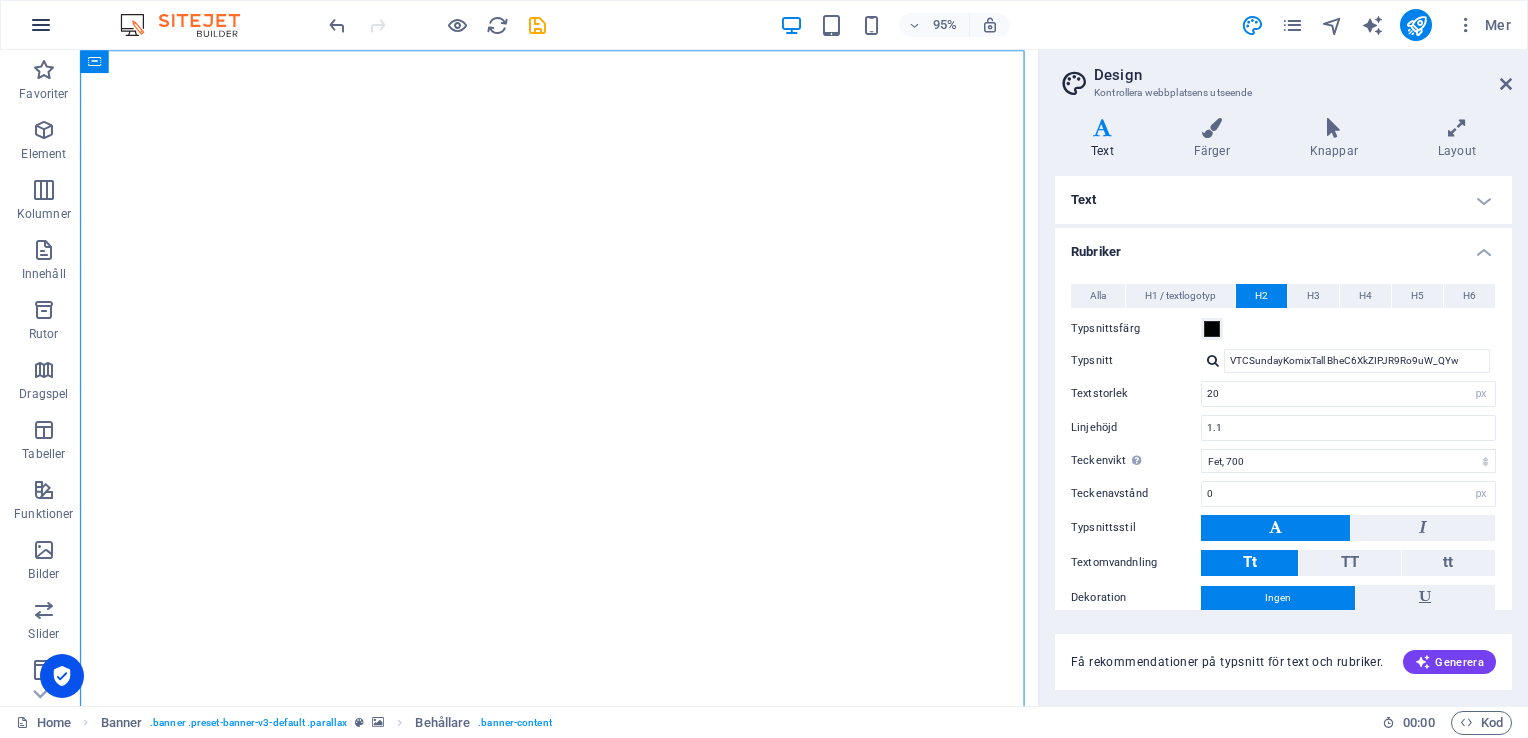click at bounding box center (41, 25) 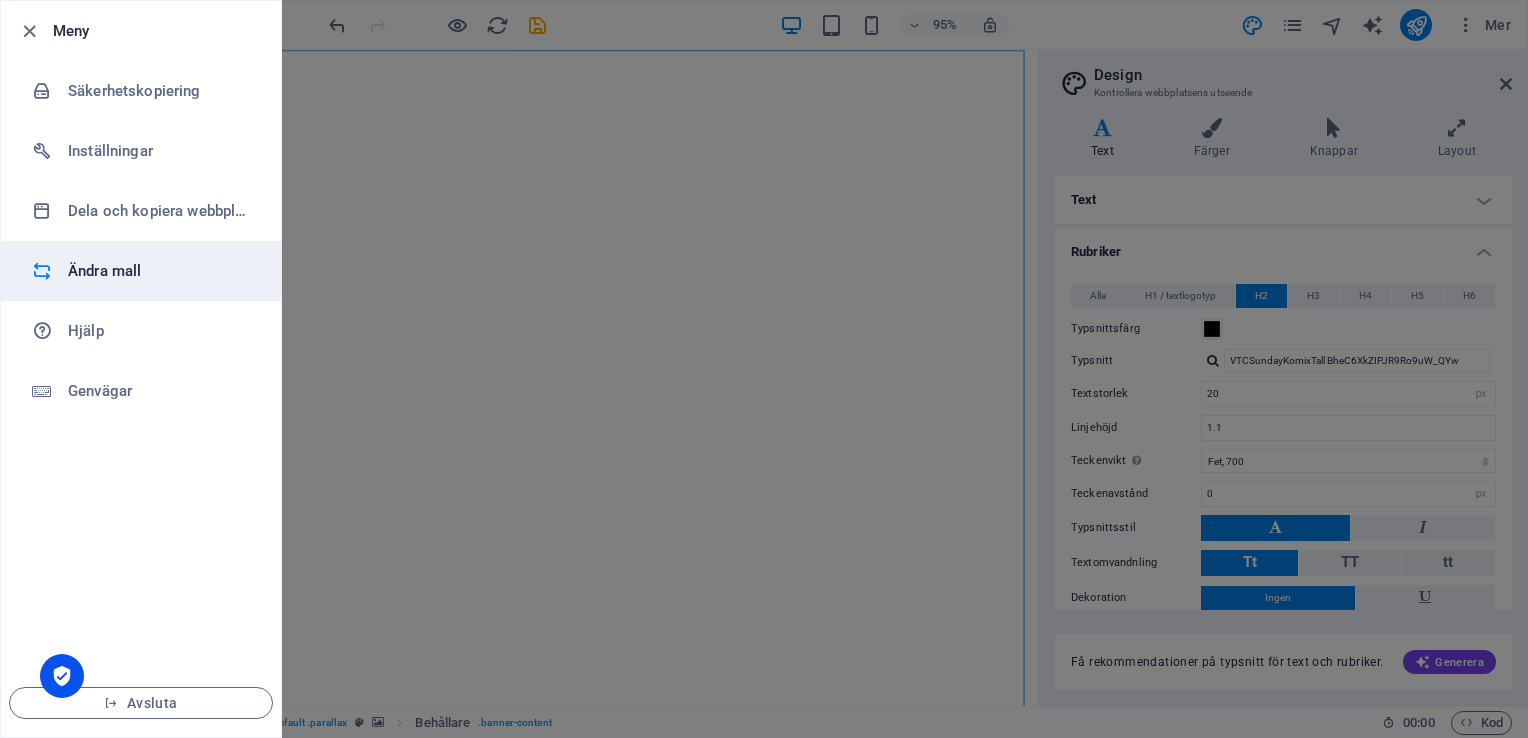 click on "Ändra mall" at bounding box center (160, 271) 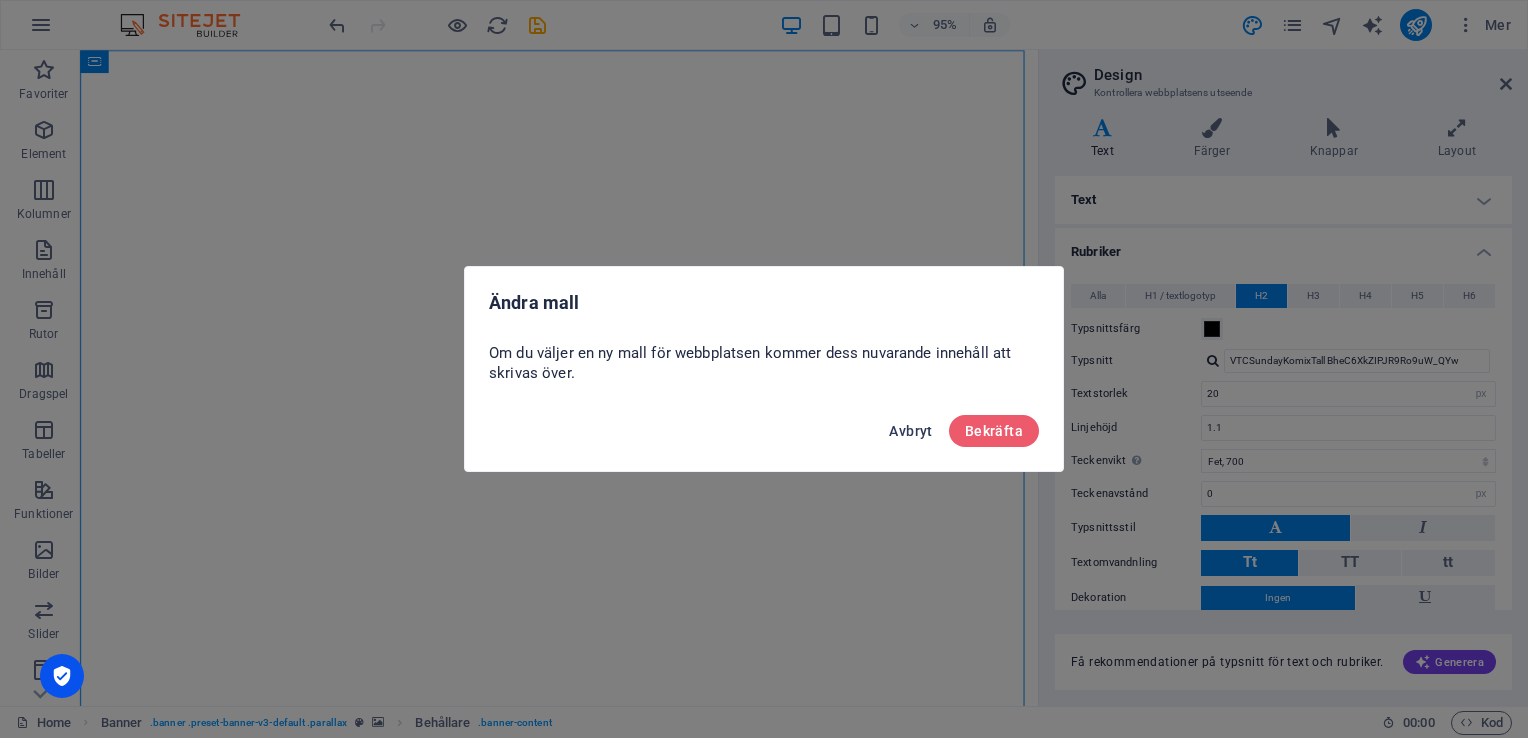 click on "Avbryt" at bounding box center [910, 431] 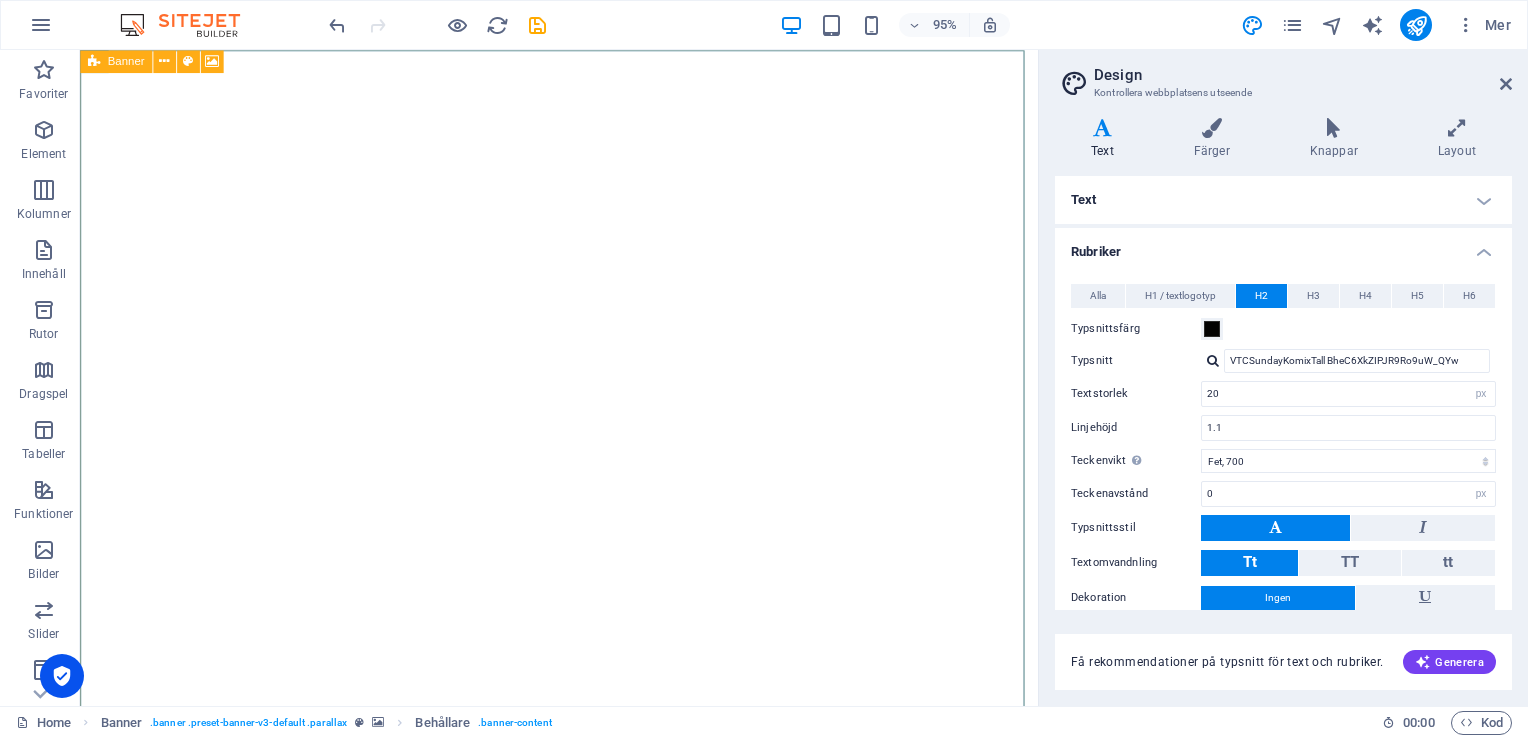 click on "Banner" at bounding box center (116, 61) 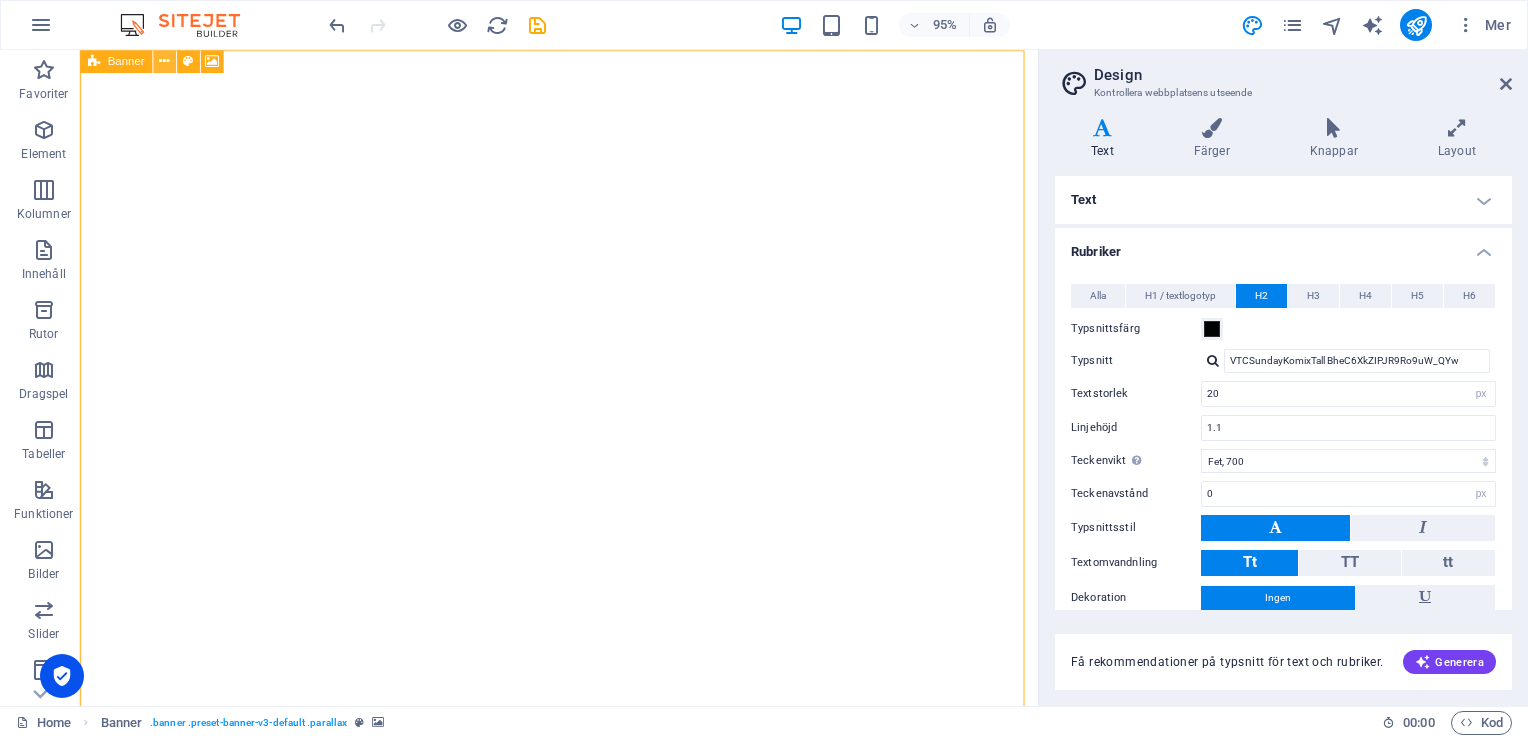 click at bounding box center (164, 61) 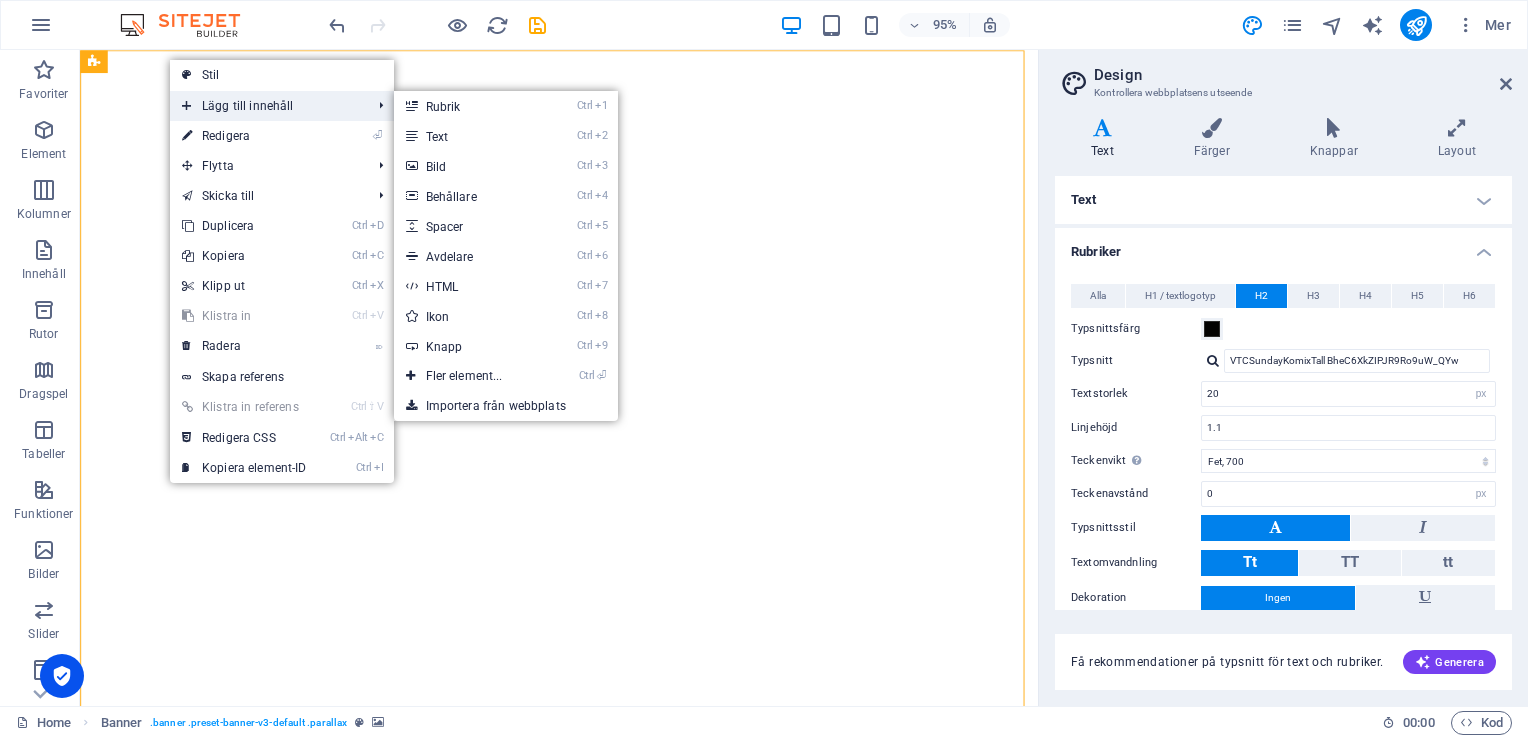 click on "Lägg till innehåll" at bounding box center [267, 106] 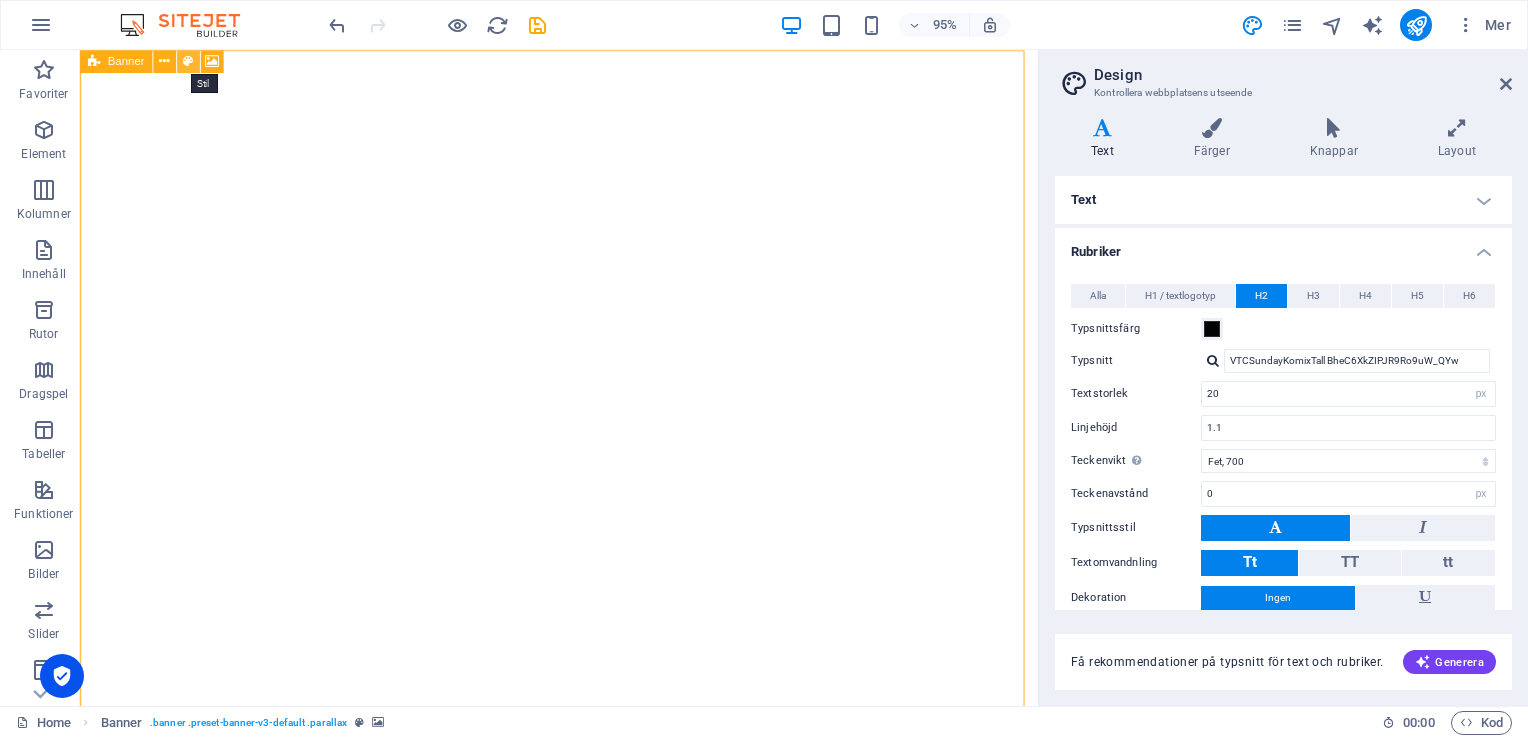 click at bounding box center [188, 61] 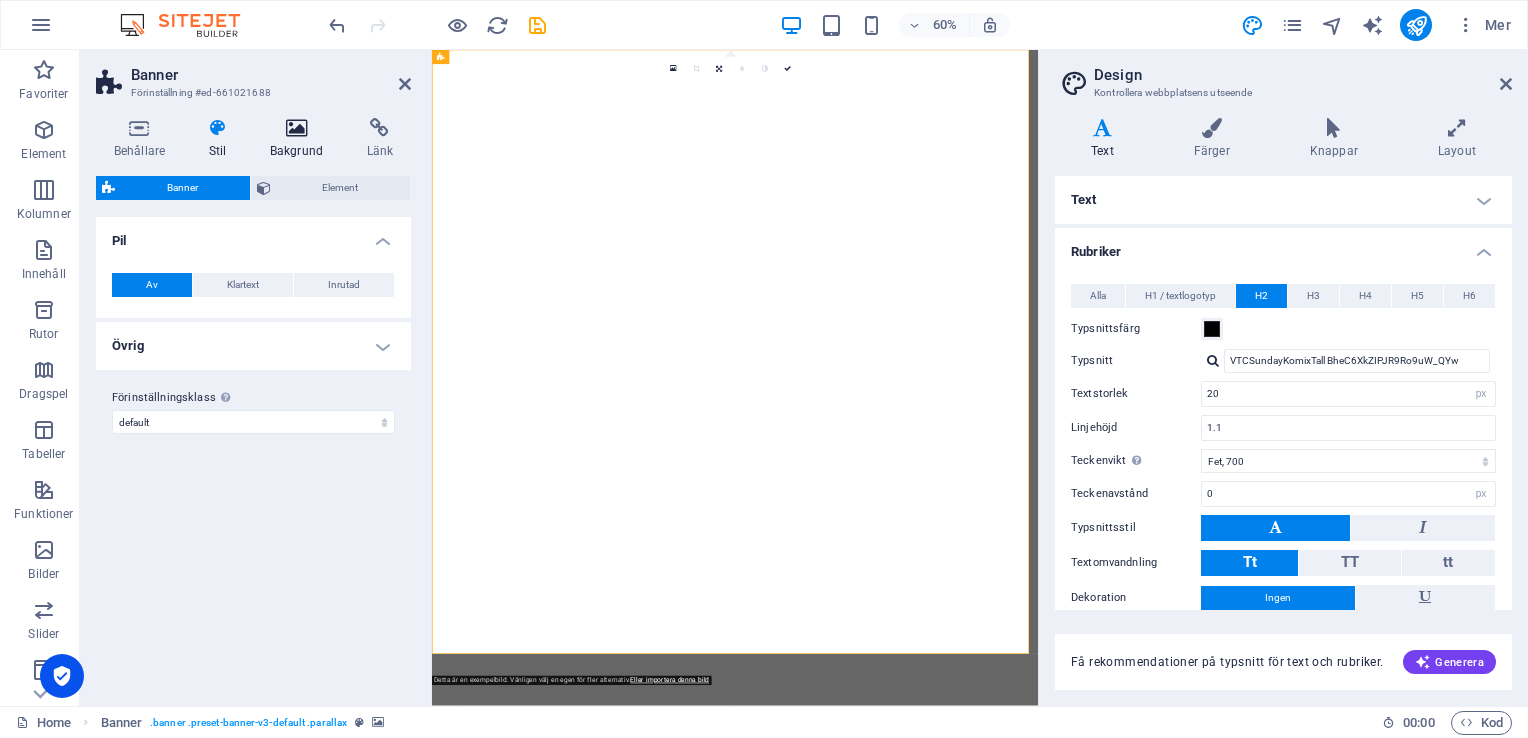 click at bounding box center [296, 128] 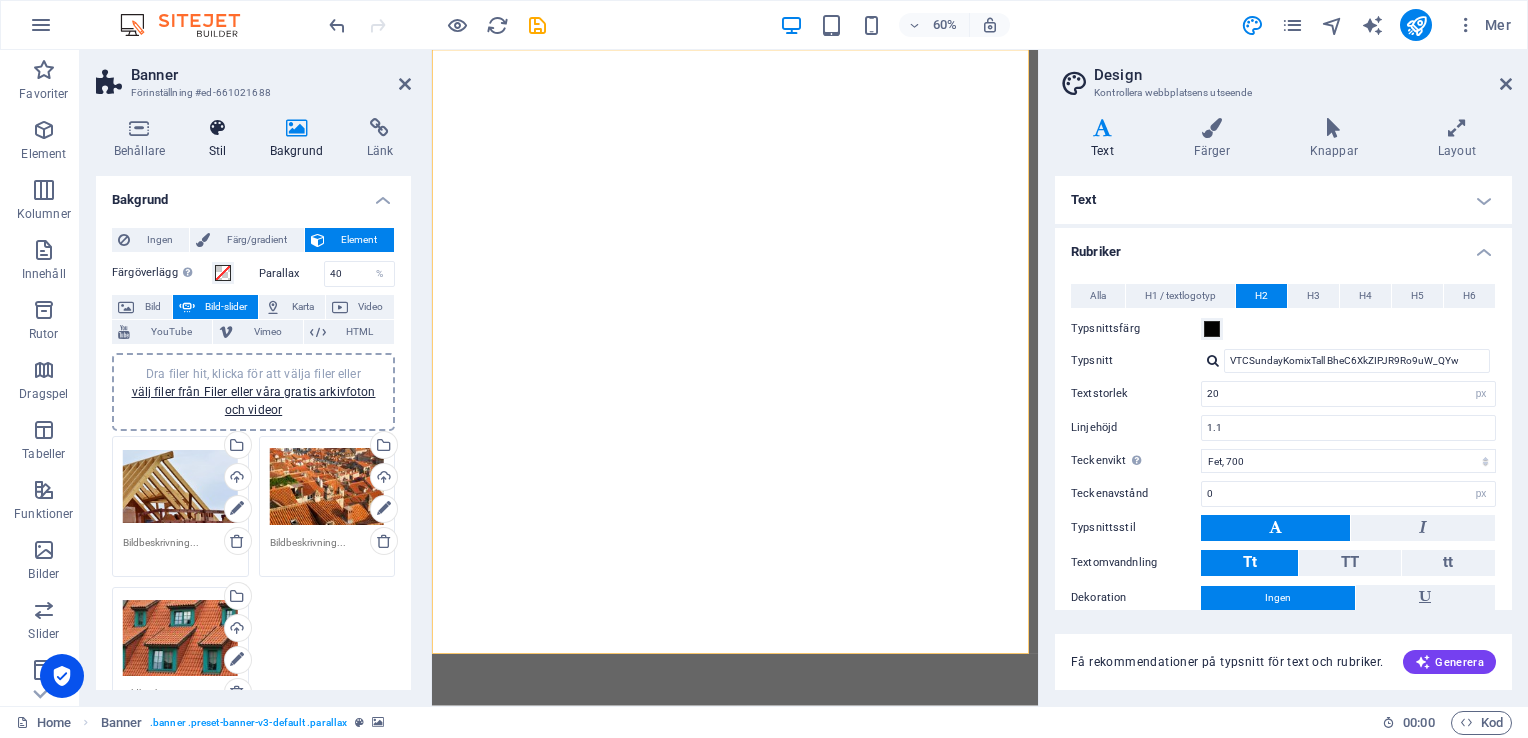 click at bounding box center (217, 128) 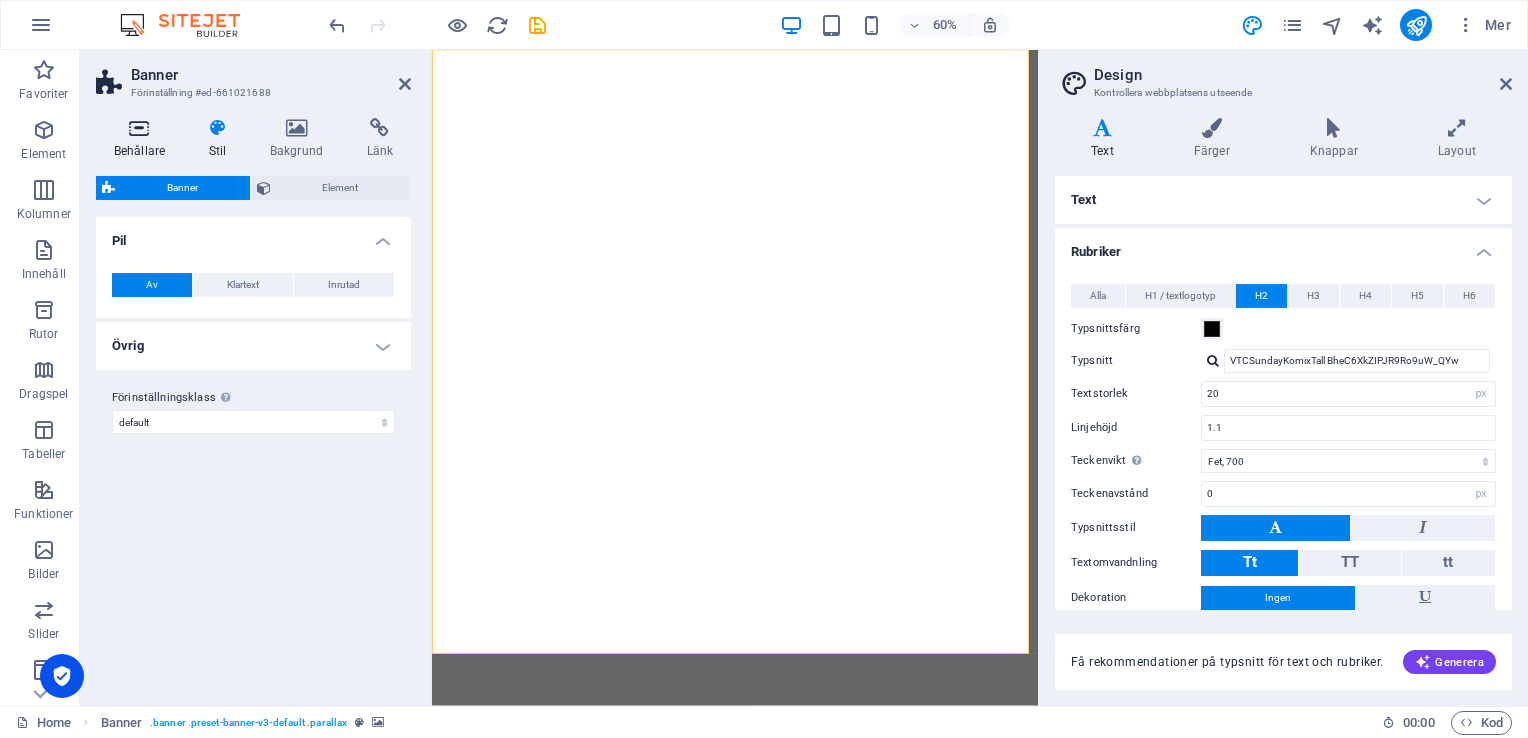 click on "Behållare" at bounding box center (143, 139) 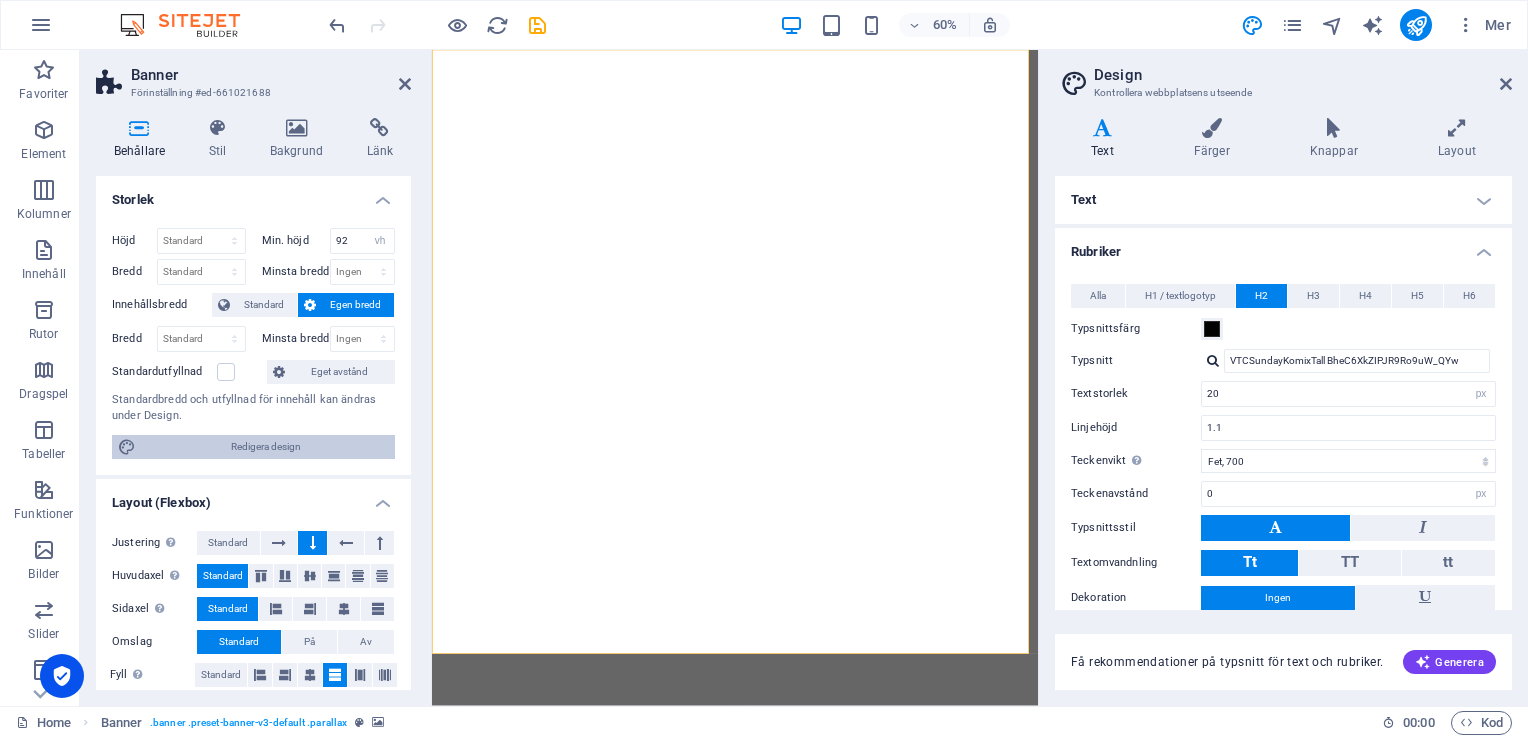 click on "Redigera design" at bounding box center [265, 447] 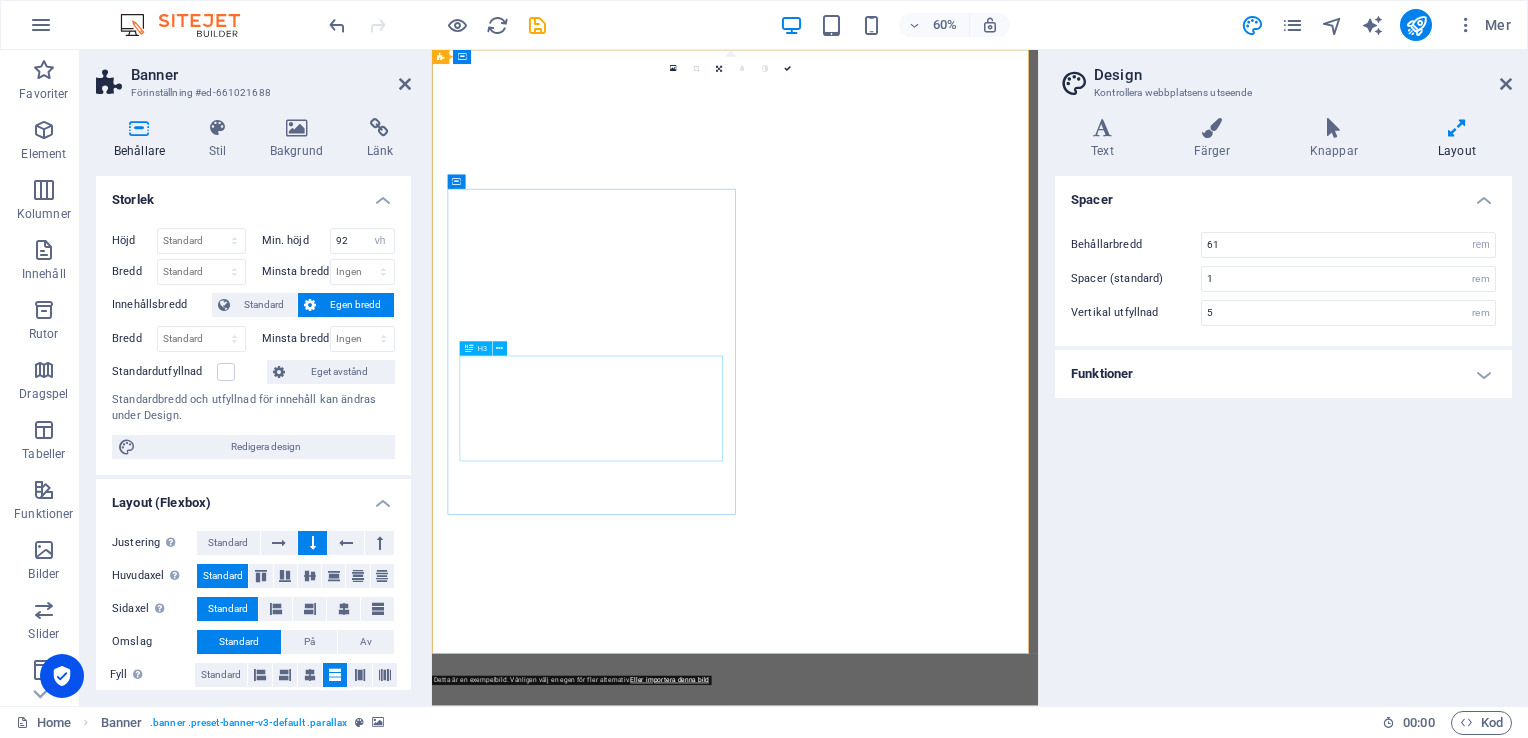 click on "Lorem ipsum dolor sit amet, consetetur sadipscing elitr, sed diam nonumy eirmod." at bounding box center [705, 1539] 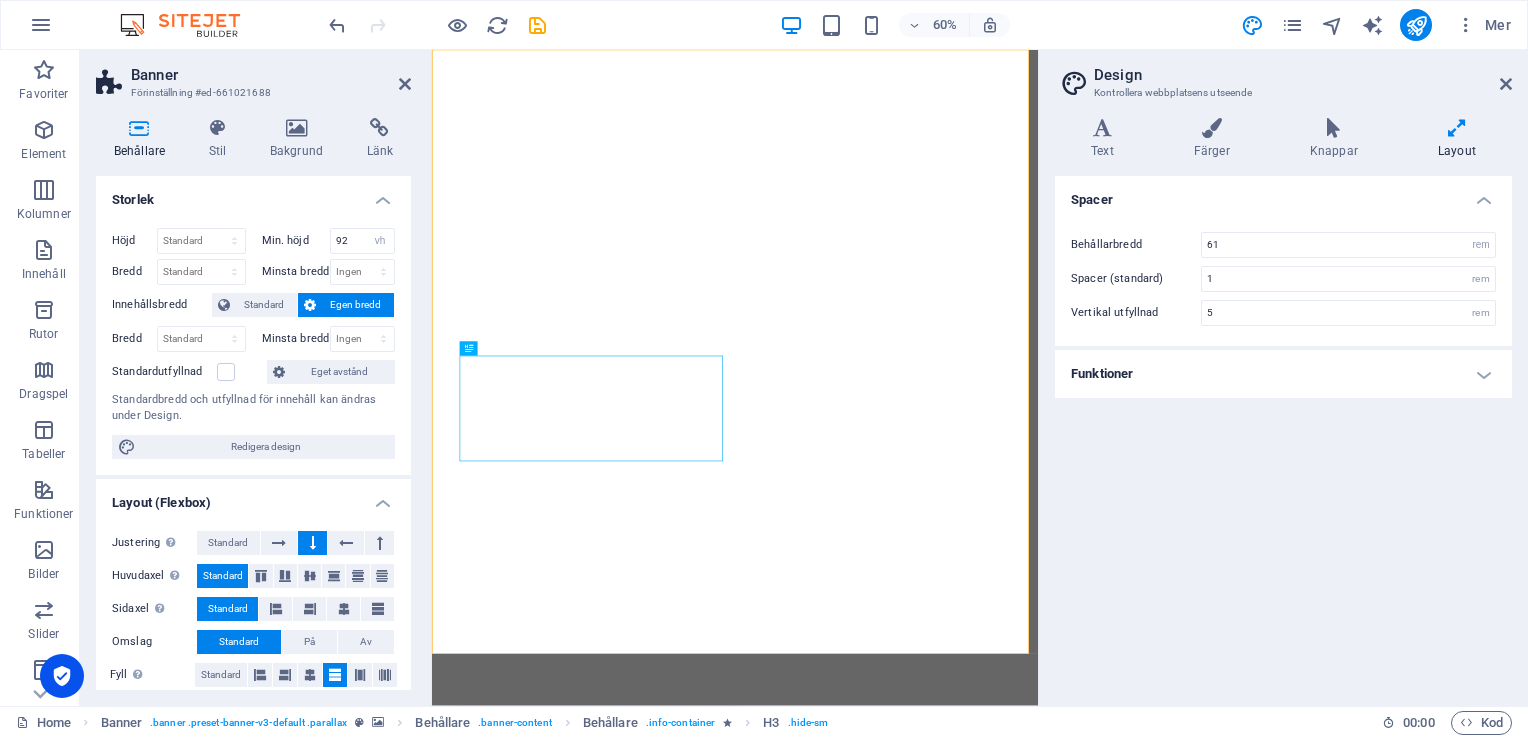 click on "Spacer Behållarbredd 61 rem px Spacer (standard) 1 rem Vertikal utfyllnad 5 rem Funktioner Övergångslängd 0.3 s Övergångsfunktion Lirka Lirka in [GEOGRAPHIC_DATA] ut Lirka in/Lirka ut Linjär" at bounding box center [1283, 433] 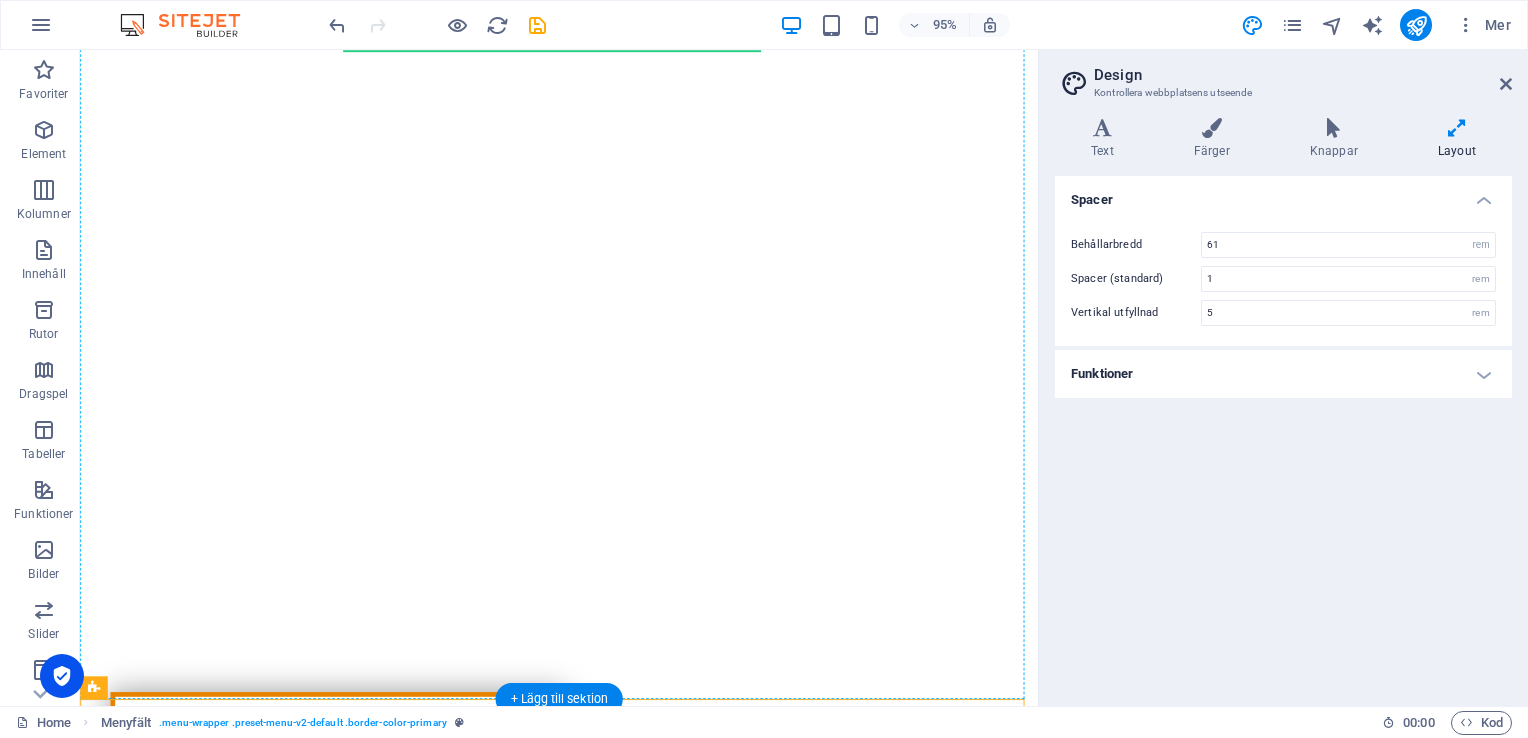 scroll, scrollTop: 0, scrollLeft: 0, axis: both 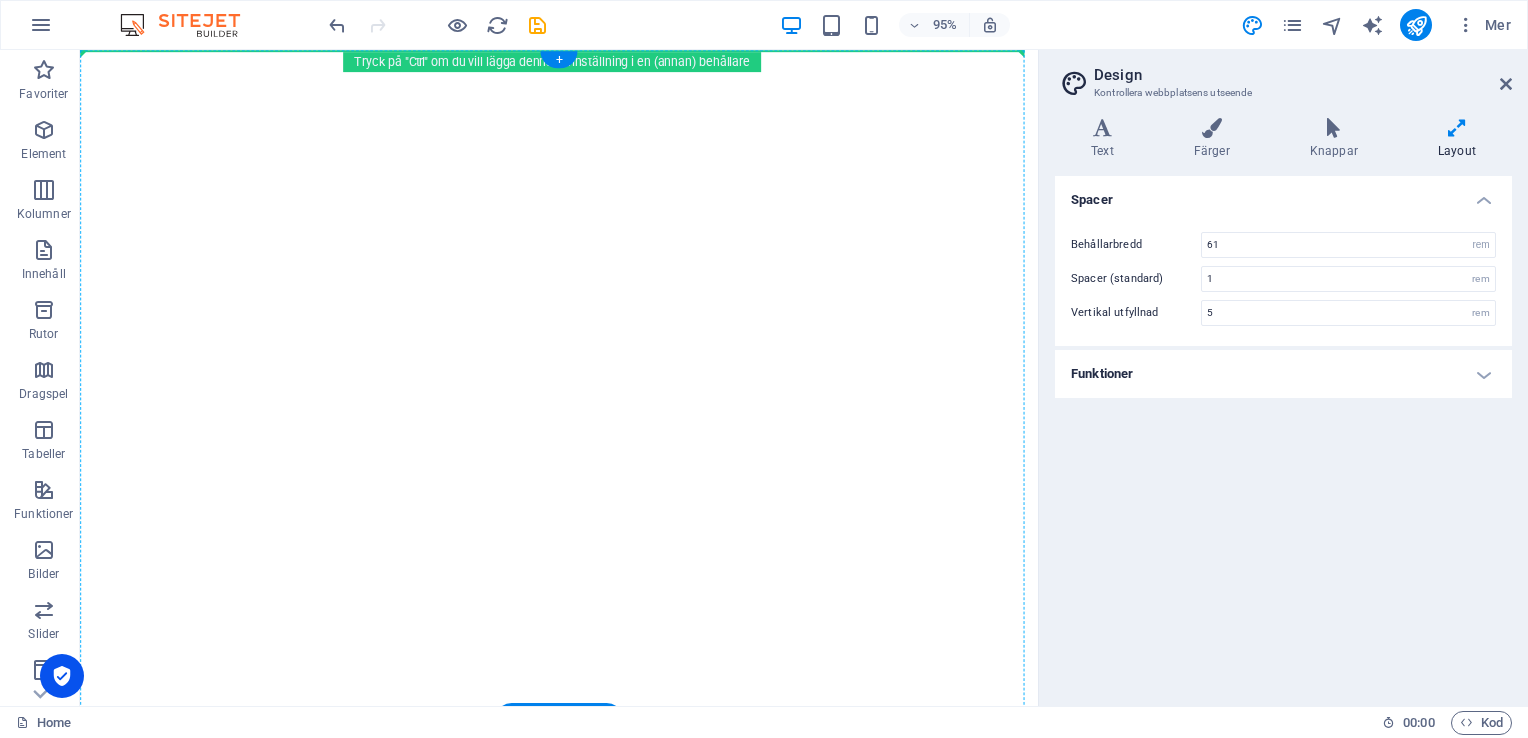 drag, startPoint x: 550, startPoint y: 696, endPoint x: 675, endPoint y: 70, distance: 638.35803 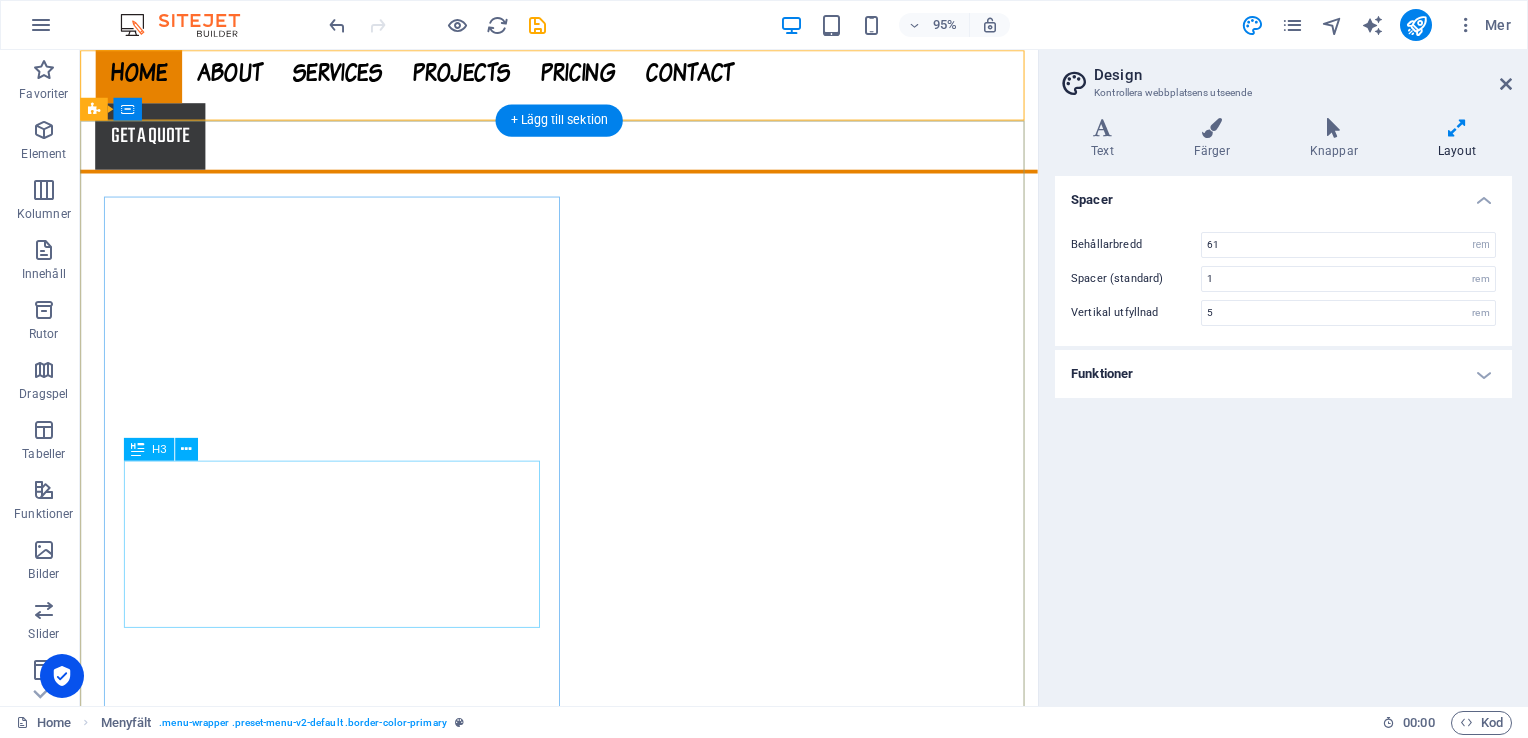 click on "Lorem ipsum dolor sit amet, consetetur sadipscing elitr, sed diam nonumy eirmod." at bounding box center [352, 1326] 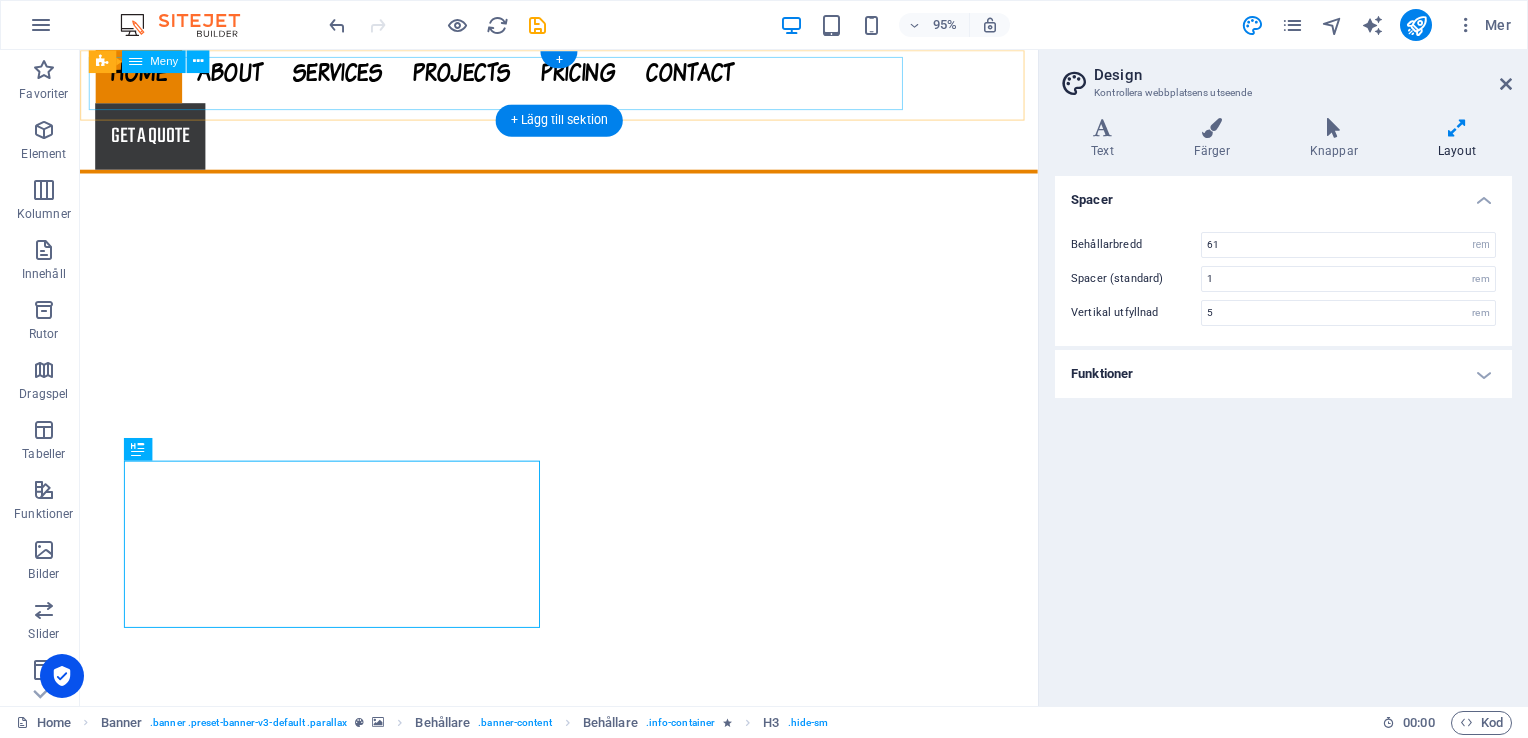 click on "Home About Services Projects Pricing Contact" at bounding box center (584, 78) 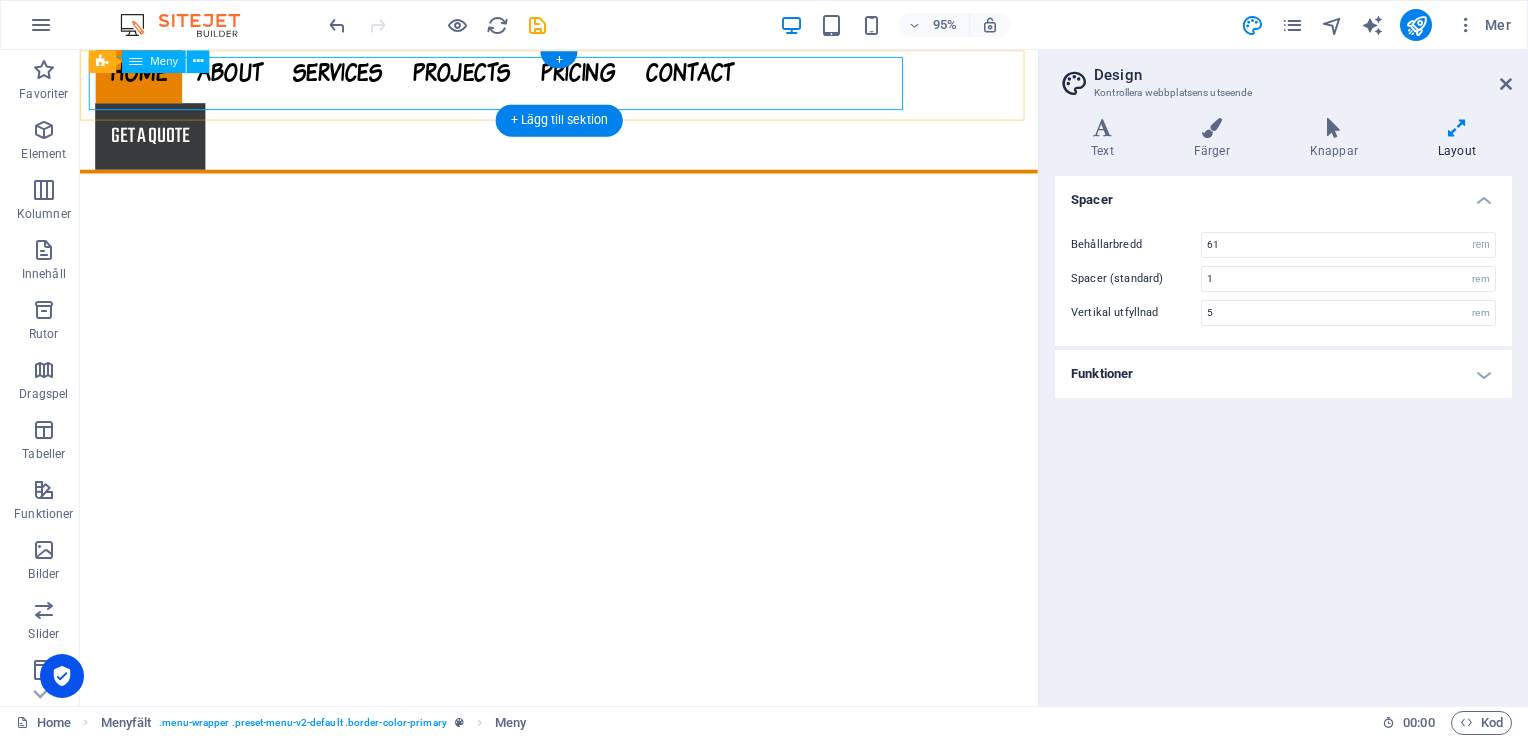 click on "Home About Services Projects Pricing Contact" at bounding box center (584, 78) 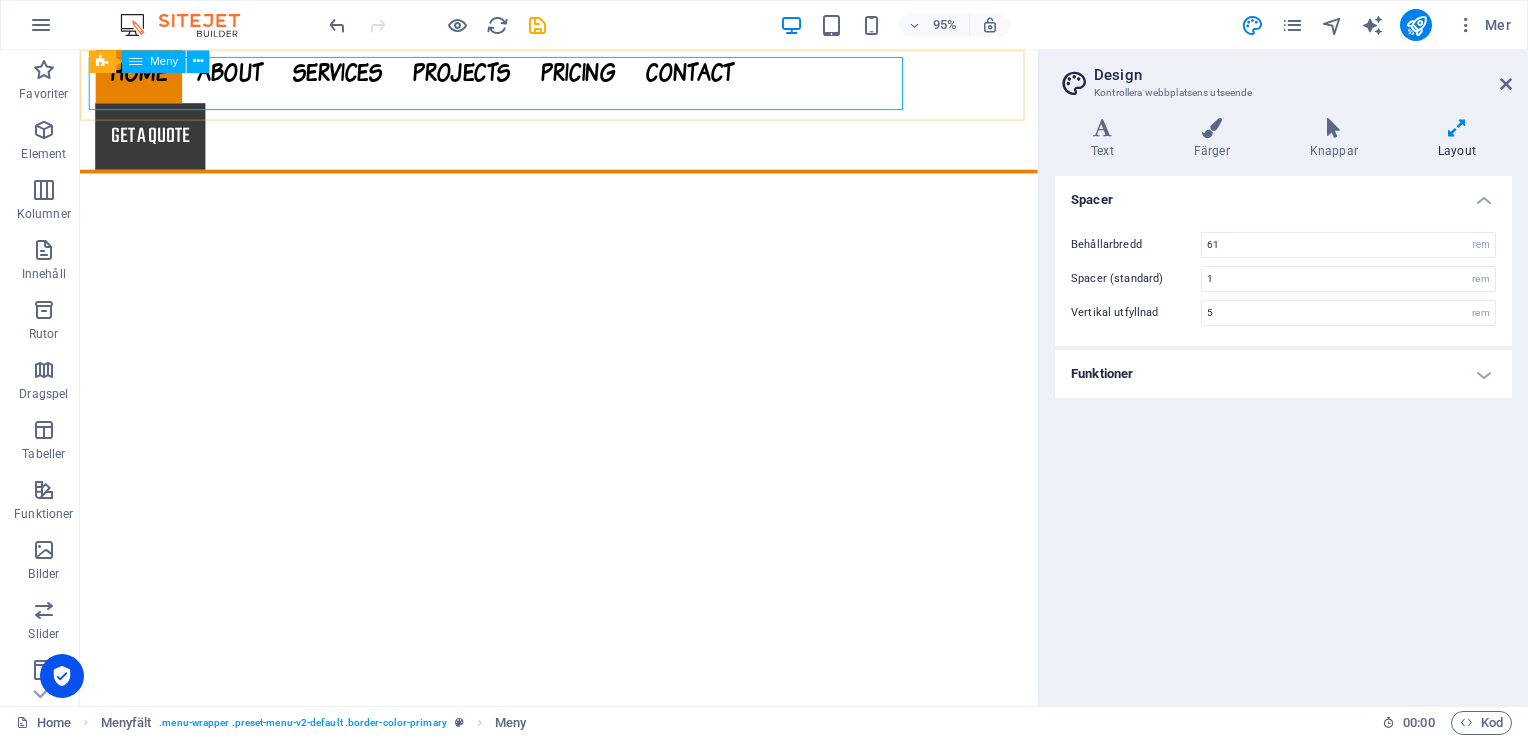 click on "Menyfält   Meny" at bounding box center [154, 62] 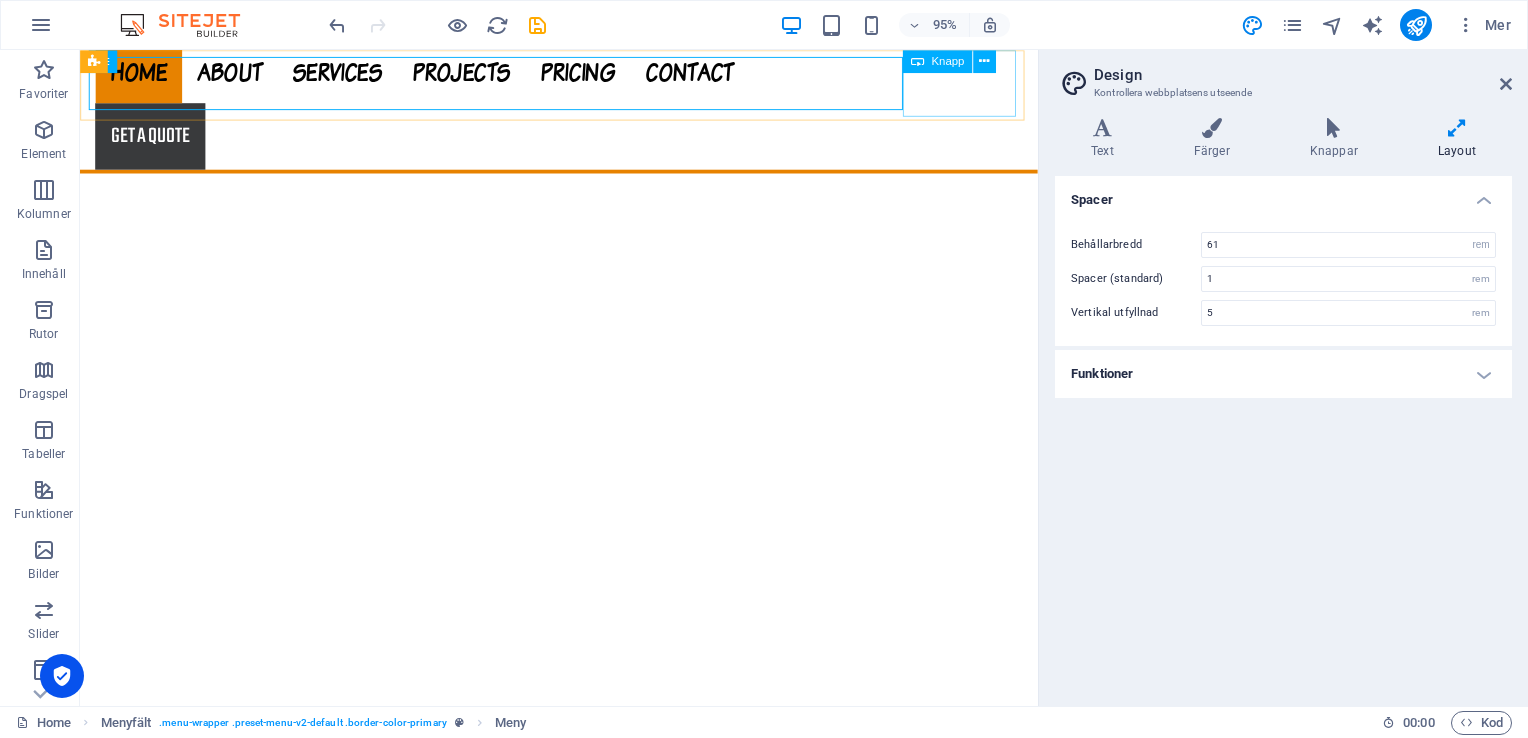 click on "Knapp" at bounding box center [947, 61] 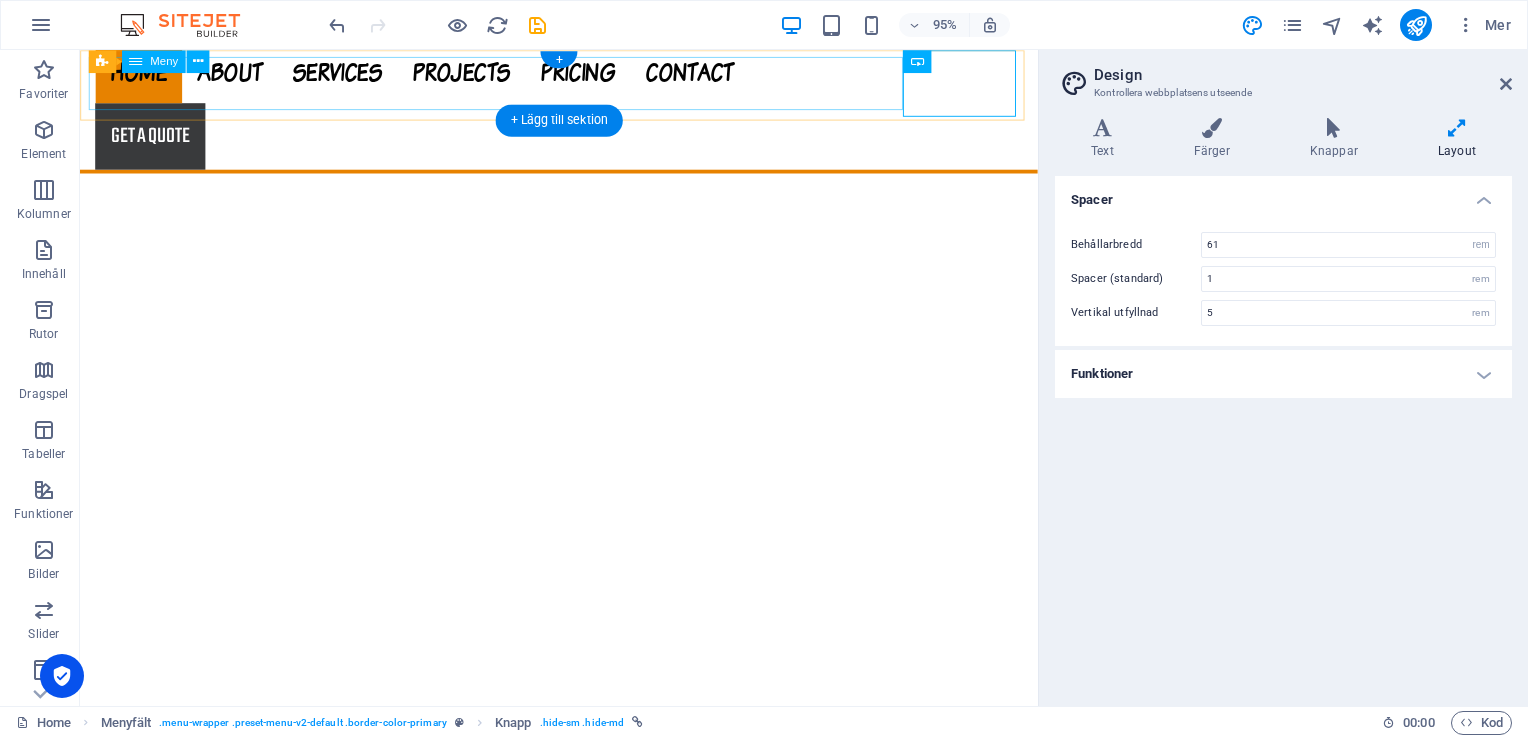 click on "Home About Services Projects Pricing Contact" at bounding box center [584, 78] 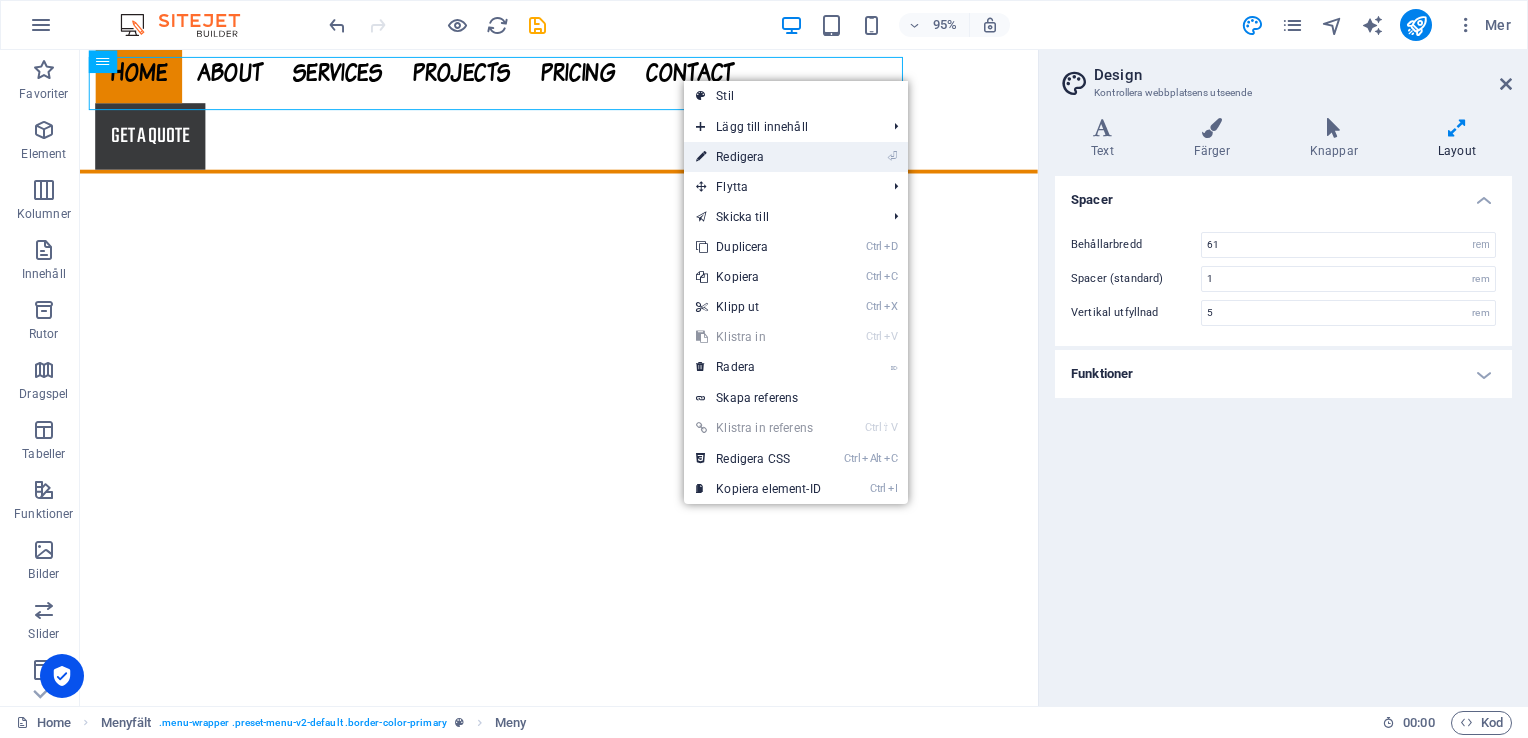 click on "⏎  Redigera" at bounding box center (758, 157) 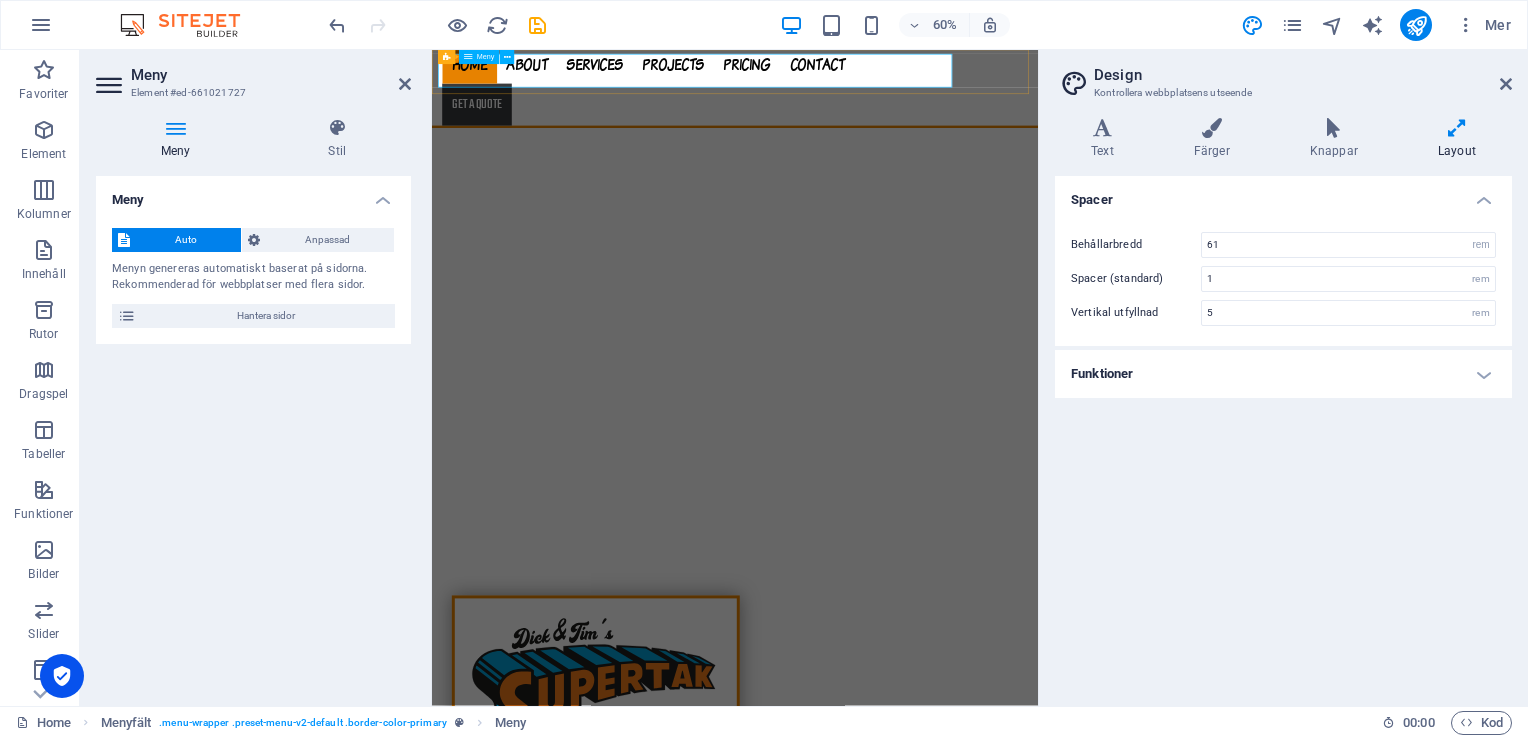 click on "Home About Services Projects Pricing Contact" at bounding box center [937, 78] 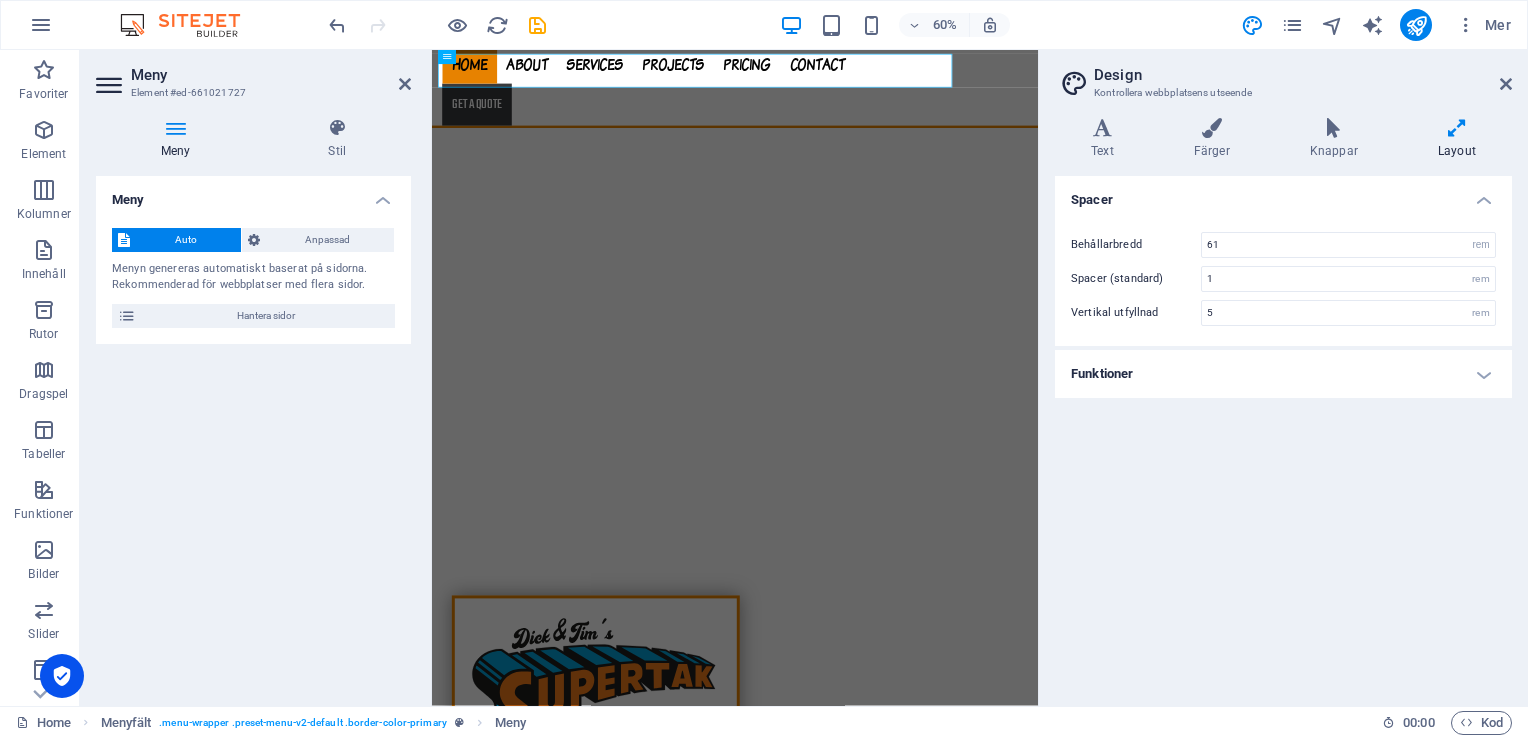 click at bounding box center (176, 128) 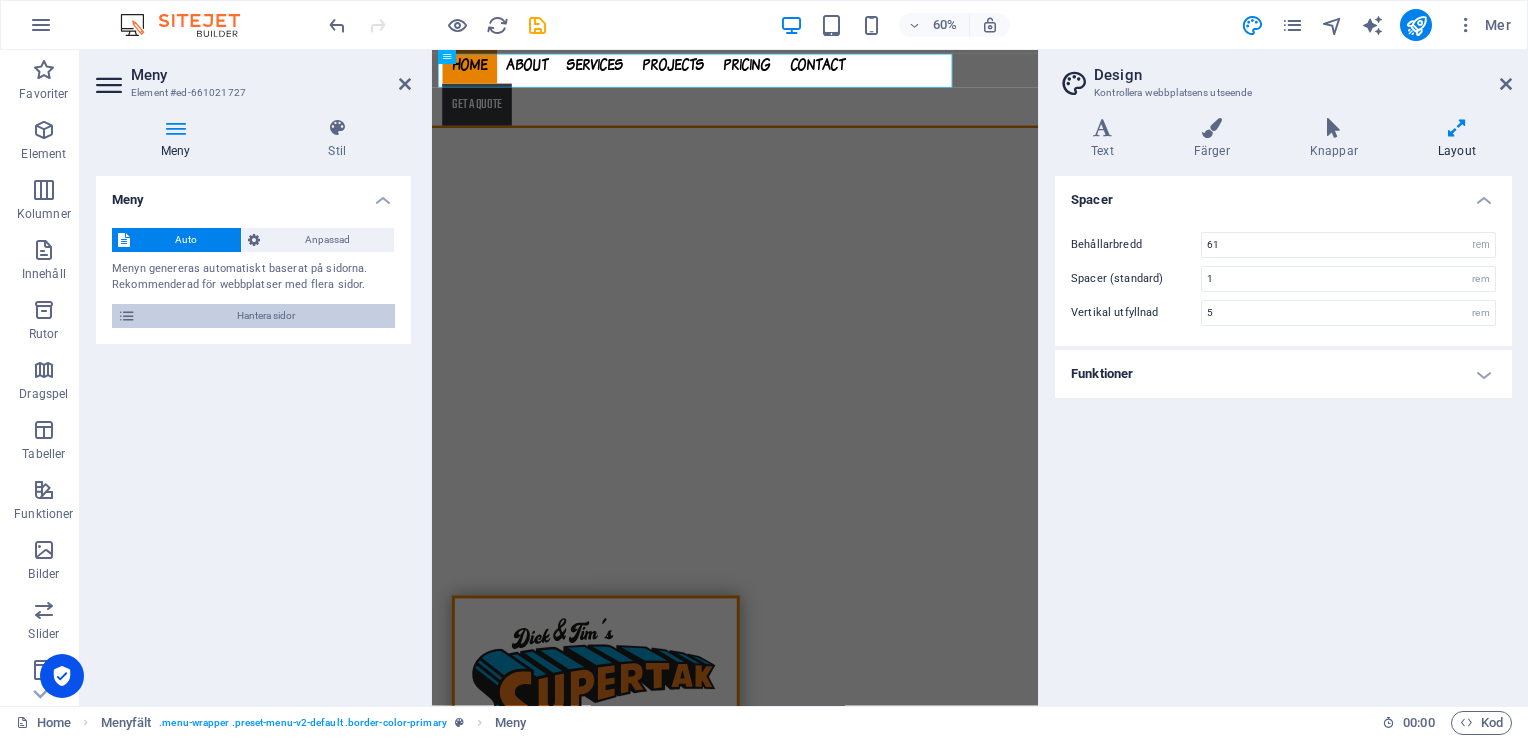 click at bounding box center [127, 316] 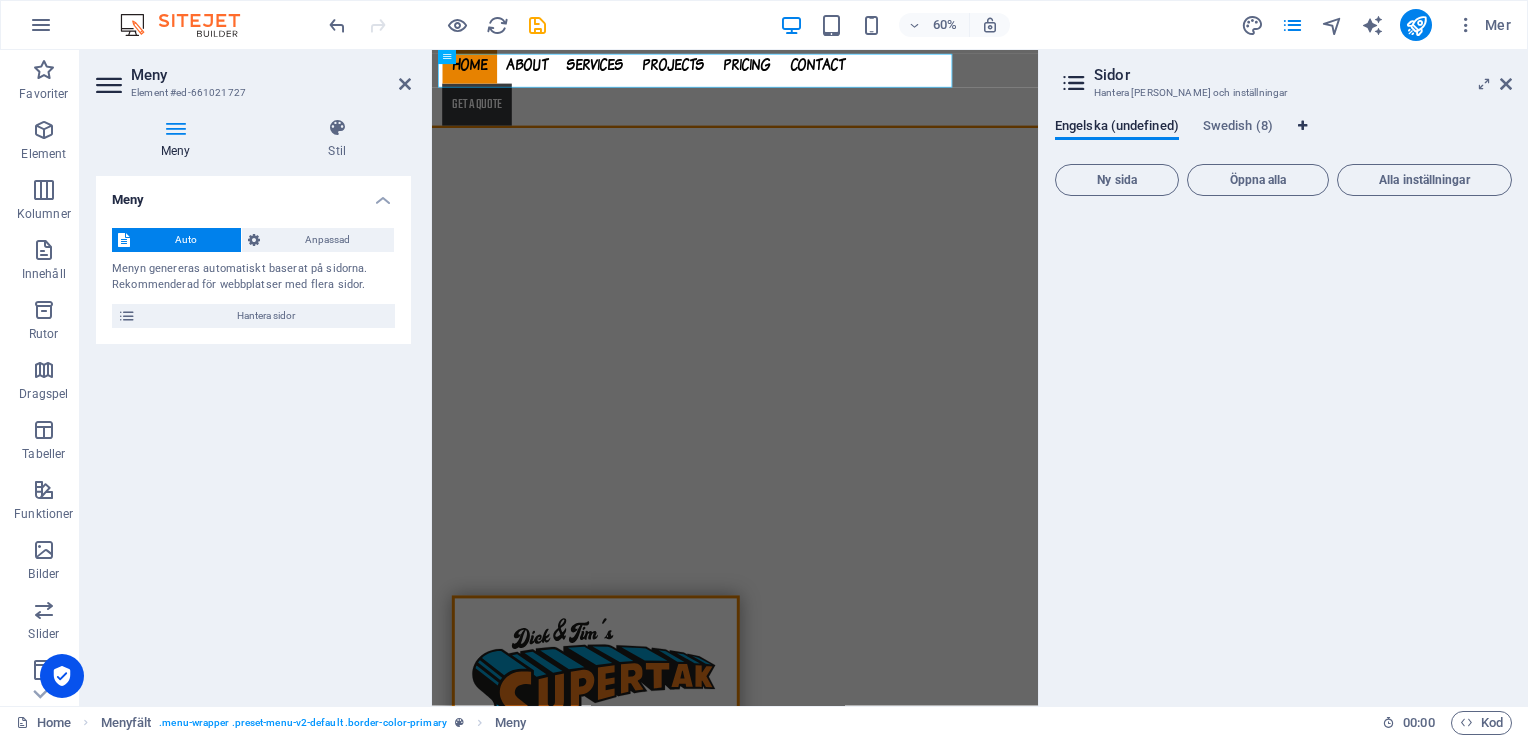 click at bounding box center [1302, 126] 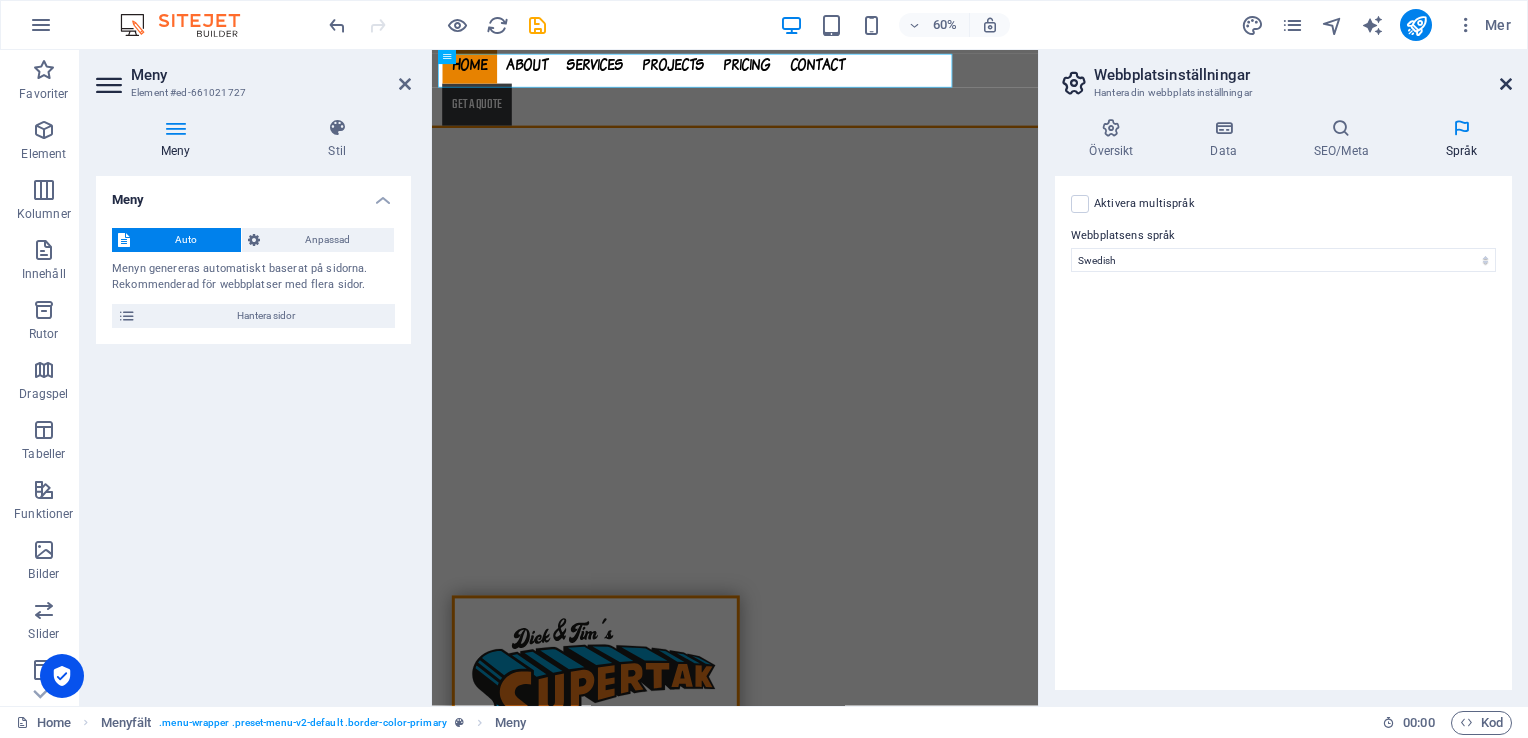 click at bounding box center (1506, 84) 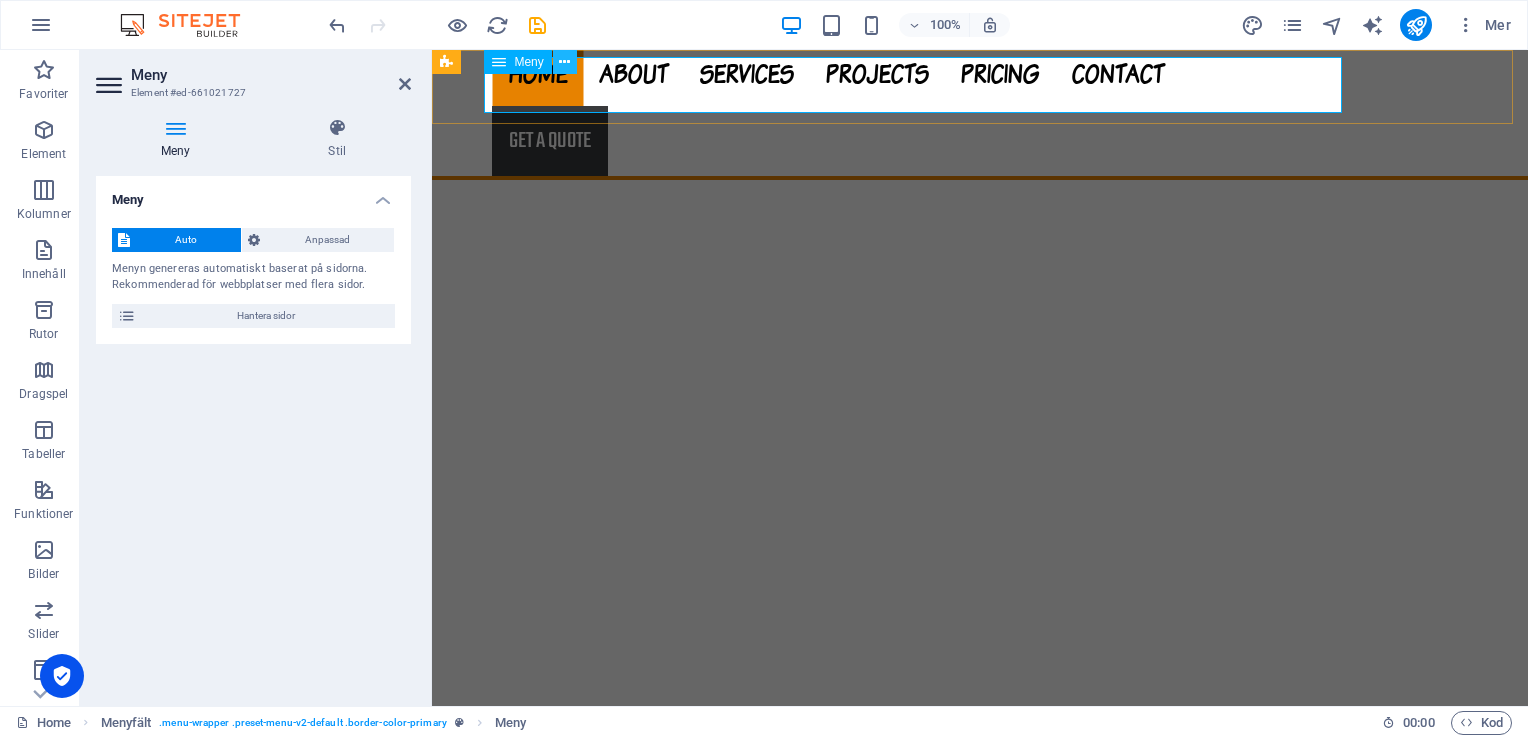 click at bounding box center (564, 62) 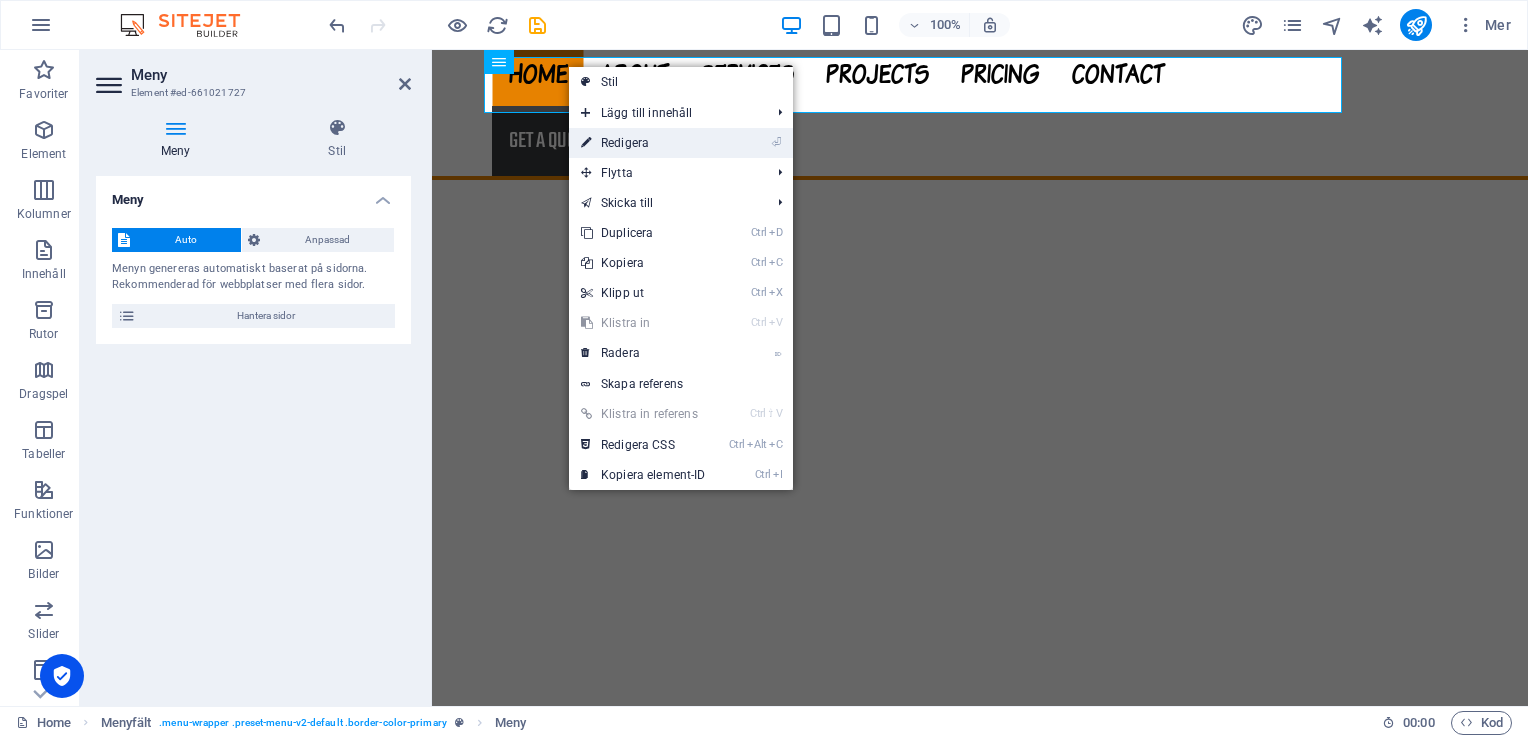 click on "⏎  Redigera" at bounding box center [643, 143] 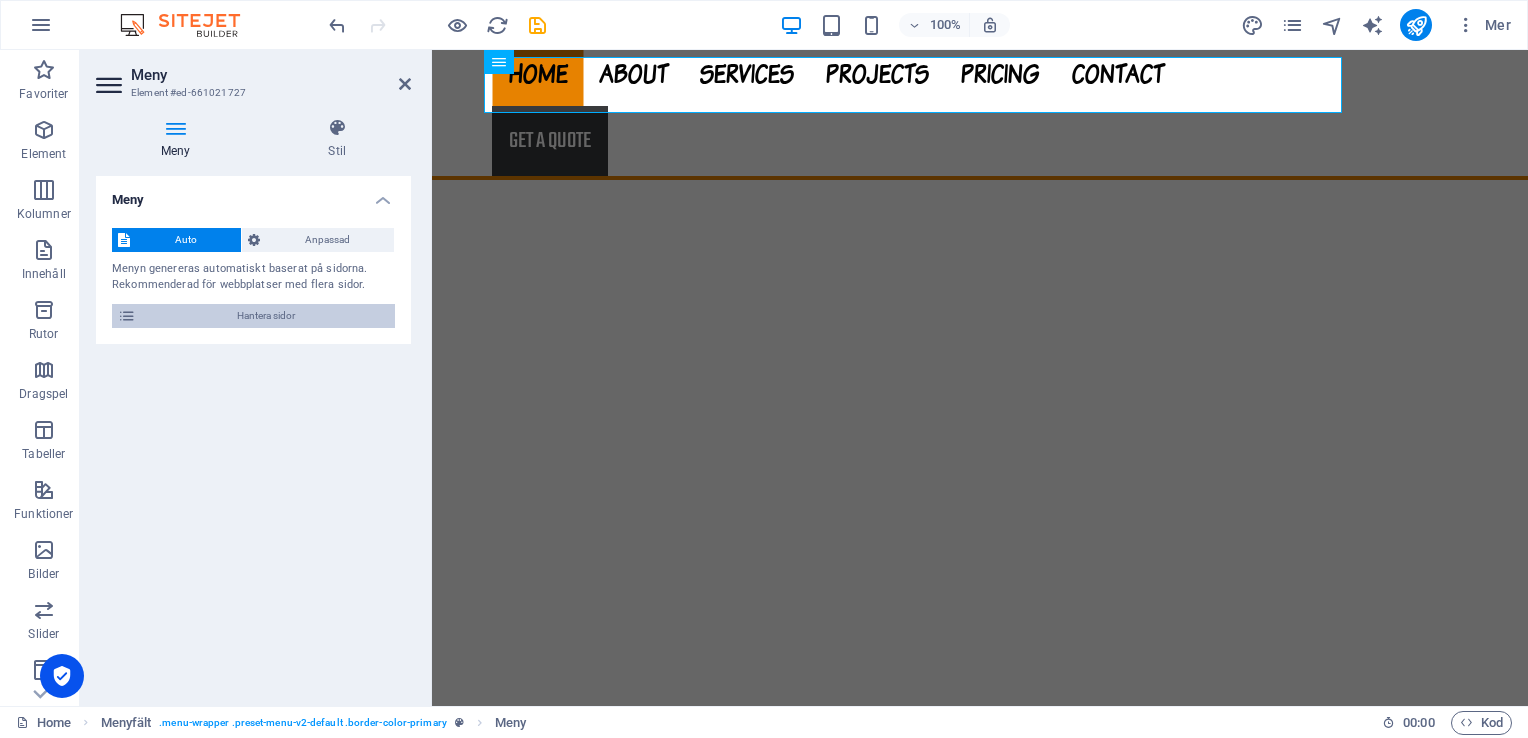 click on "Hantera sidor" at bounding box center (265, 316) 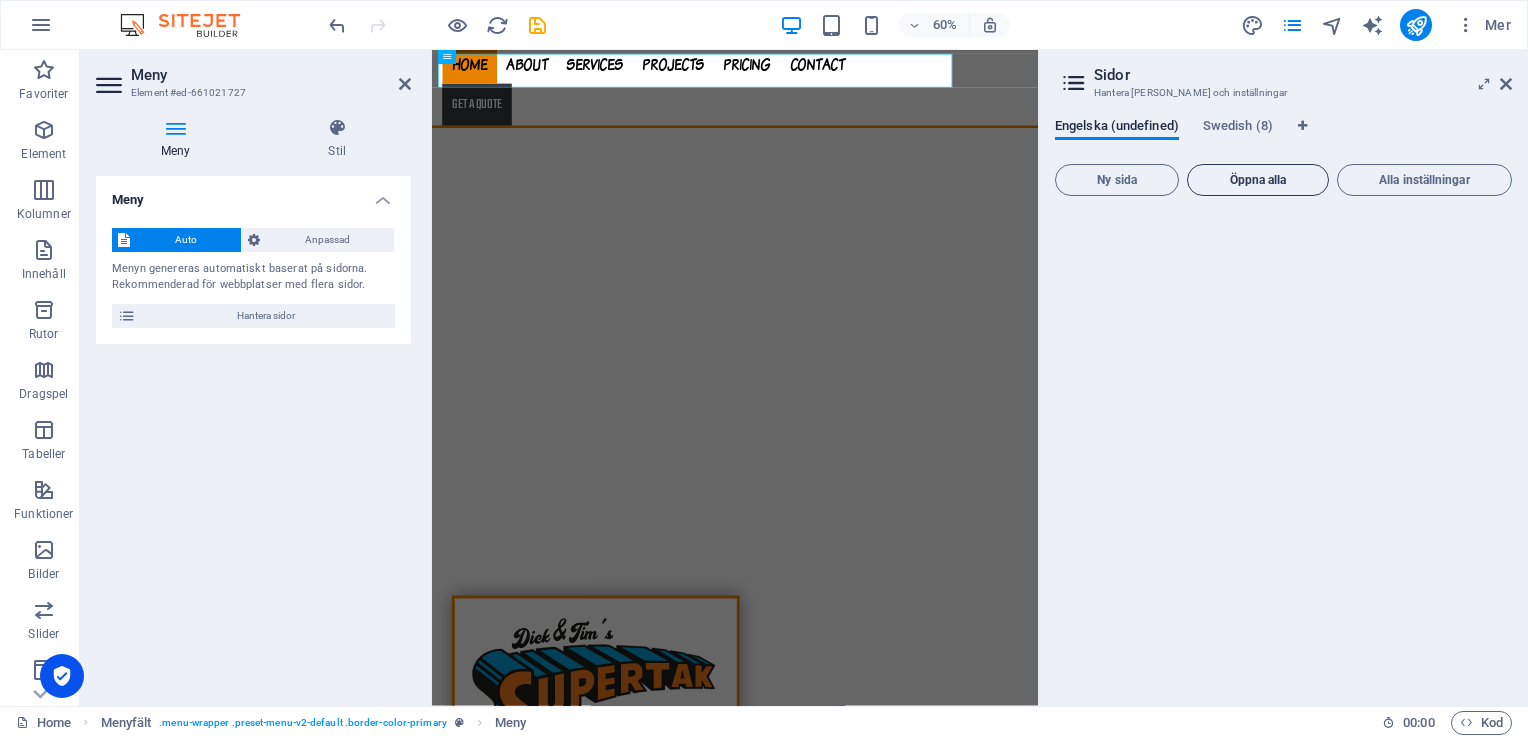 click on "Öppna alla" at bounding box center (1258, 180) 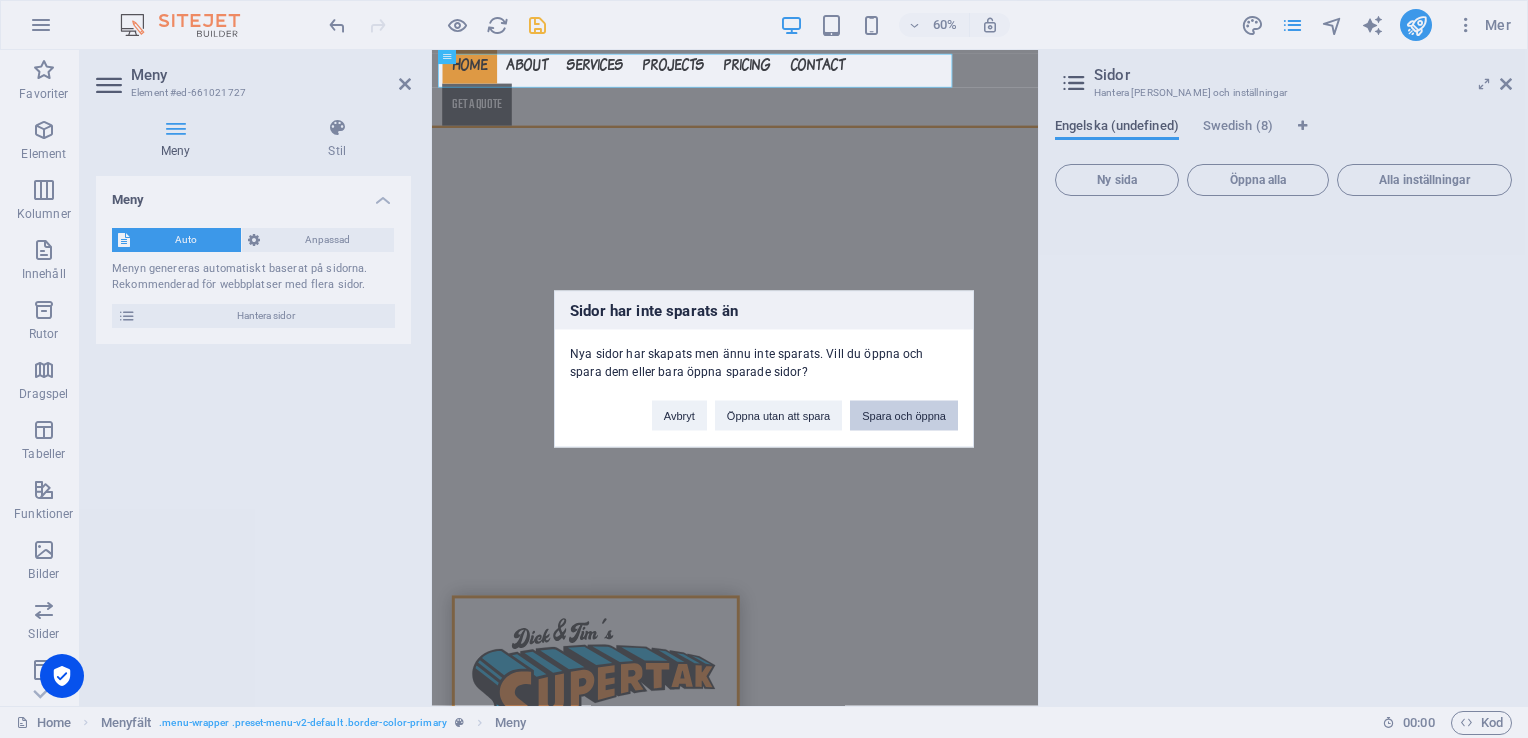 click on "Spara och öppna" at bounding box center [904, 416] 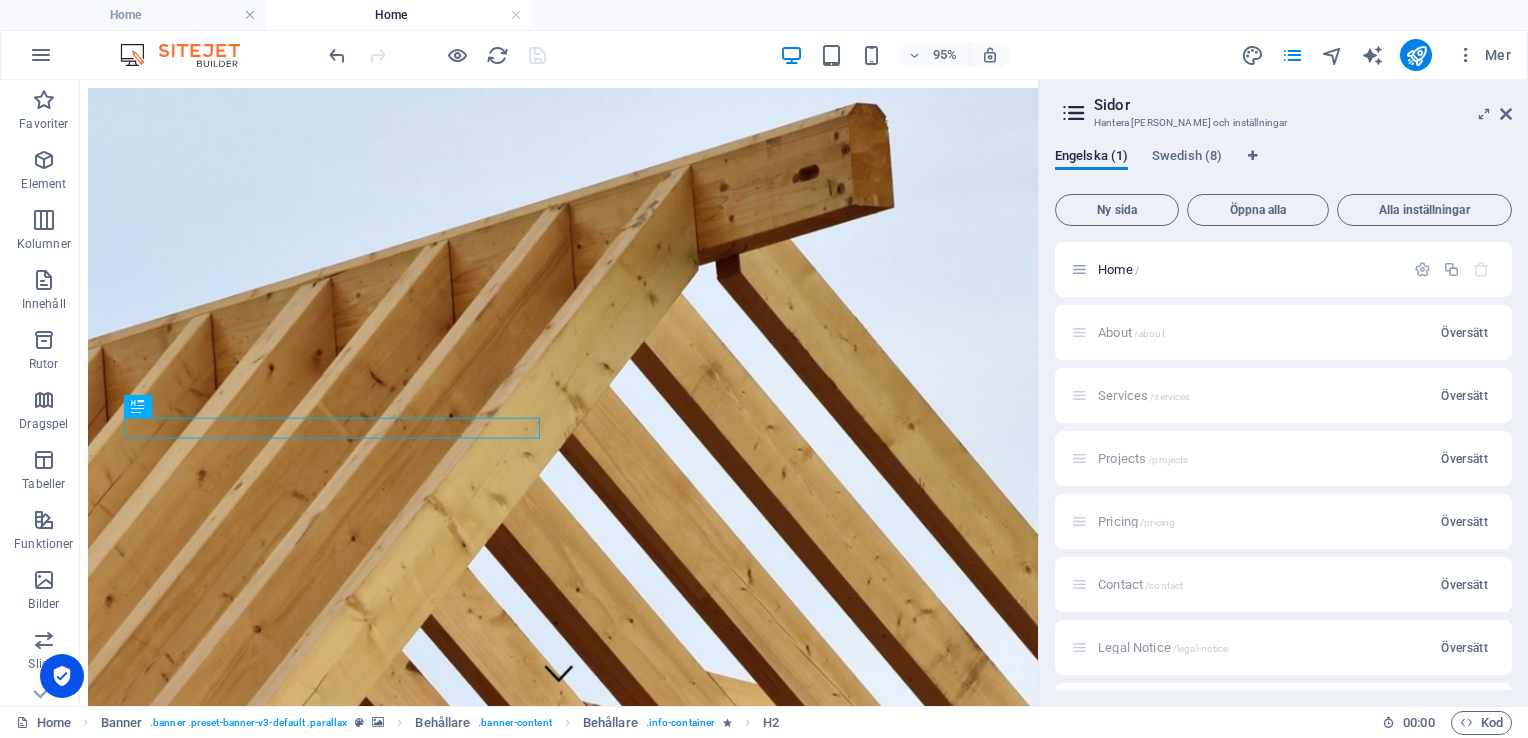 scroll, scrollTop: 0, scrollLeft: 0, axis: both 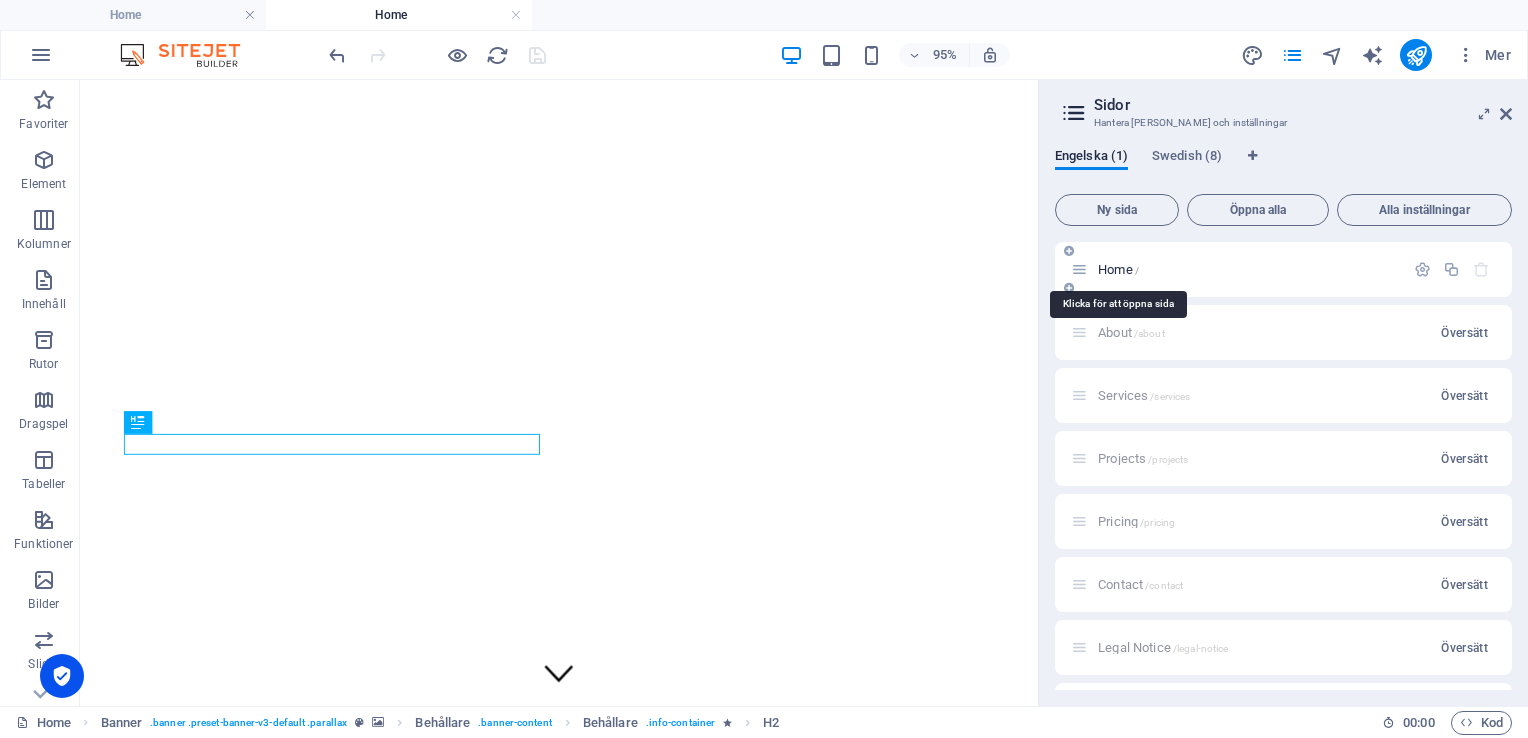 click on "Home /" at bounding box center (1118, 269) 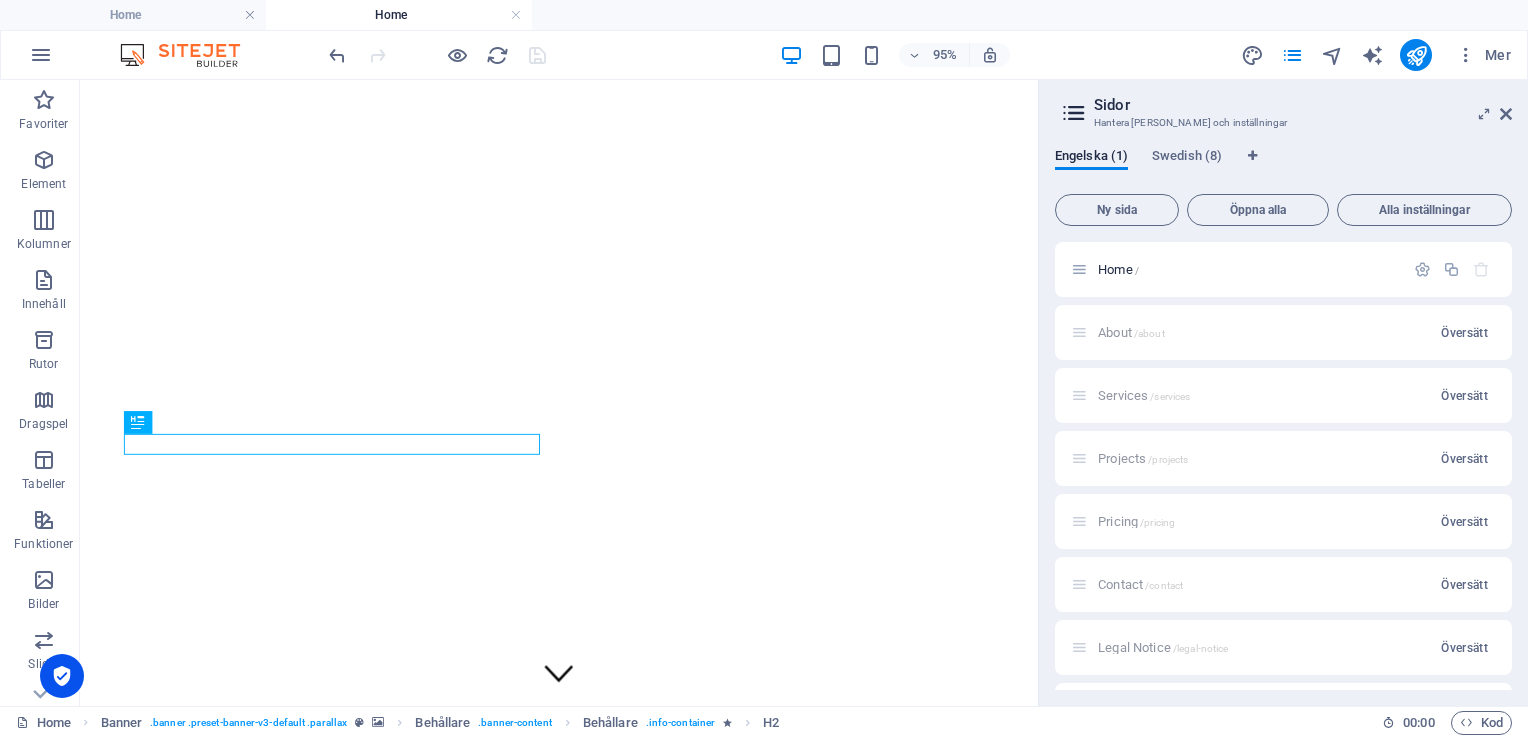 click on "About /about Översätt" at bounding box center [1283, 332] 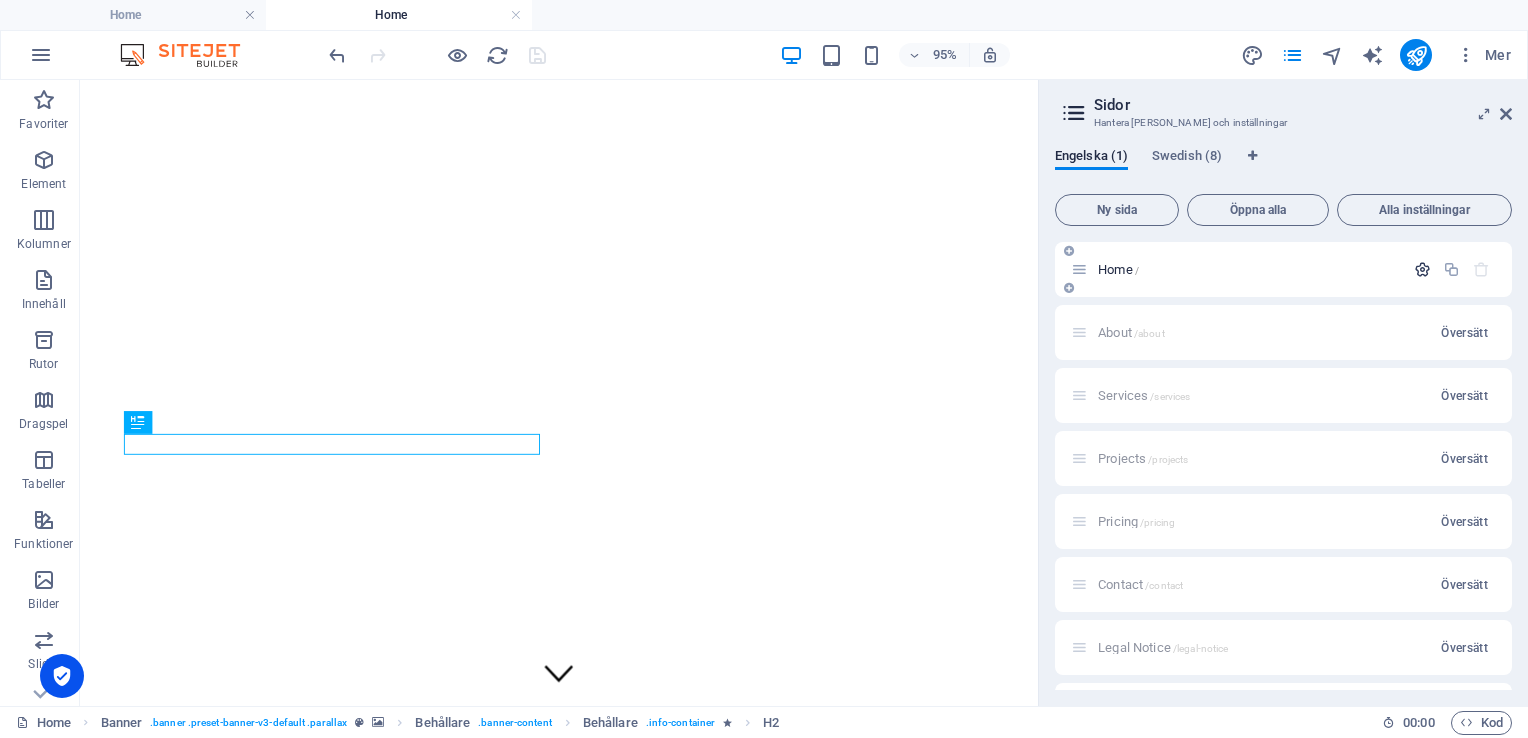 click at bounding box center (1422, 269) 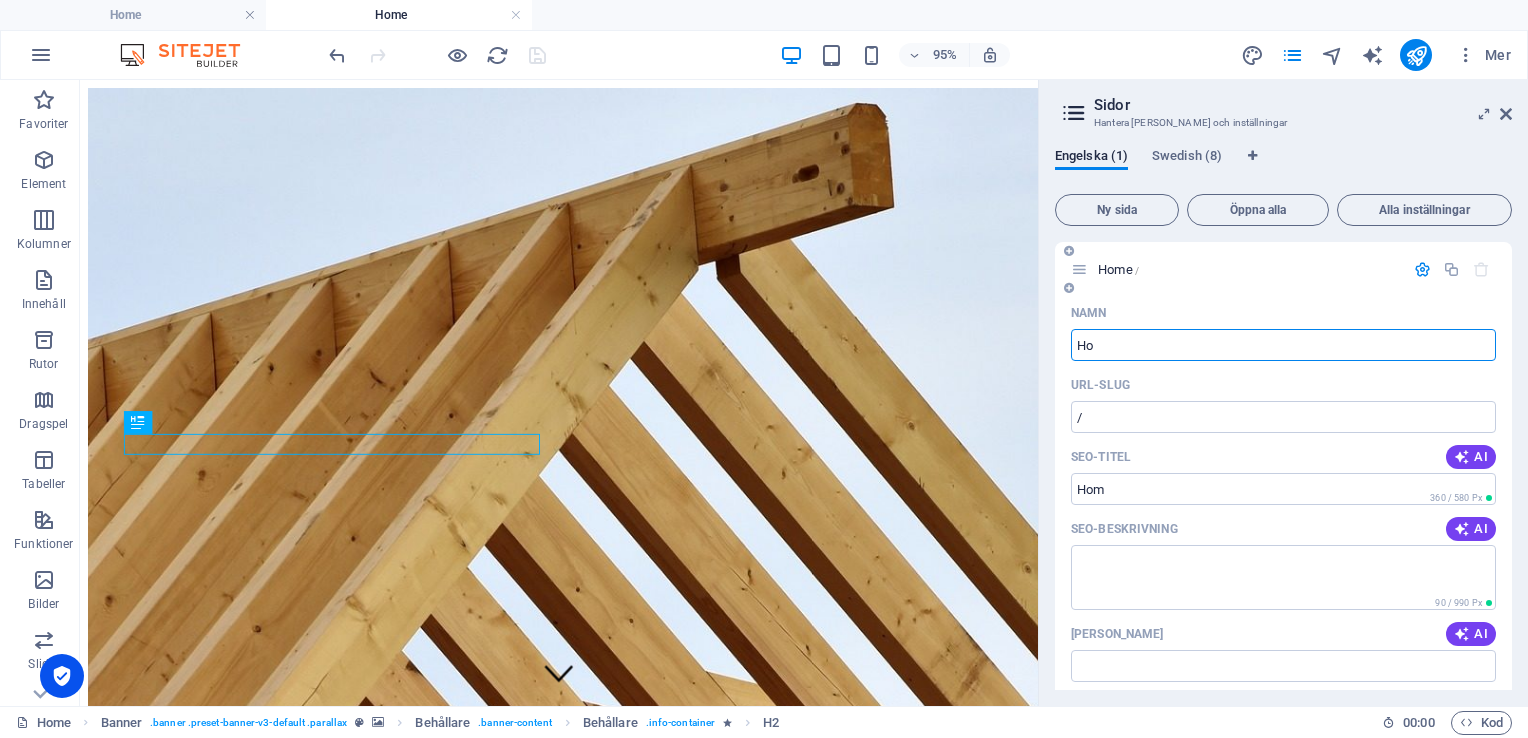 click on "Ho" at bounding box center [1283, 345] 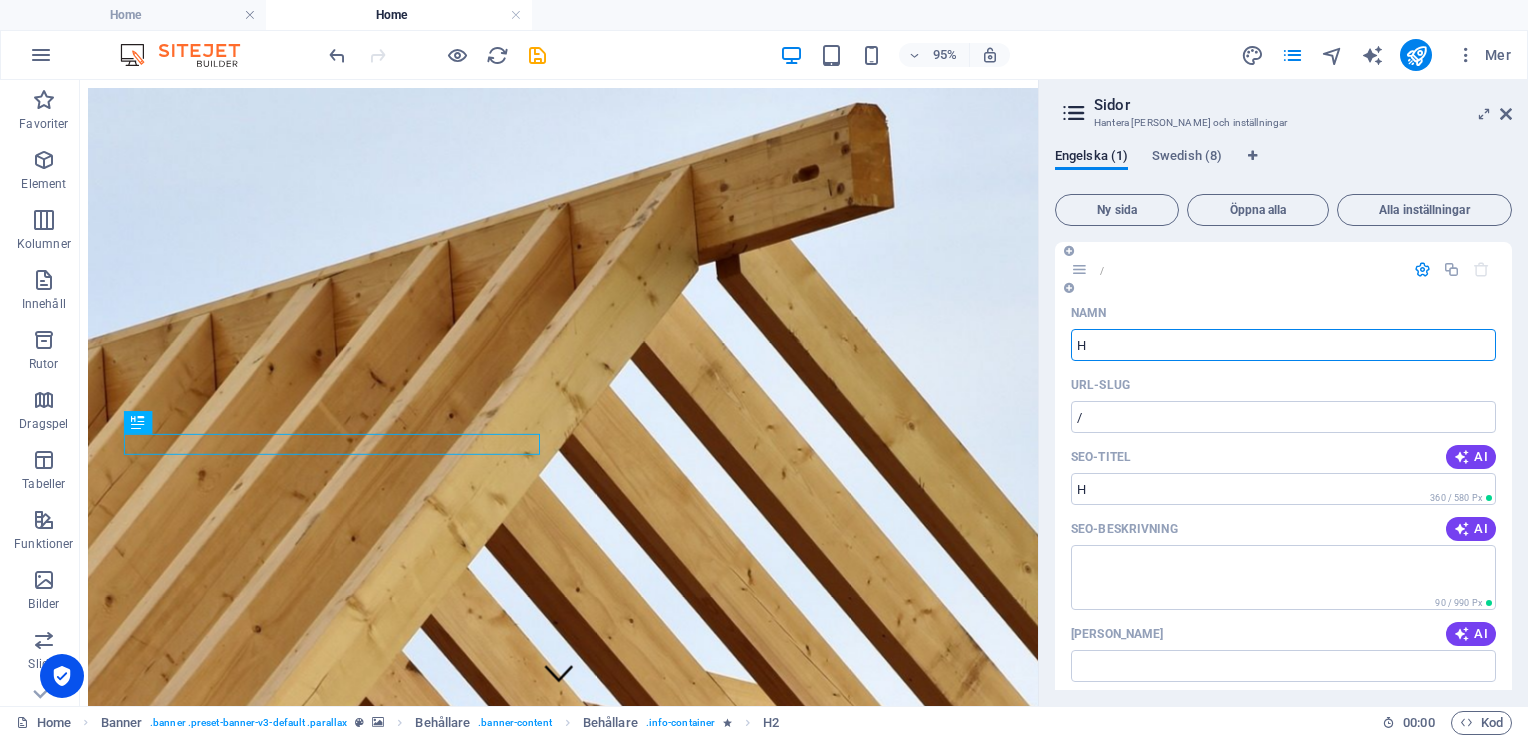 type on "He" 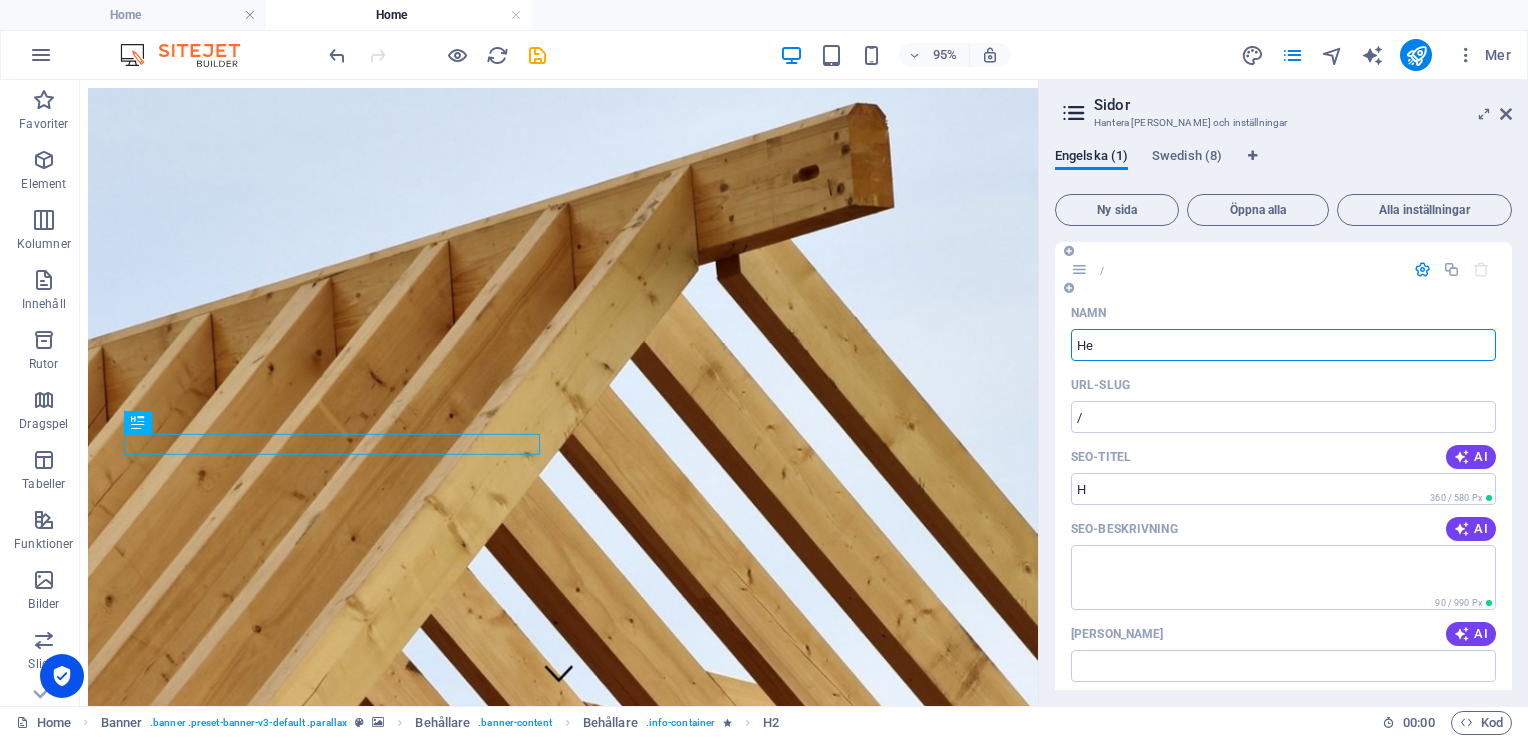 type on "/h" 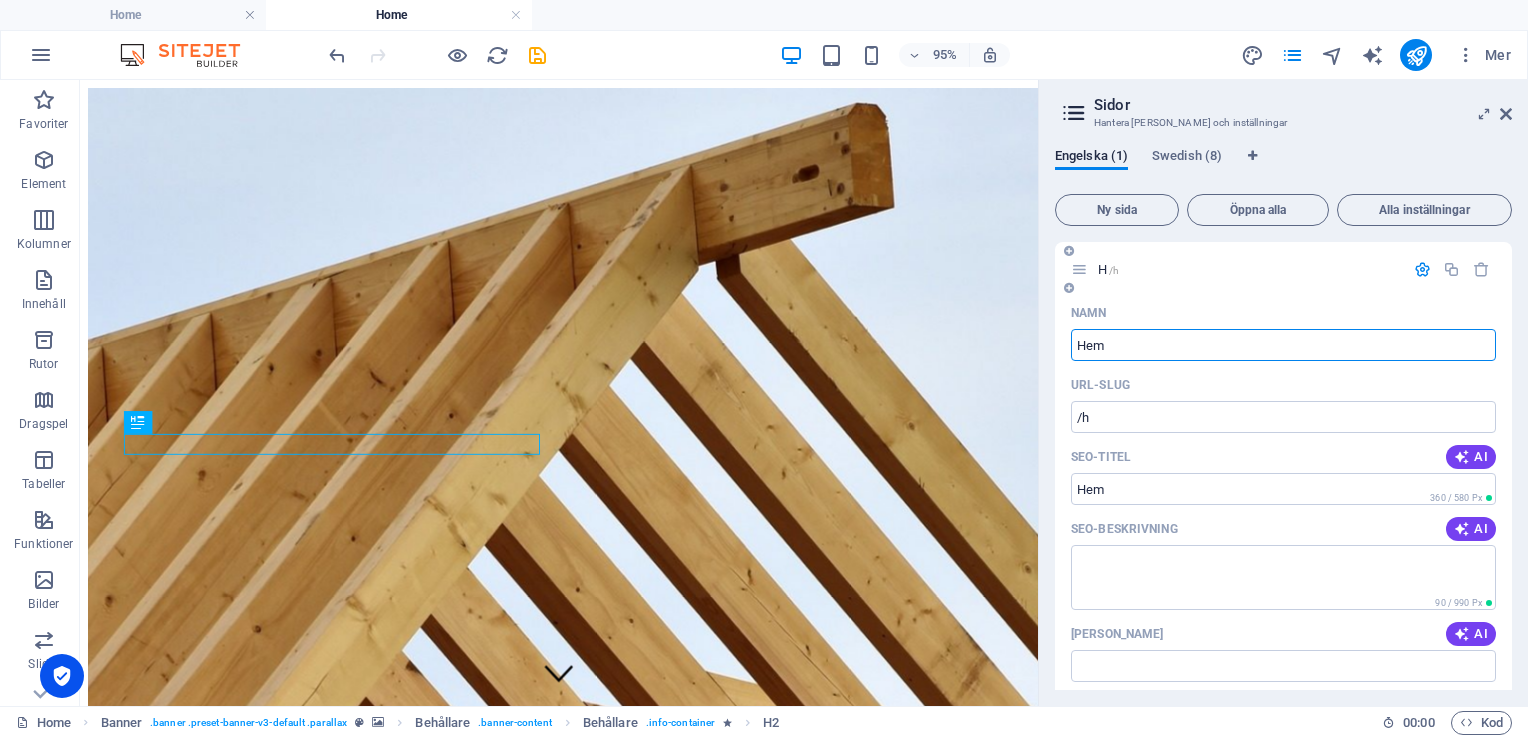 type on "Hem" 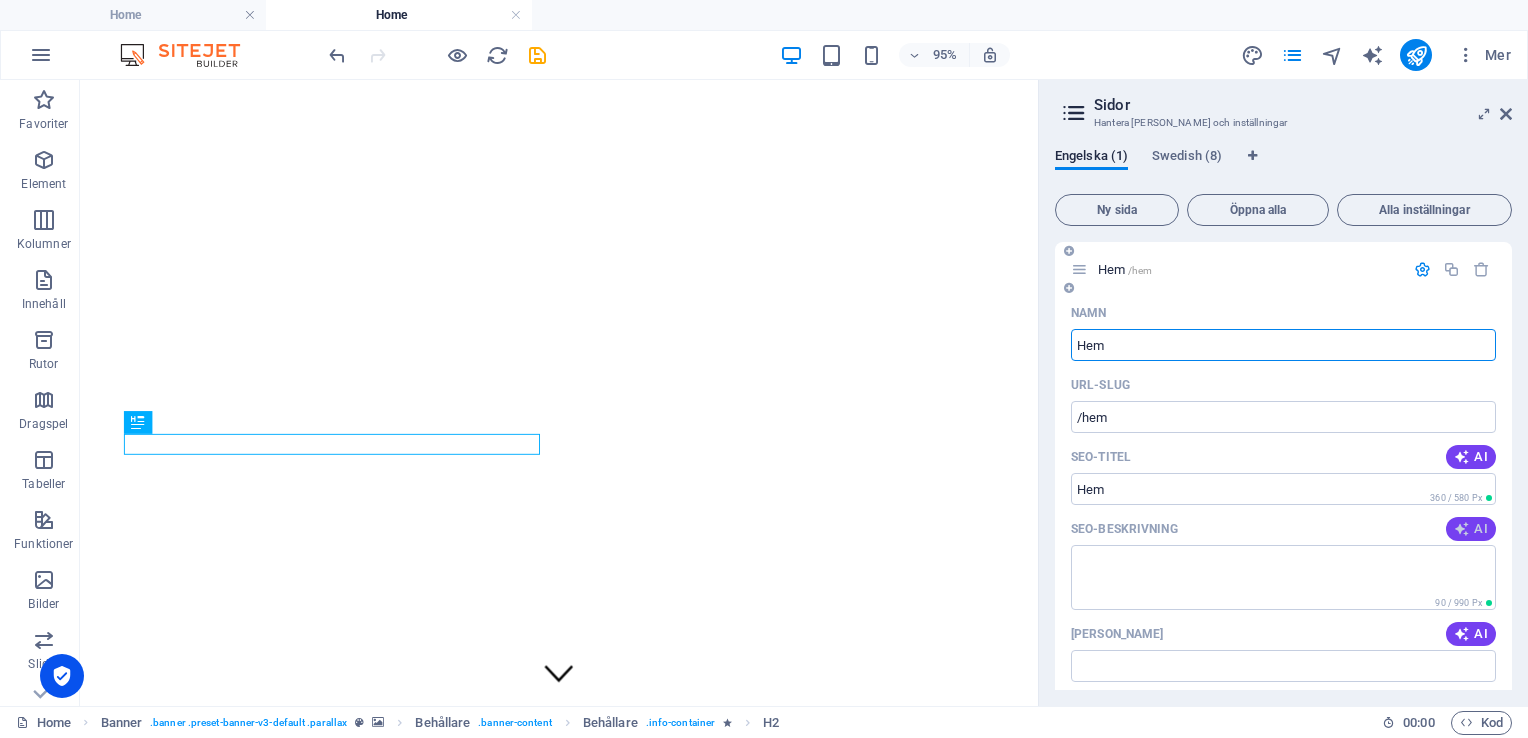 type on "Hem" 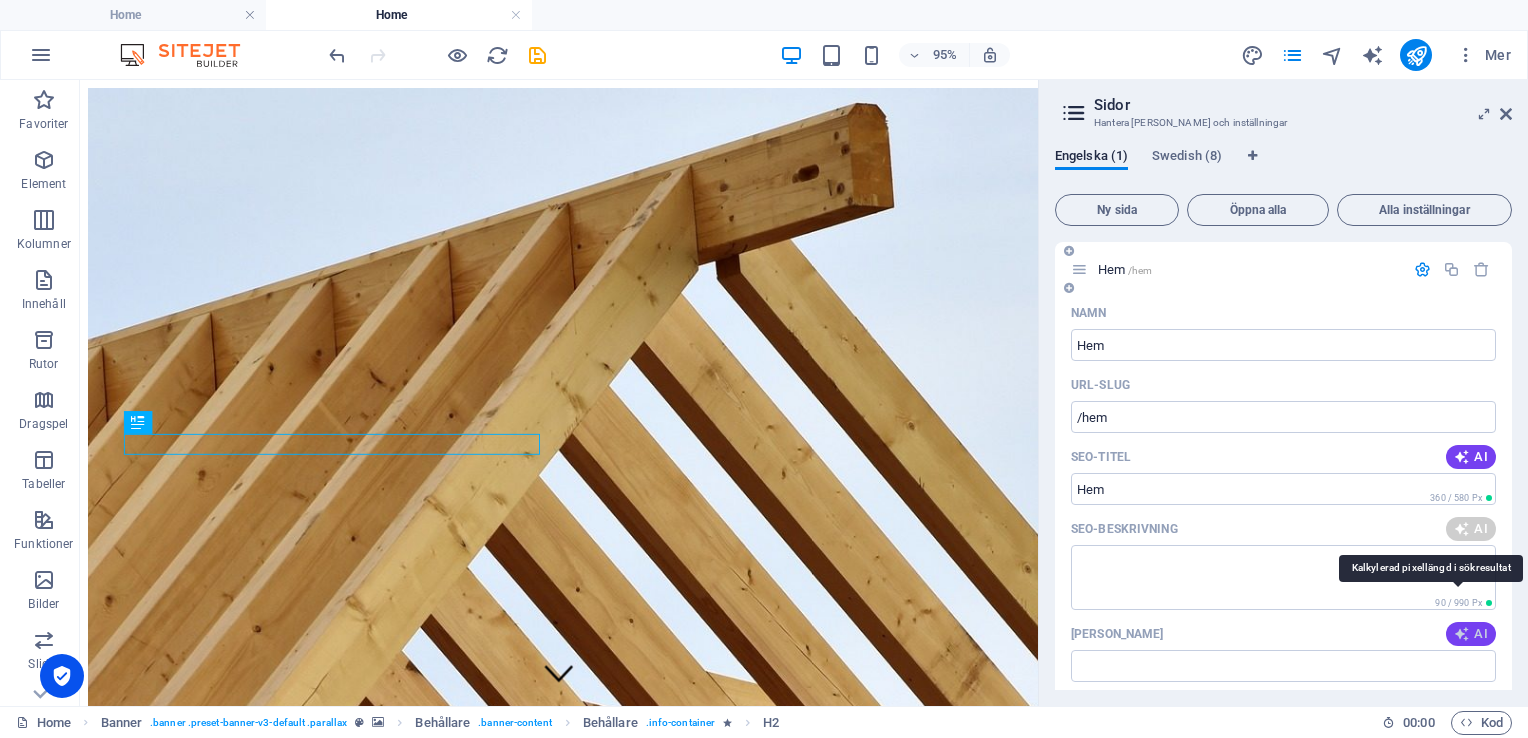 type on "Professional roofing services in [US_STATE], [GEOGRAPHIC_DATA]. With 30 years of experience, we offer fair prices and quality solutions." 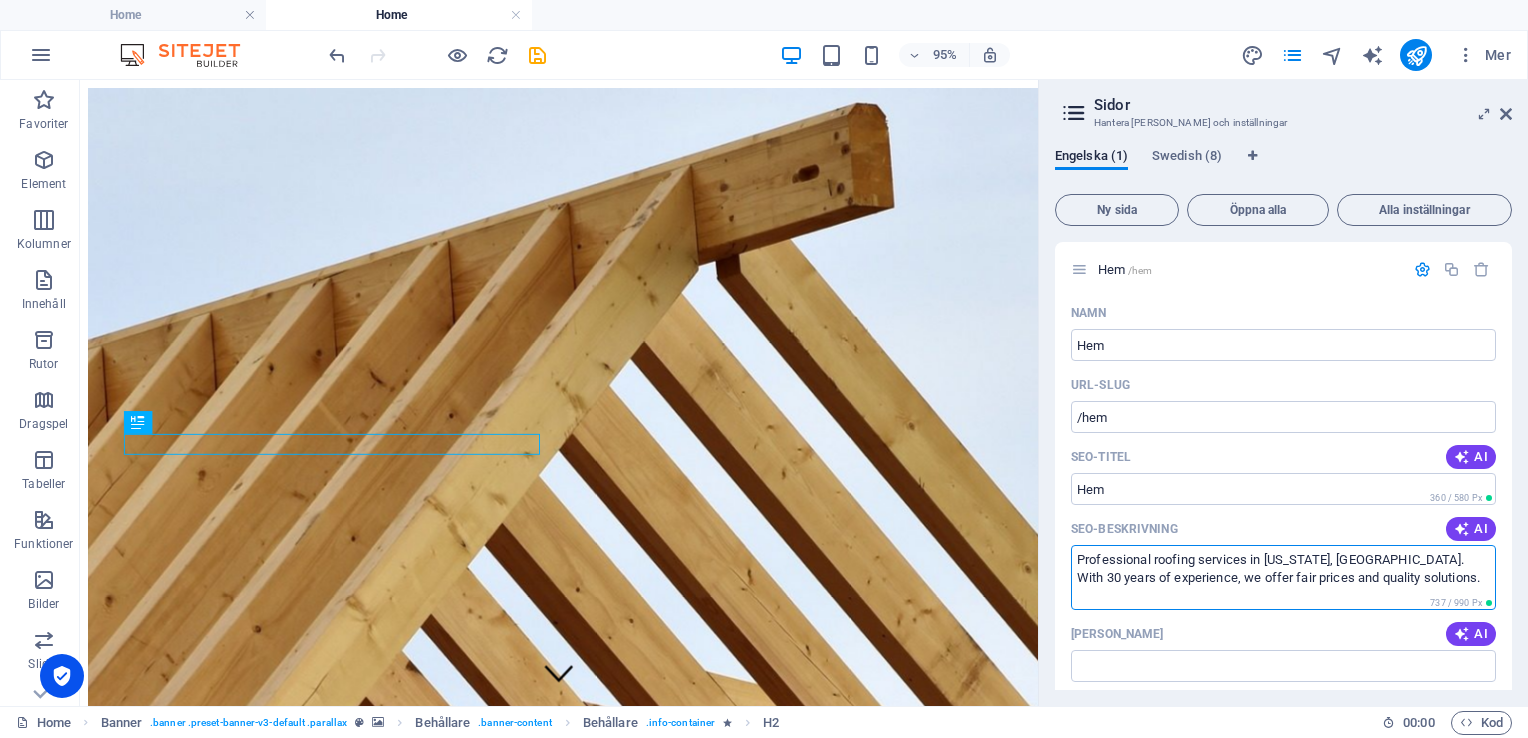 drag, startPoint x: 1402, startPoint y: 577, endPoint x: 1047, endPoint y: 554, distance: 355.7443 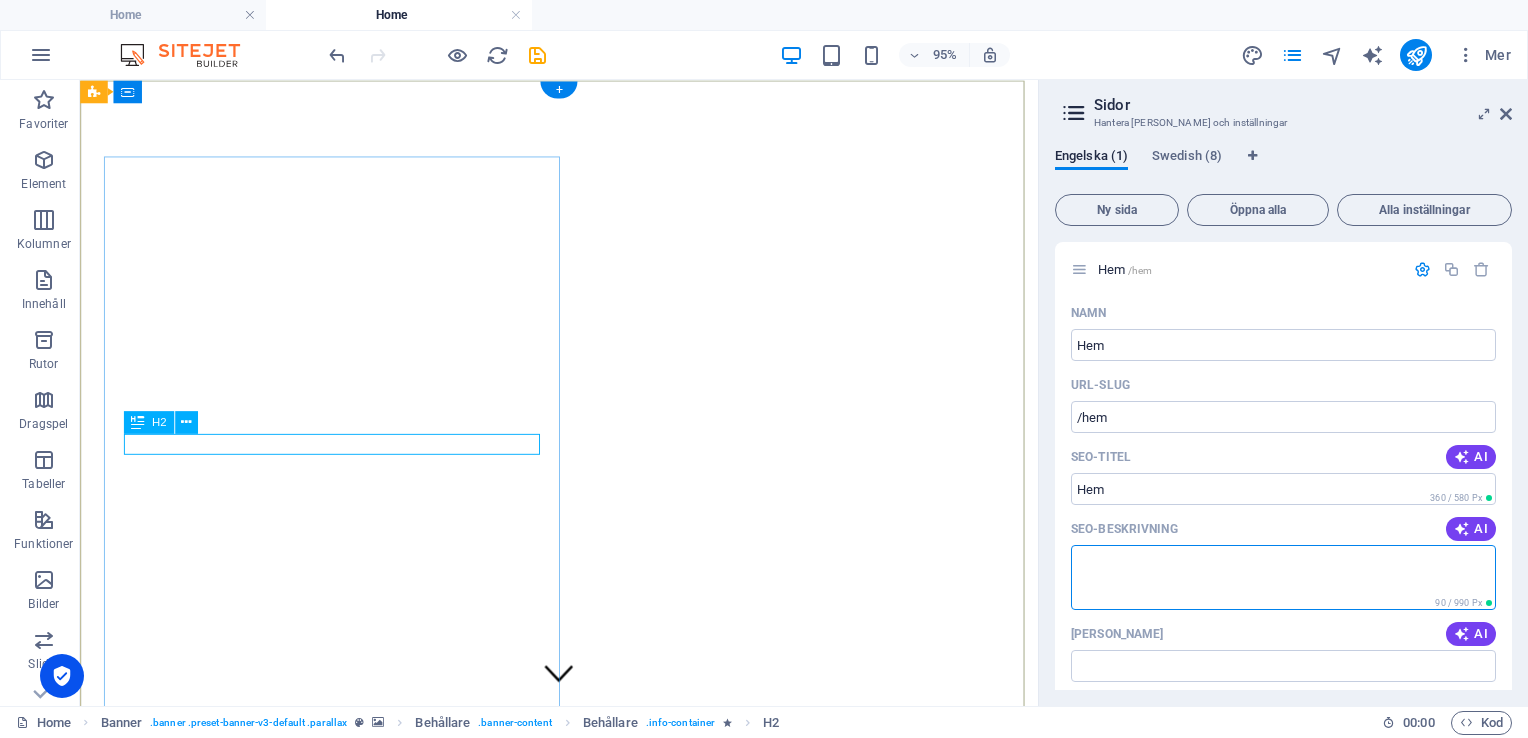 type 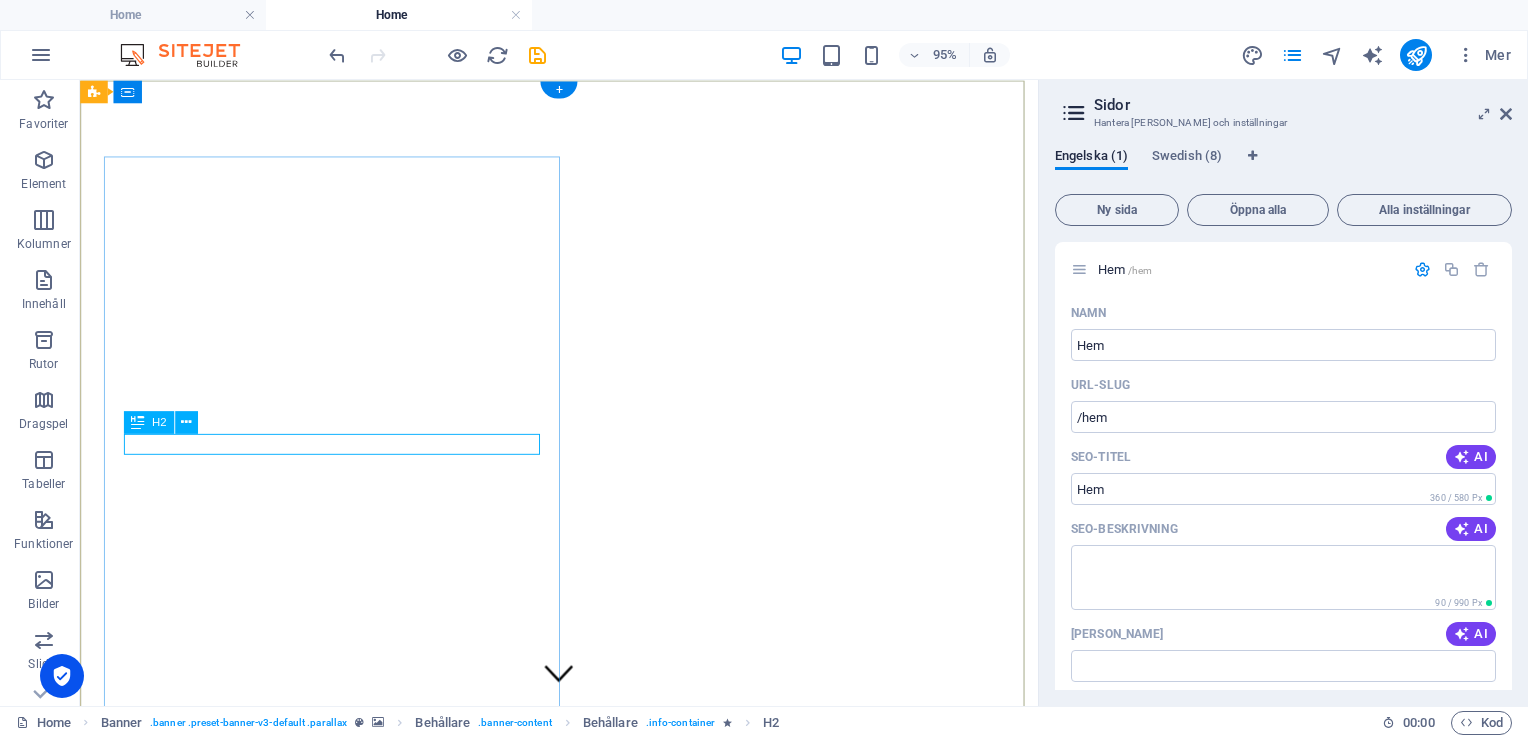 click on "roofing services" at bounding box center (584, 1405) 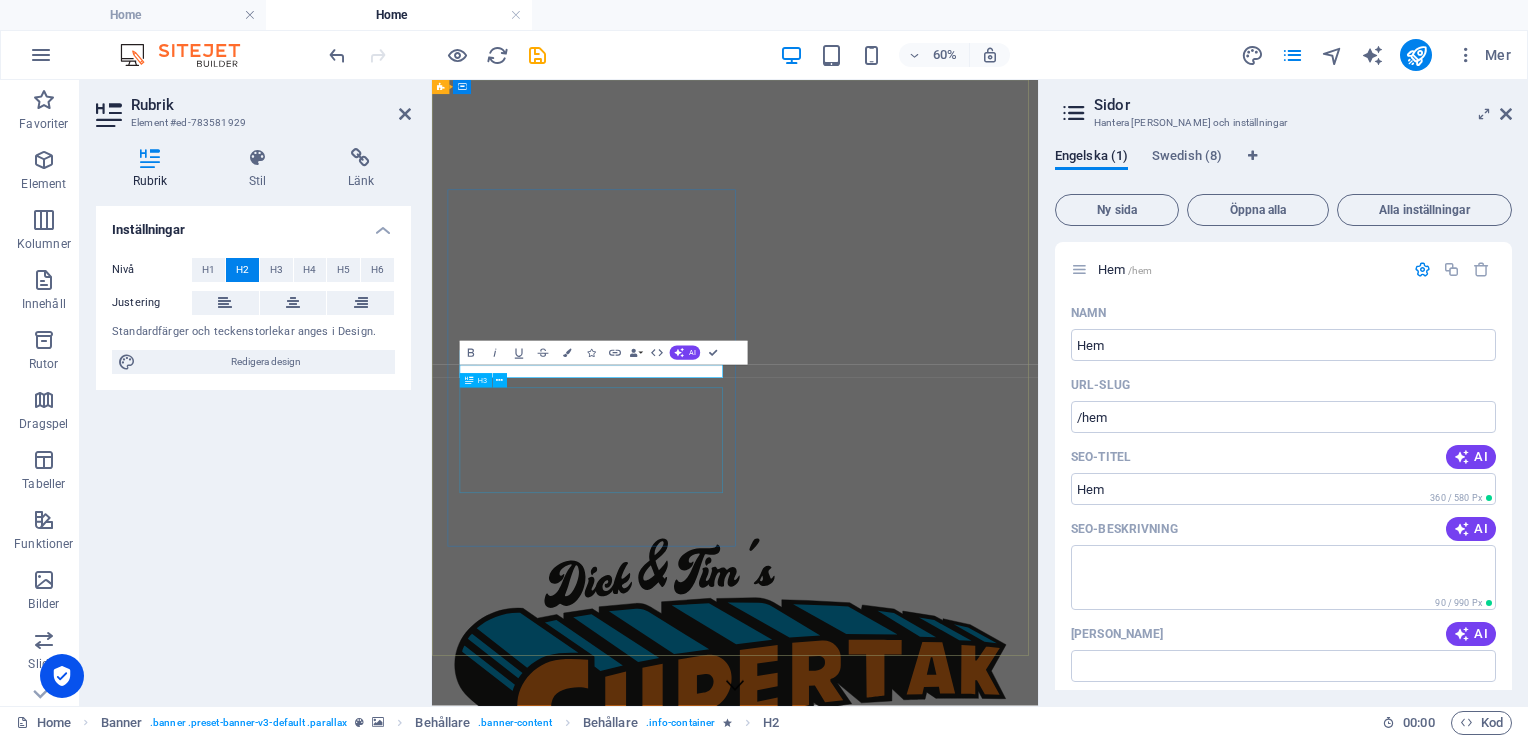 type 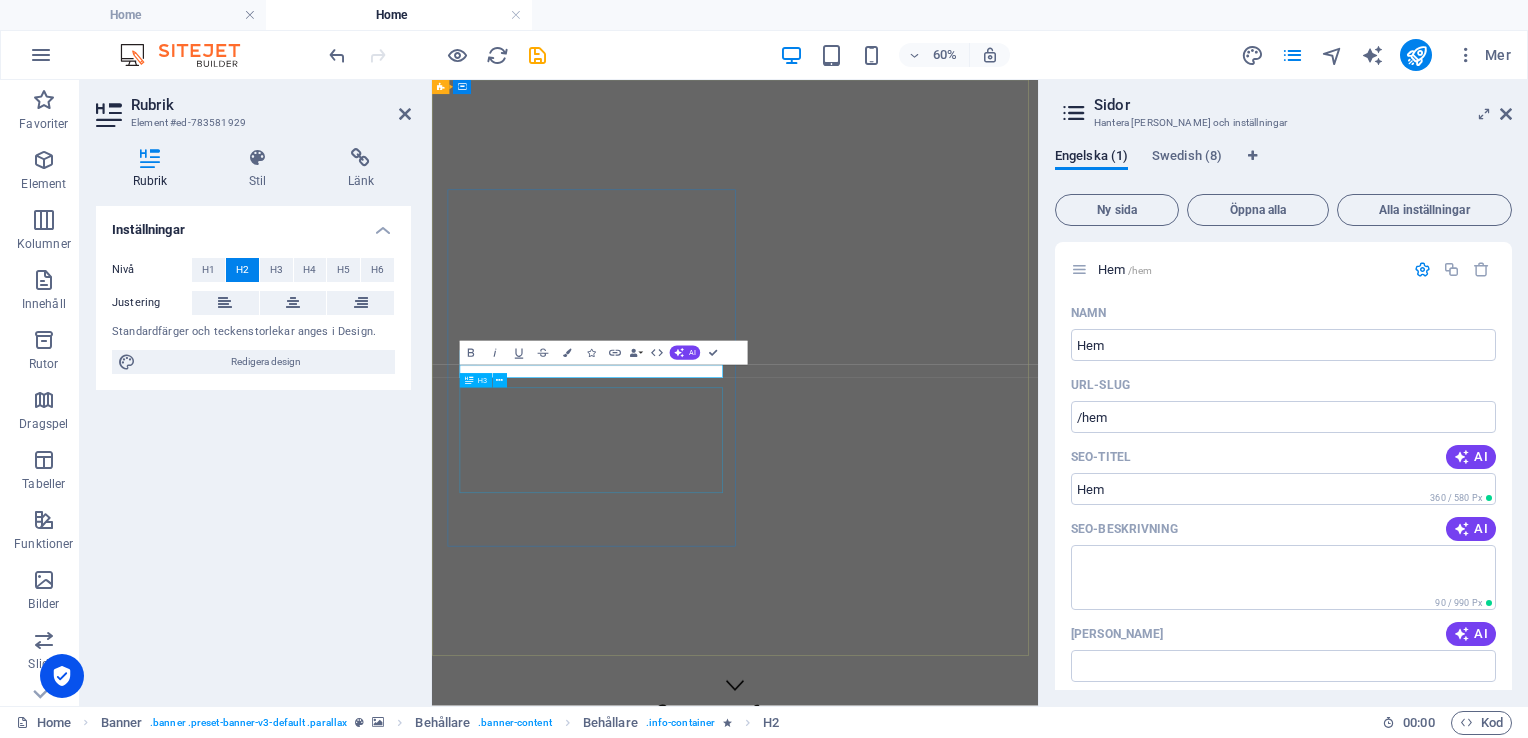 click on "Lorem ipsum dolor sit amet, consetetur sadipscing elitr, sed diam nonumy eirmod." at bounding box center [937, 1762] 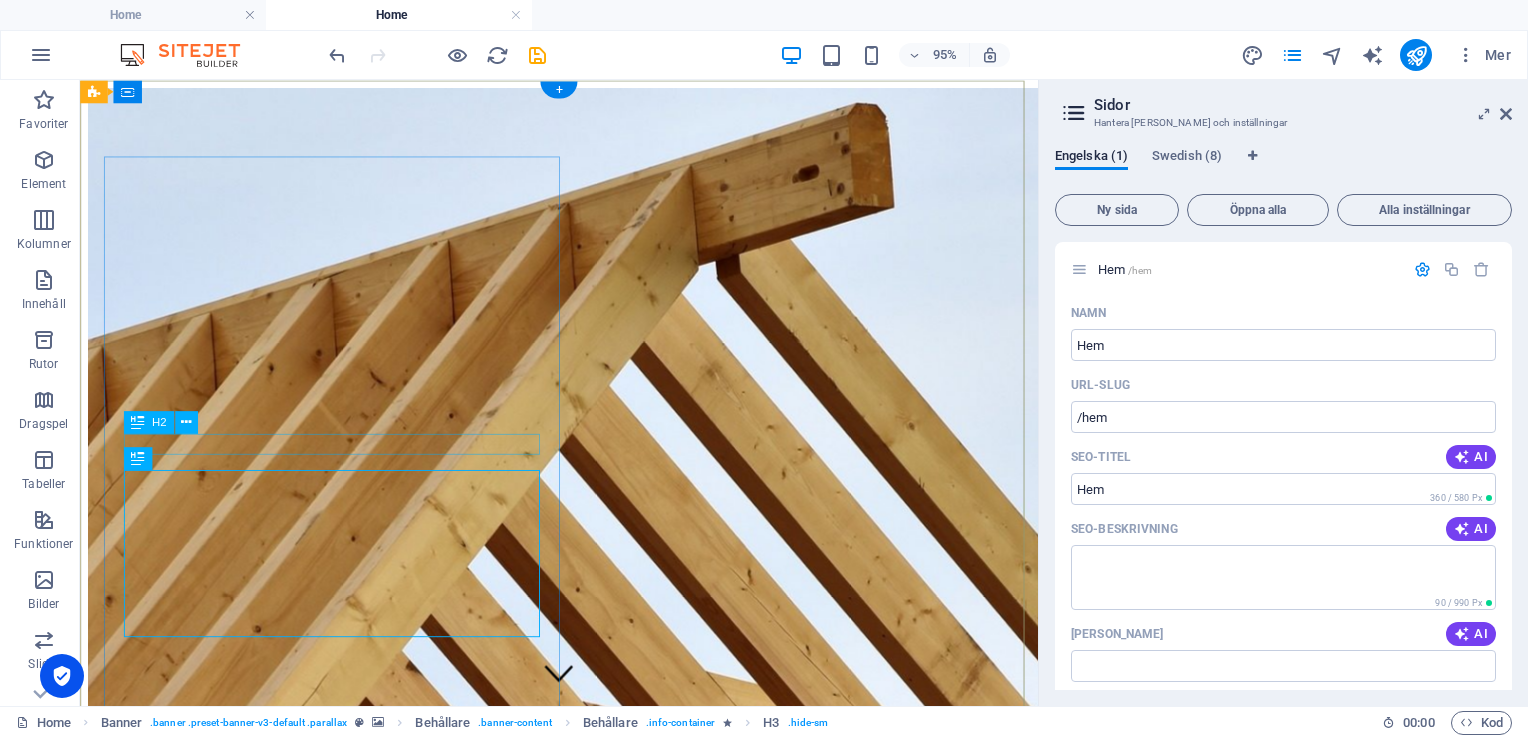 click on "Papp pannor plåtslageri" at bounding box center (584, 1405) 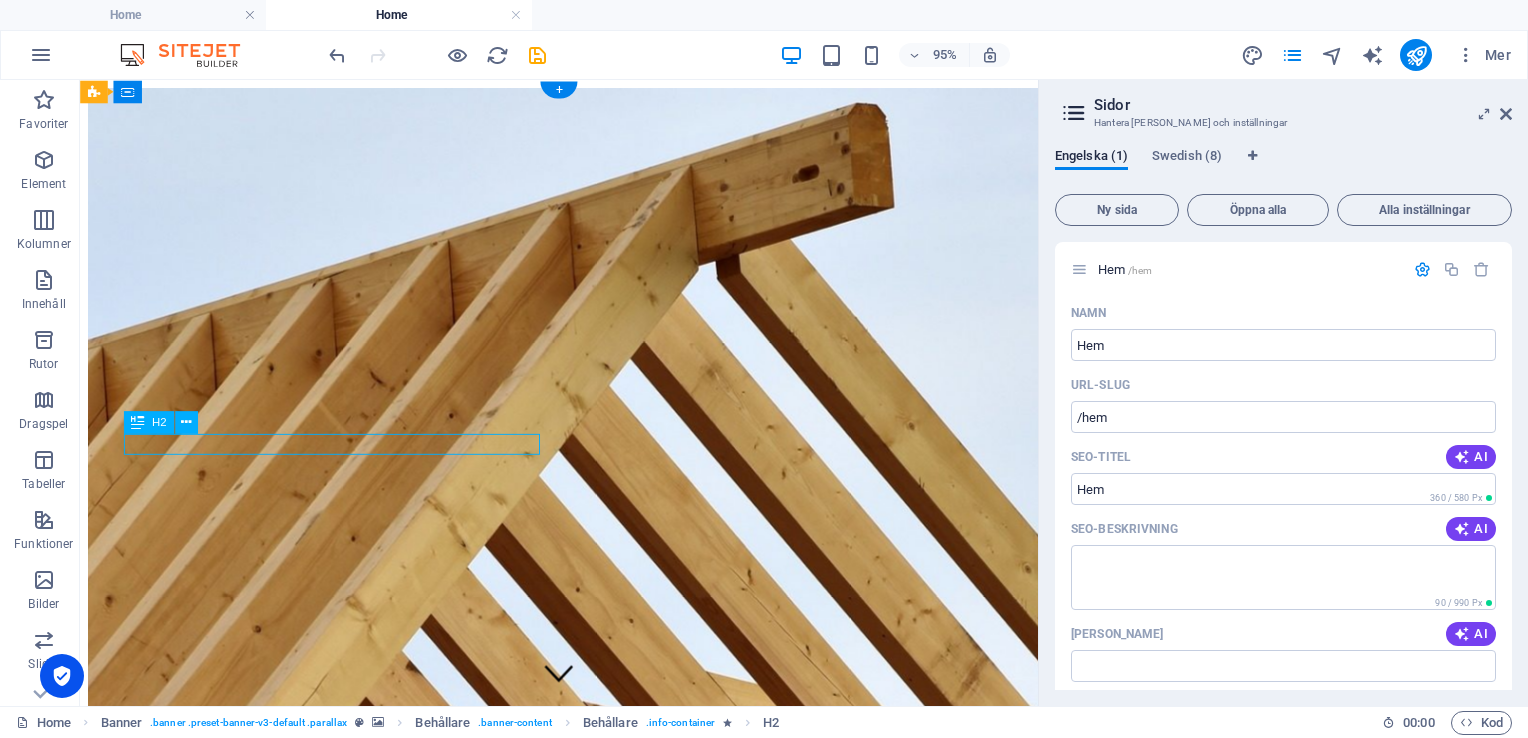 click on "Papp pannor plåtslageri" at bounding box center [584, 1405] 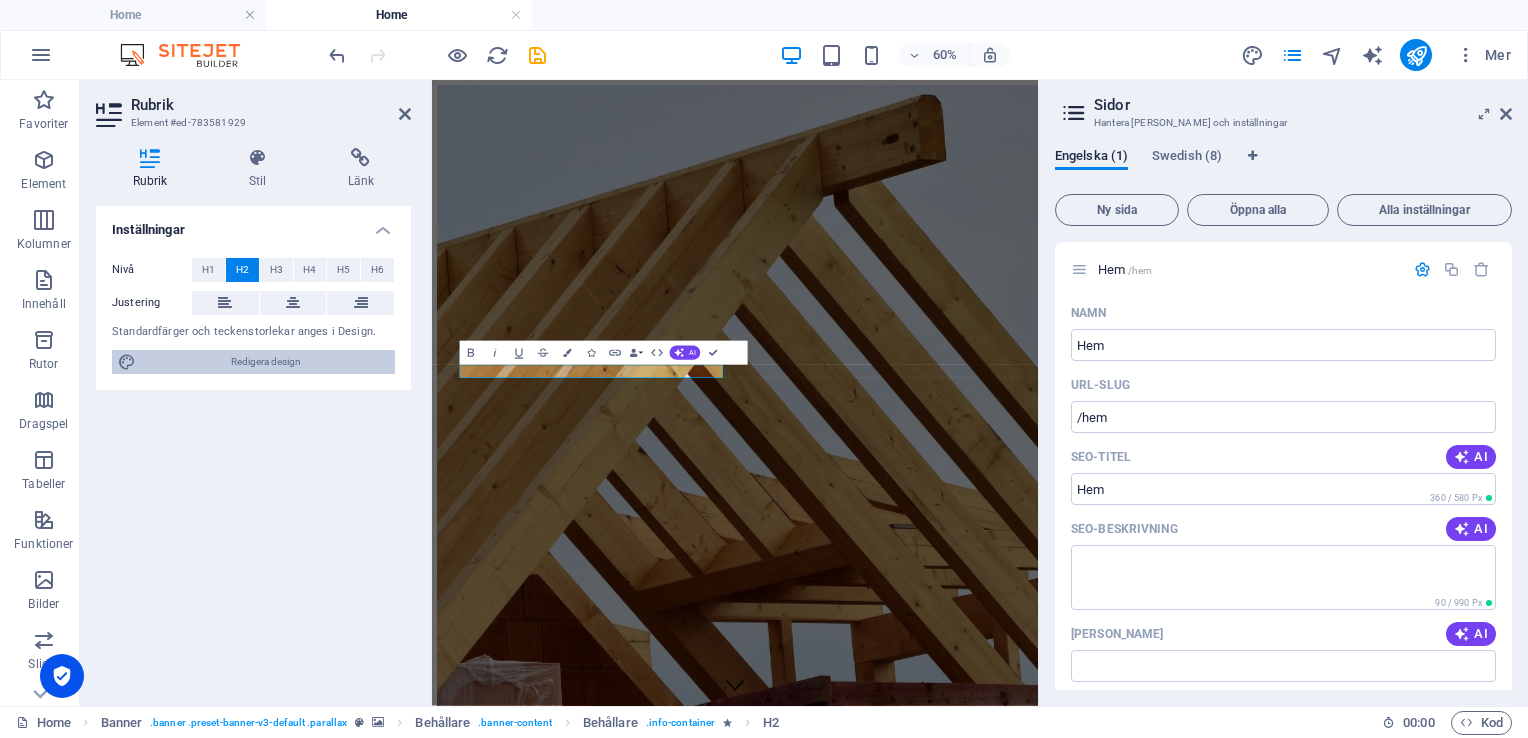 click on "Redigera design" at bounding box center [265, 362] 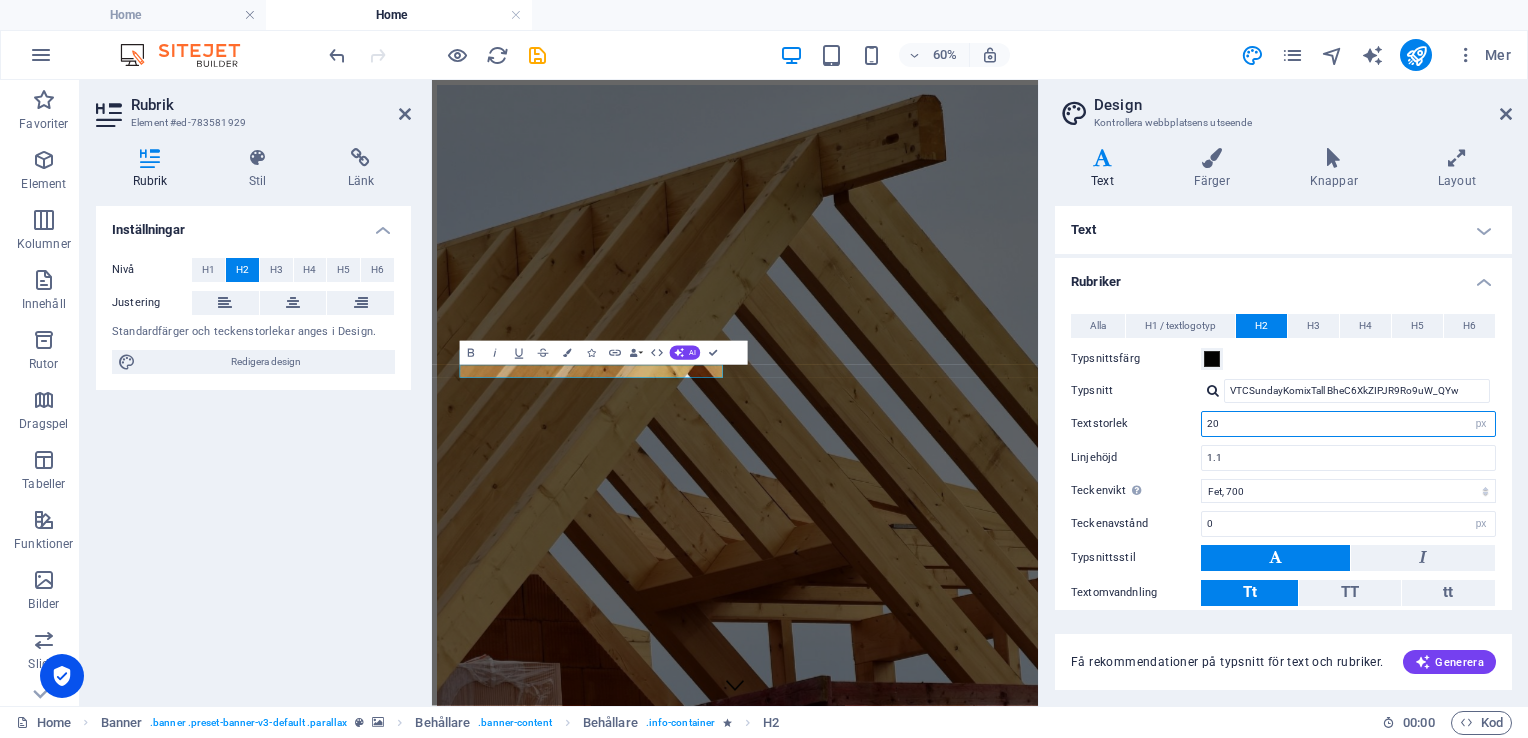 drag, startPoint x: 1223, startPoint y: 427, endPoint x: 1165, endPoint y: 402, distance: 63.15853 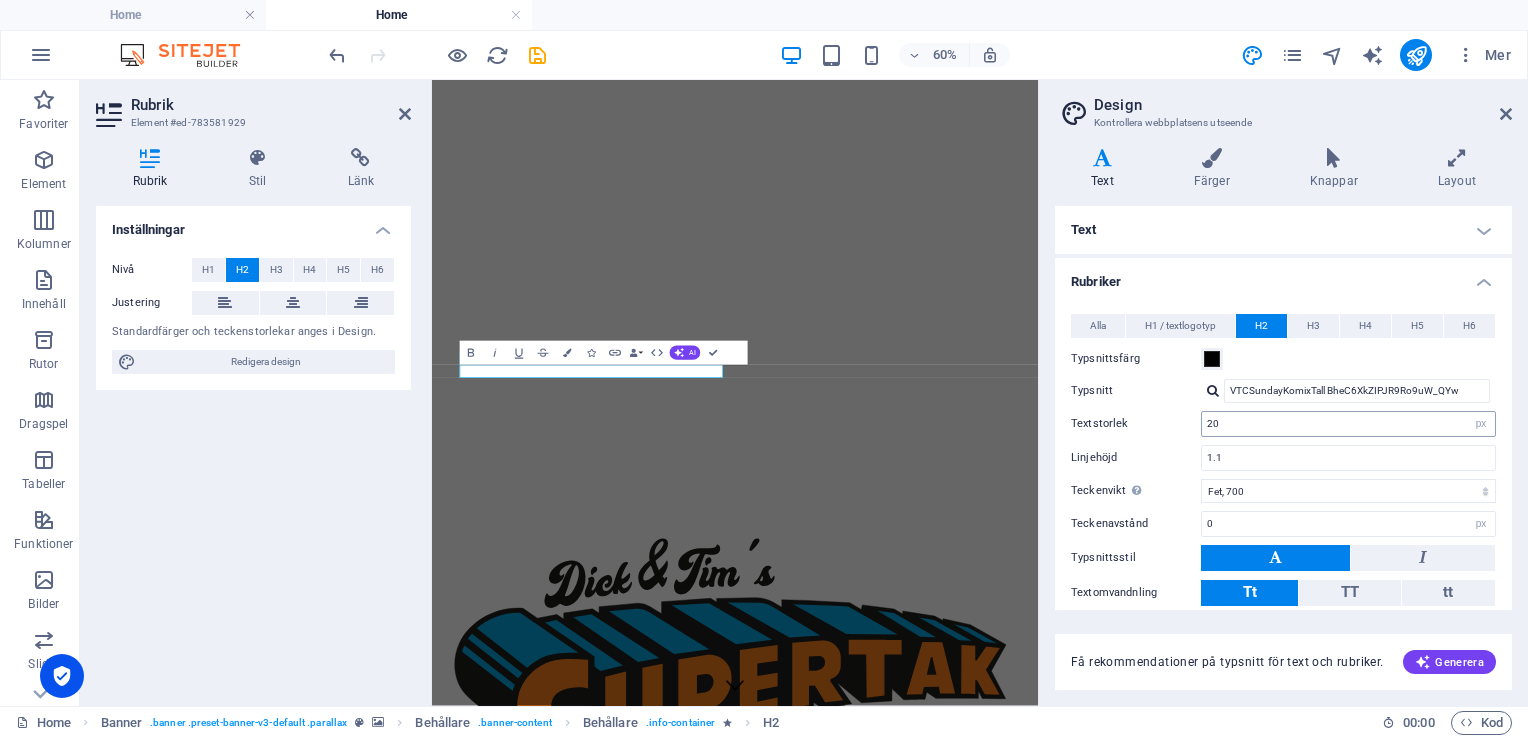 click on "20 rem px em %" at bounding box center (1348, 424) 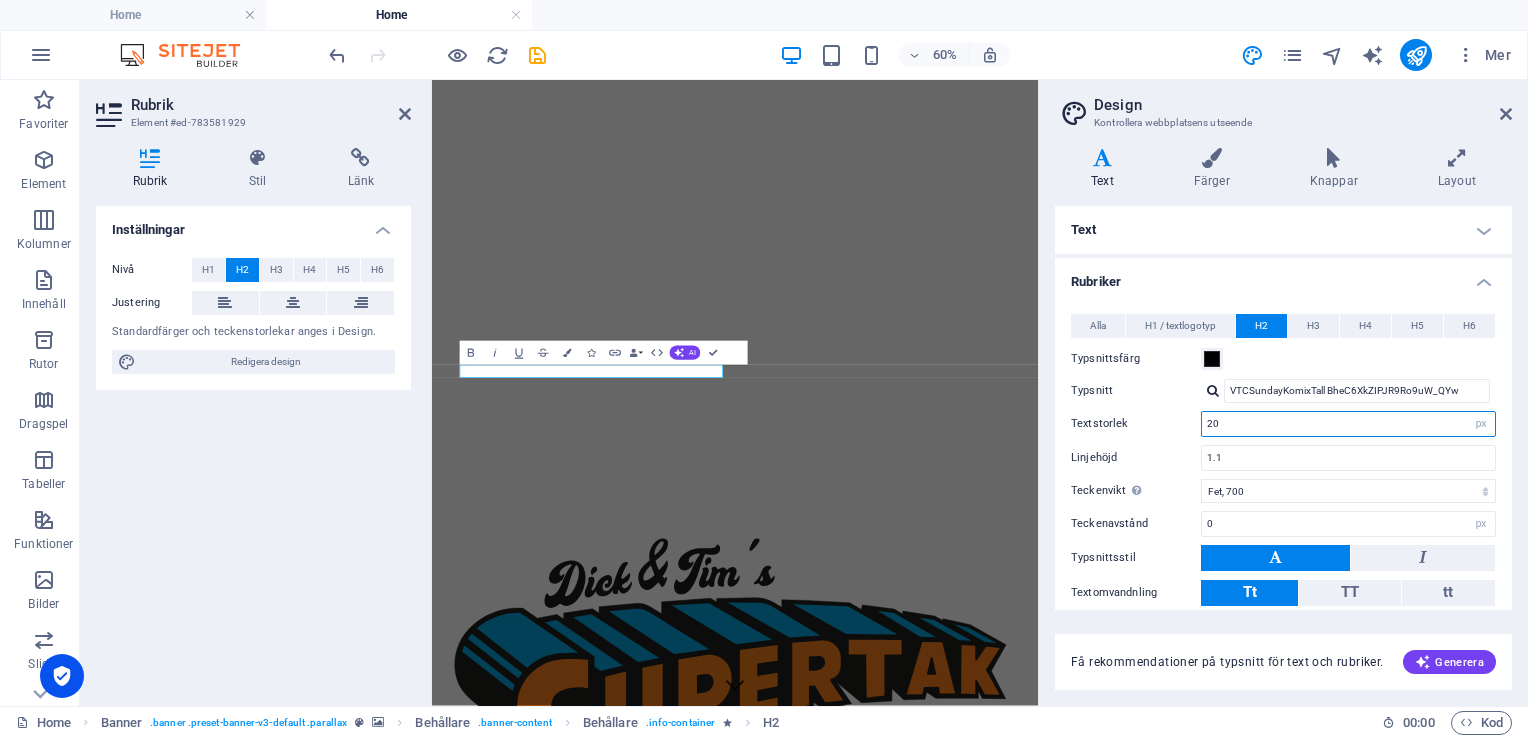 click on "20" at bounding box center [1348, 424] 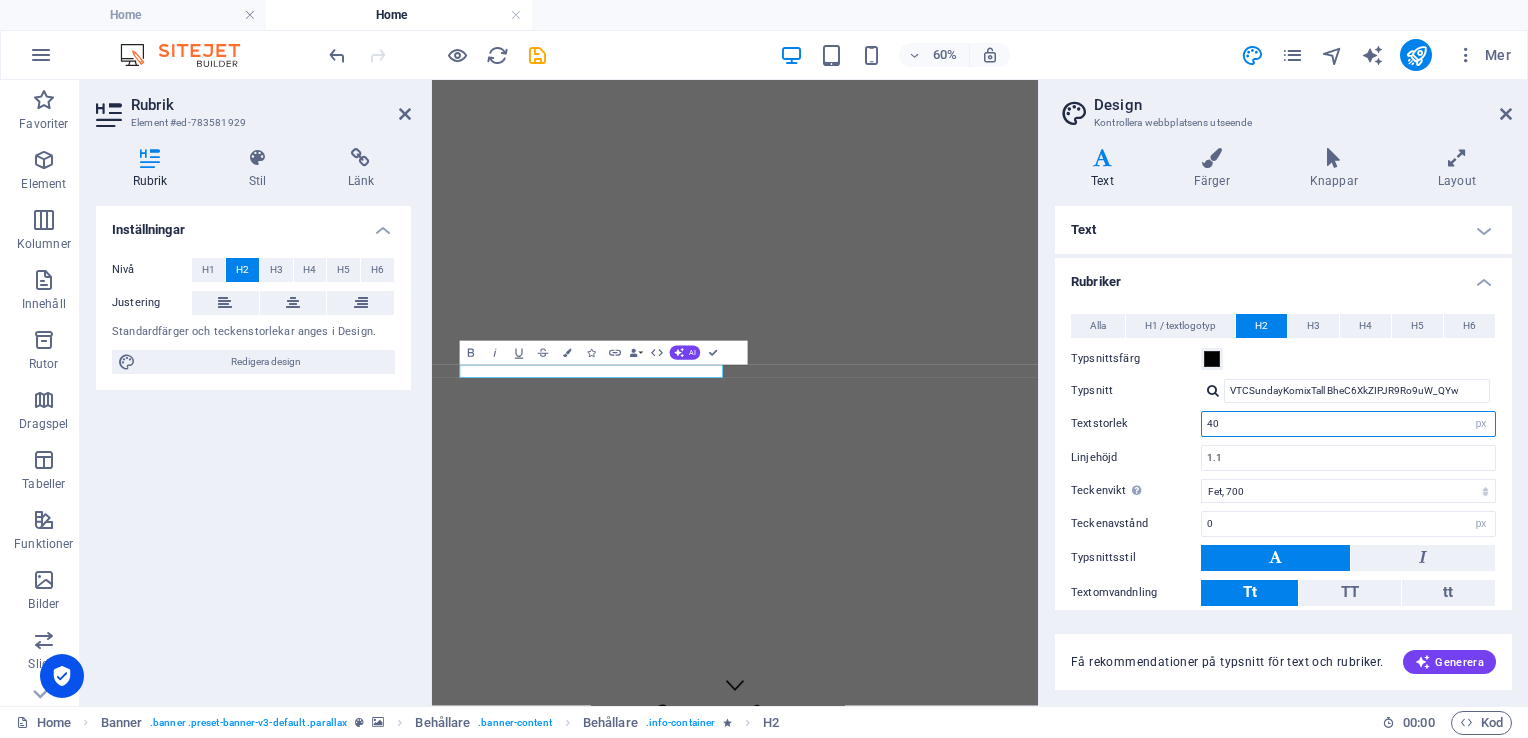 type on "2" 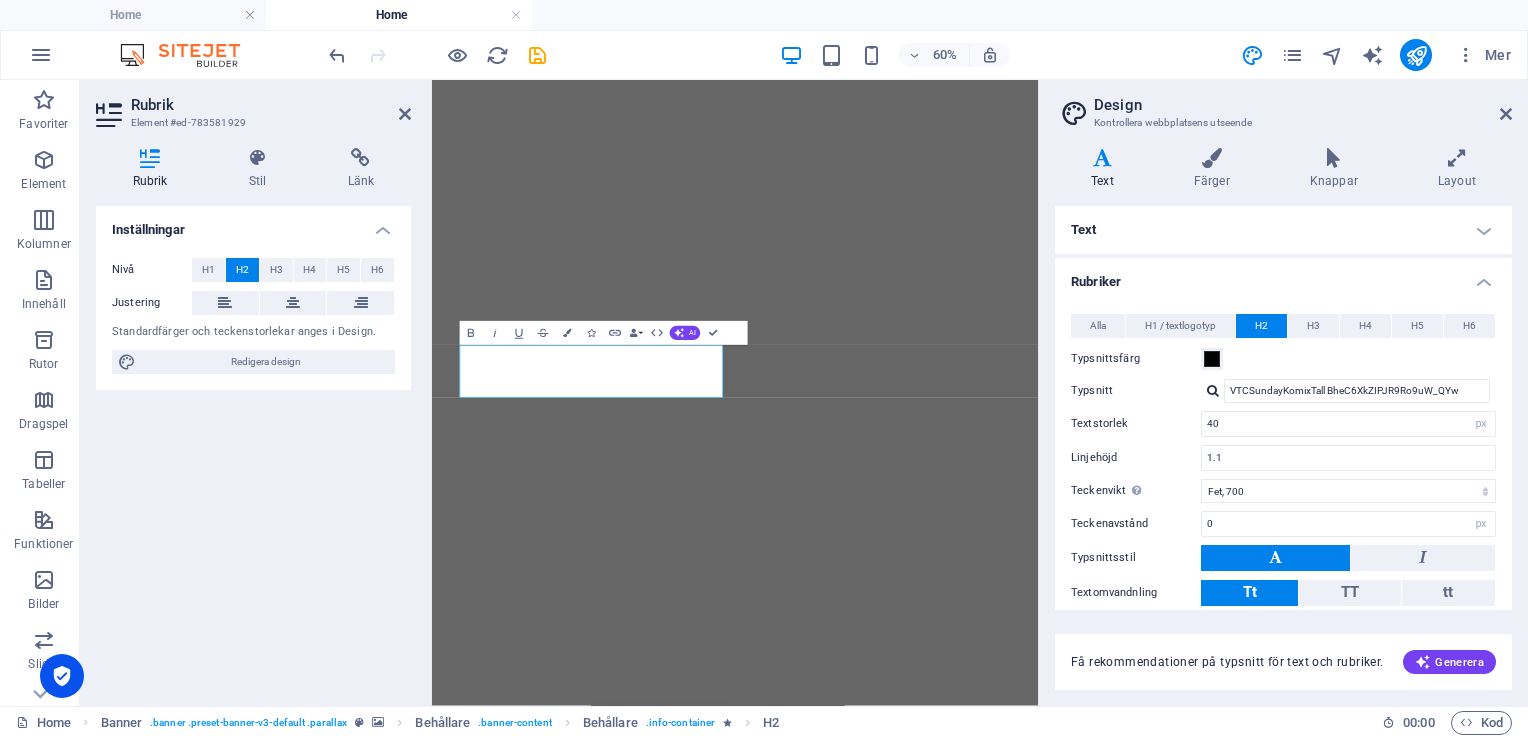 click on "Få rekommendationer på typsnitt för text och rubriker. [GEOGRAPHIC_DATA]" at bounding box center (1283, 650) 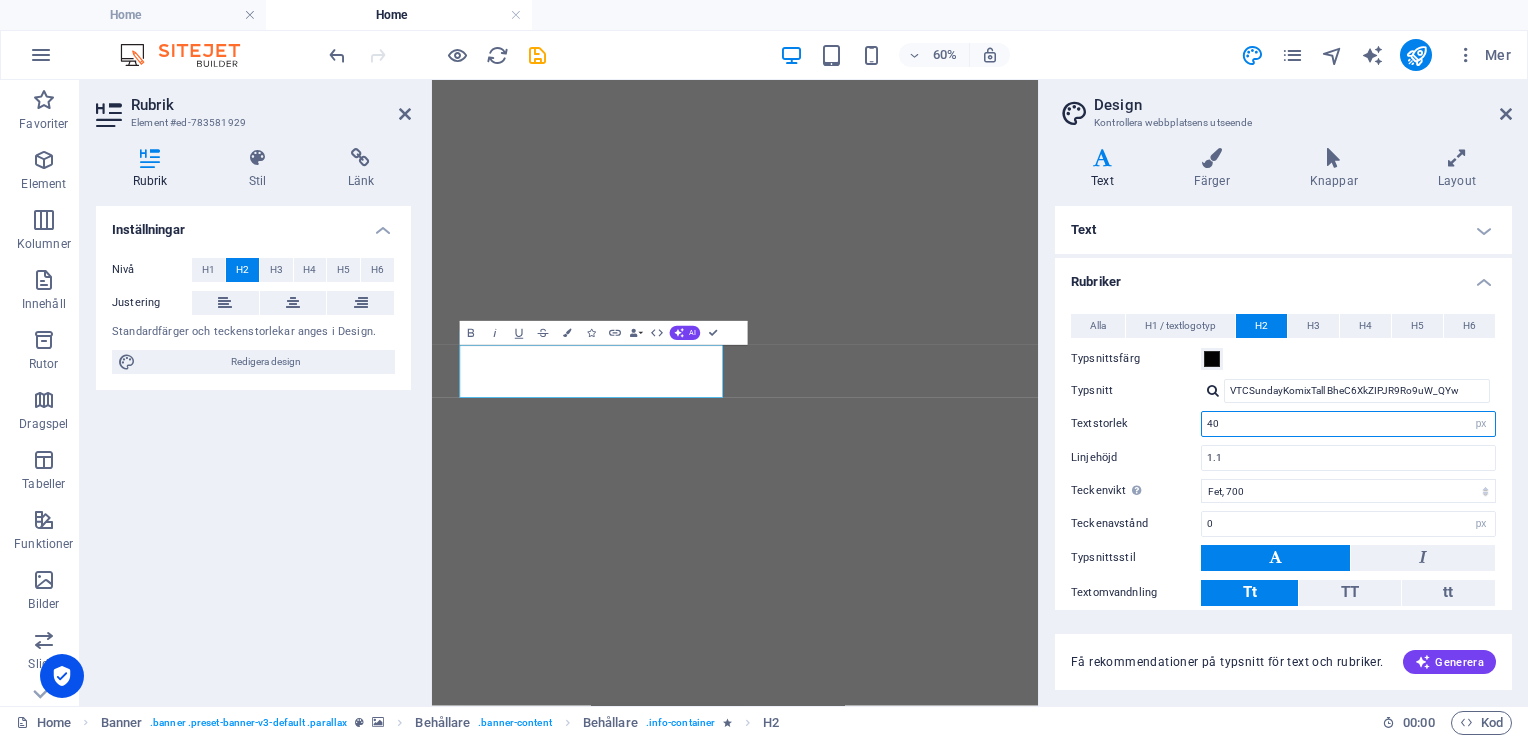 drag, startPoint x: 1273, startPoint y: 425, endPoint x: 1208, endPoint y: 425, distance: 65 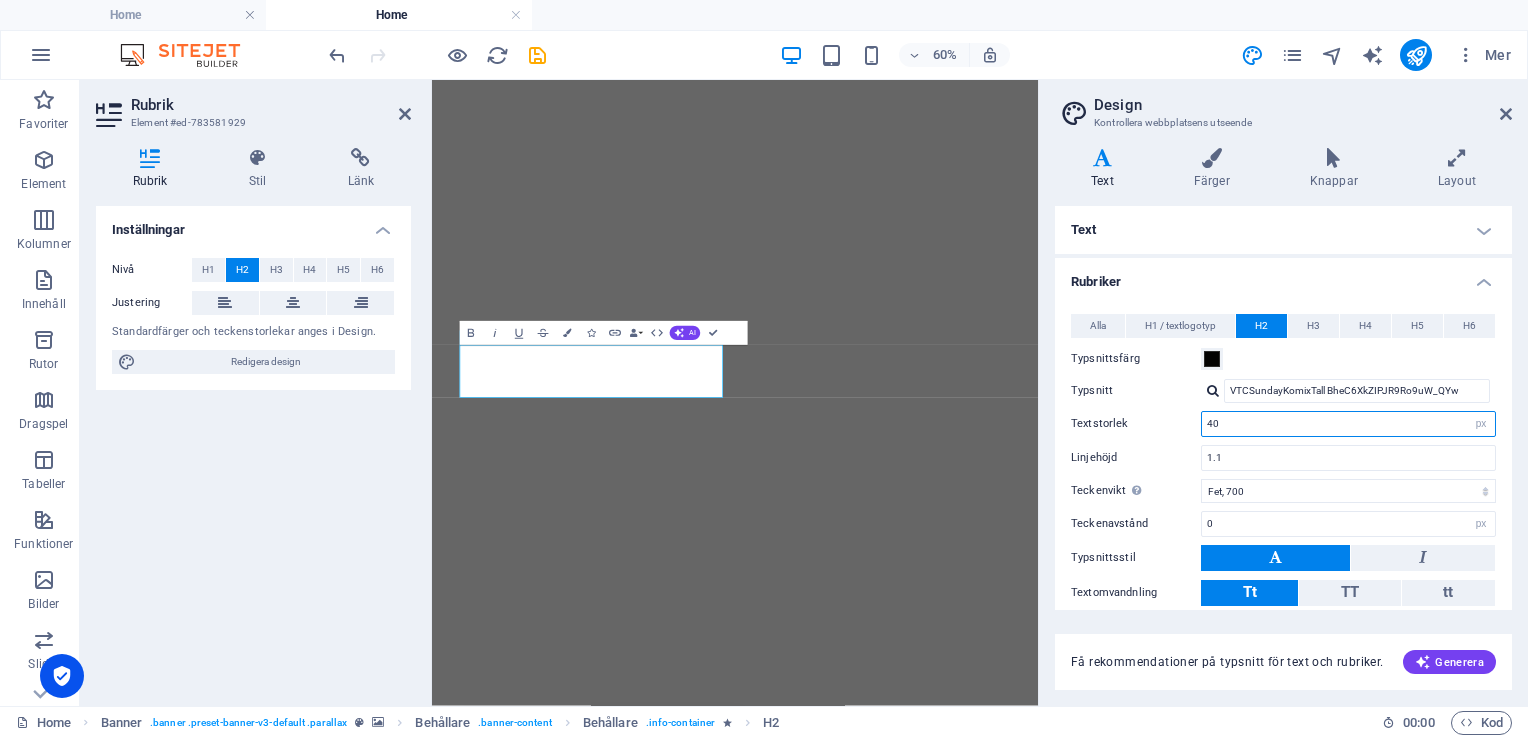 scroll, scrollTop: 116, scrollLeft: 0, axis: vertical 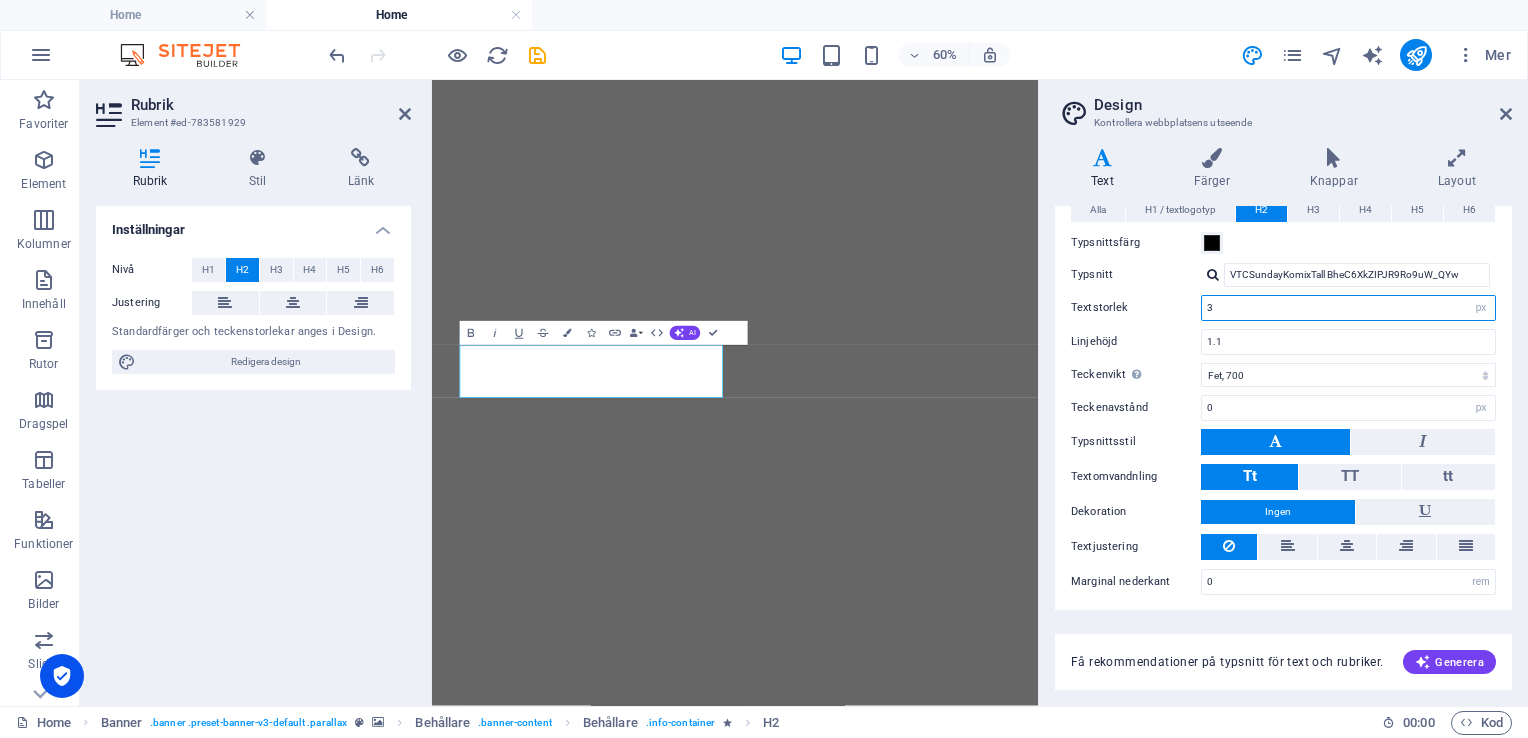 type on "2" 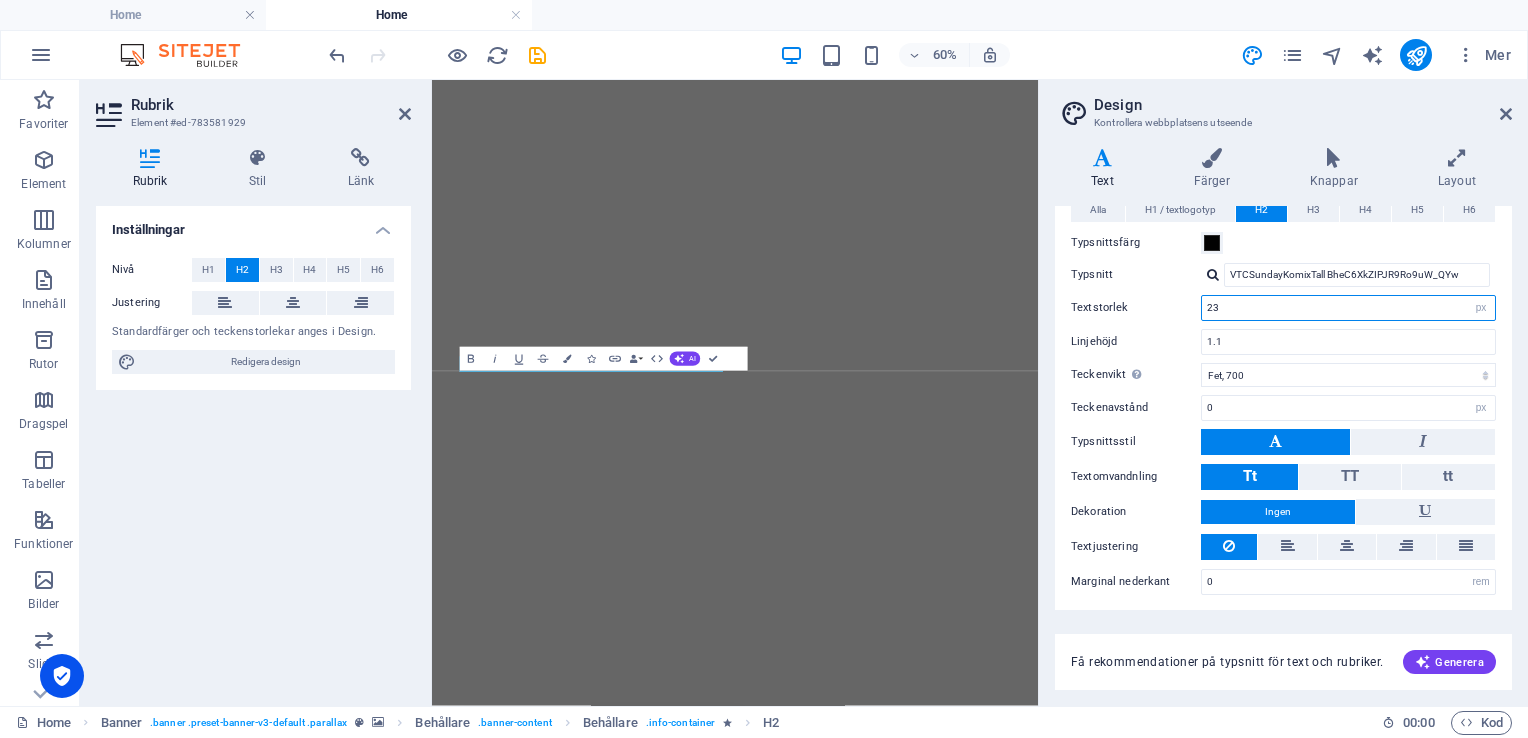 type on "2" 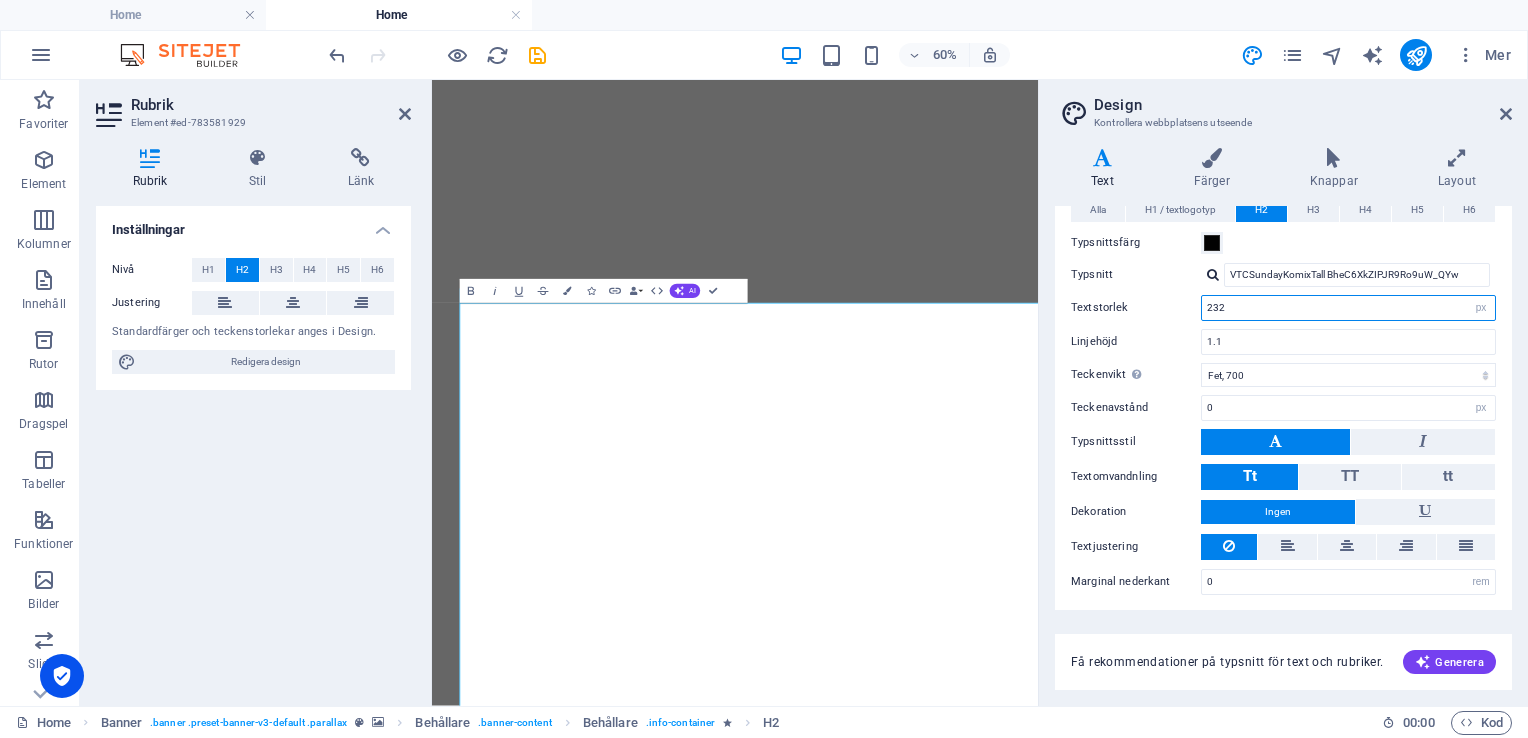 click on "232" at bounding box center (1348, 308) 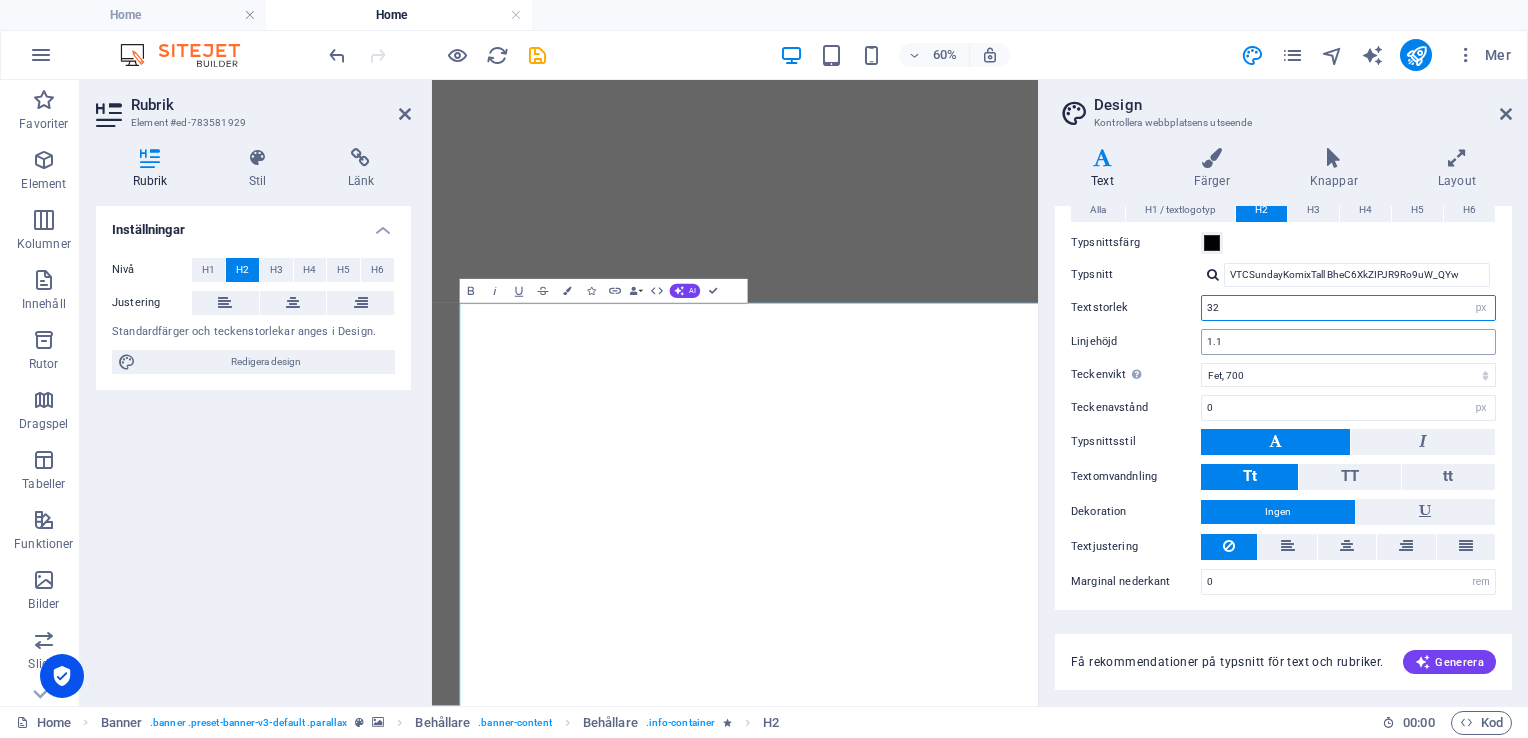 type on "32" 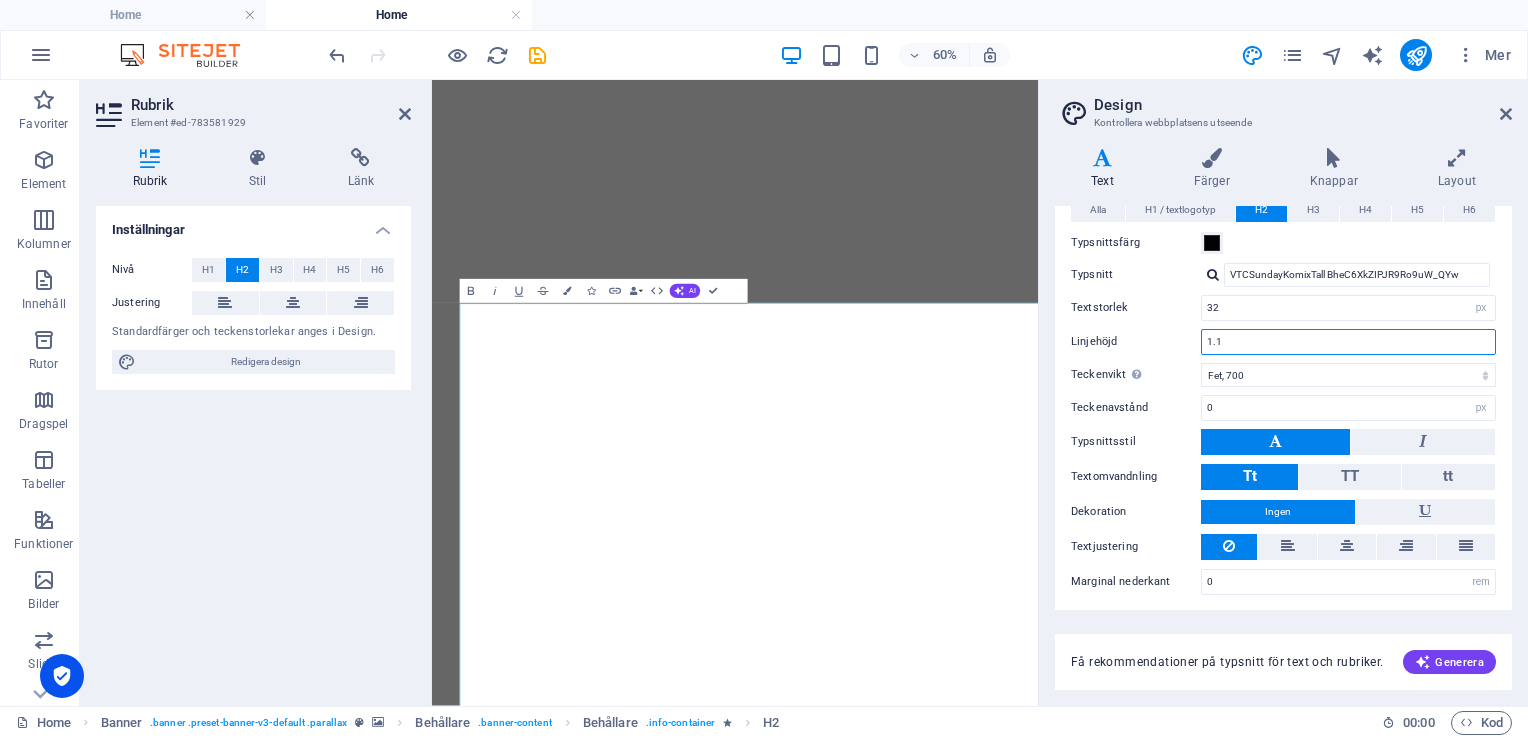 click on "1.1" at bounding box center (1348, 342) 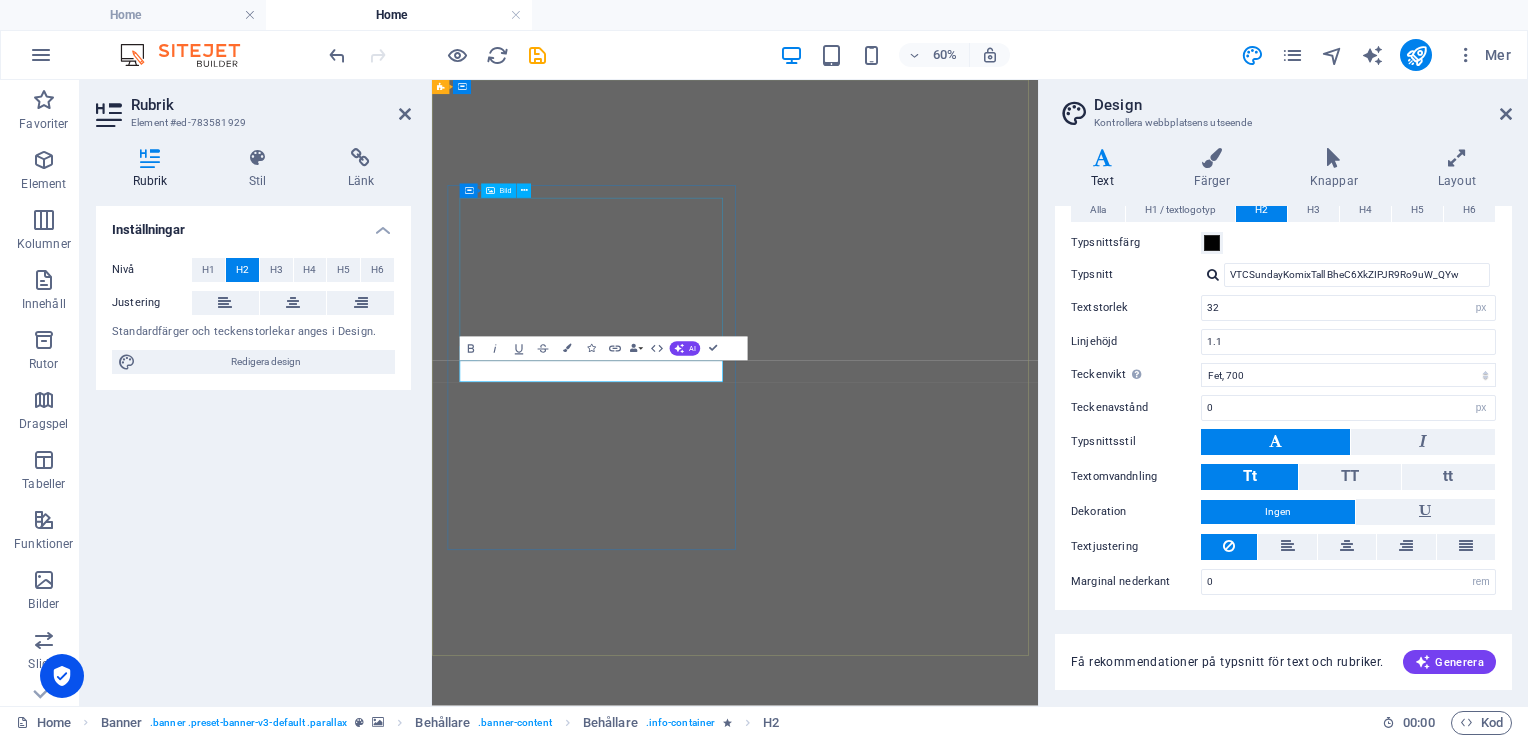 click at bounding box center [705, 1303] 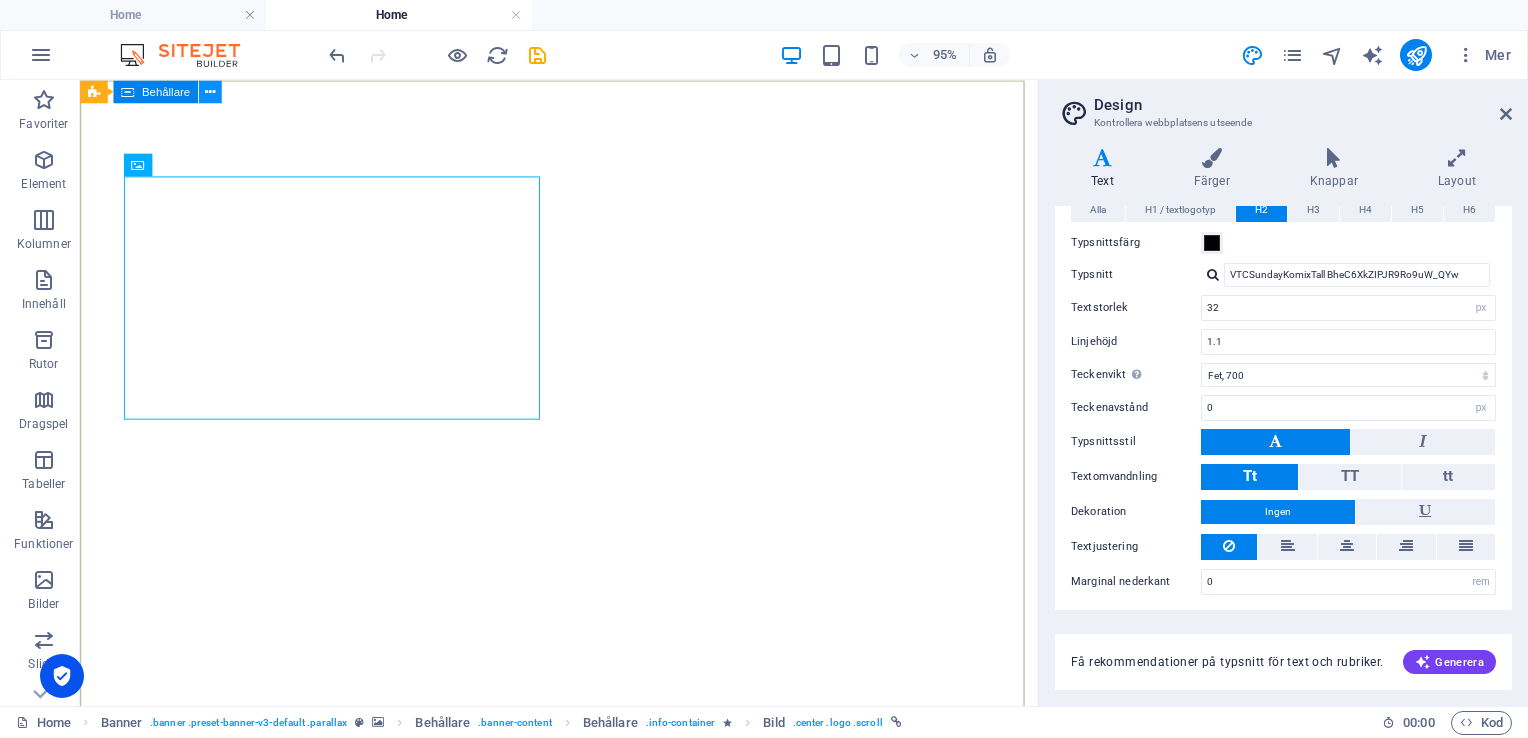 click at bounding box center [210, 91] 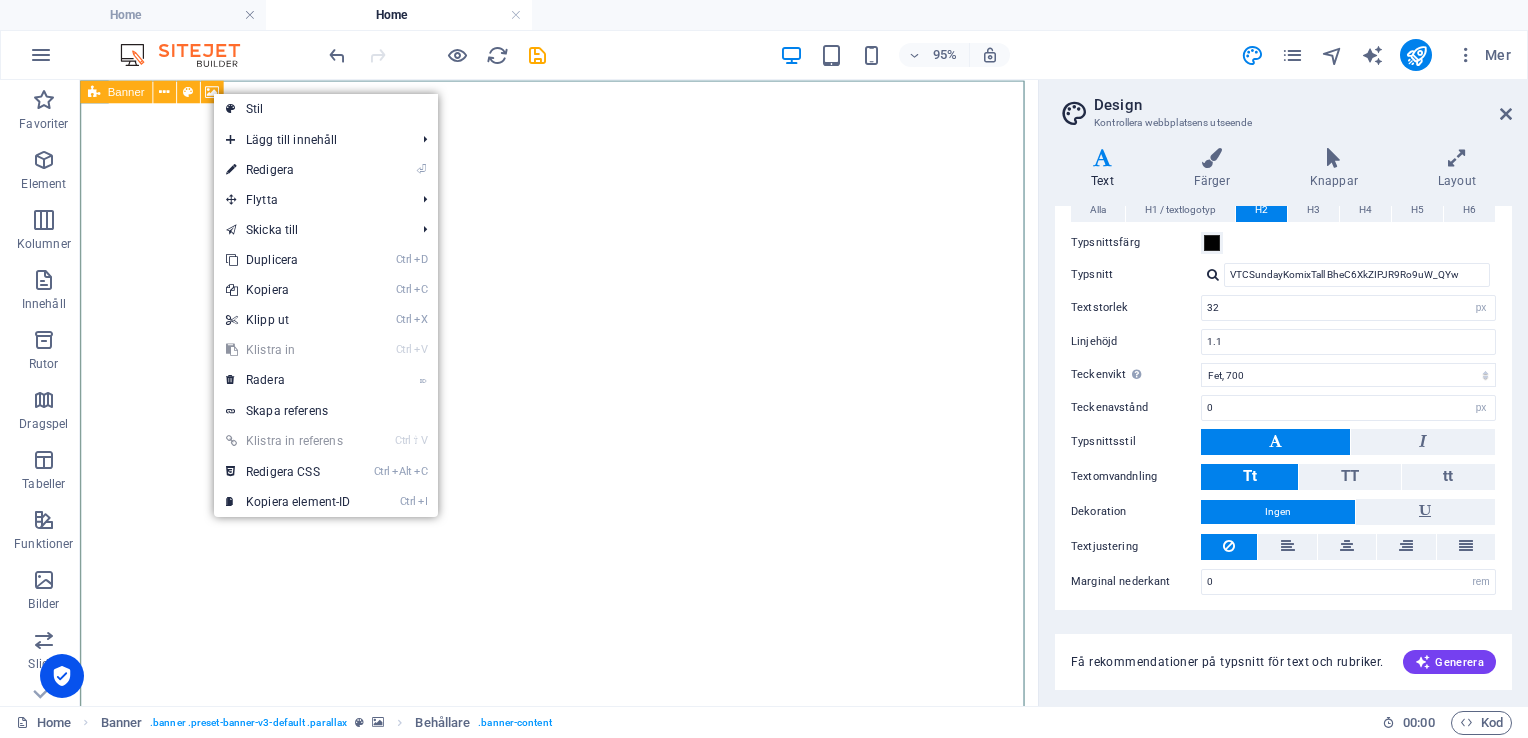 click at bounding box center (94, 91) 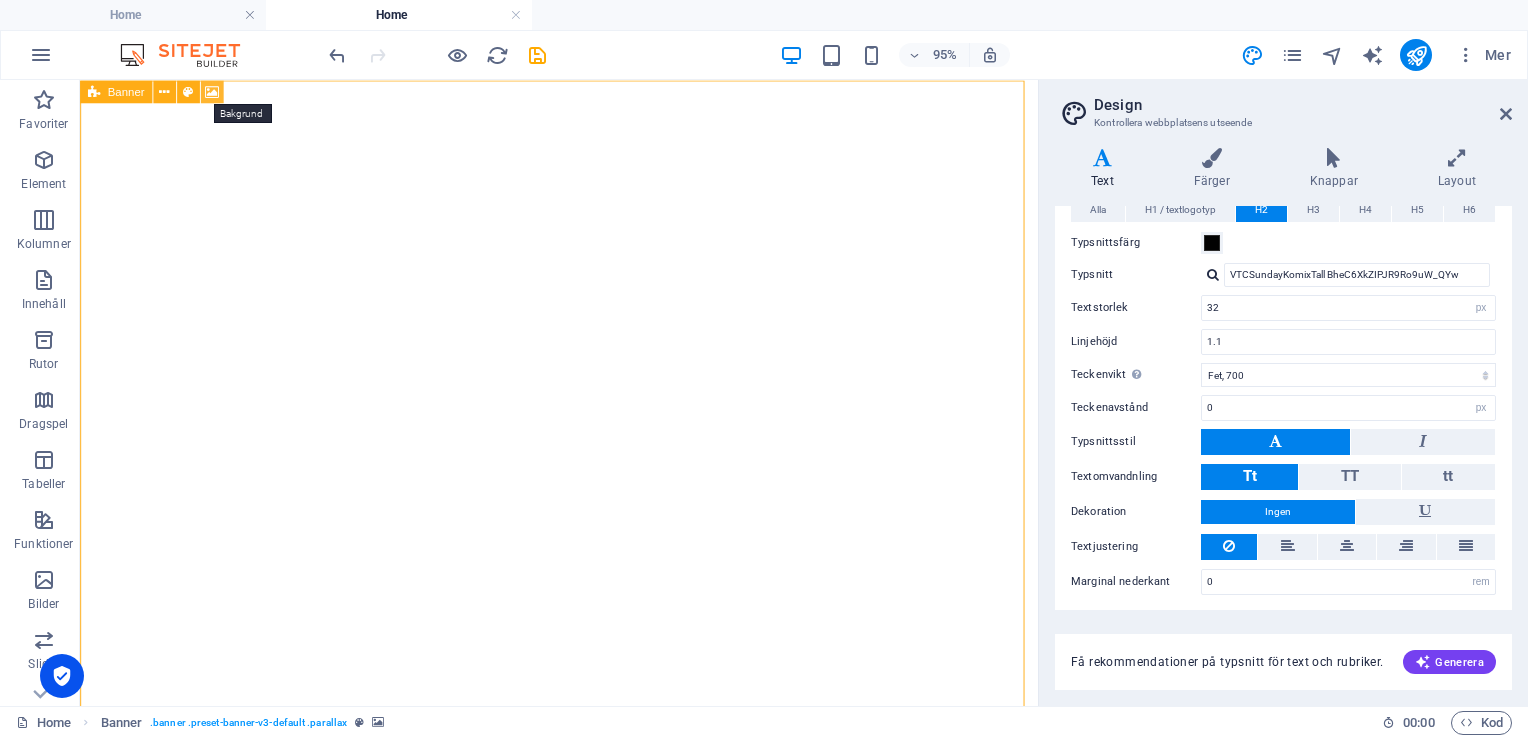 click at bounding box center [212, 91] 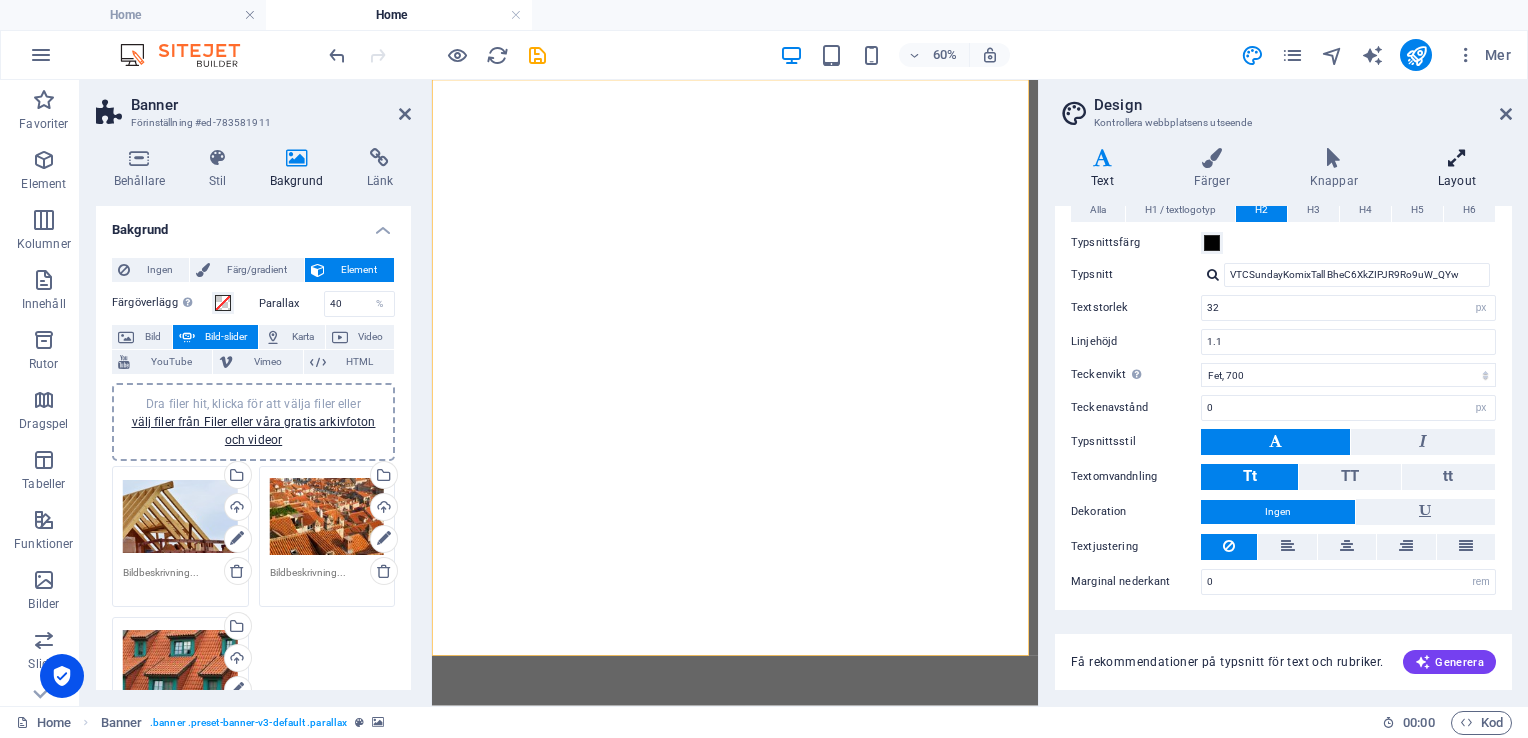 click at bounding box center [1457, 158] 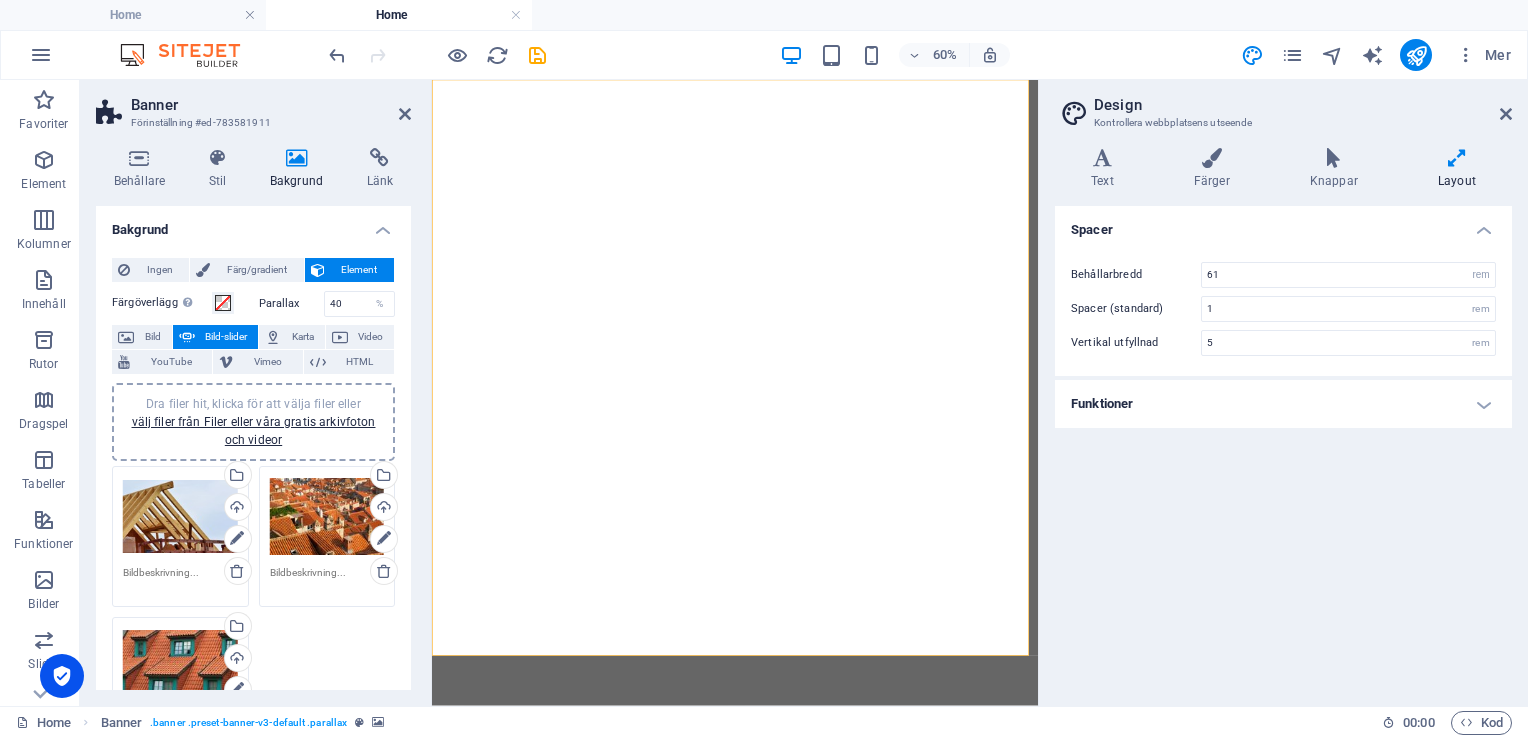 click at bounding box center (1457, 158) 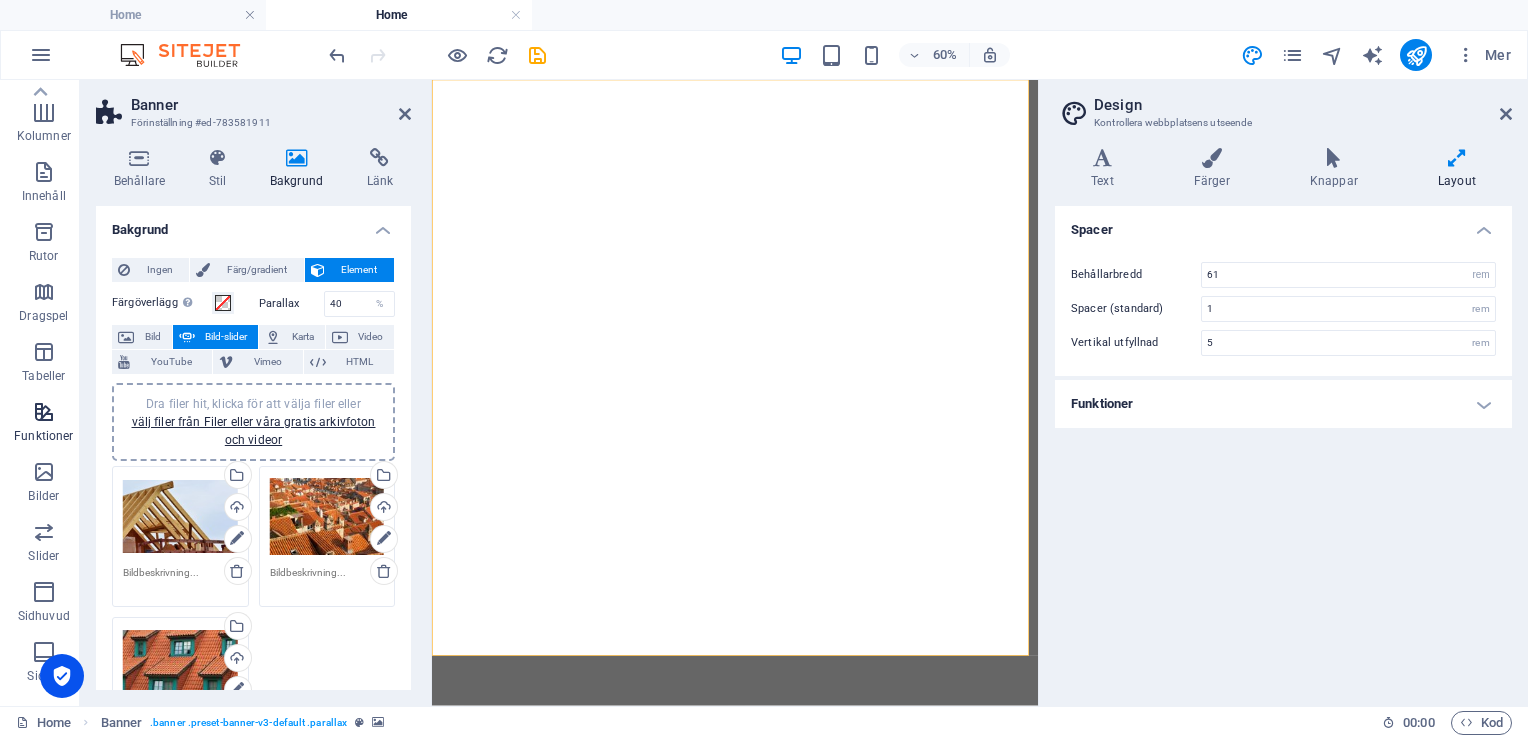 scroll, scrollTop: 0, scrollLeft: 0, axis: both 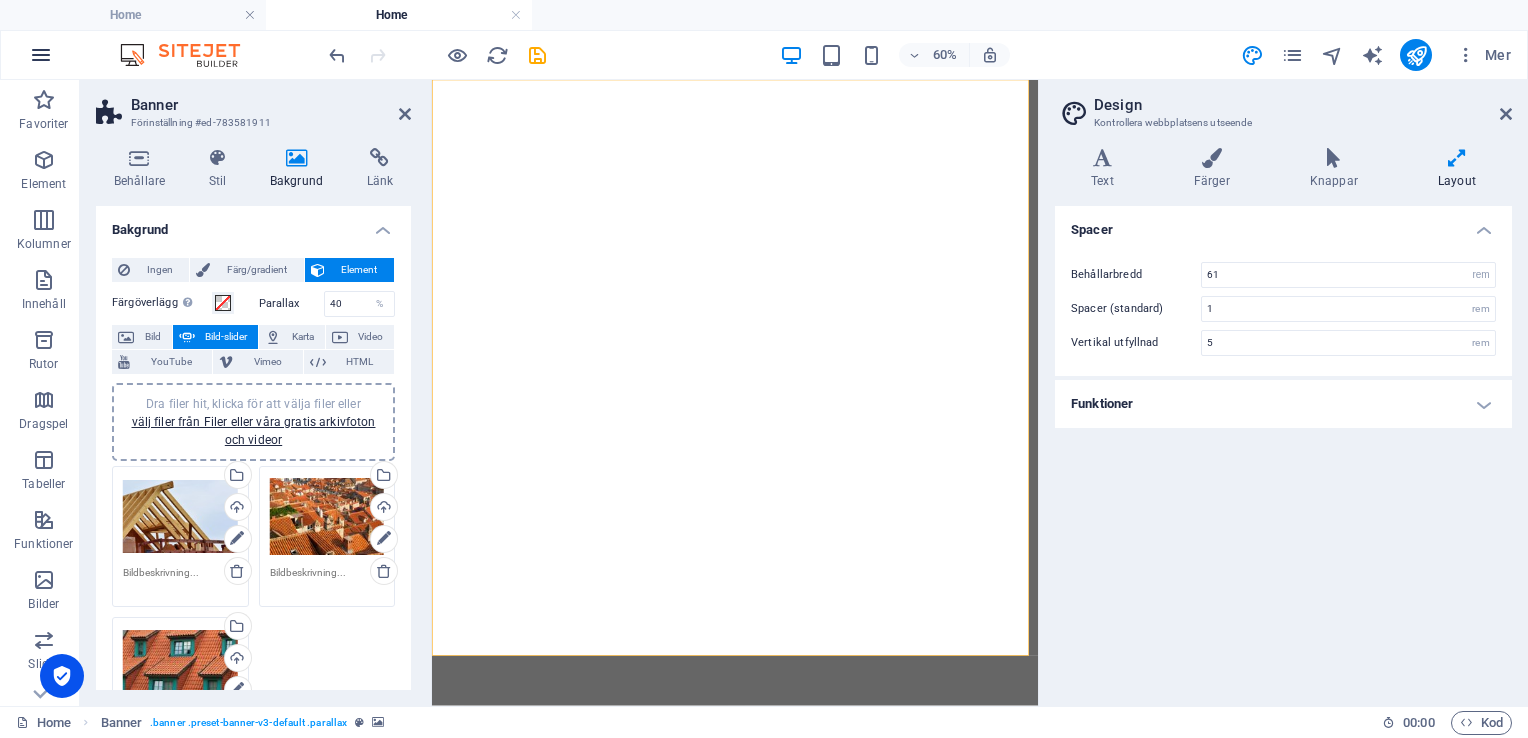 click at bounding box center (41, 55) 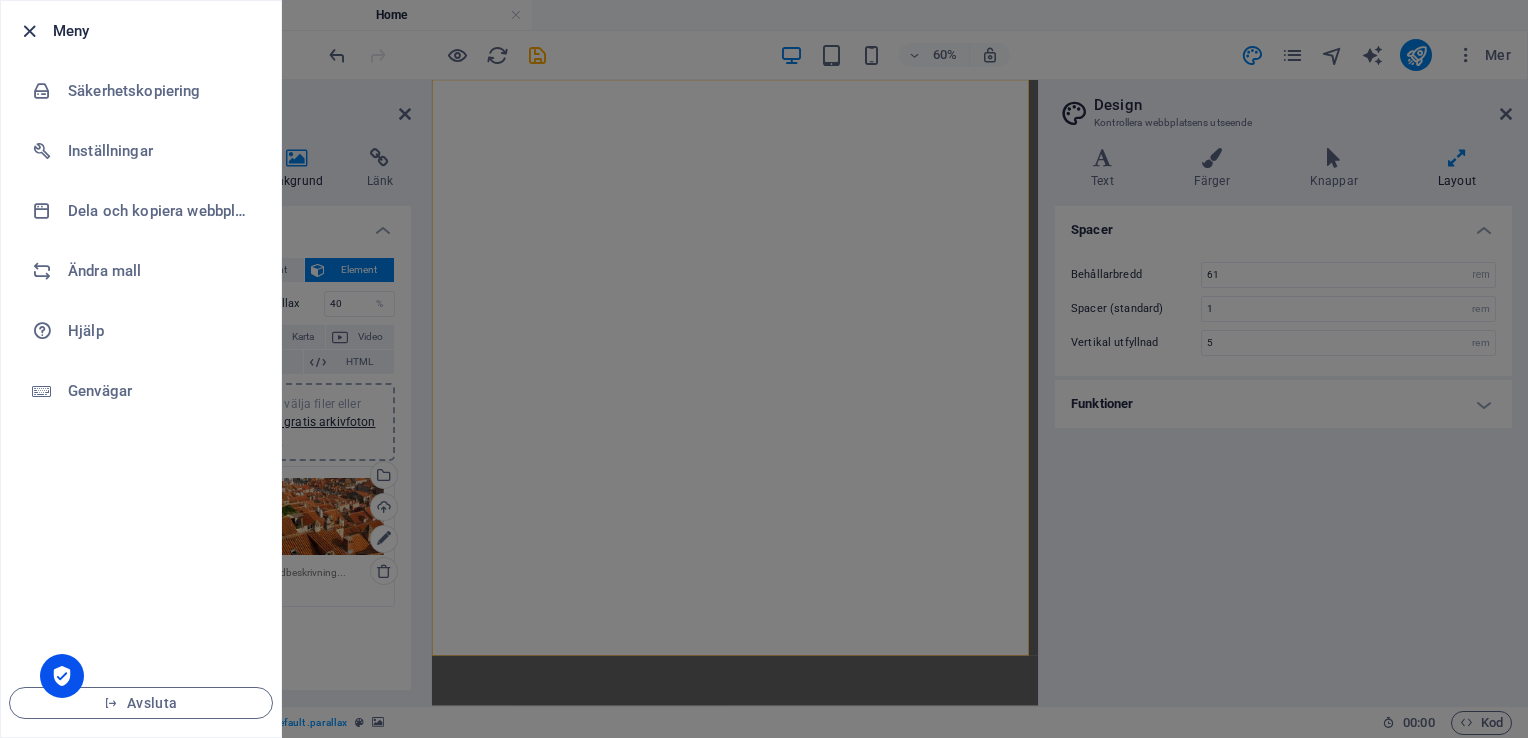 click at bounding box center [29, 31] 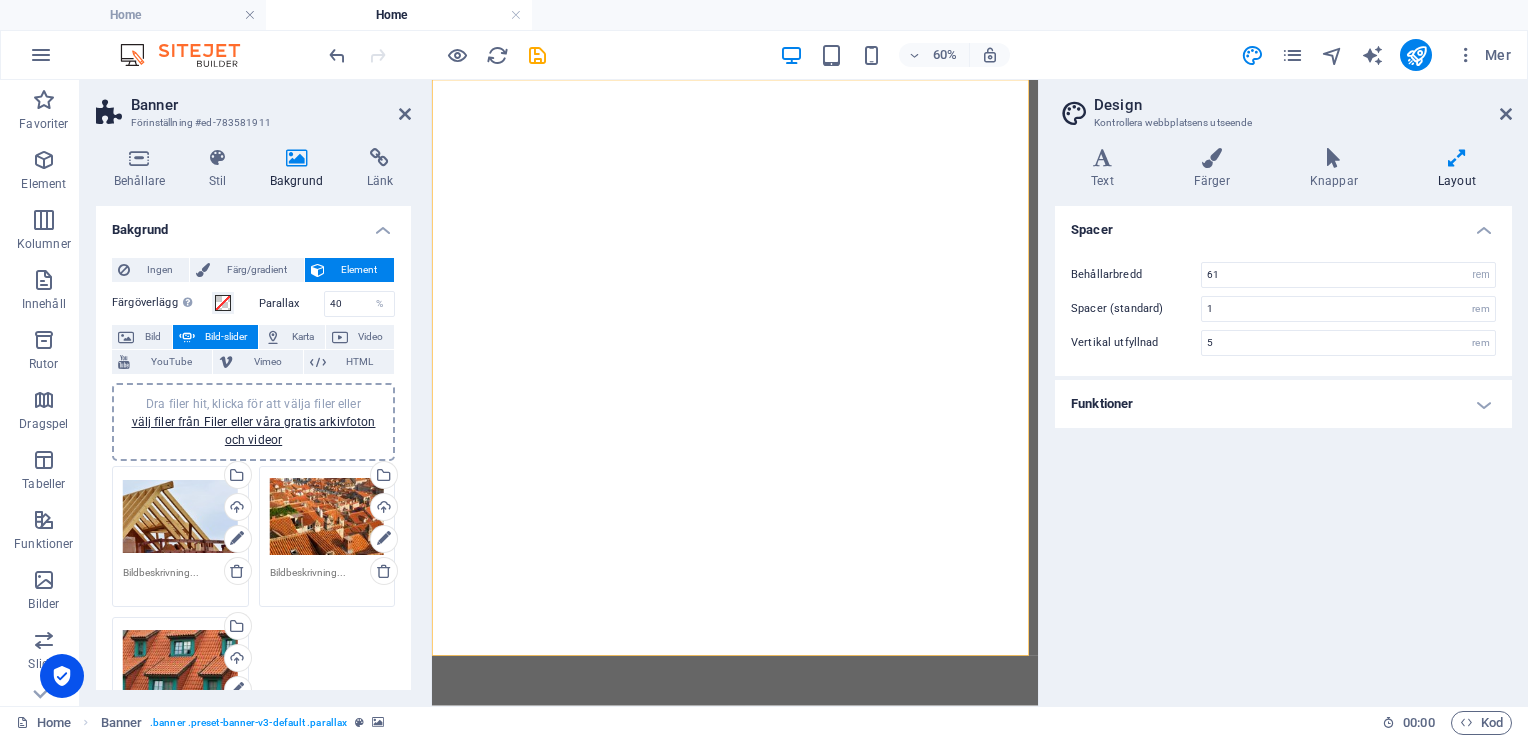 click at bounding box center [190, 55] 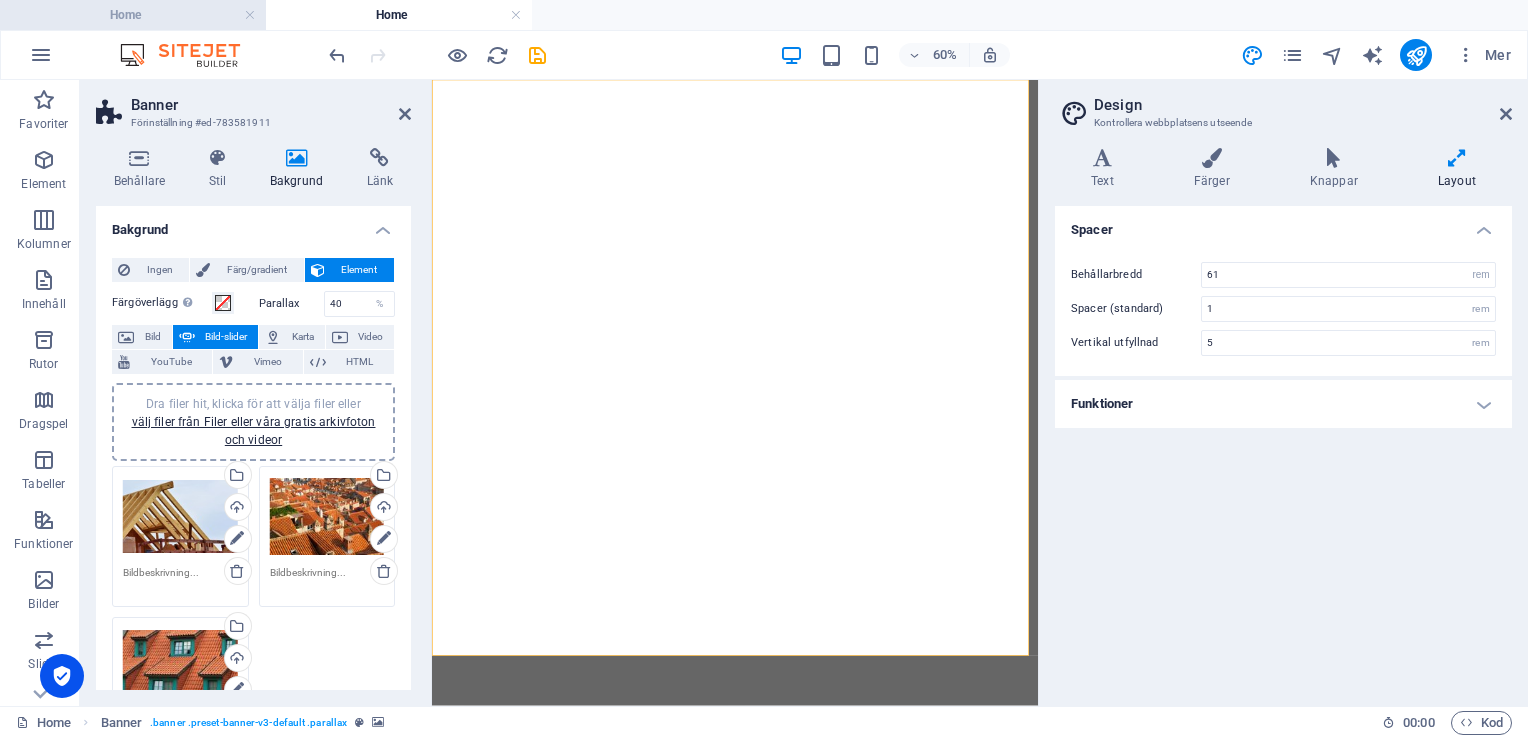click on "Home" at bounding box center (133, 15) 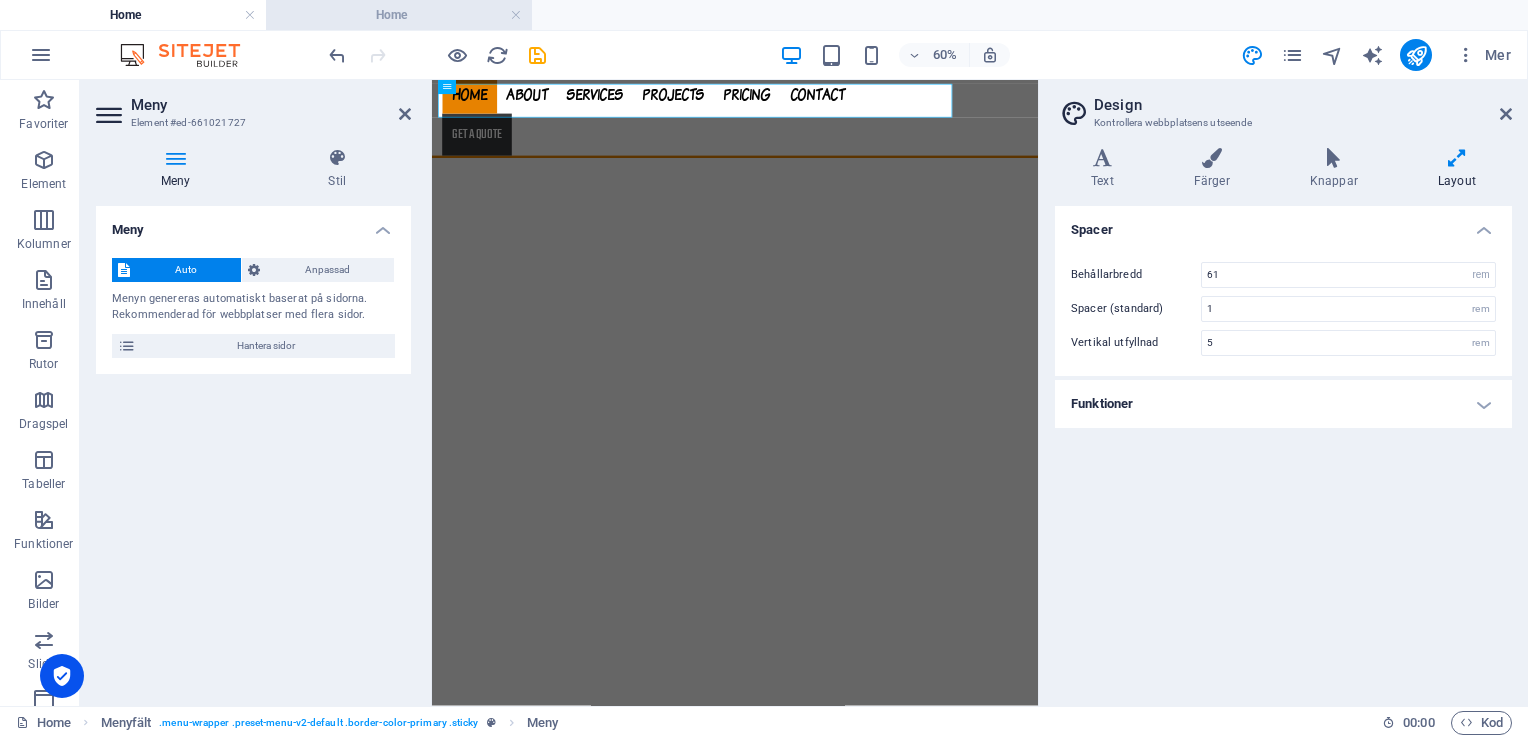 click on "Home" at bounding box center [399, 15] 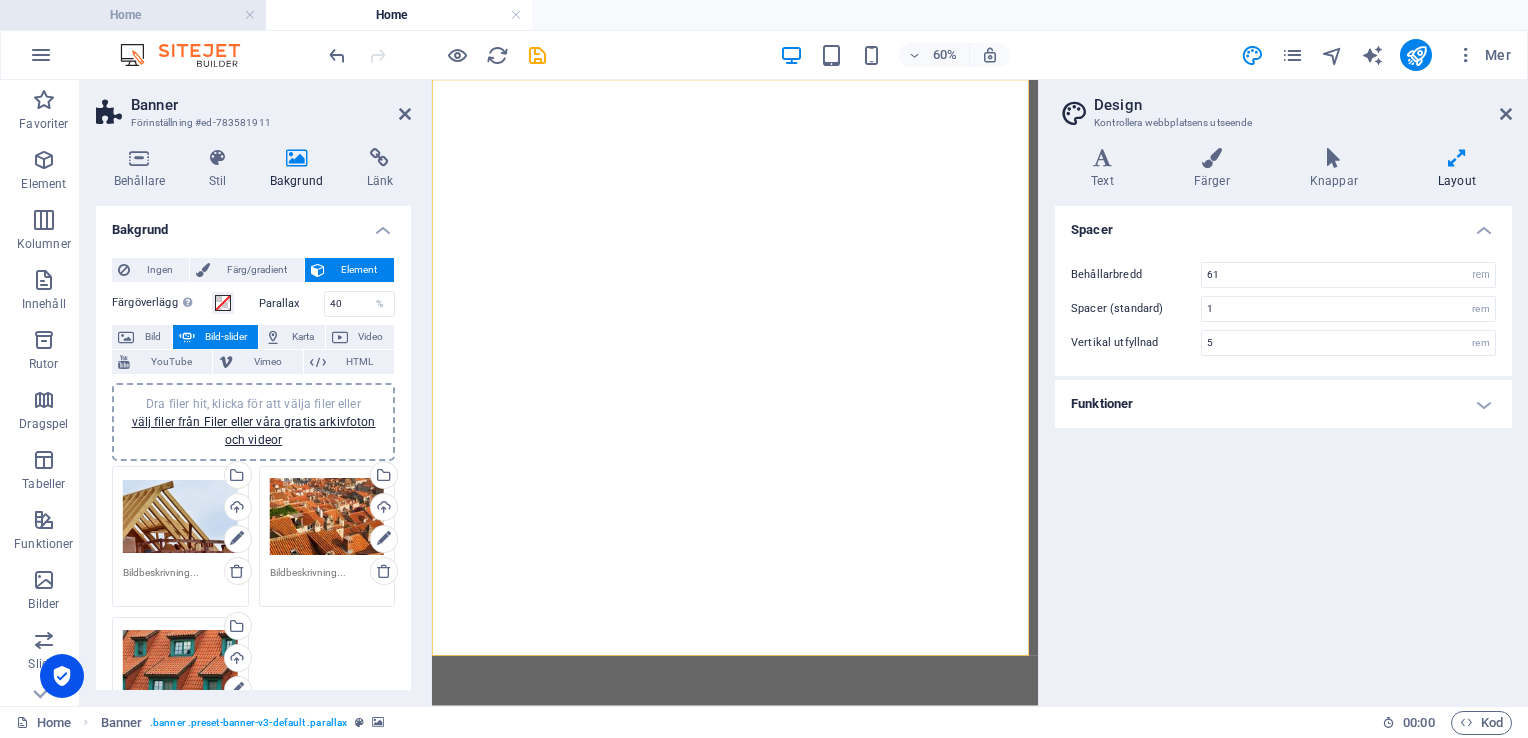 click on "Home" at bounding box center [133, 15] 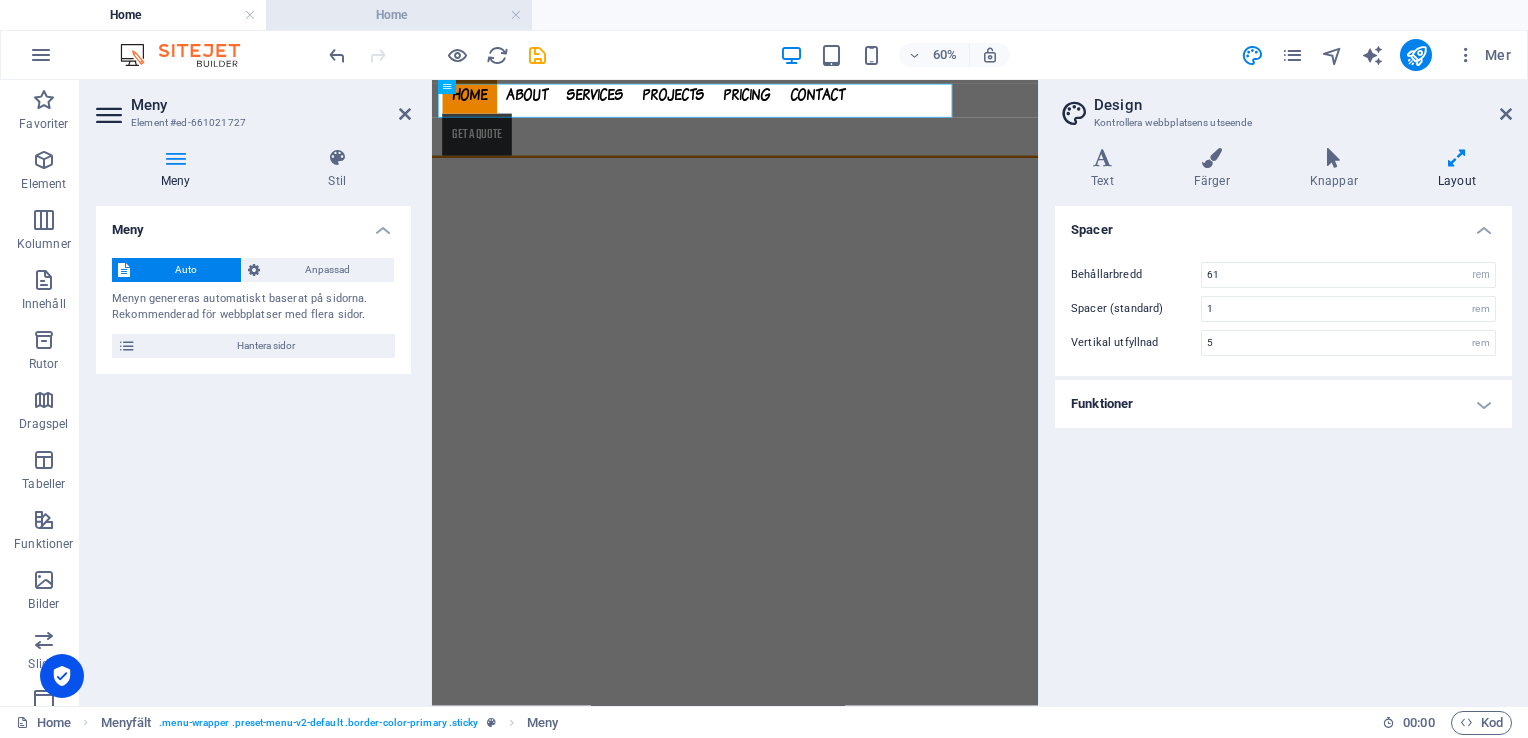click on "Home" at bounding box center [399, 15] 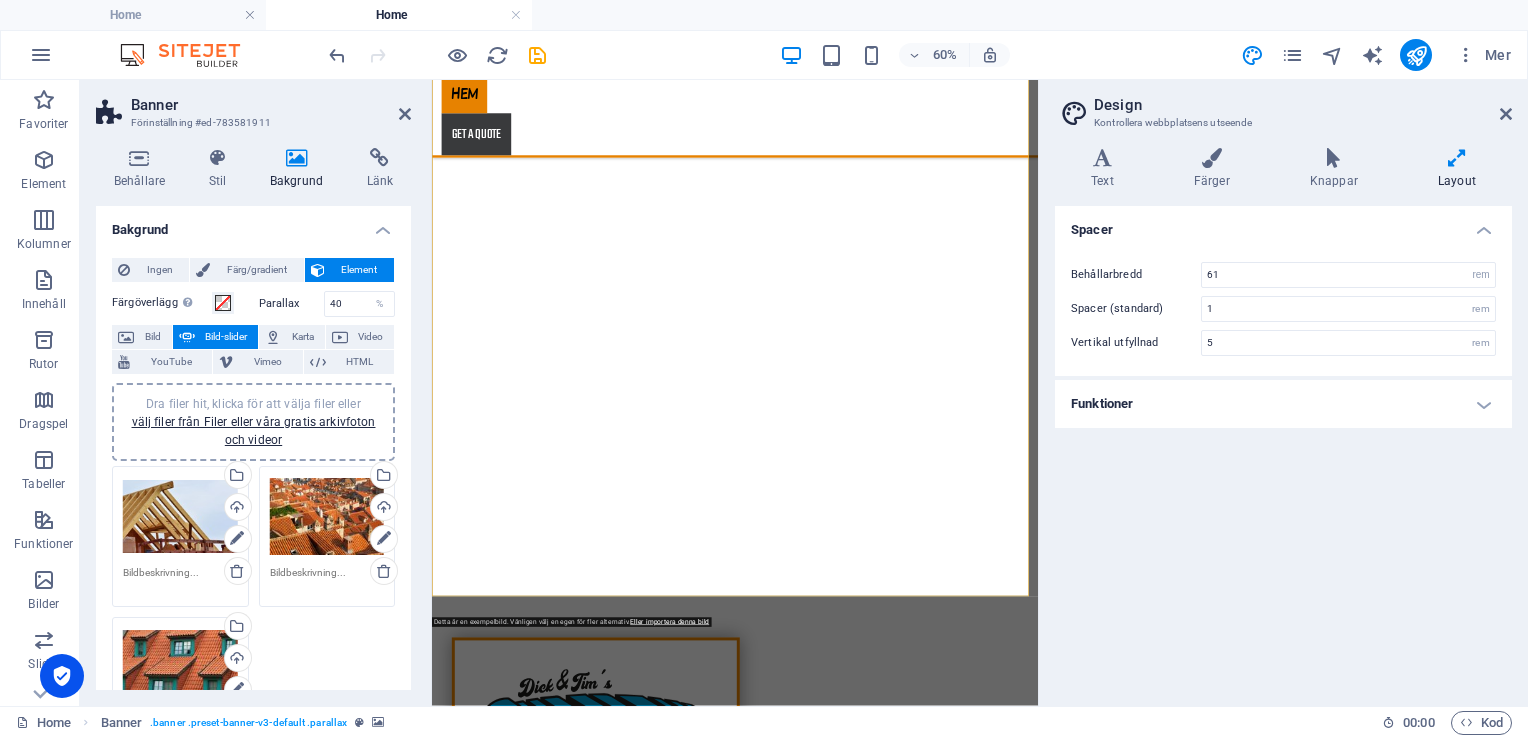 scroll, scrollTop: 400, scrollLeft: 0, axis: vertical 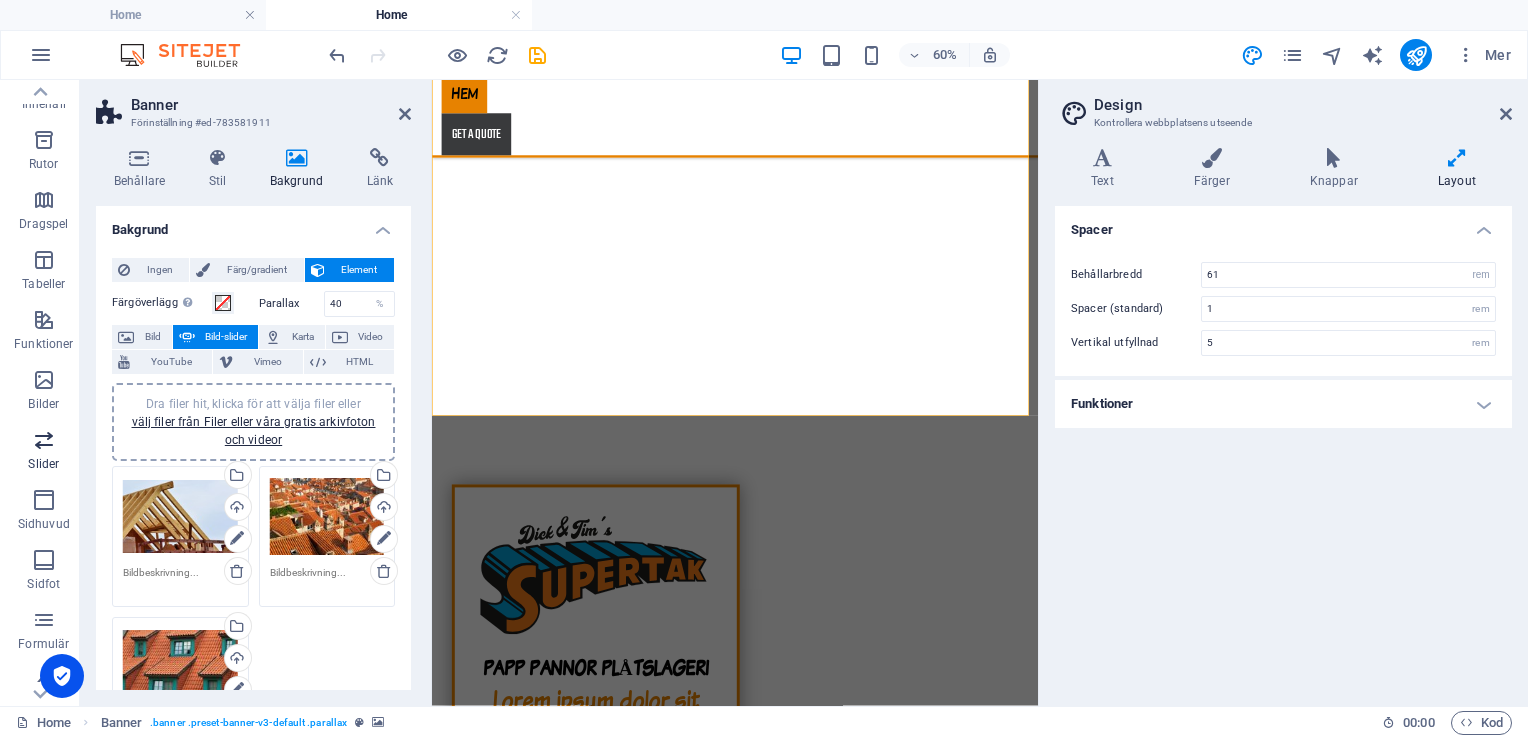 click at bounding box center (44, 440) 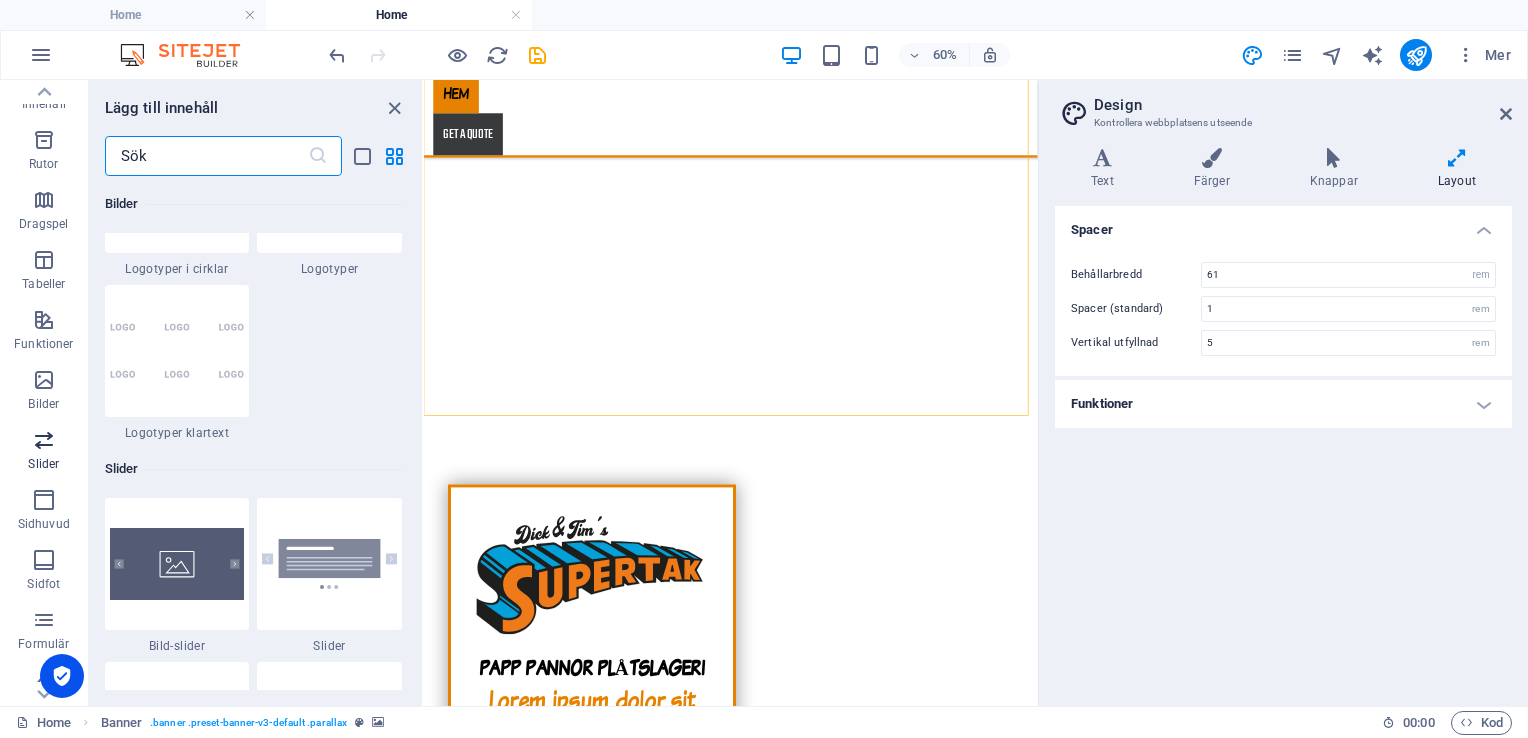 scroll, scrollTop: 11172, scrollLeft: 0, axis: vertical 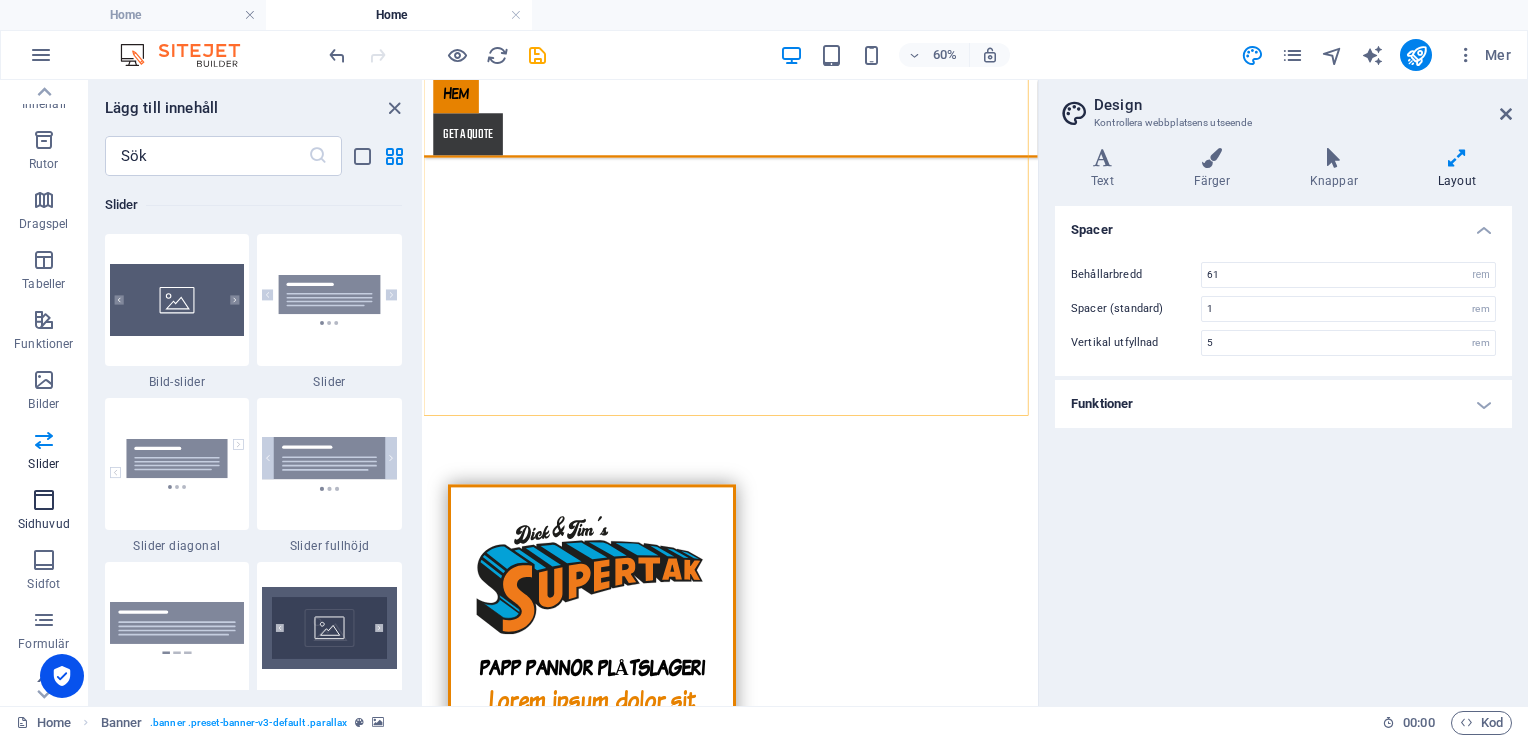 click at bounding box center (44, 500) 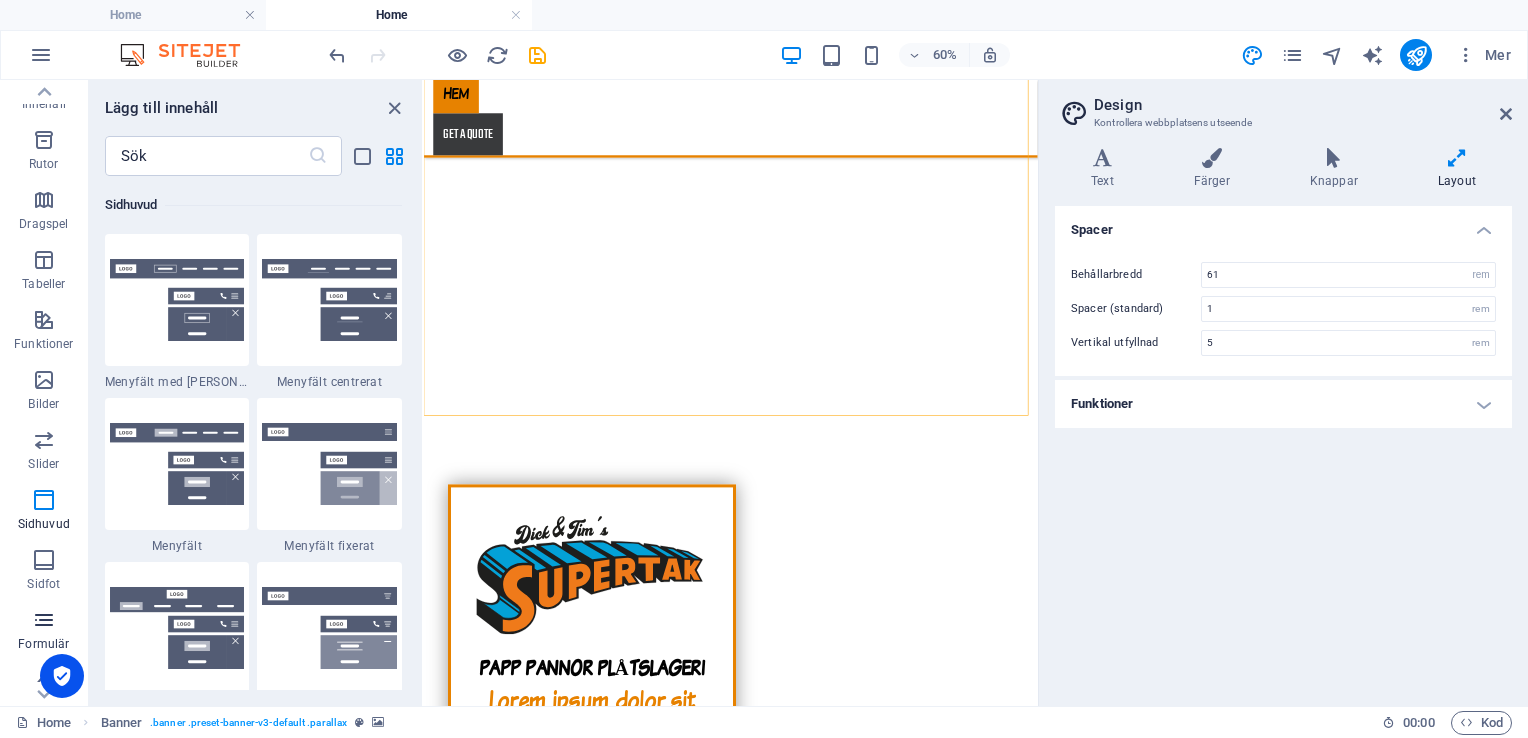 click at bounding box center [44, 620] 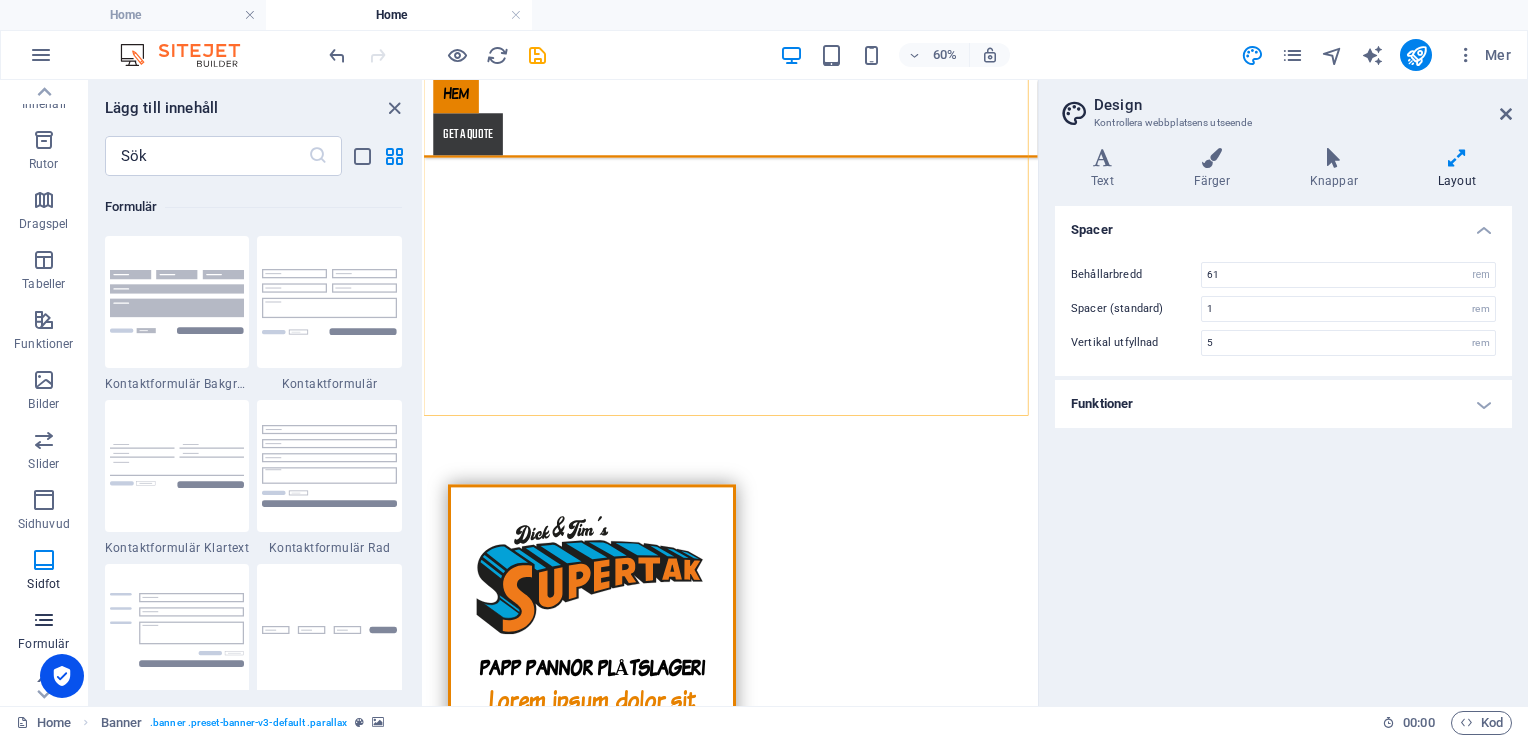 scroll, scrollTop: 14436, scrollLeft: 0, axis: vertical 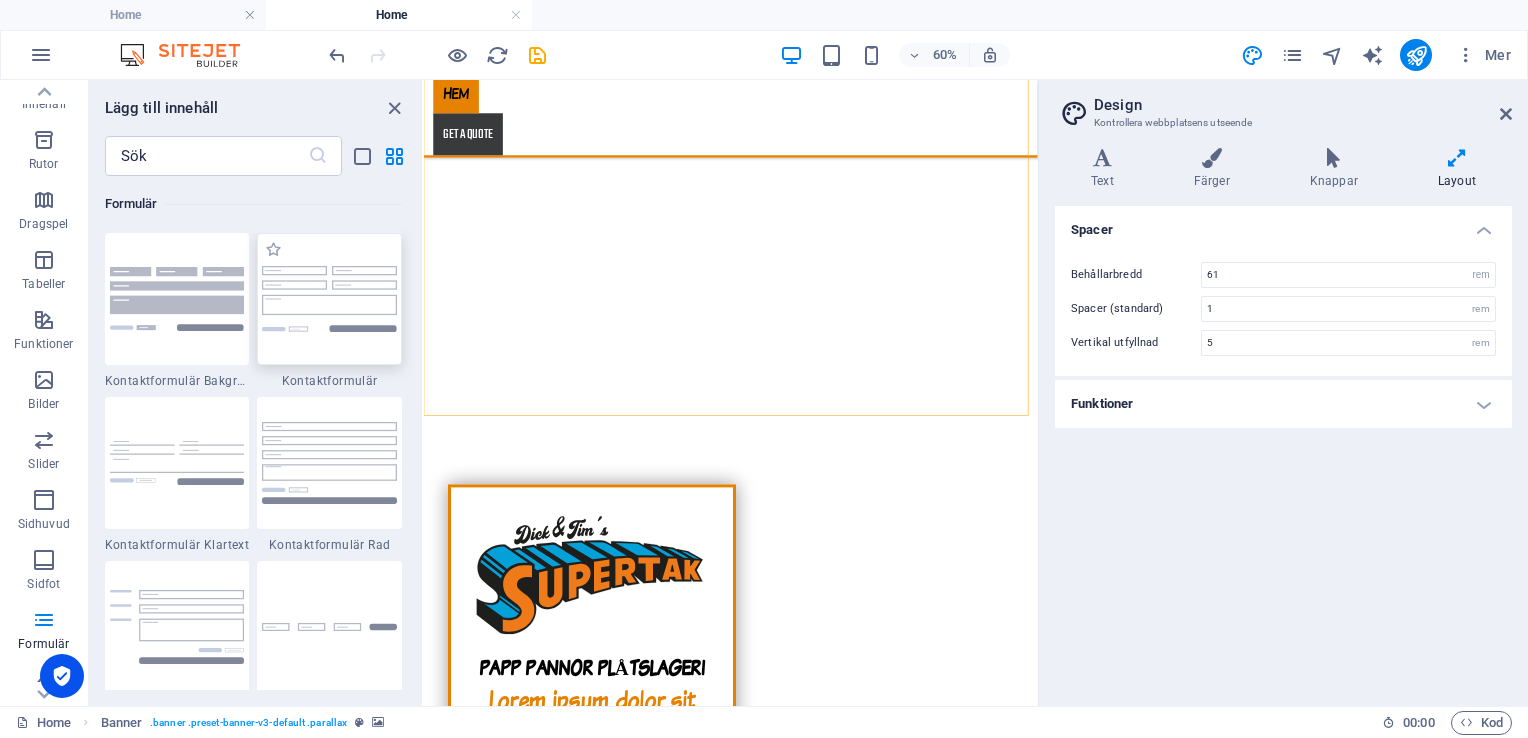 click at bounding box center (329, 299) 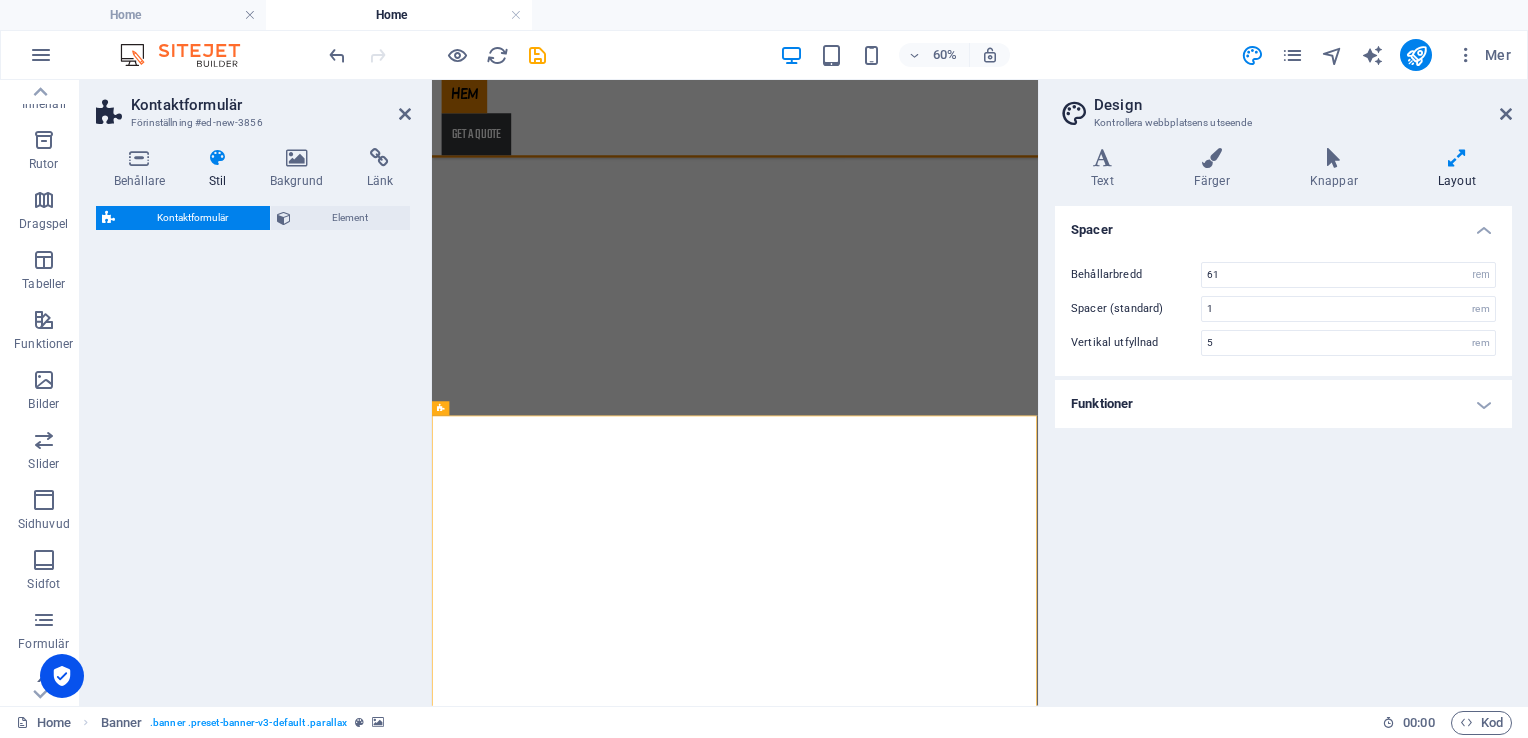 select on "rem" 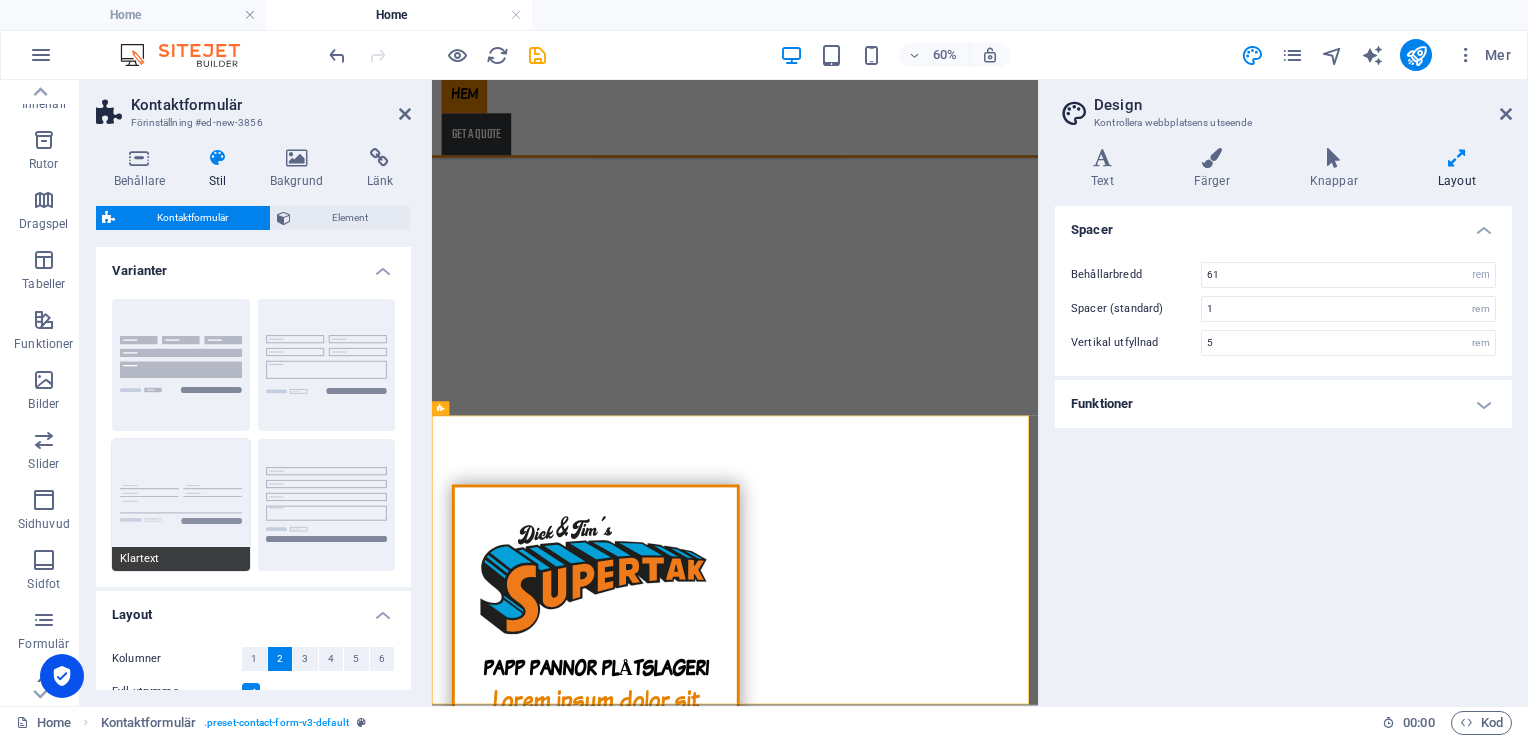 click on "Klartext" at bounding box center (181, 505) 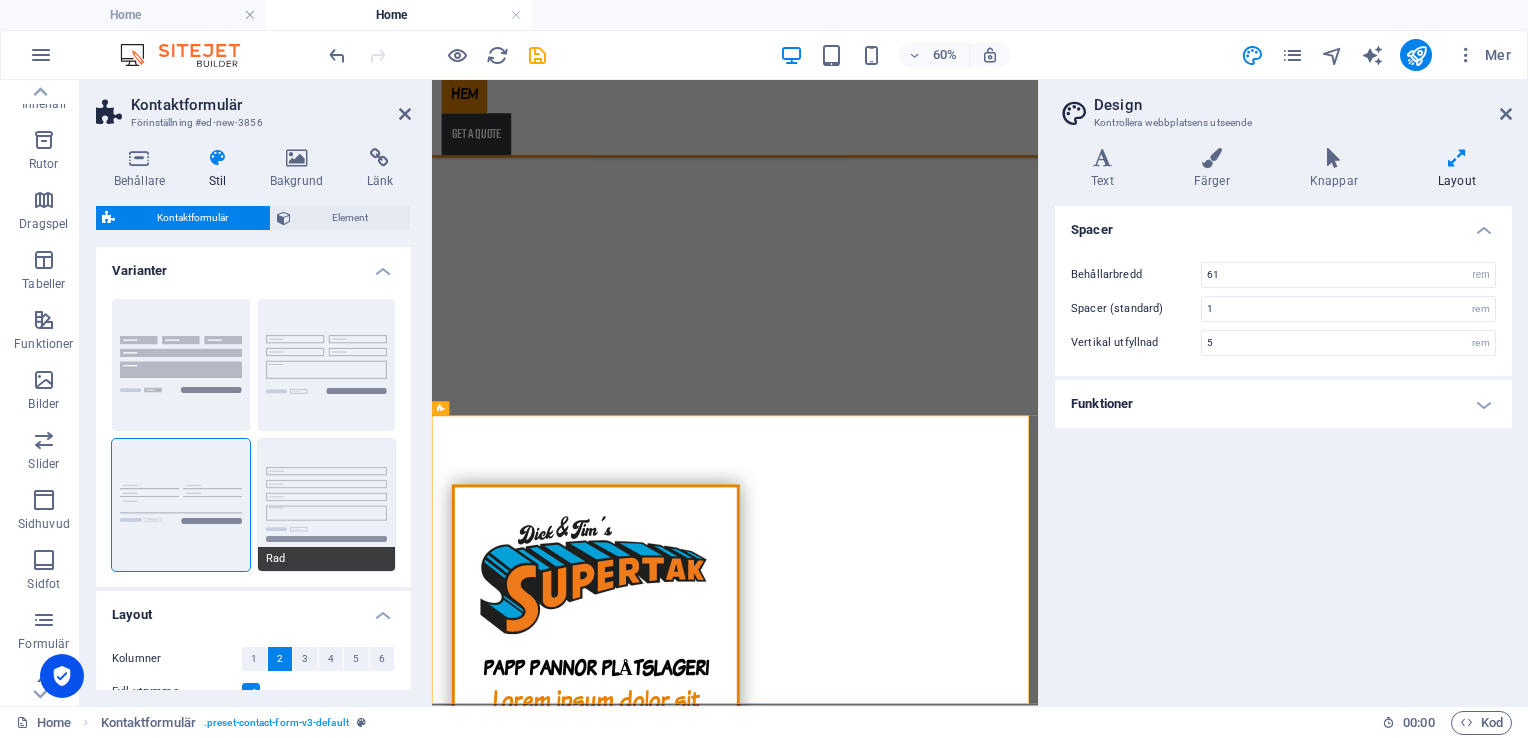 click on "Rad" at bounding box center (327, 505) 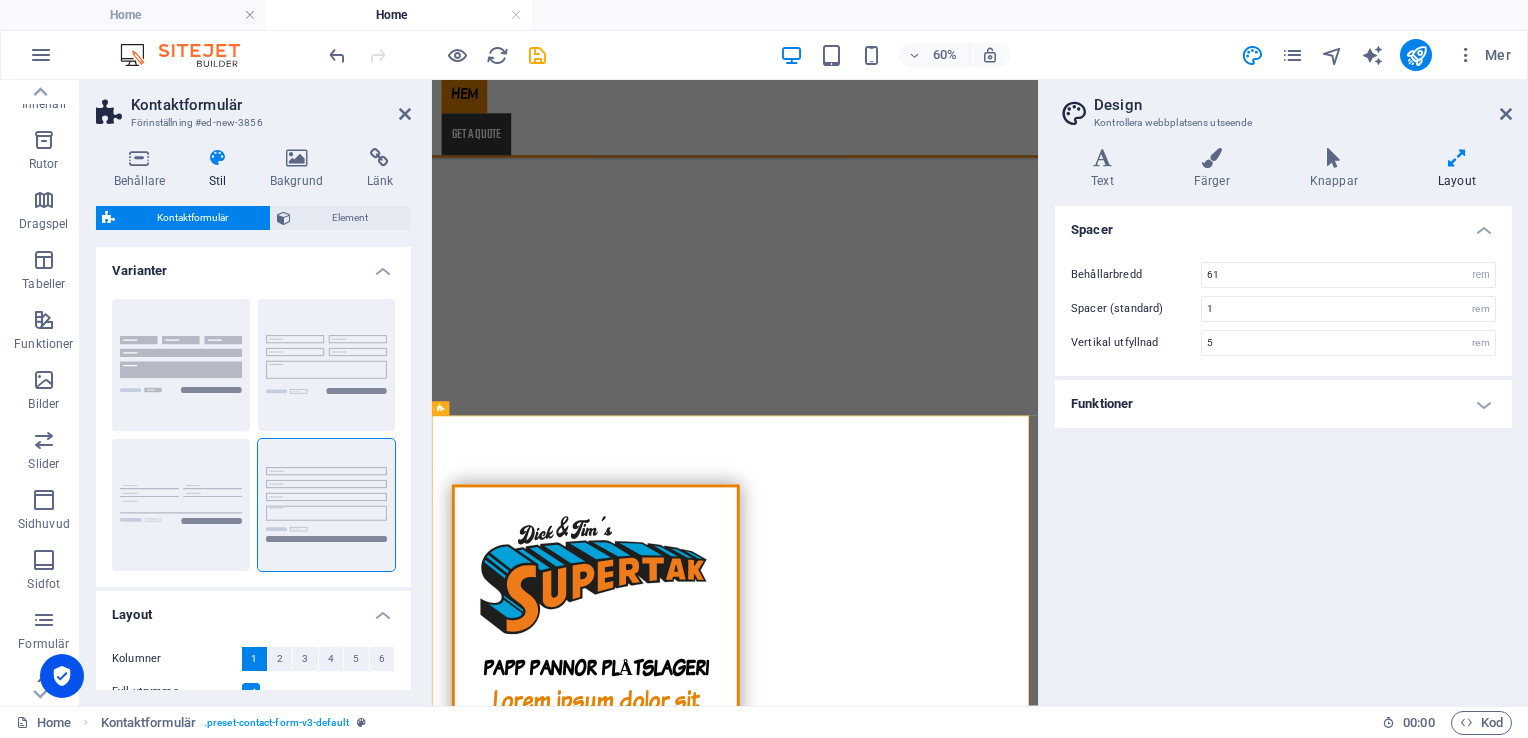 click on "Bakgrund Standard Klartext Rad" at bounding box center [253, 435] 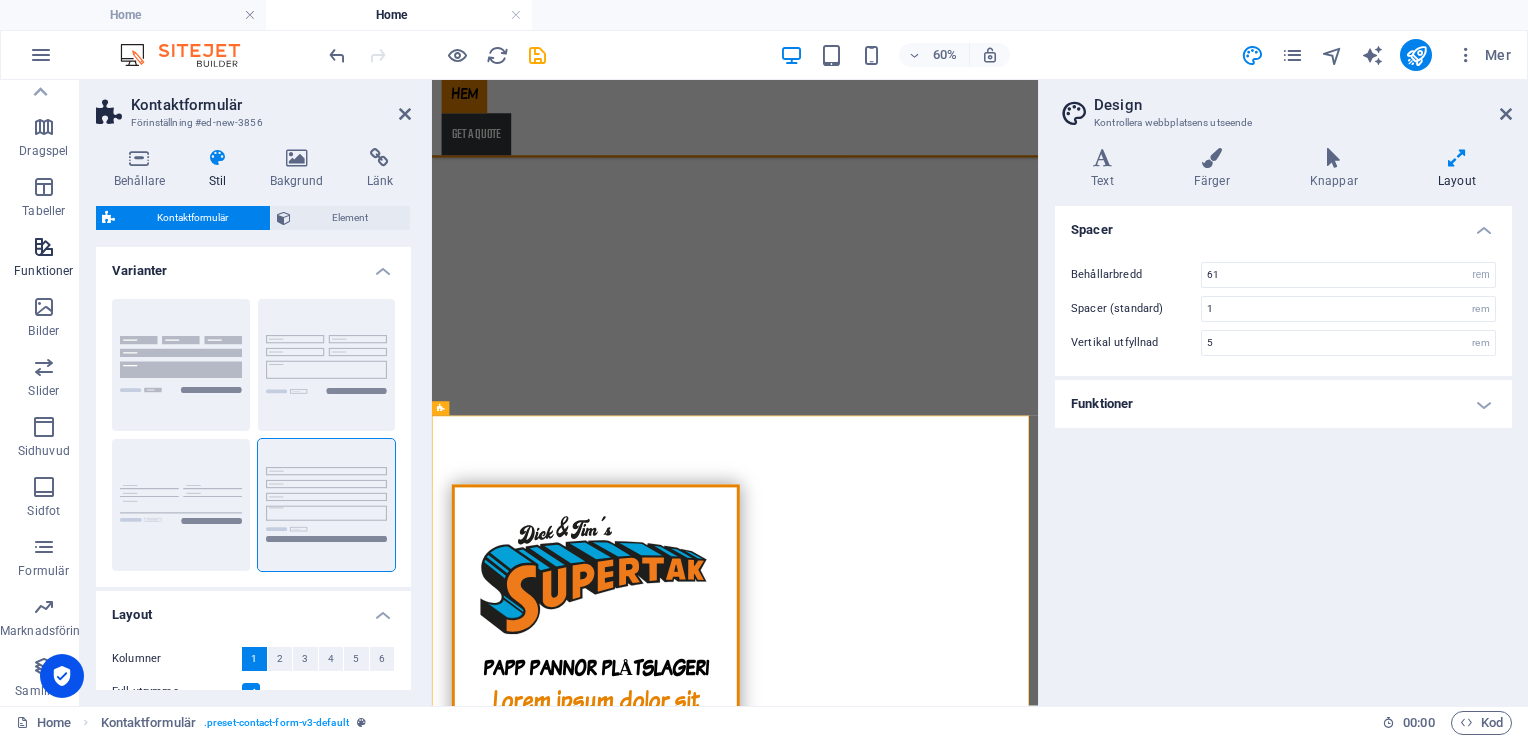 scroll, scrollTop: 0, scrollLeft: 0, axis: both 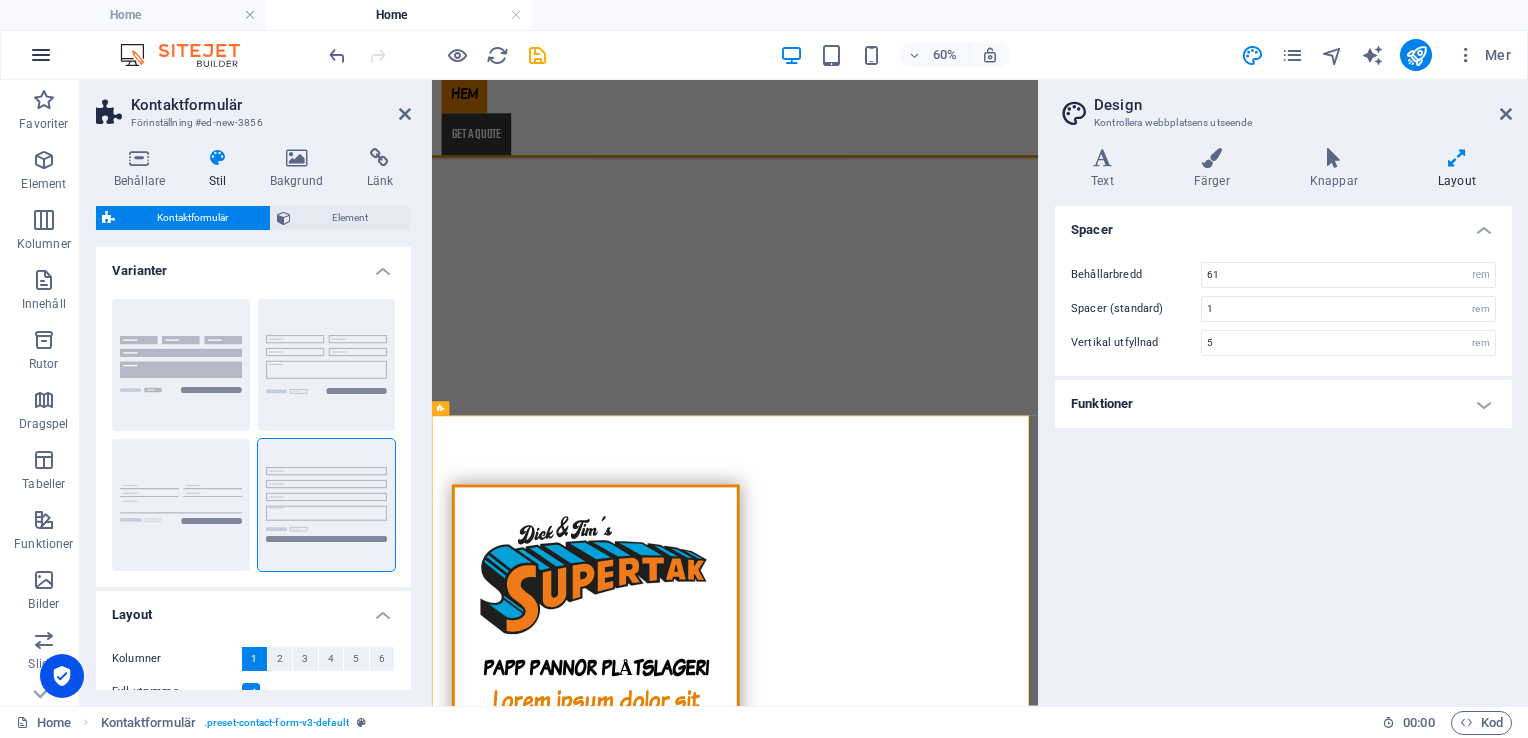 click at bounding box center (41, 55) 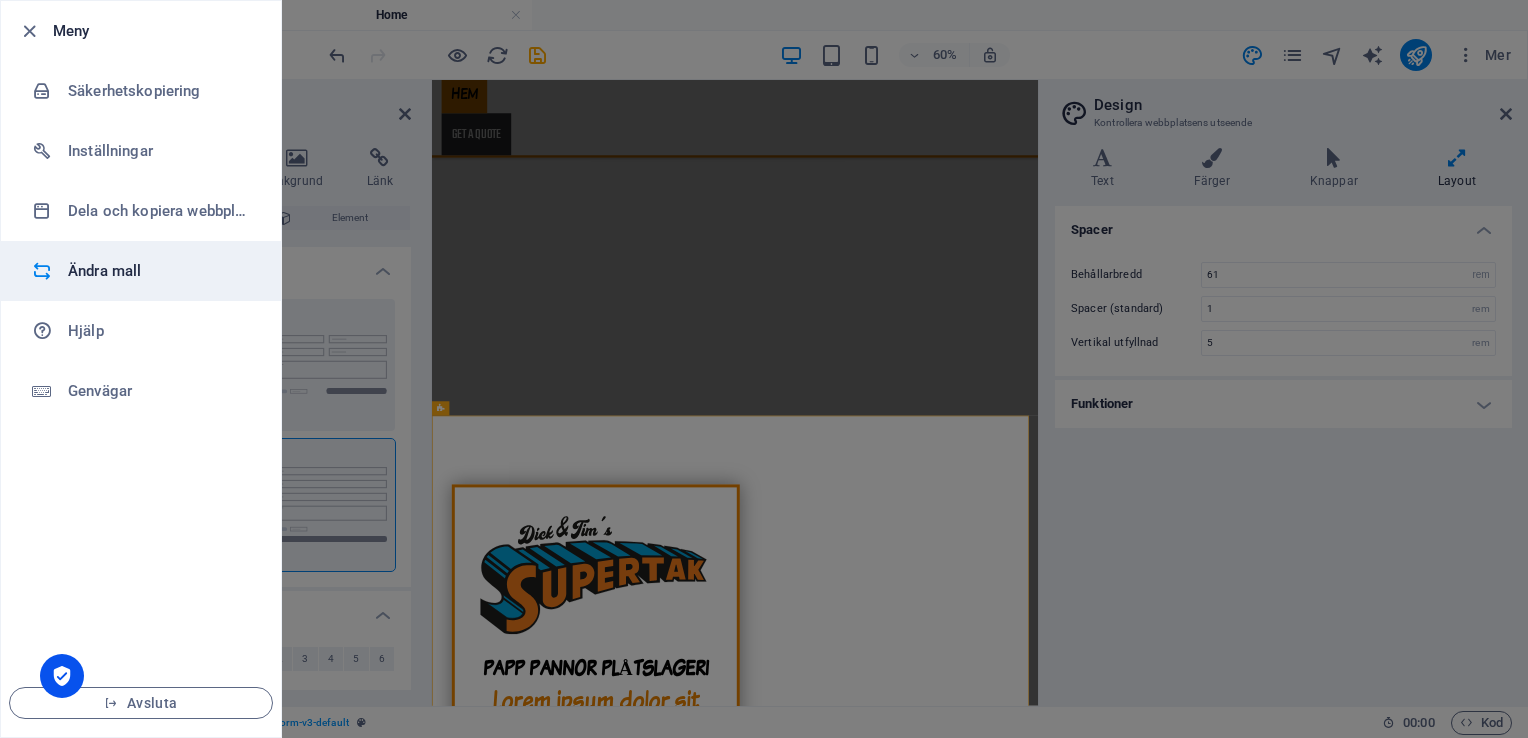 click on "Ändra mall" at bounding box center (160, 271) 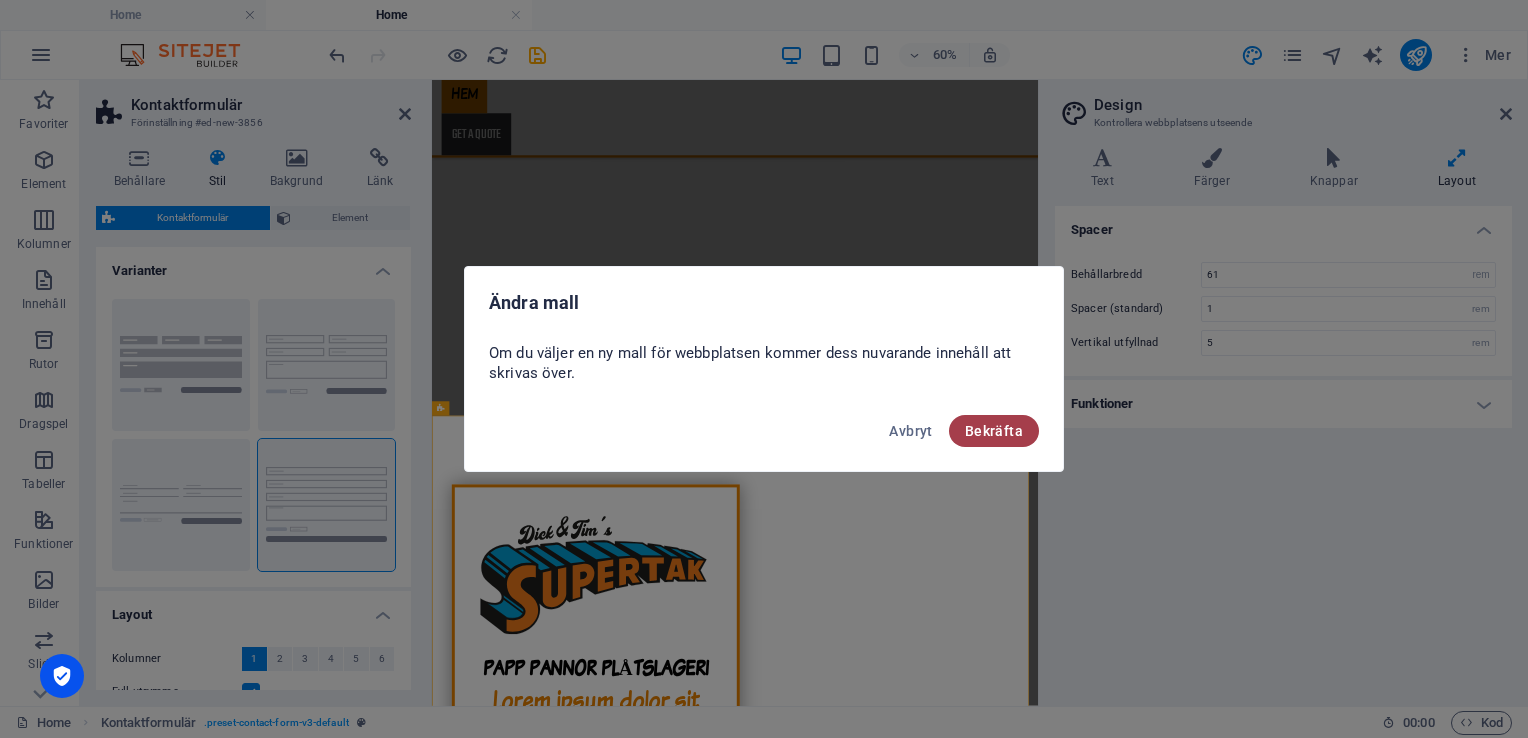 click on "Bekräfta" at bounding box center [994, 431] 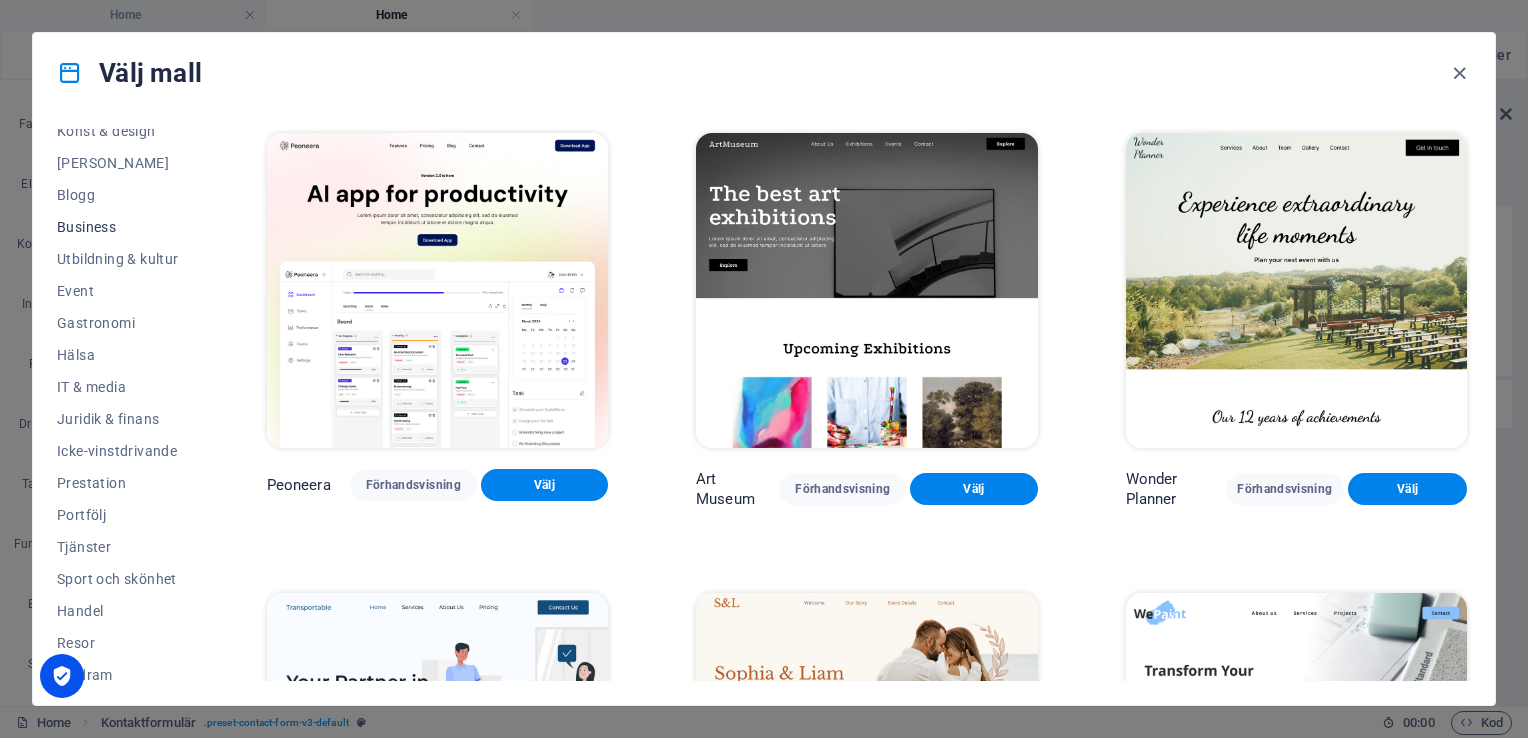 scroll, scrollTop: 247, scrollLeft: 0, axis: vertical 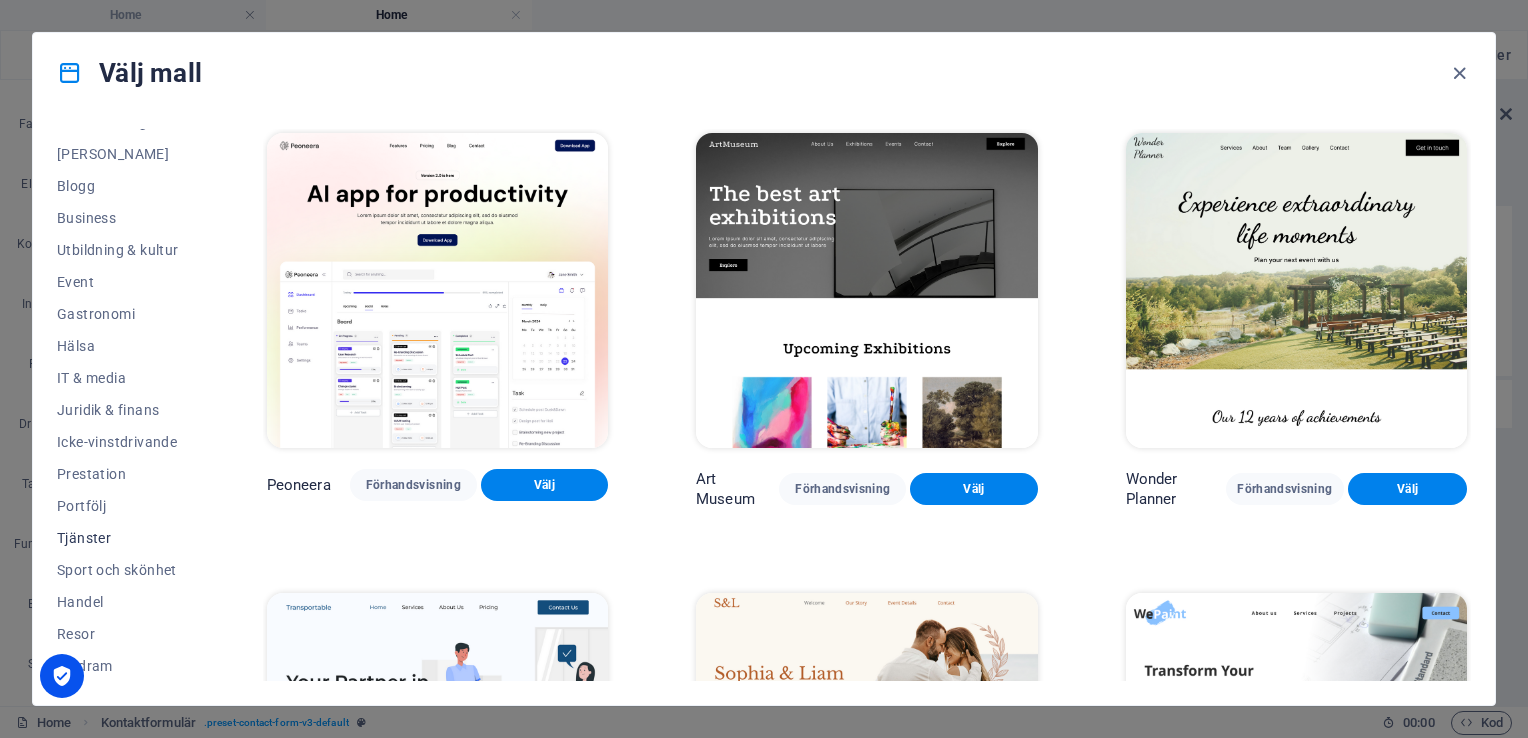 click on "Tjänster" at bounding box center [118, 538] 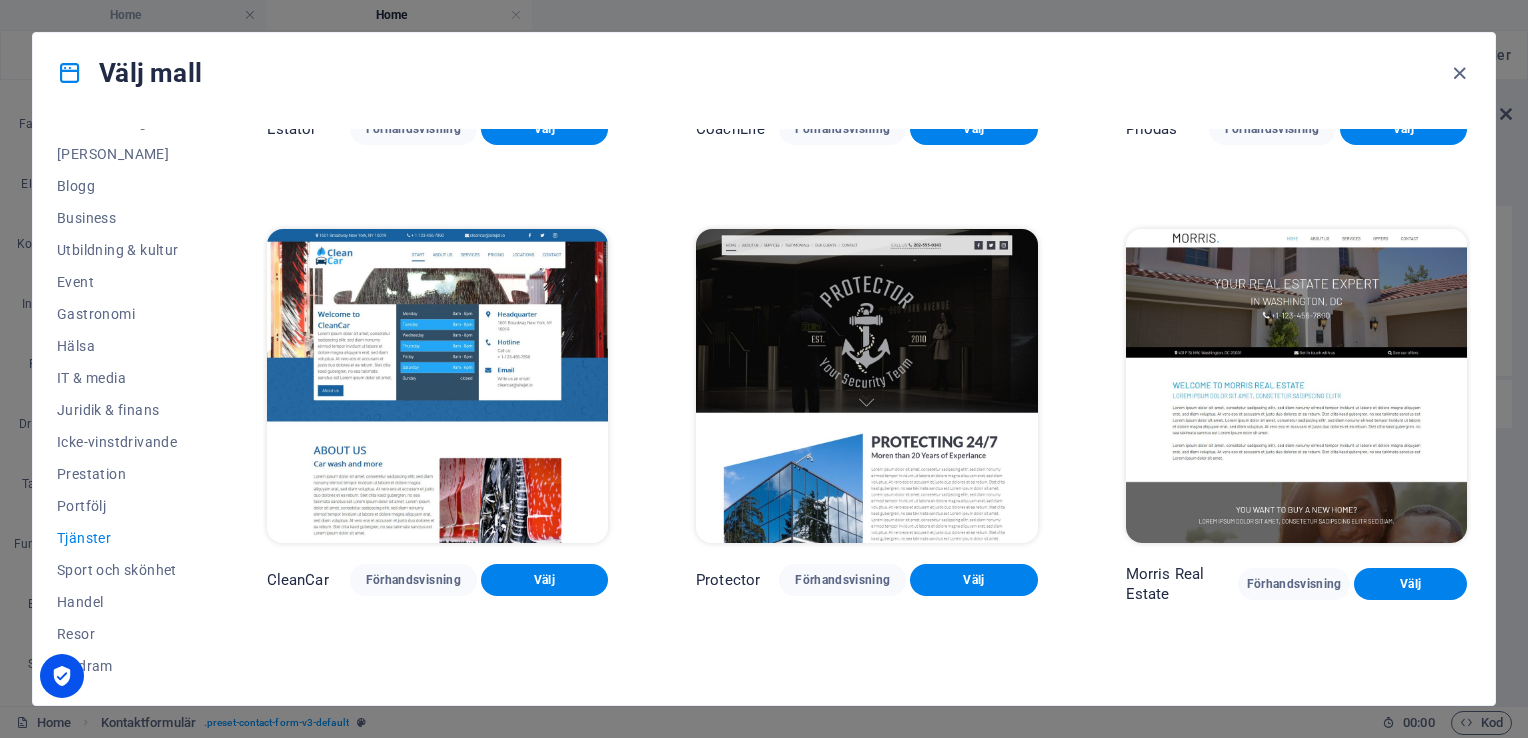 scroll, scrollTop: 1300, scrollLeft: 0, axis: vertical 